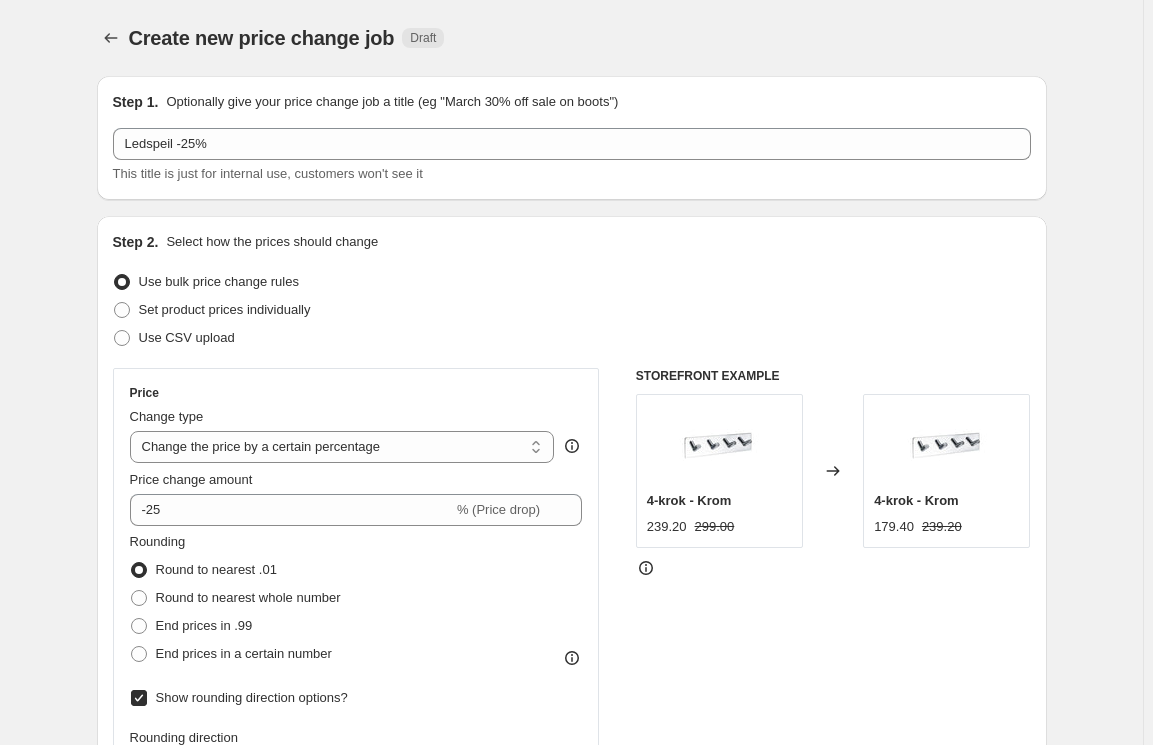 select on "percentage" 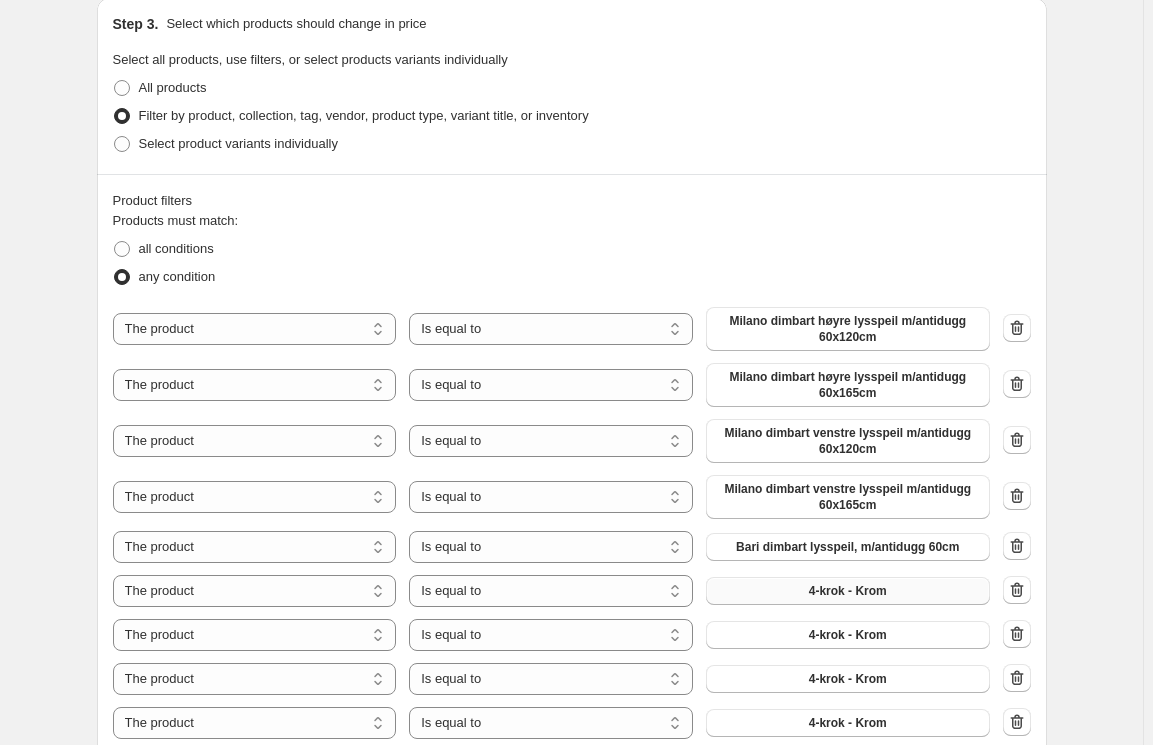 click on "4-krok - Krom" at bounding box center [848, 591] 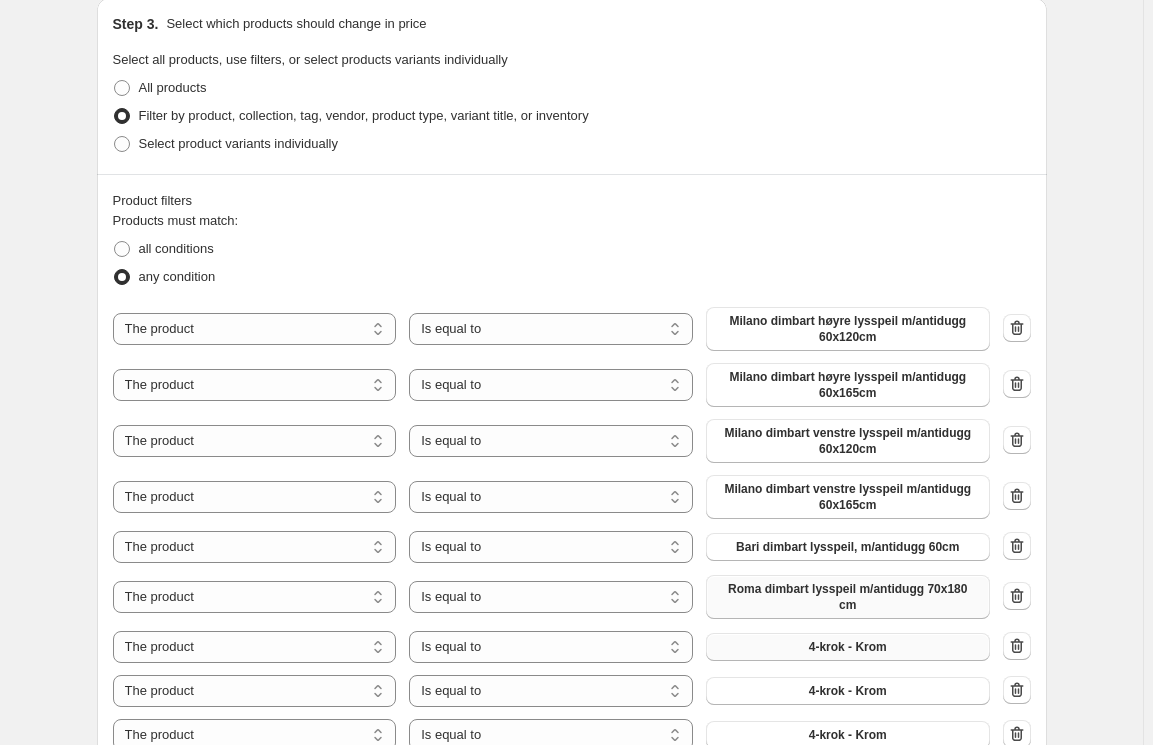 click on "4-krok - Krom" at bounding box center [848, 647] 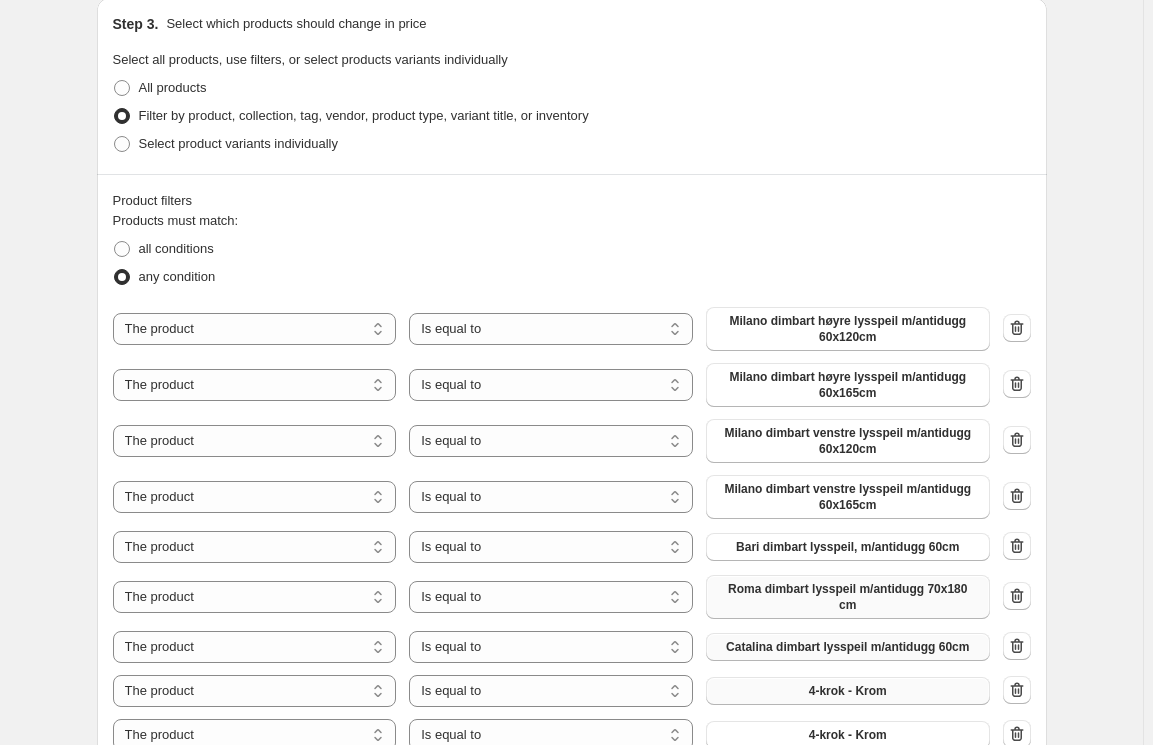 click on "4-krok - Krom" at bounding box center [848, 691] 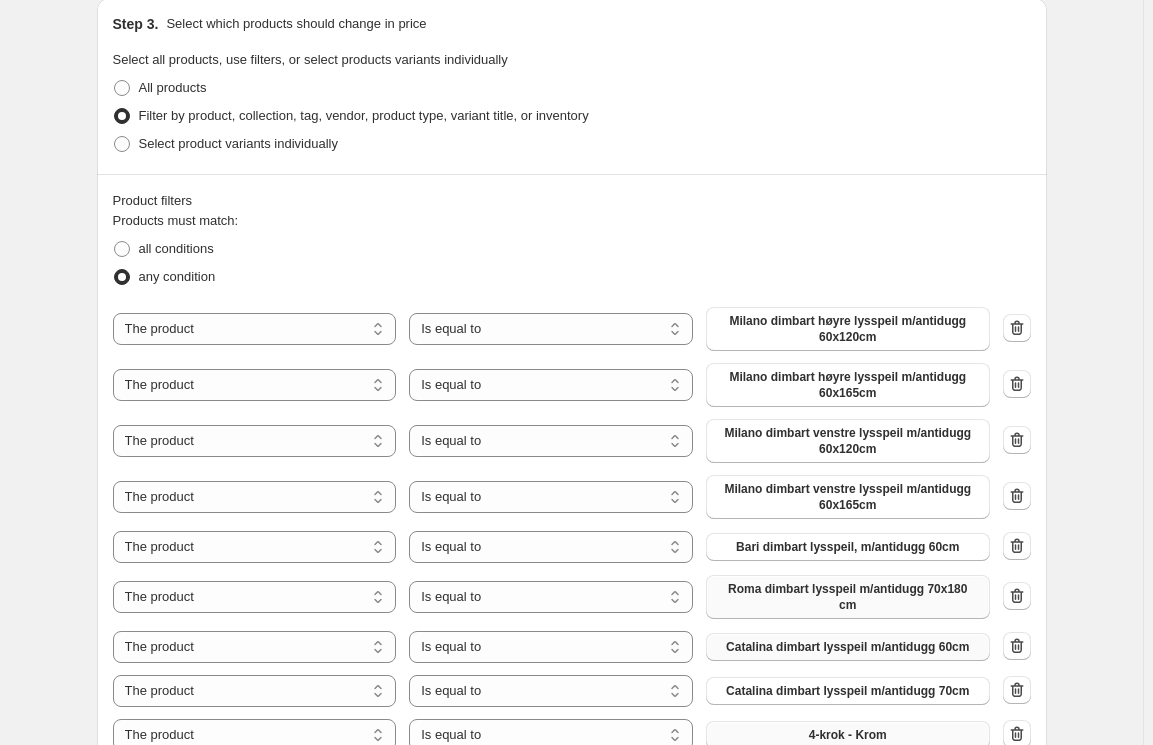 click on "4-krok - Krom" at bounding box center (848, 735) 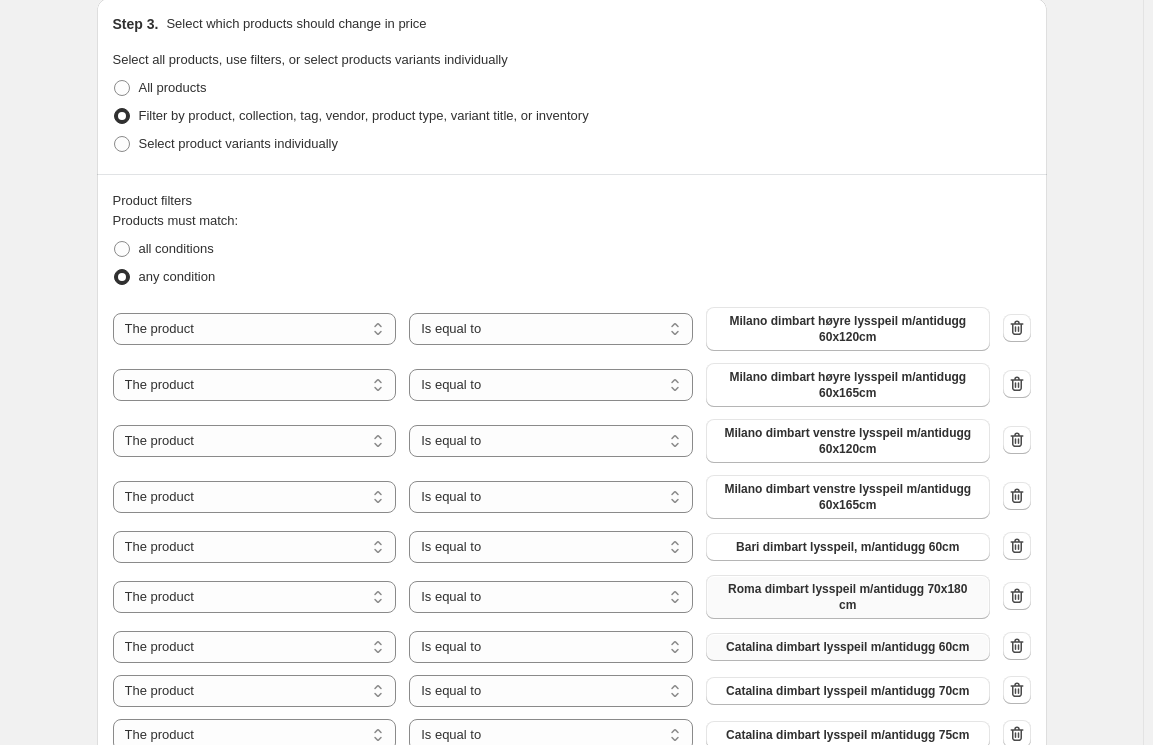 scroll, scrollTop: 1272, scrollLeft: 0, axis: vertical 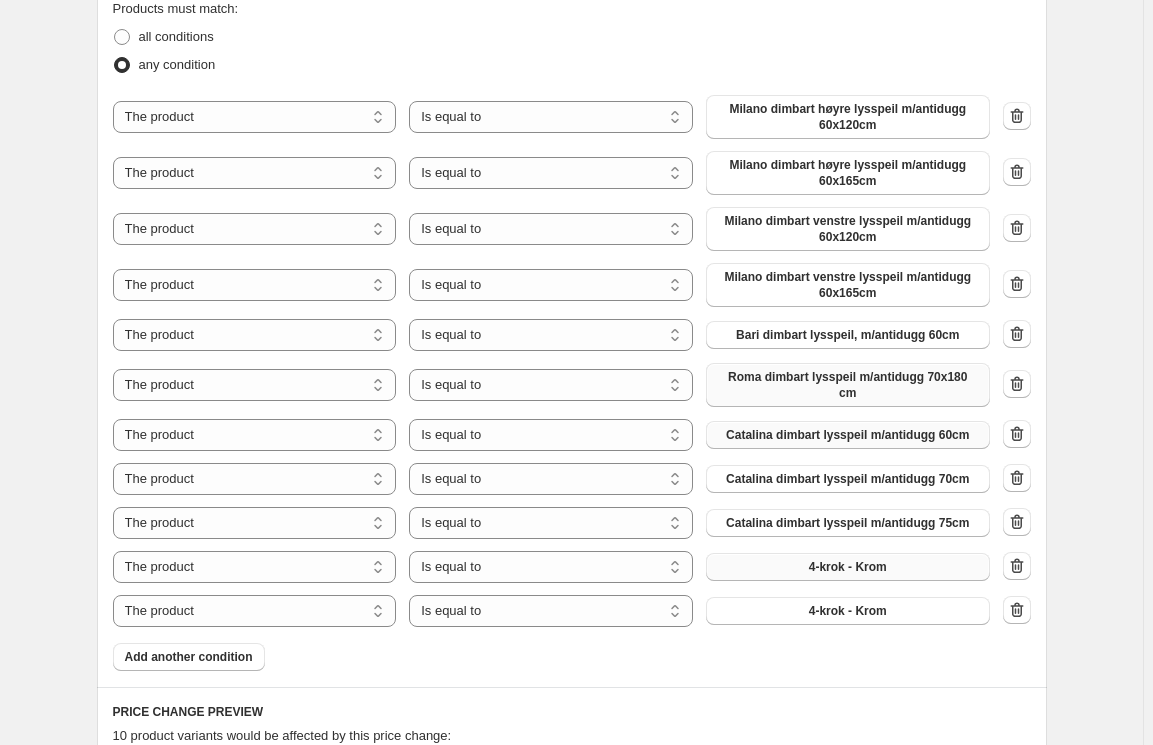 click on "4-krok - Krom" at bounding box center (848, 567) 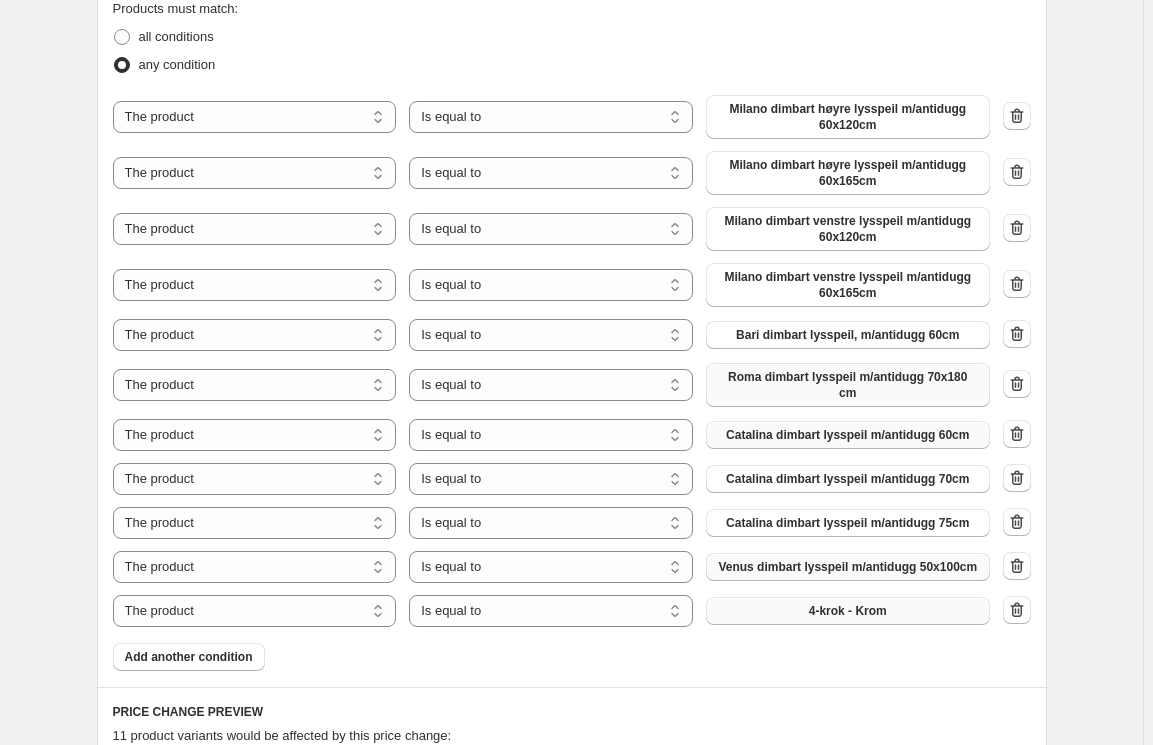 click on "4-krok - Krom" at bounding box center [848, 611] 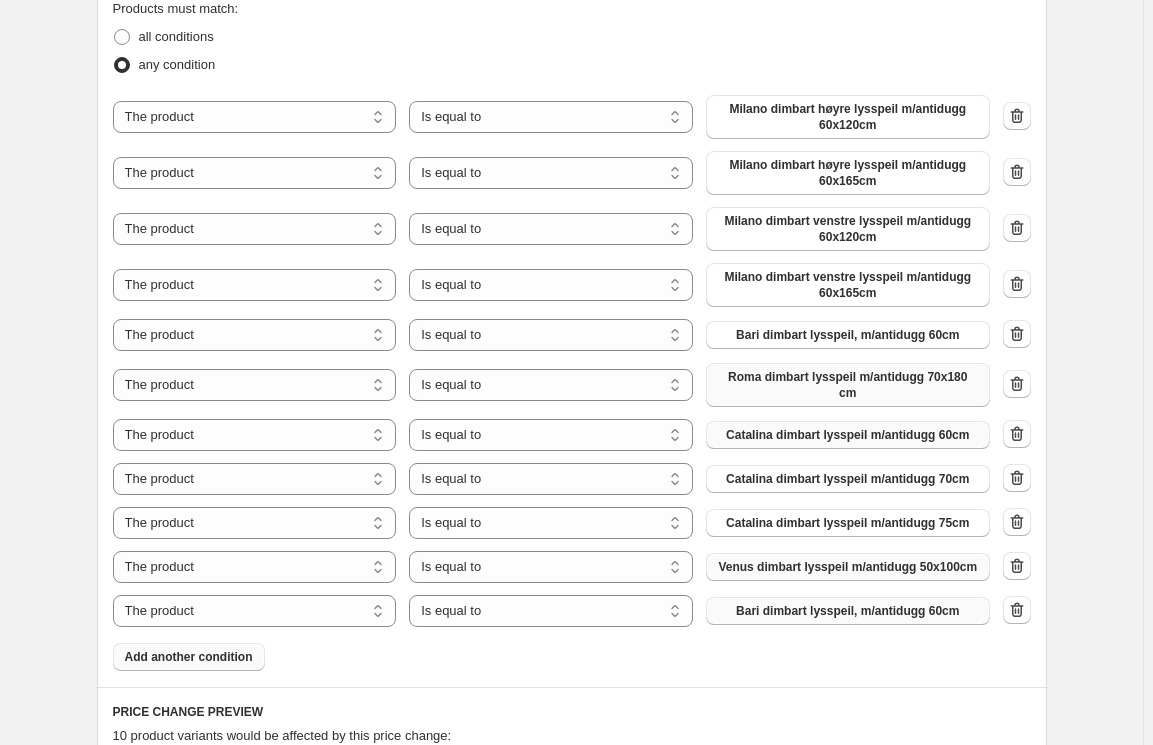 click on "Add another condition" at bounding box center [189, 657] 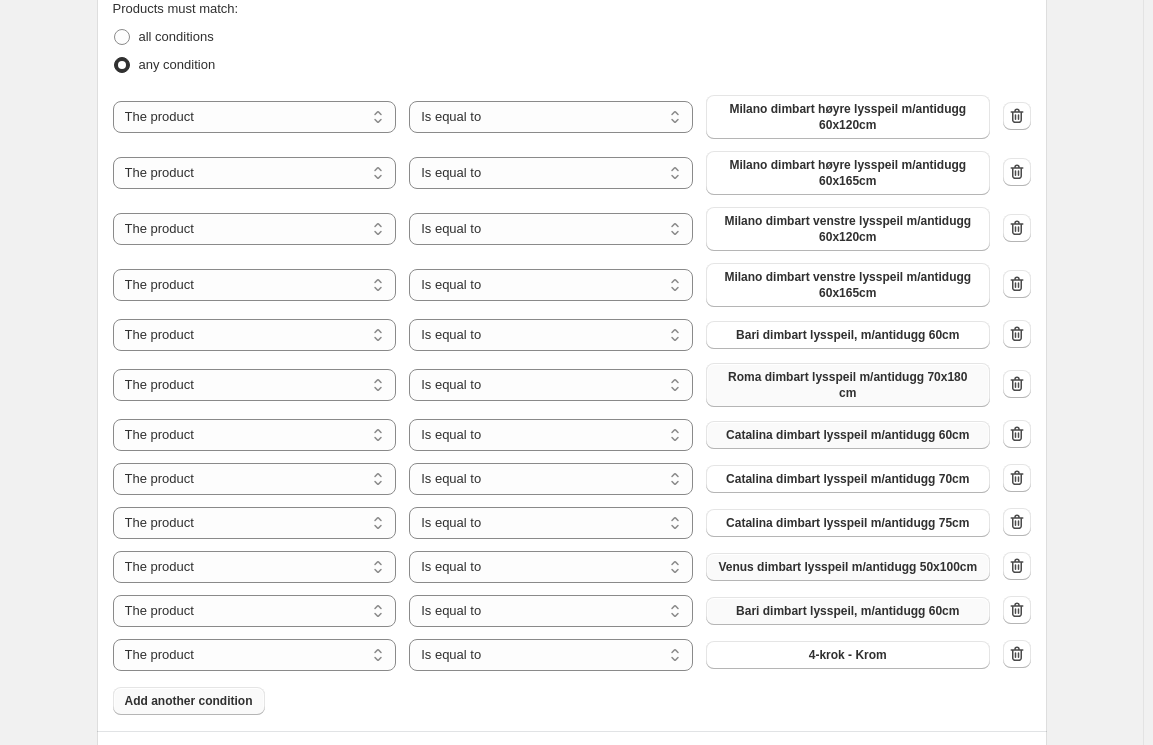click on "Add another condition" at bounding box center (189, 701) 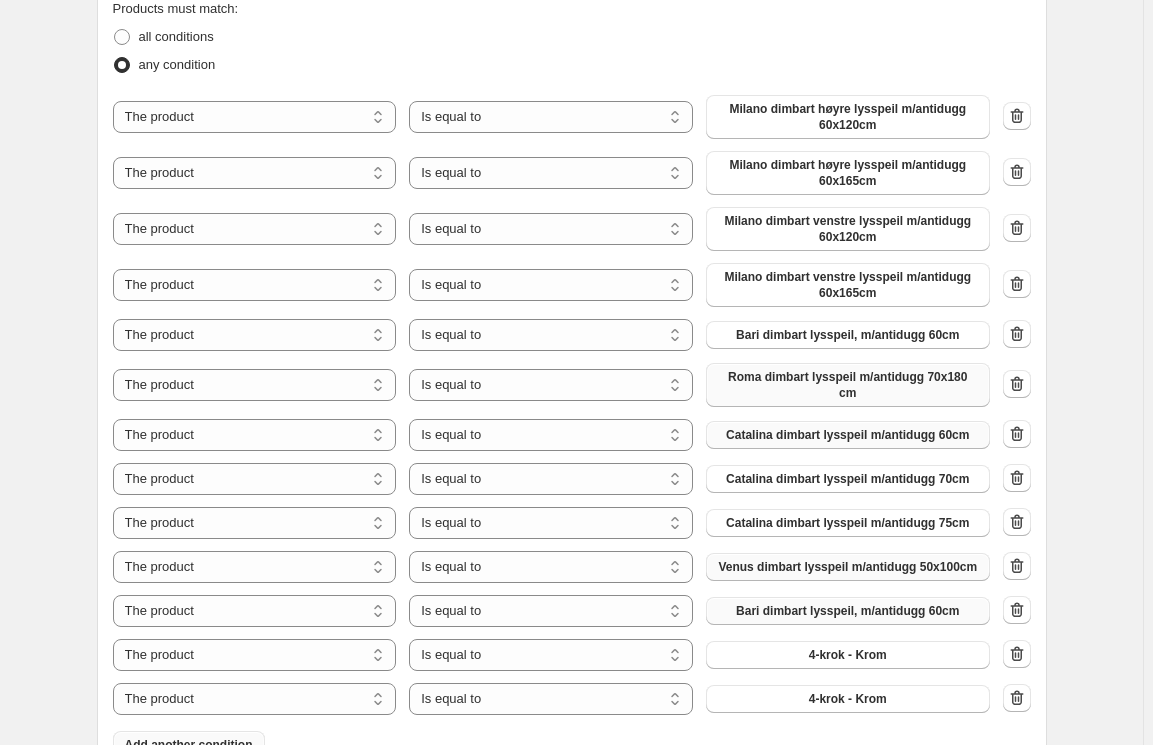 click on "Add another condition" at bounding box center (189, 745) 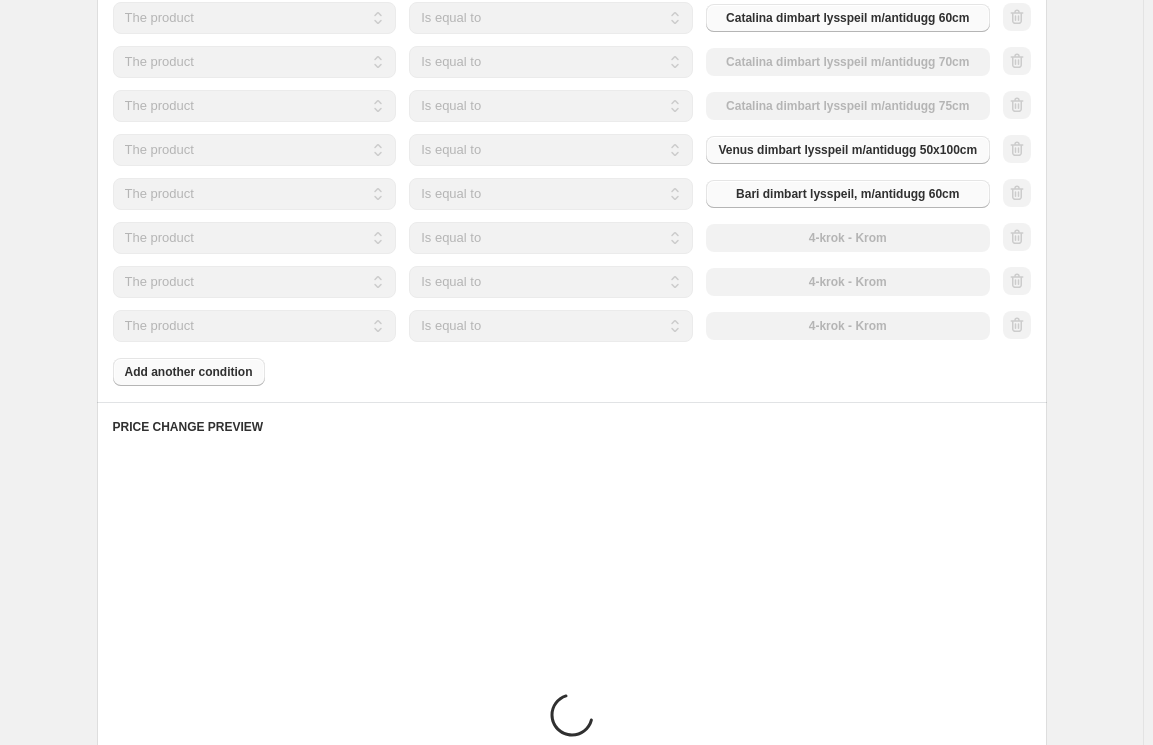 scroll, scrollTop: 1697, scrollLeft: 0, axis: vertical 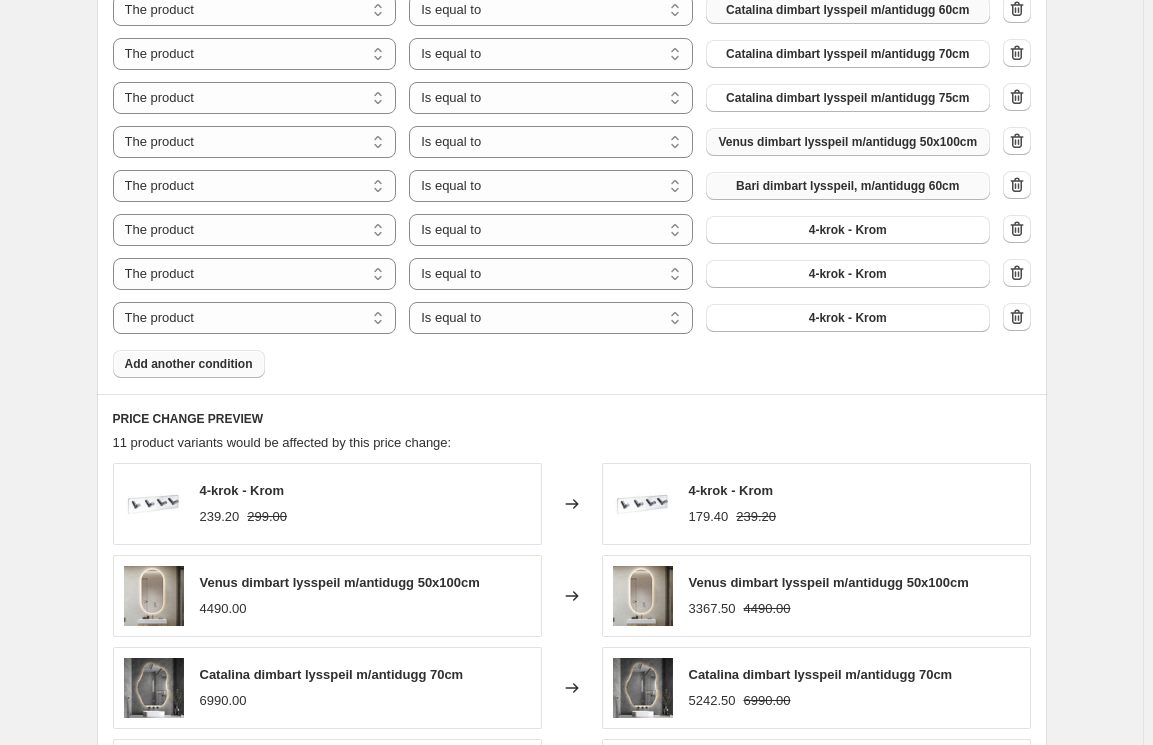 click on "Add another condition" at bounding box center (189, 364) 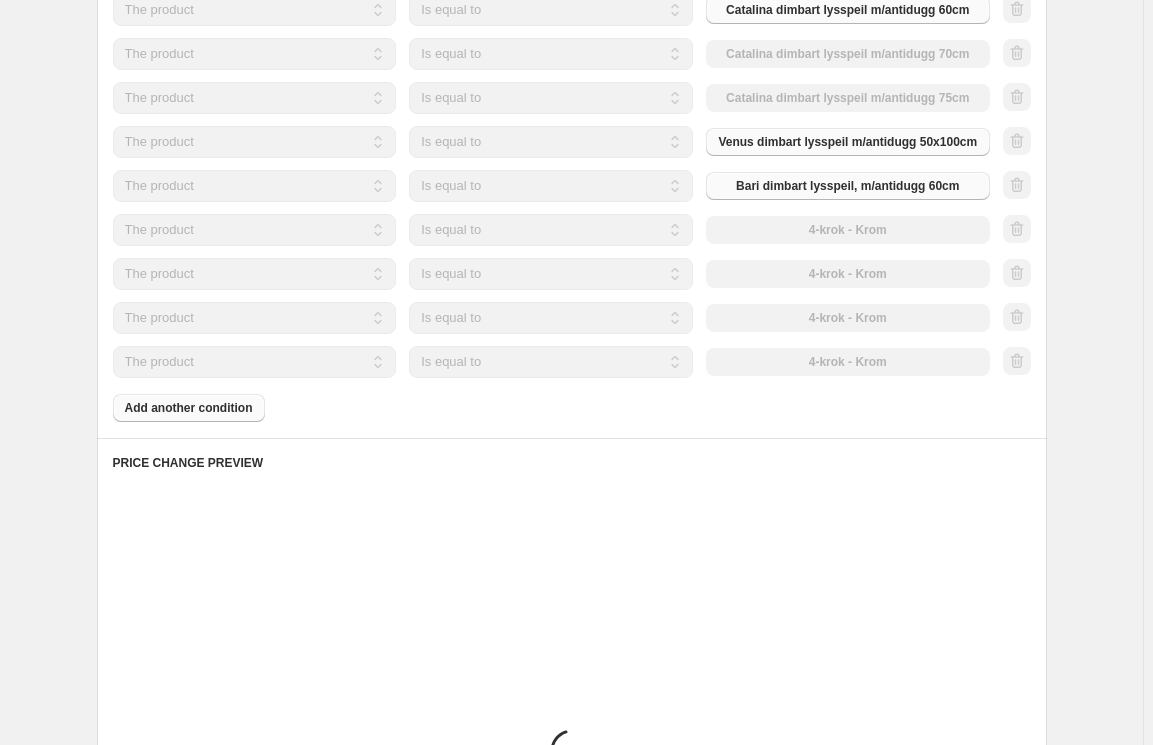 click on "Products must match: all conditions any condition The product The product's collection The product's tag The product's vendor The product's type The product's status The variant's title Inventory quantity The product Is equal to Is not equal to Is equal to Milano dimbart høyre lysspeil m/antidugg 60x120cm The product The product's collection The product's tag The product's vendor The product's type The product's status The variant's title Inventory quantity The product Is equal to Is not equal to Is equal to Milano dimbart høyre lysspeil m/antidugg 60x165cm The product The product's collection The product's tag The product's vendor The product's type The product's status The variant's title Inventory quantity The product Is equal to Is not equal to Is equal to Milano dimbart venstre lysspeil m/antidugg 60x120cm The product The product's collection The product's tag The product's vendor The product's type The product's status The variant's title Inventory quantity The product Is equal to Is not equal to" at bounding box center (572, -2) 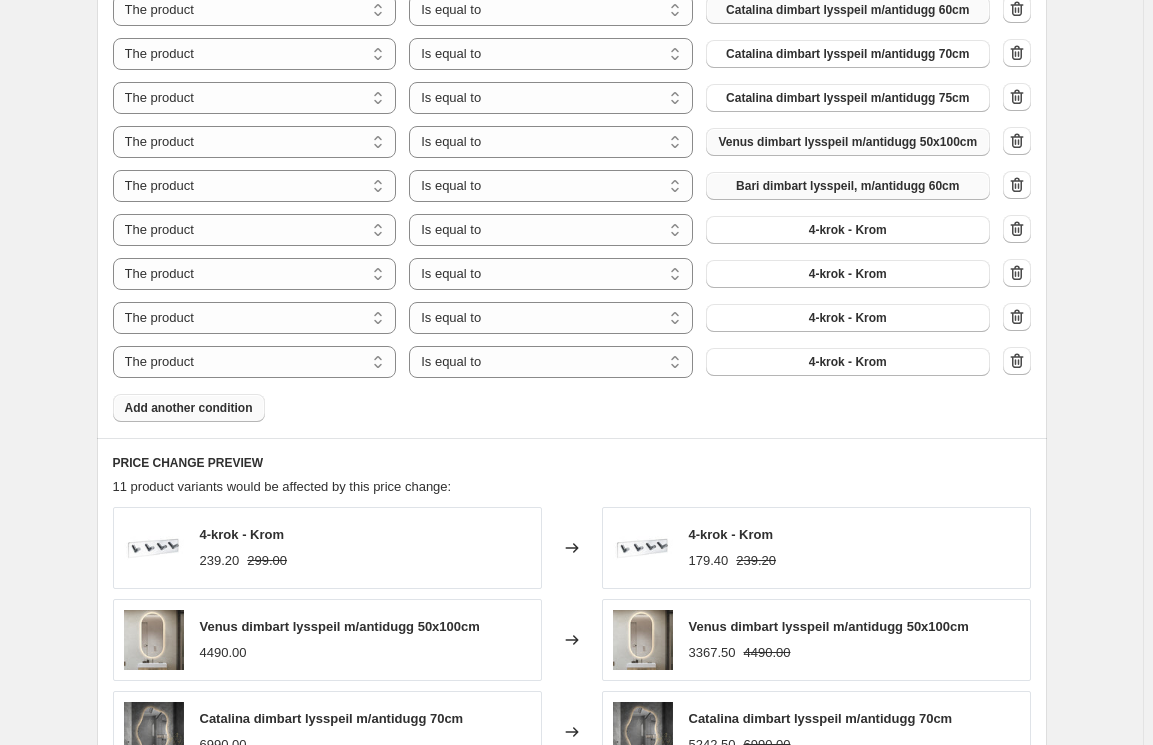click on "Add another condition" at bounding box center (189, 408) 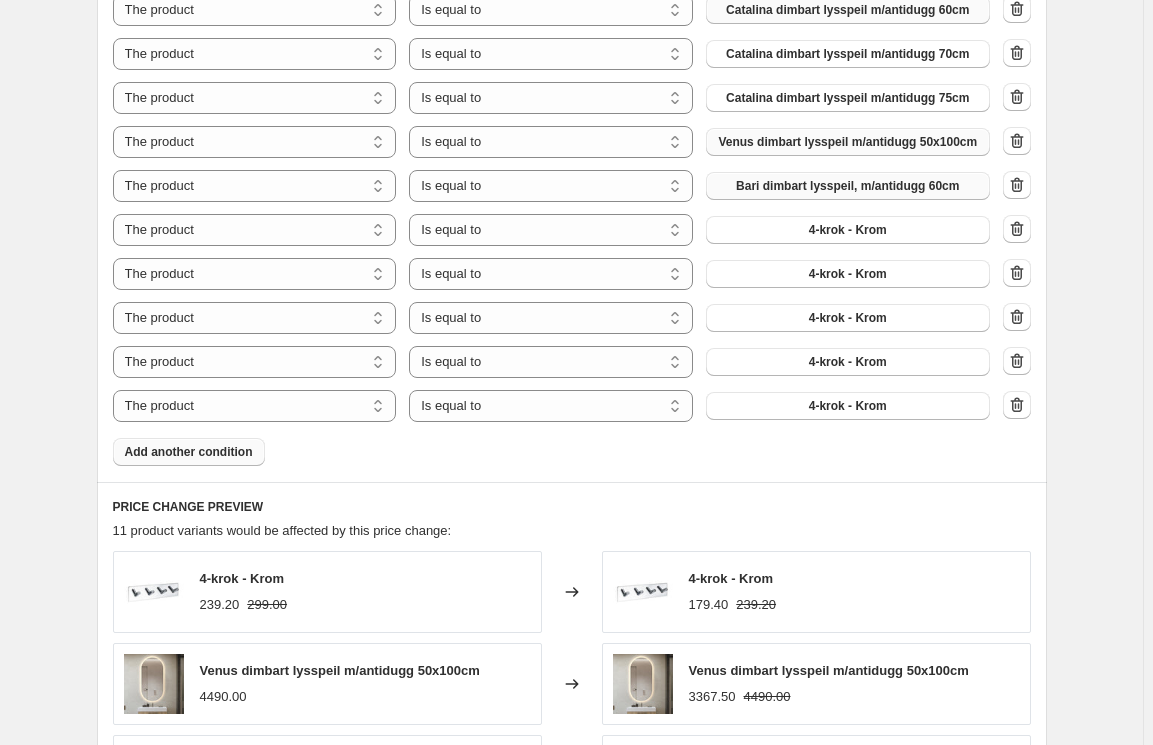 click on "Add another condition" at bounding box center [189, 452] 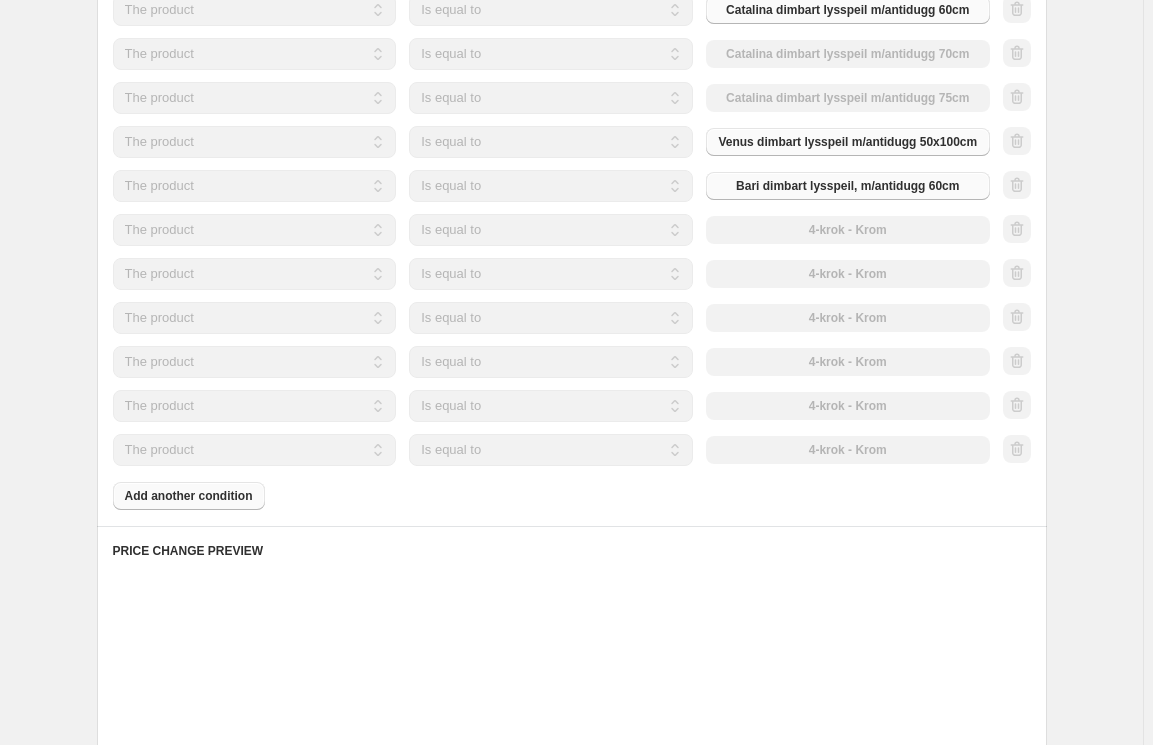 click on "Add another condition" at bounding box center (189, 496) 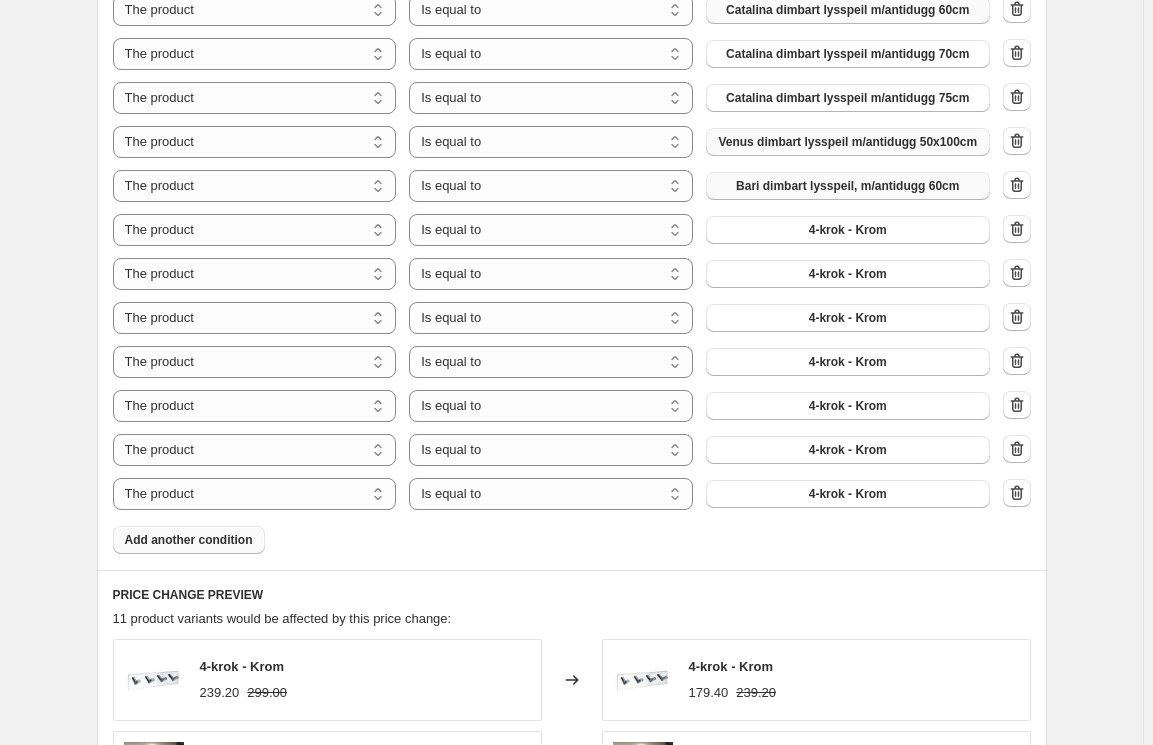 click on "Add another condition" at bounding box center [189, 540] 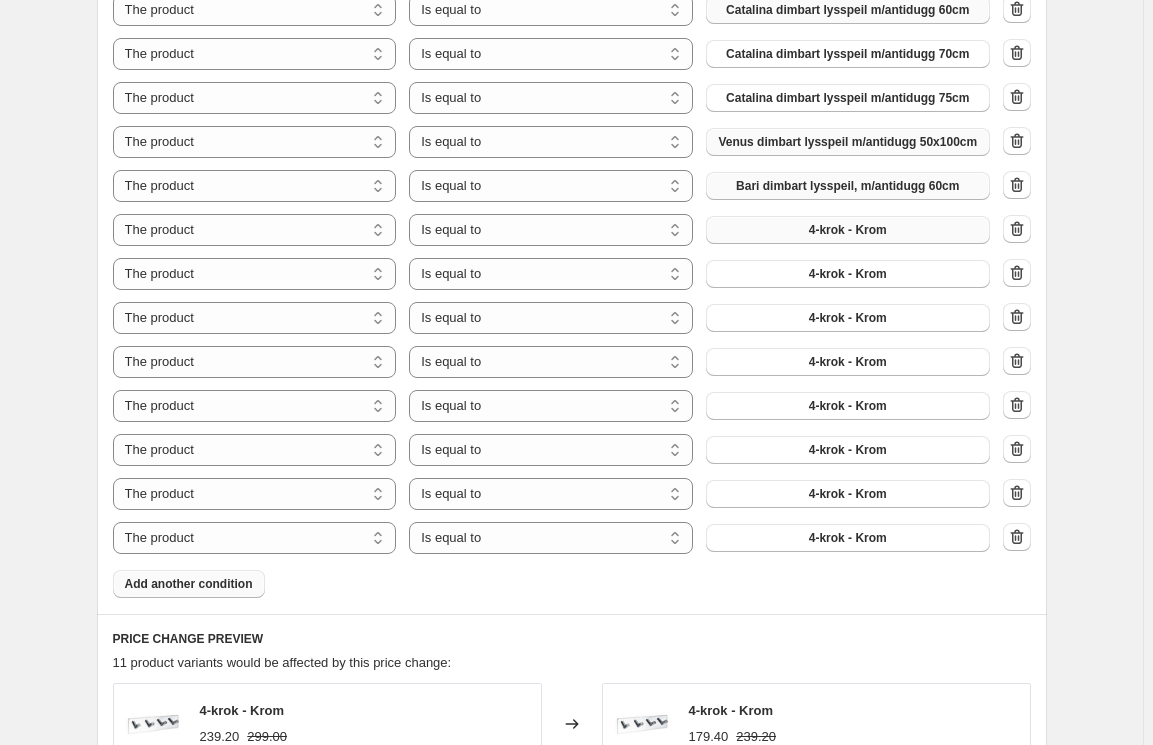 click on "4-krok - Krom" at bounding box center (848, 230) 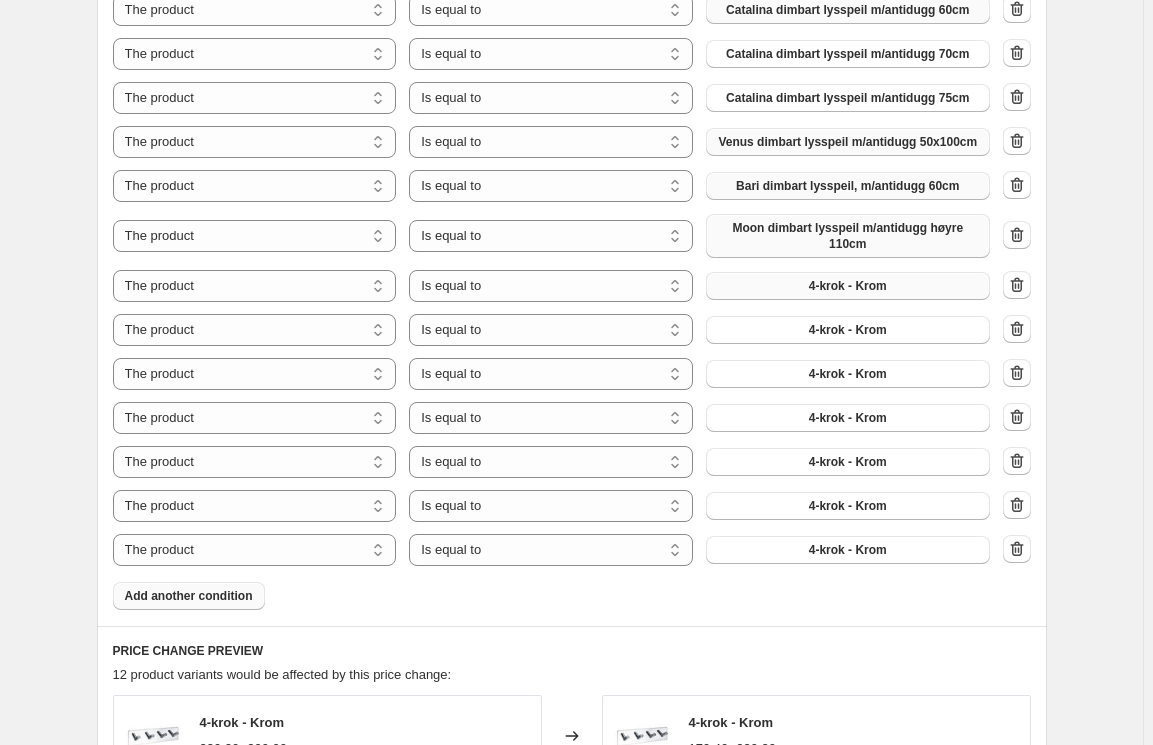 click on "4-krok - Krom" at bounding box center [848, 286] 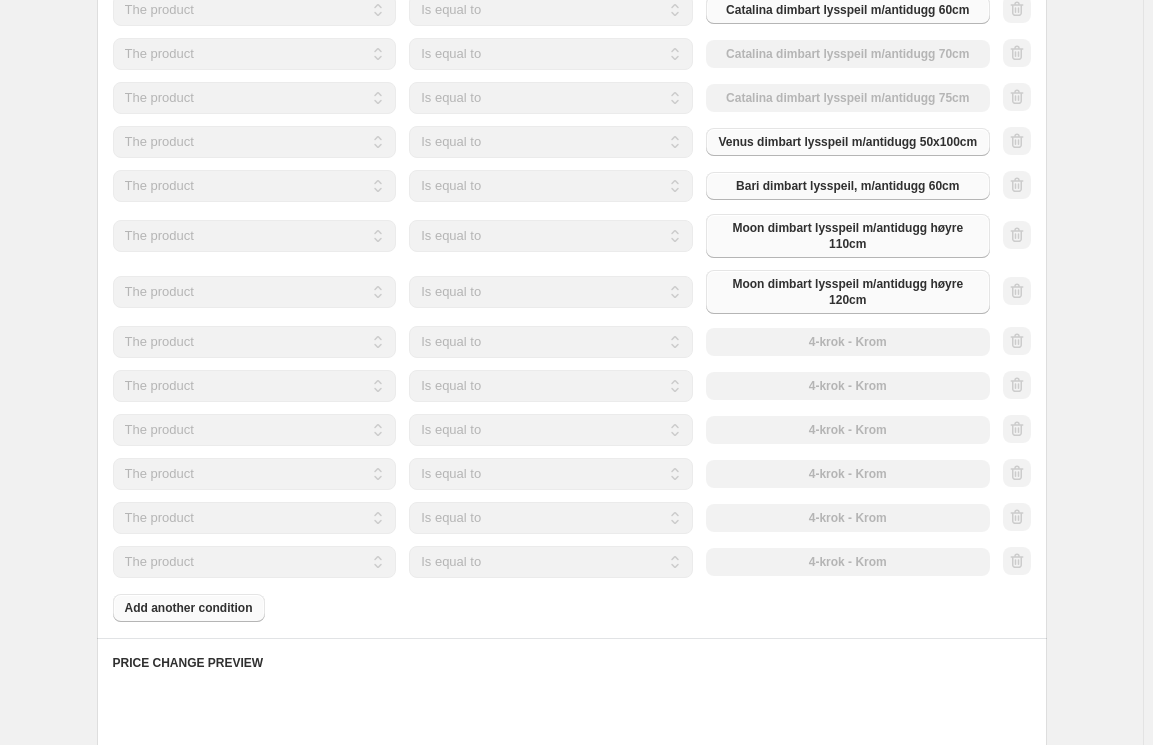 click on "4-krok - Krom" at bounding box center (848, 342) 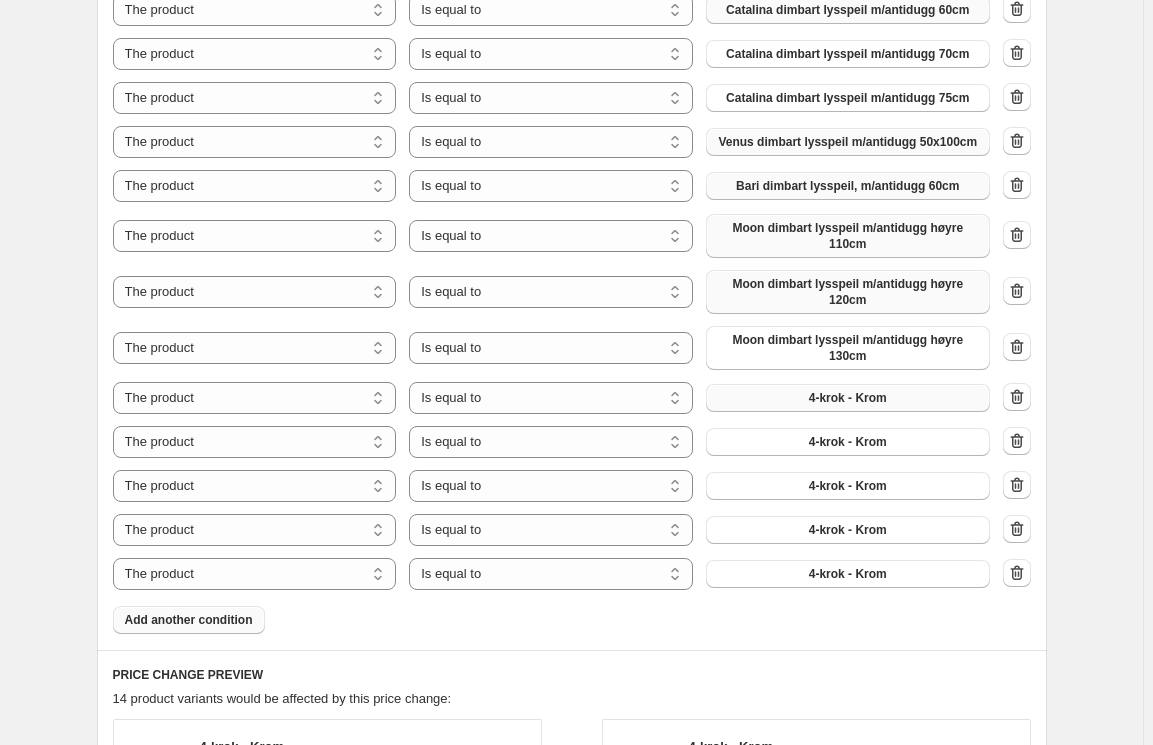 click on "4-krok - Krom" at bounding box center [848, 398] 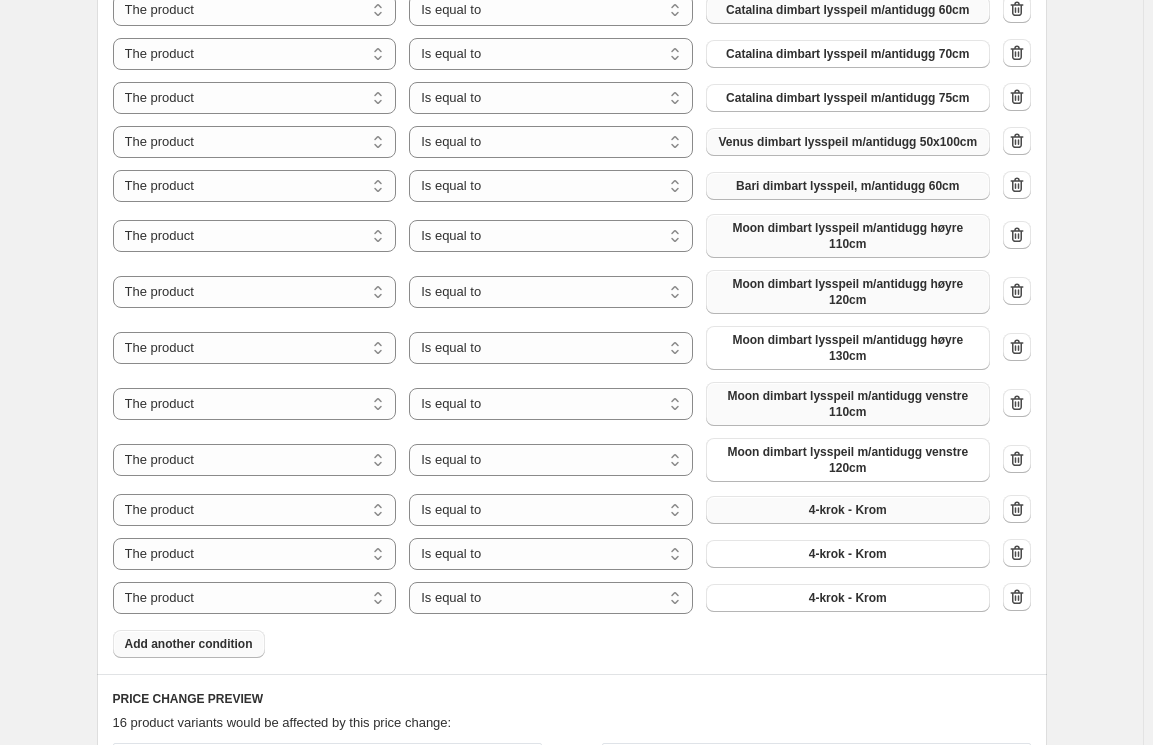click on "4-krok - Krom" at bounding box center (848, 510) 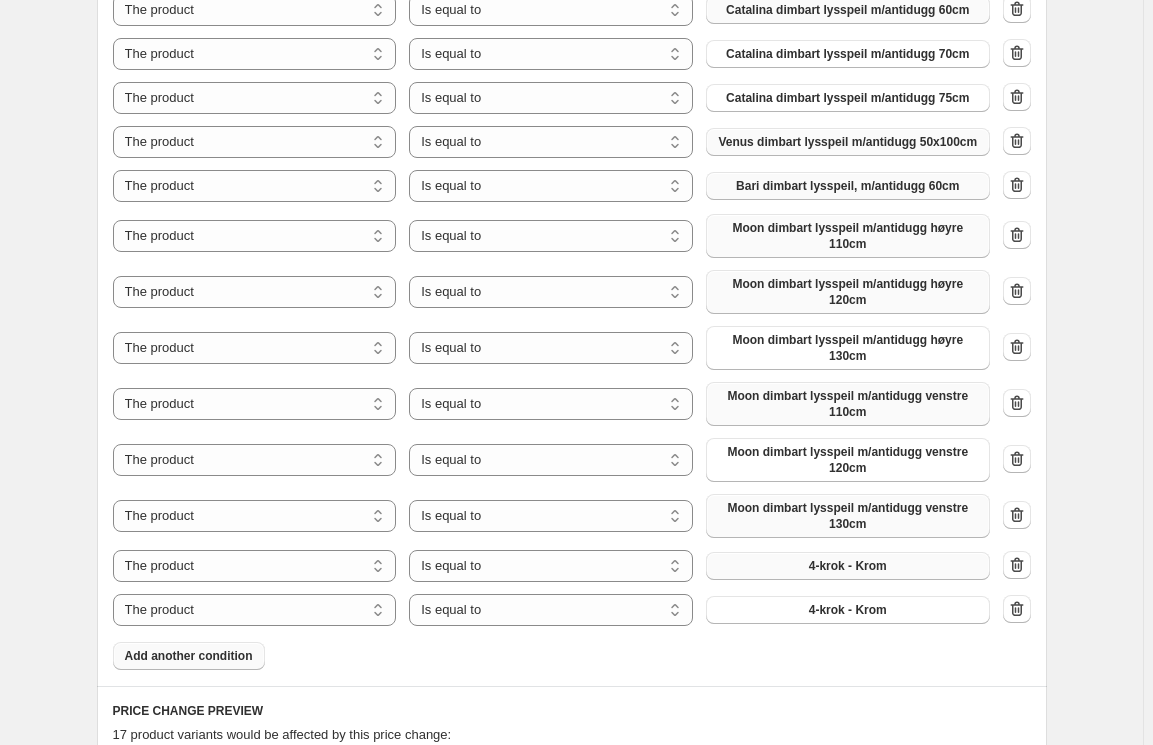 click on "4-krok - Krom" at bounding box center [848, 566] 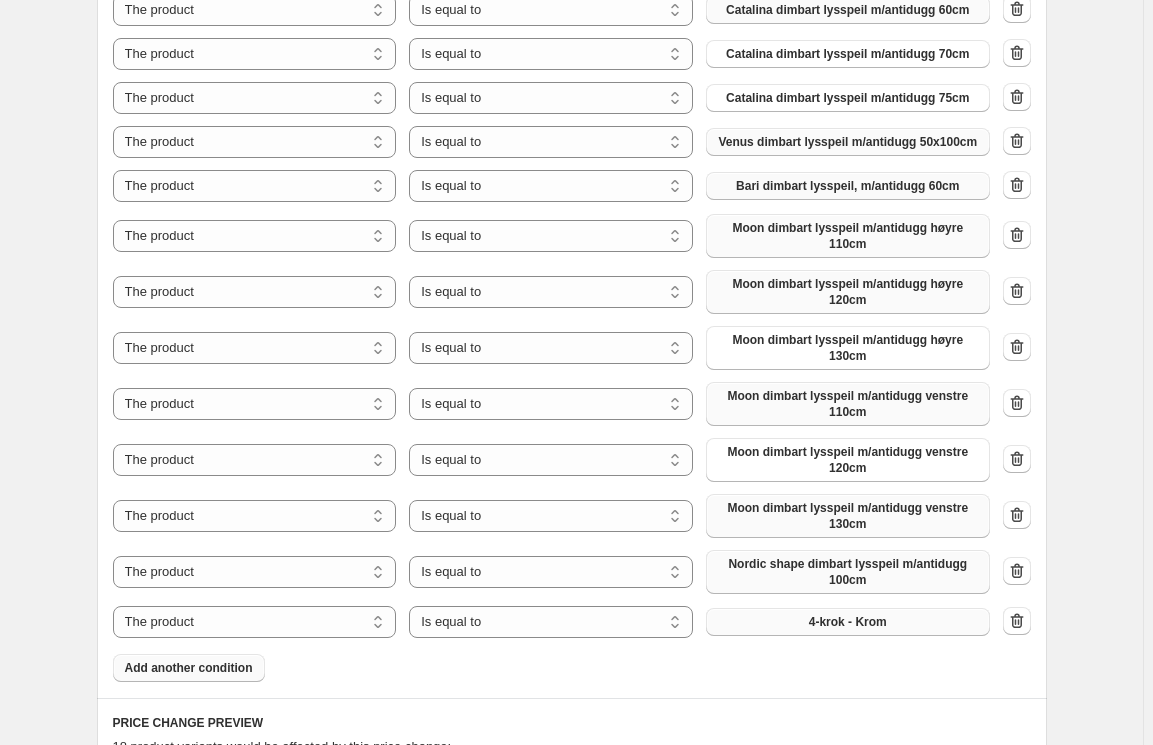 click on "4-krok - Krom" at bounding box center [848, 622] 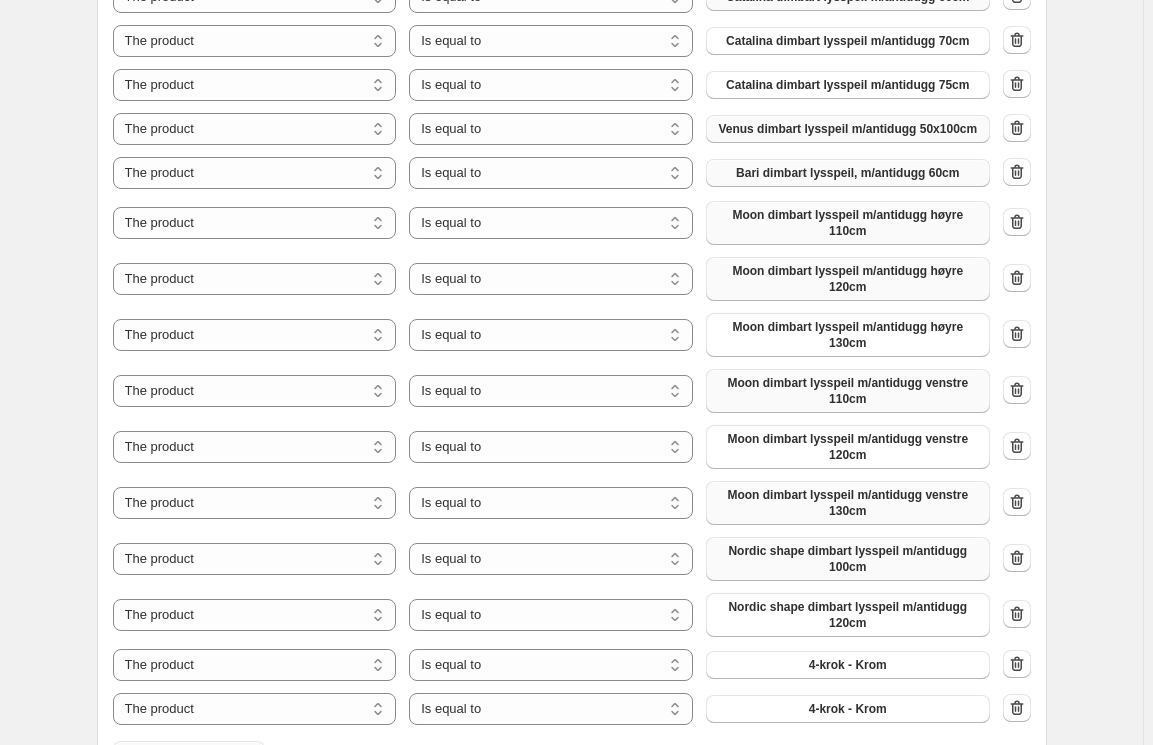 scroll, scrollTop: 1909, scrollLeft: 0, axis: vertical 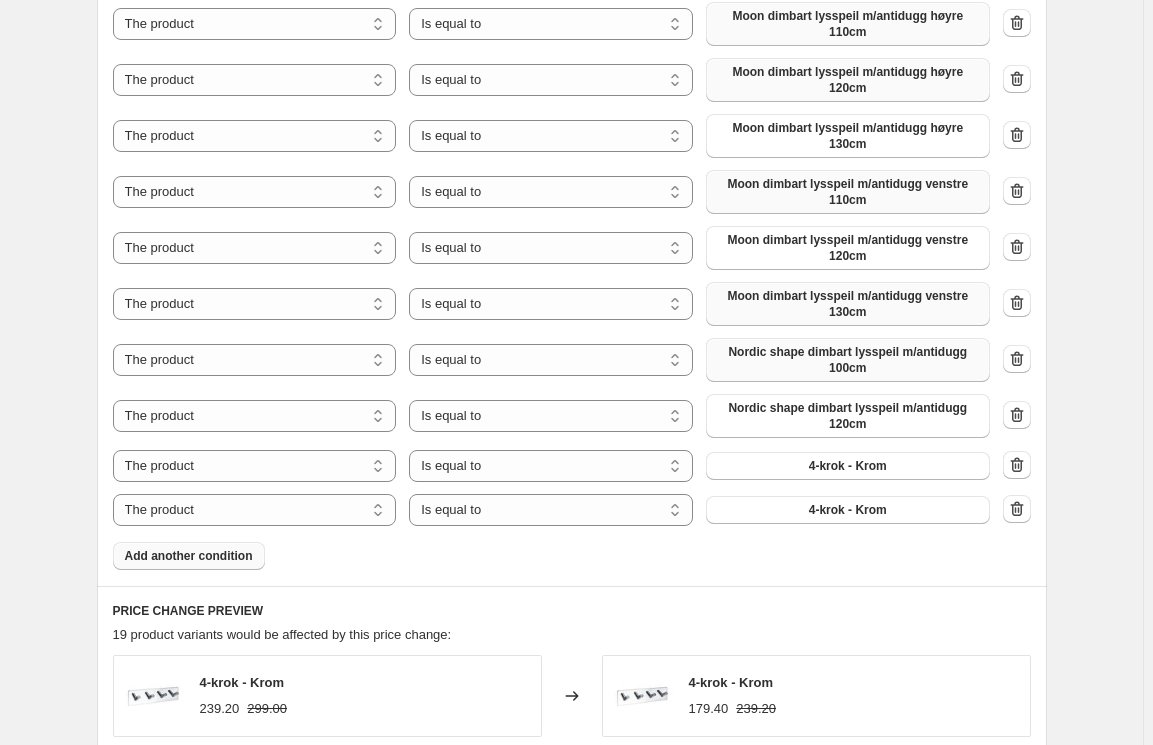 click on "Add another condition" at bounding box center (189, 556) 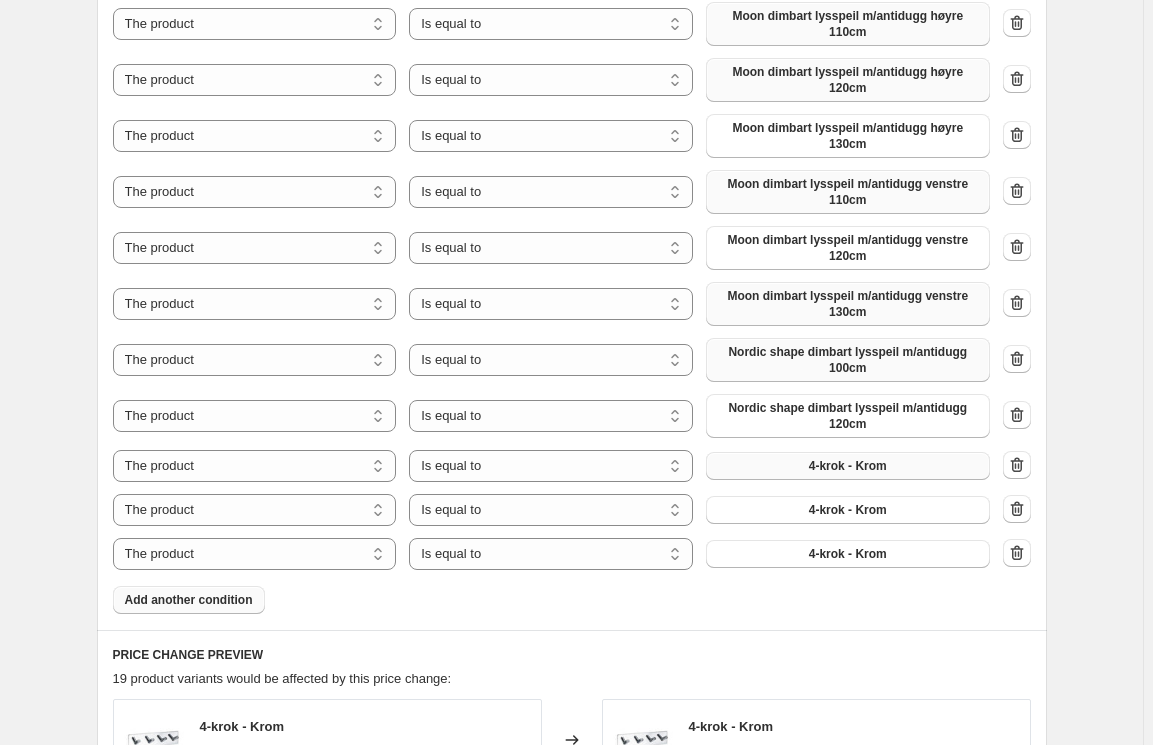 click on "4-krok - Krom" at bounding box center [848, 466] 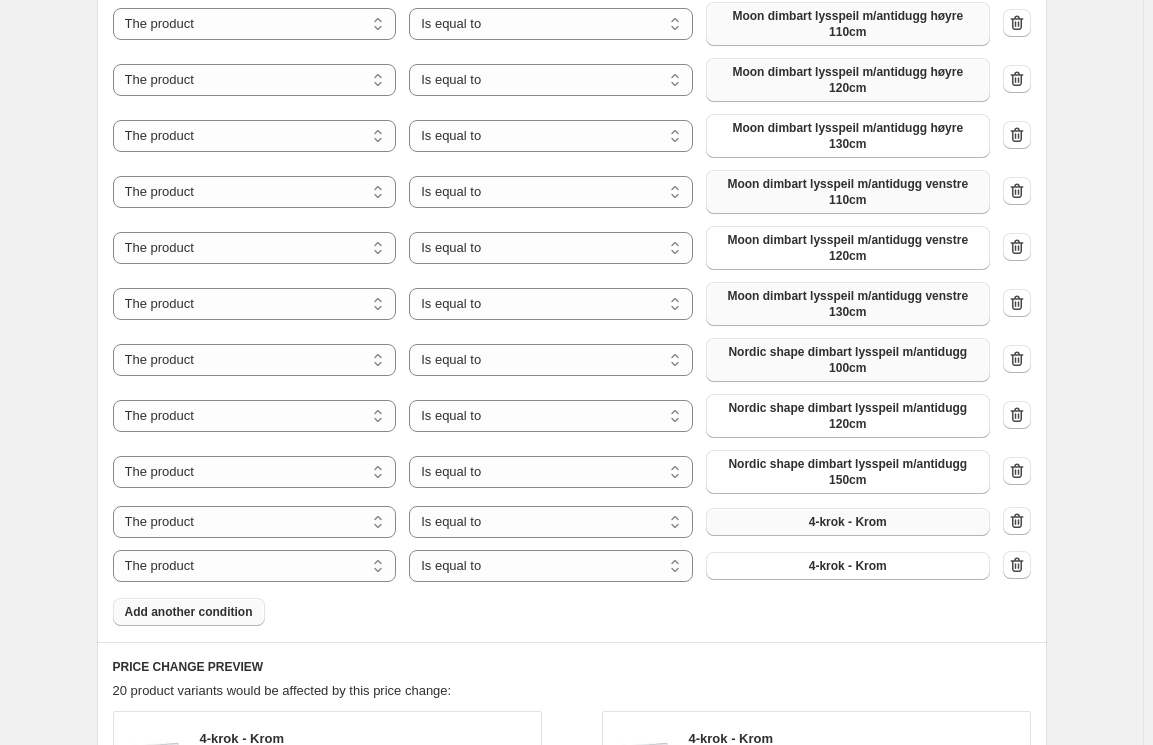 click on "4-krok - Krom" at bounding box center (848, 522) 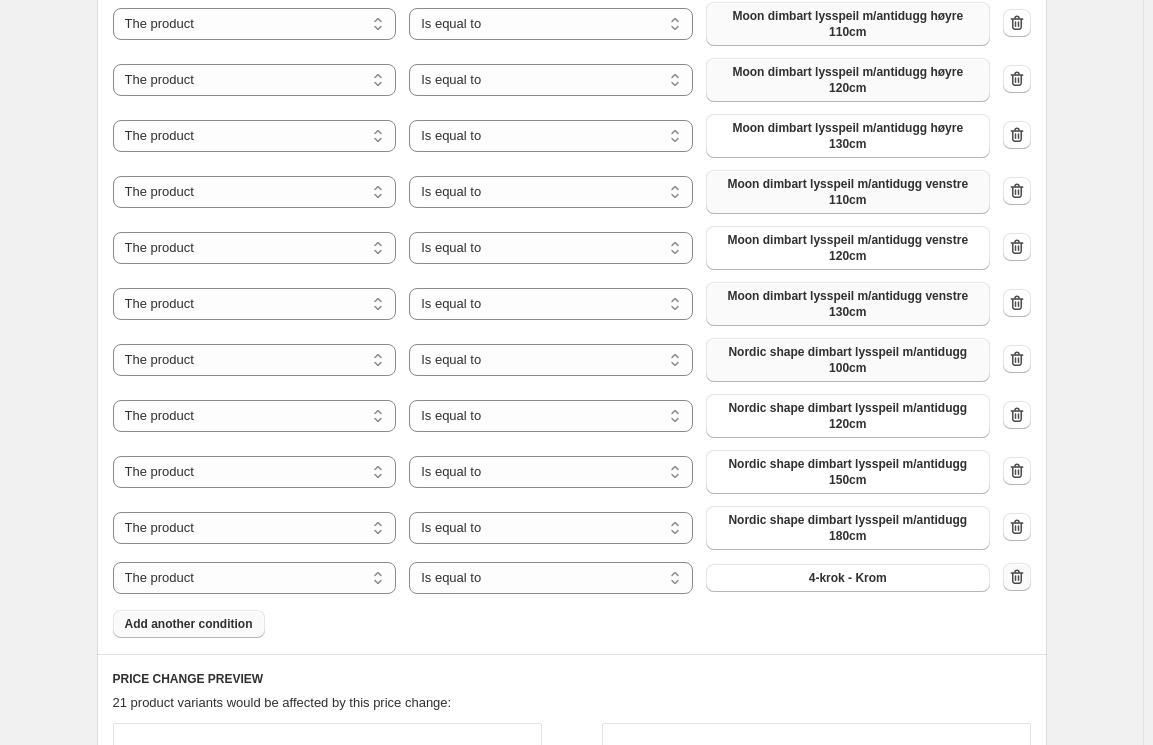 click 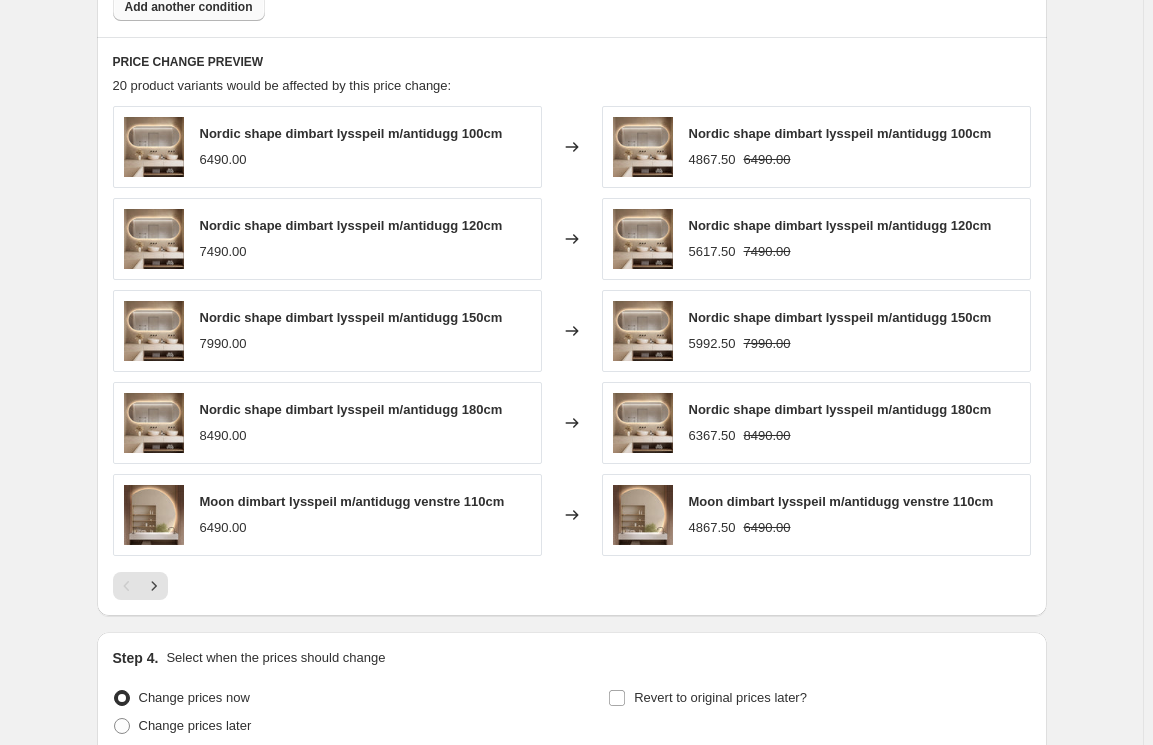 scroll, scrollTop: 2545, scrollLeft: 0, axis: vertical 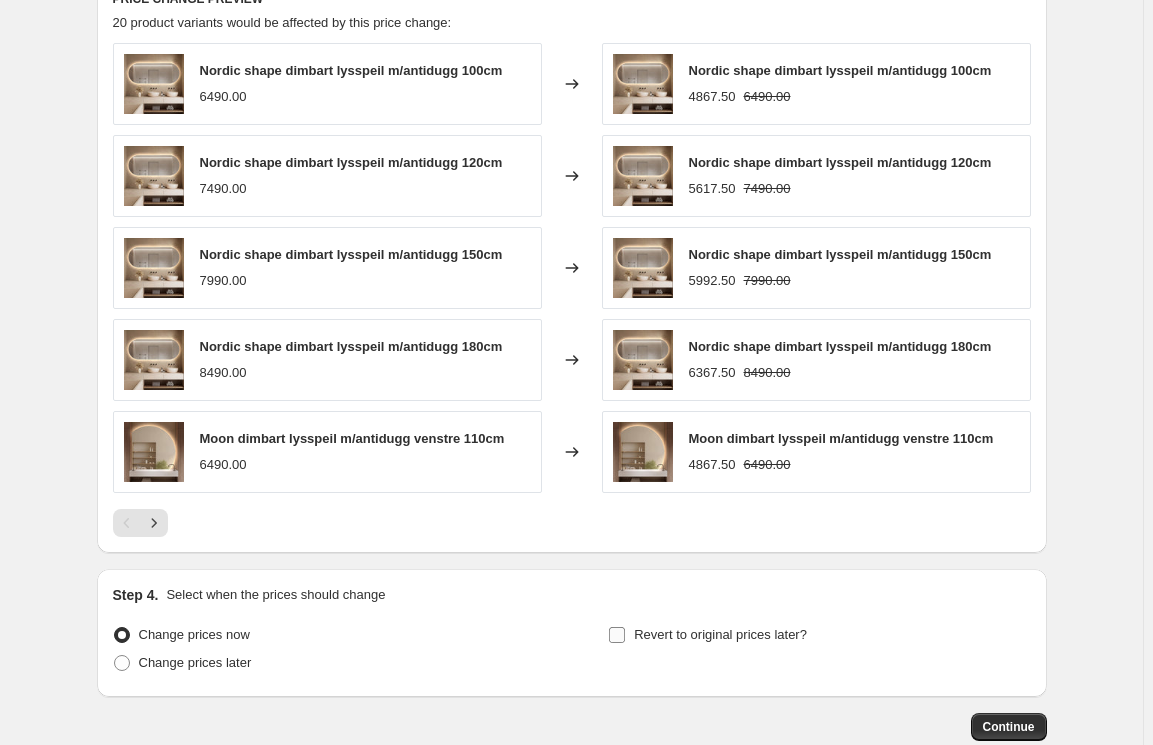 click on "Revert to original prices later?" at bounding box center [720, 634] 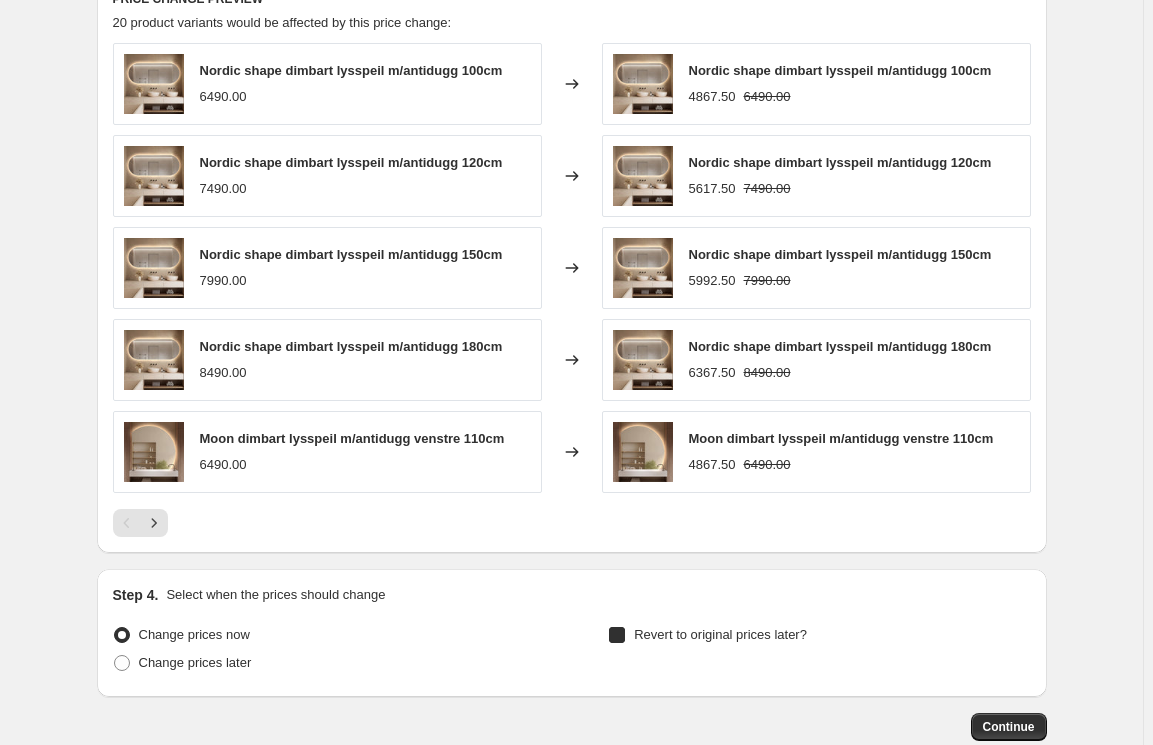 checkbox on "true" 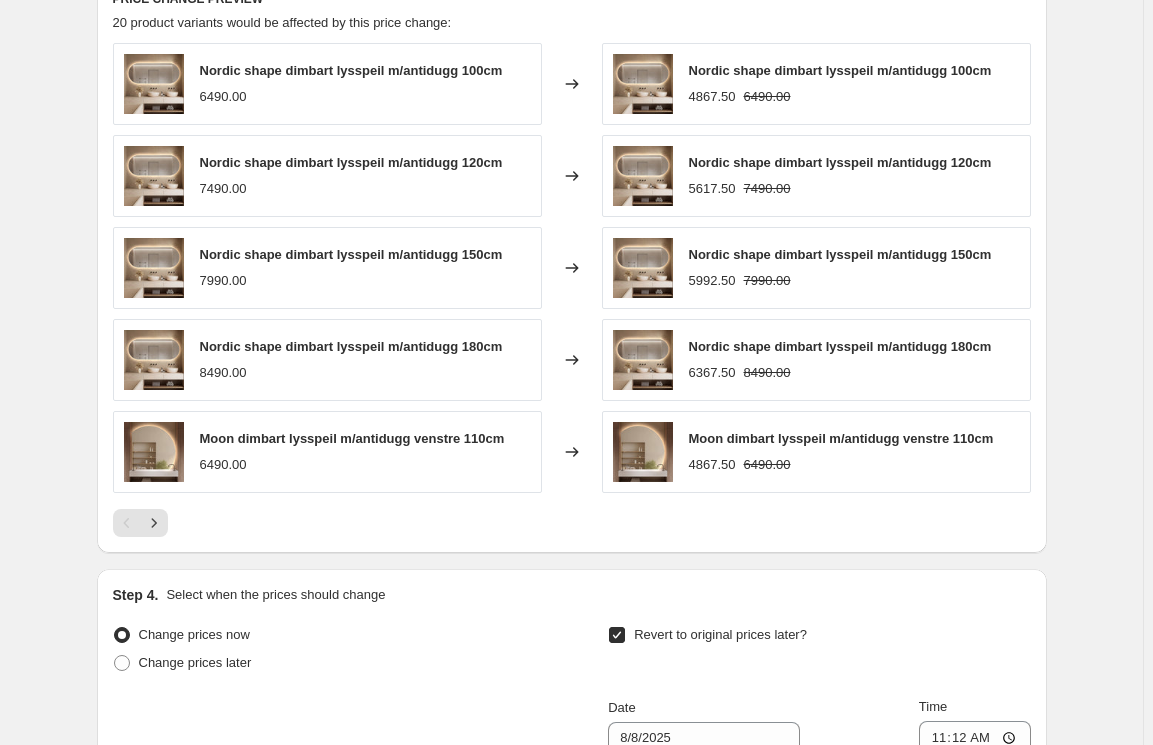 scroll, scrollTop: 2970, scrollLeft: 0, axis: vertical 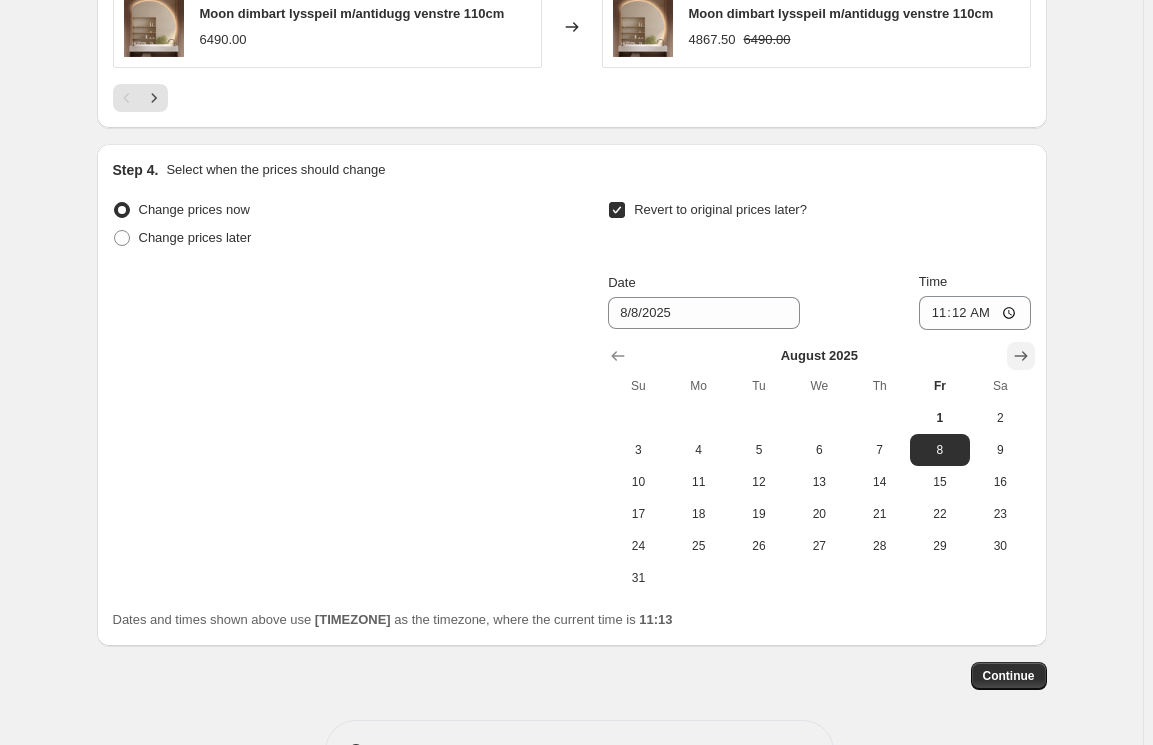 click 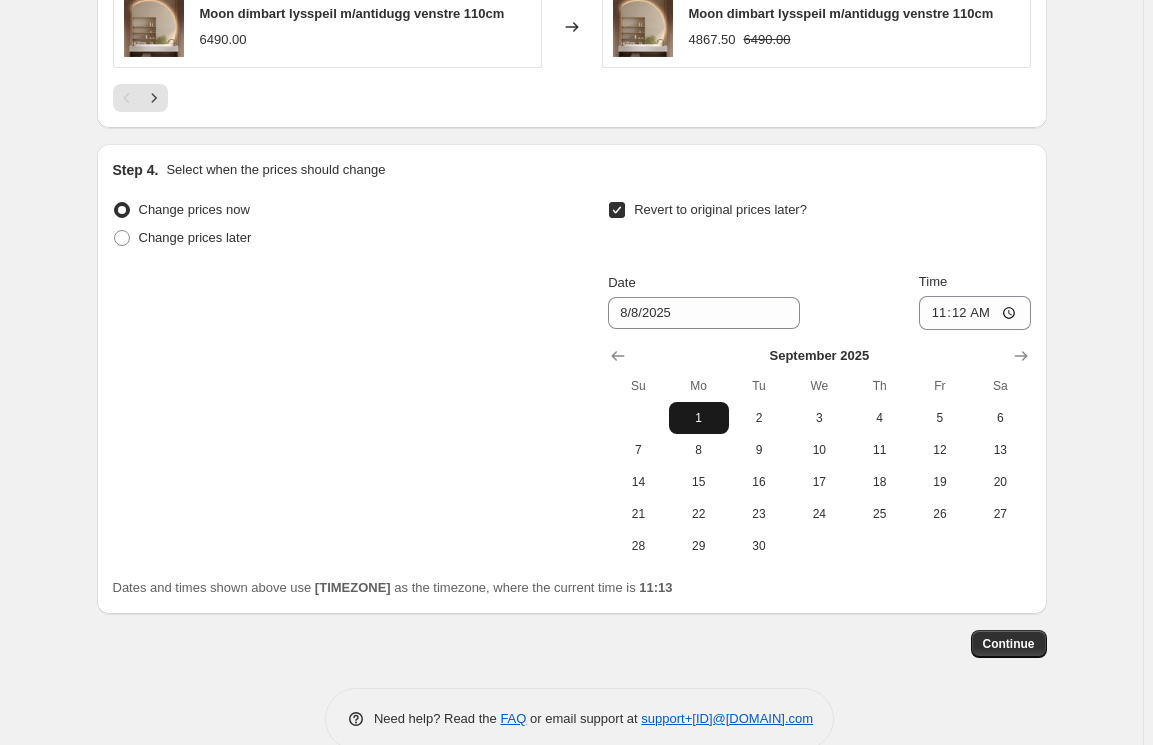 click on "1" at bounding box center (699, 418) 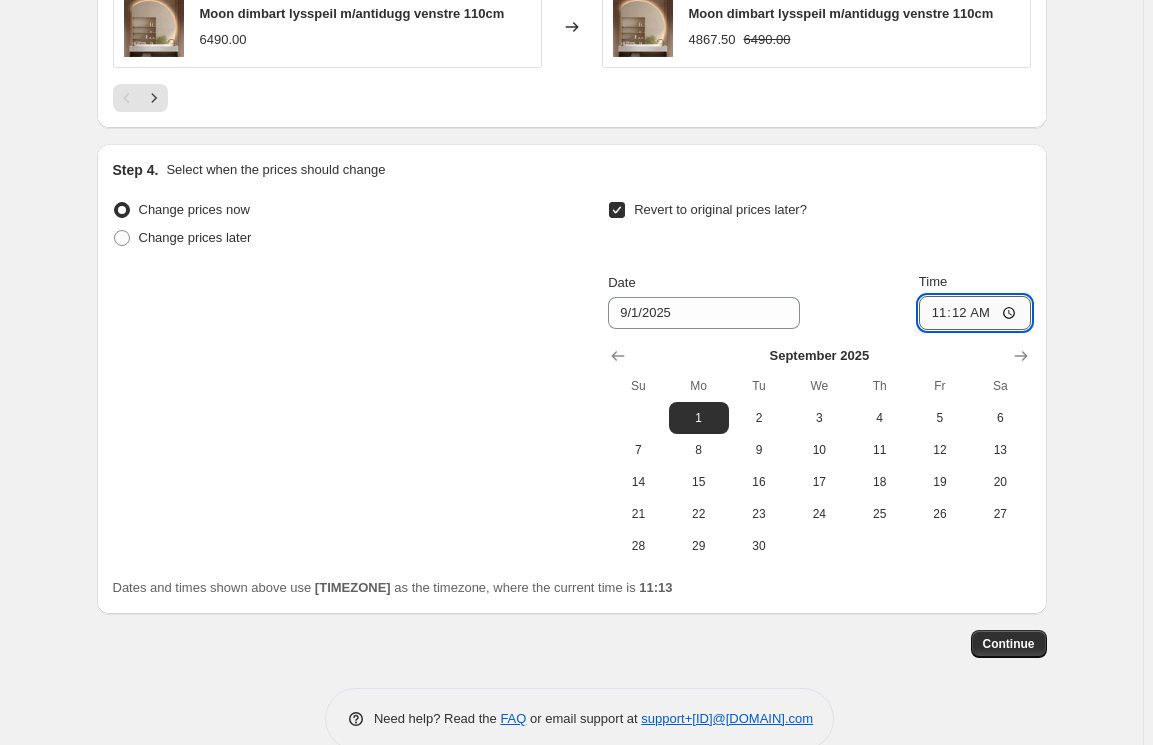 click on "11:12" at bounding box center (975, 313) 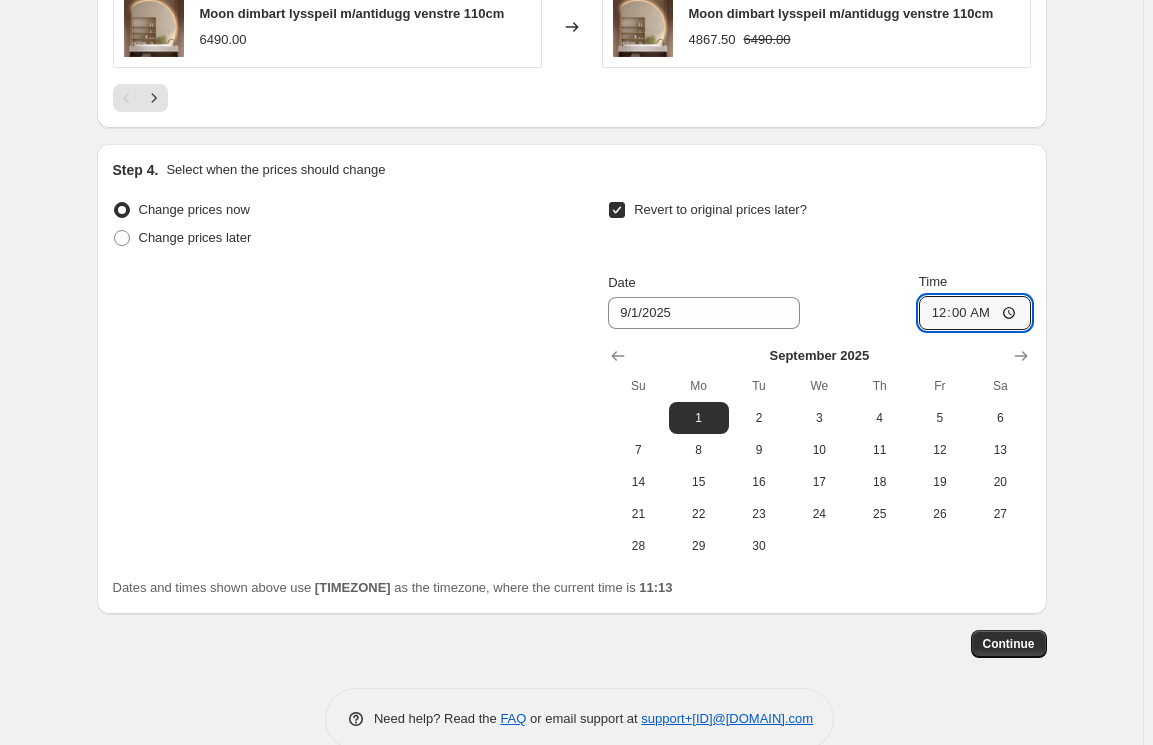 type on "00:05" 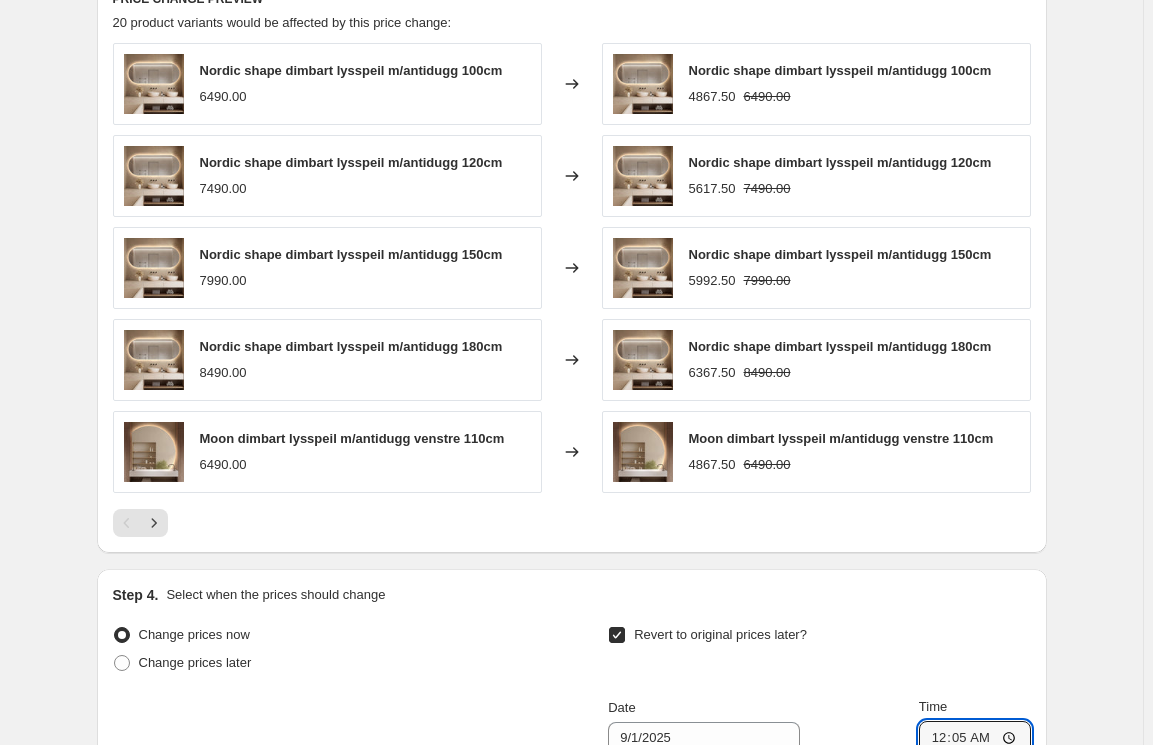 scroll, scrollTop: 2990, scrollLeft: 0, axis: vertical 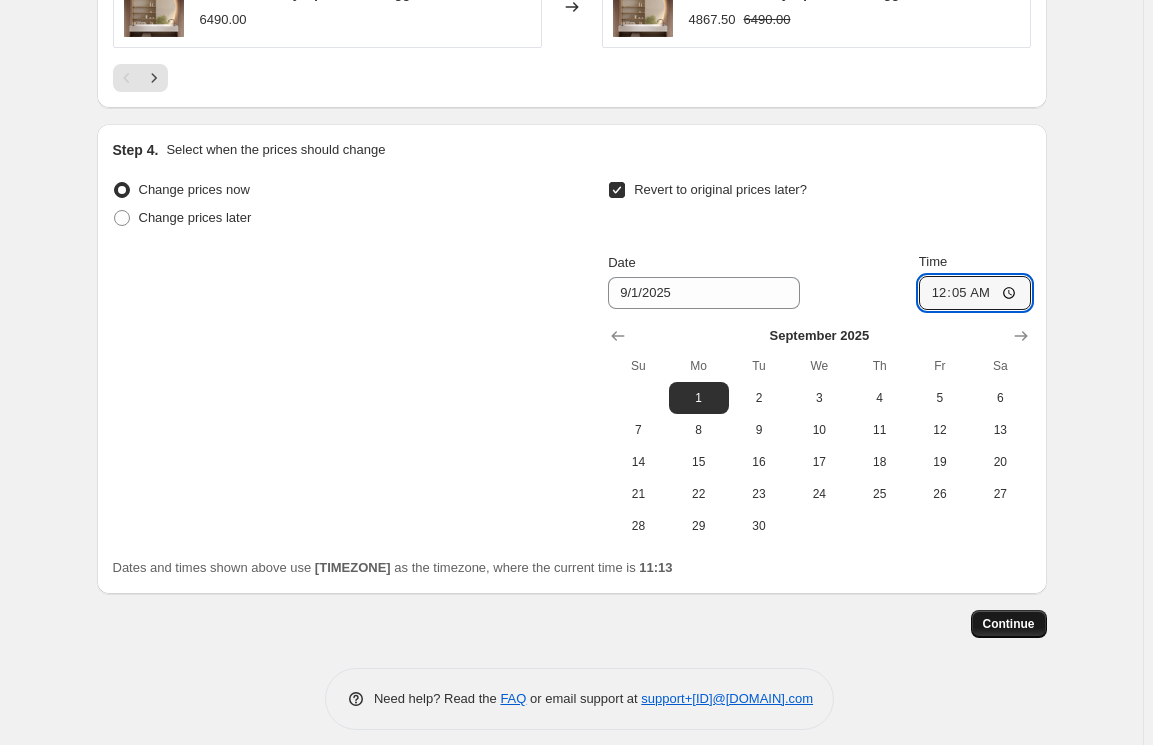 click on "Continue" at bounding box center [1009, 624] 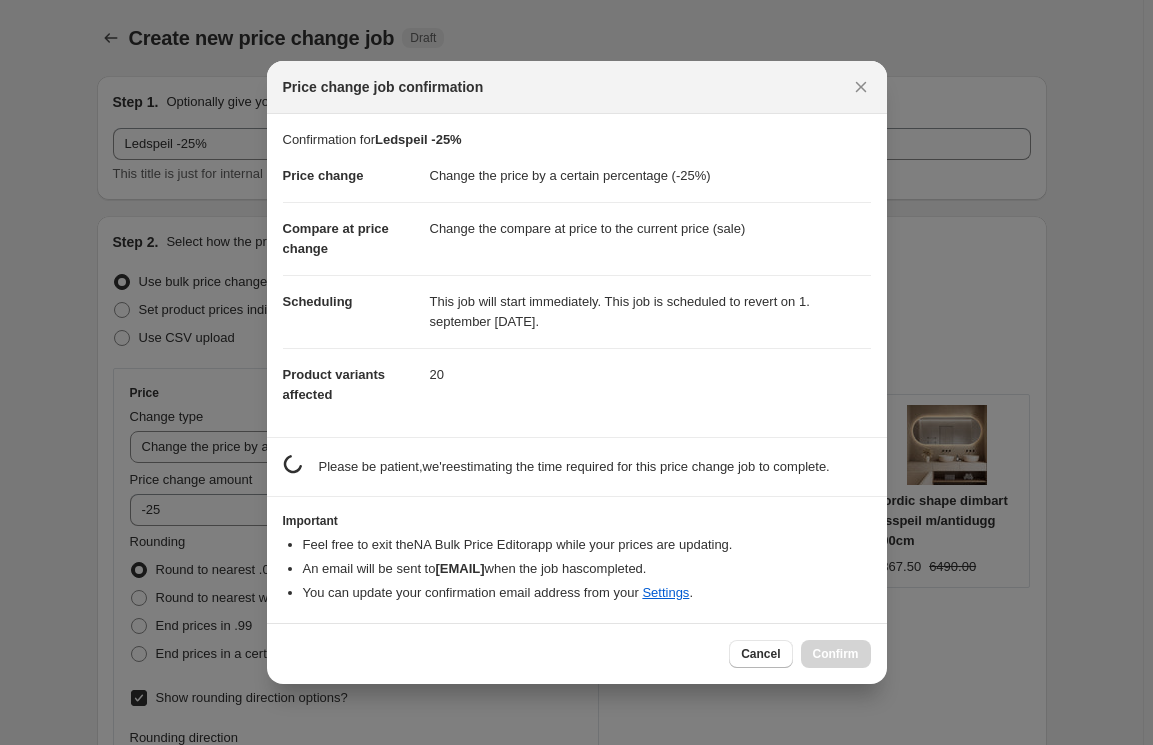 scroll, scrollTop: 0, scrollLeft: 0, axis: both 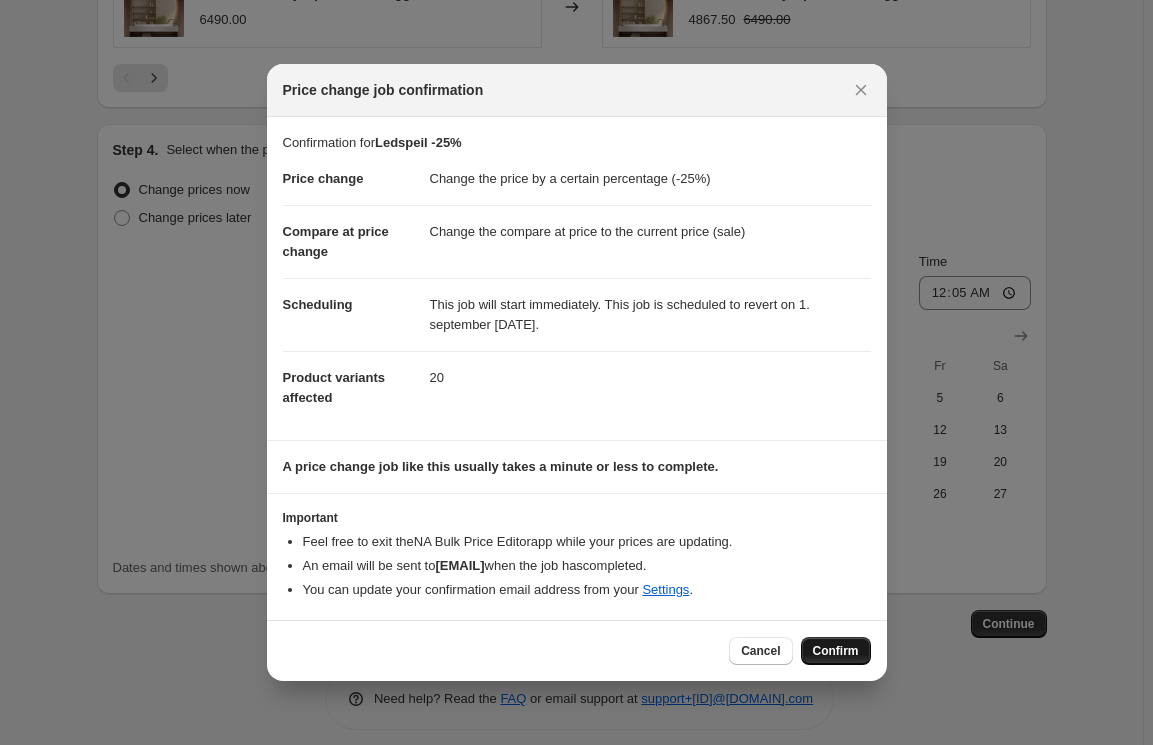 click on "Confirm" at bounding box center (836, 651) 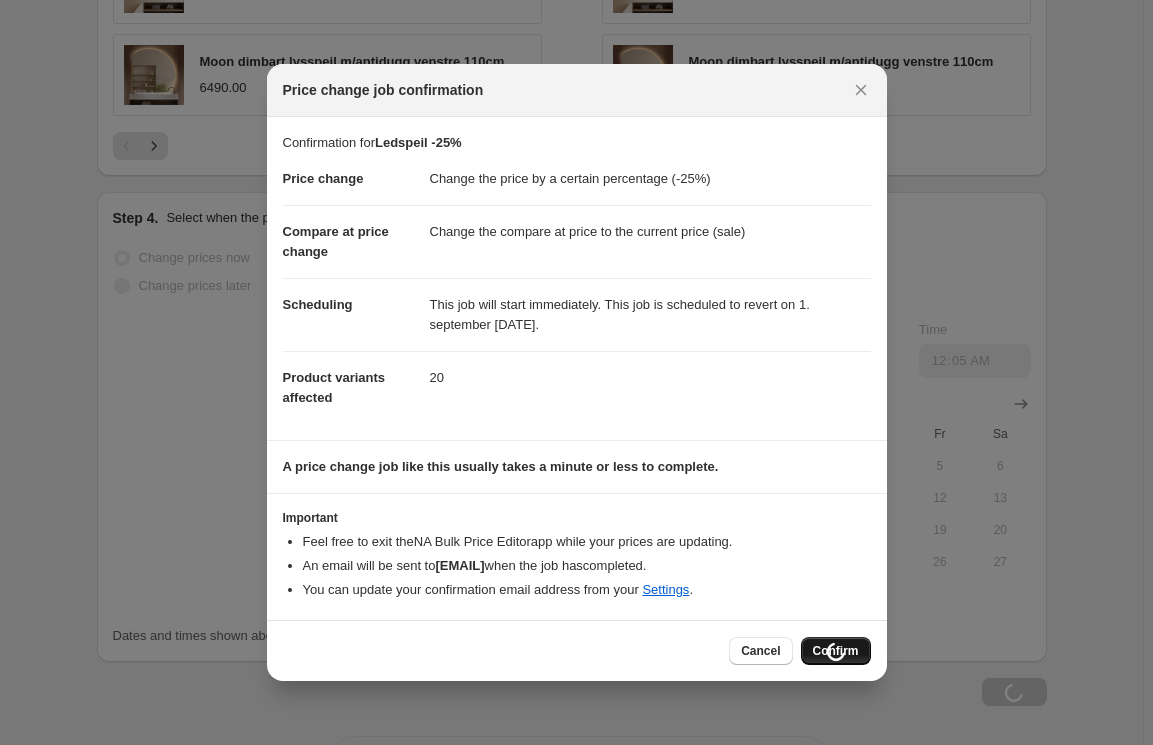 scroll, scrollTop: 3059, scrollLeft: 0, axis: vertical 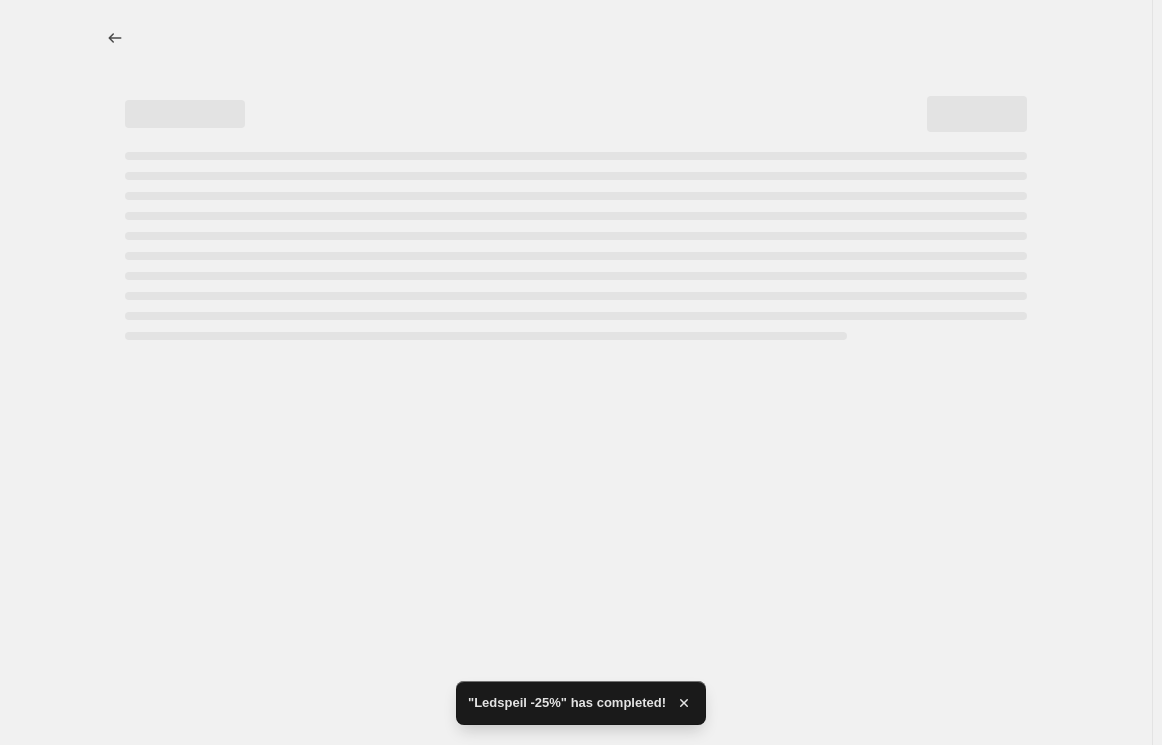 select on "percentage" 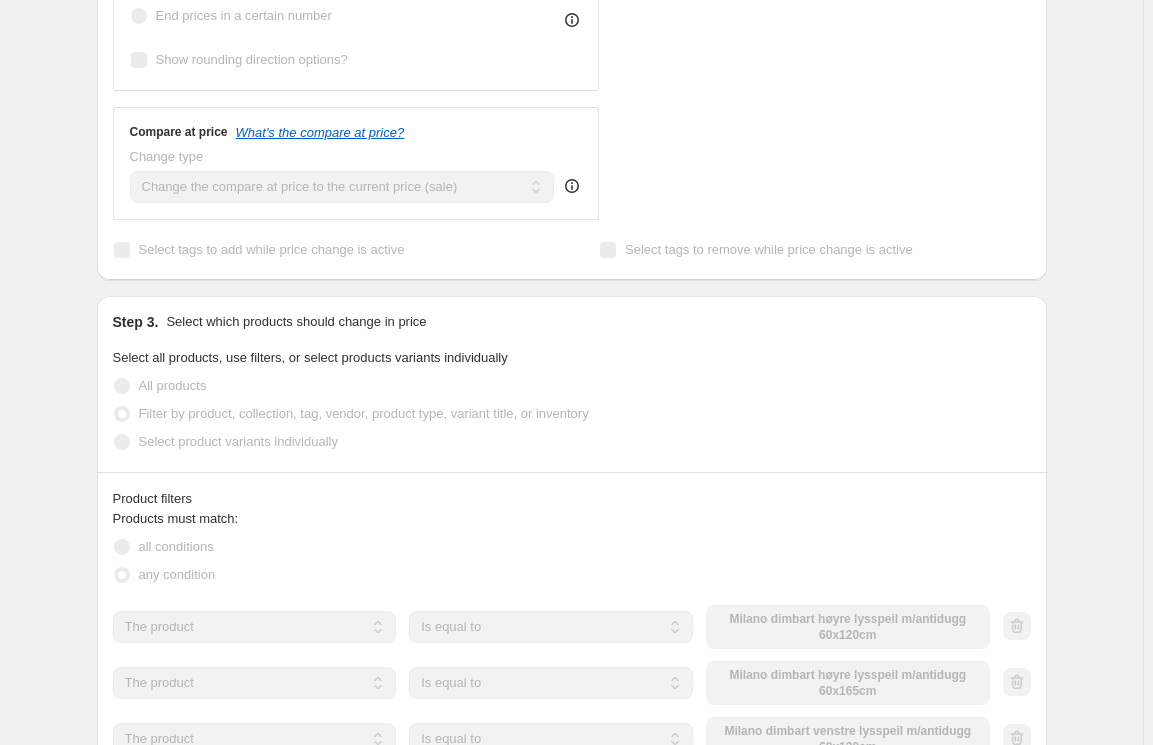 scroll, scrollTop: 0, scrollLeft: 0, axis: both 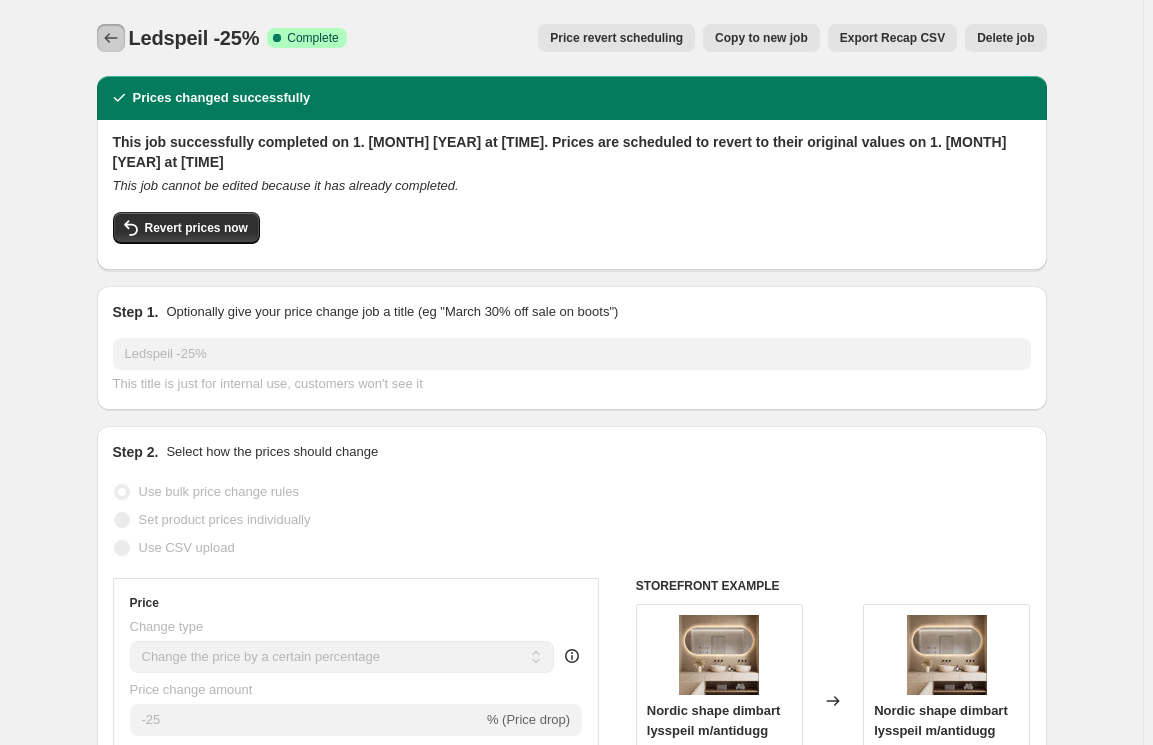 click at bounding box center [111, 38] 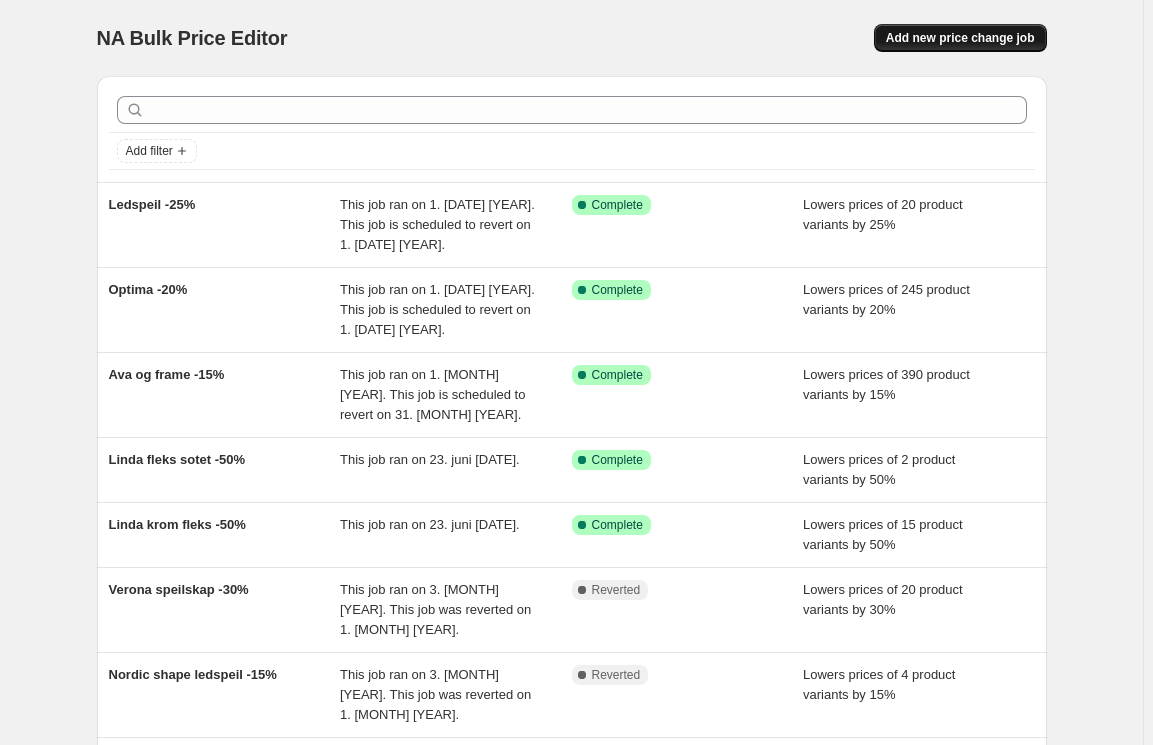 click on "Add new price change job" at bounding box center [960, 38] 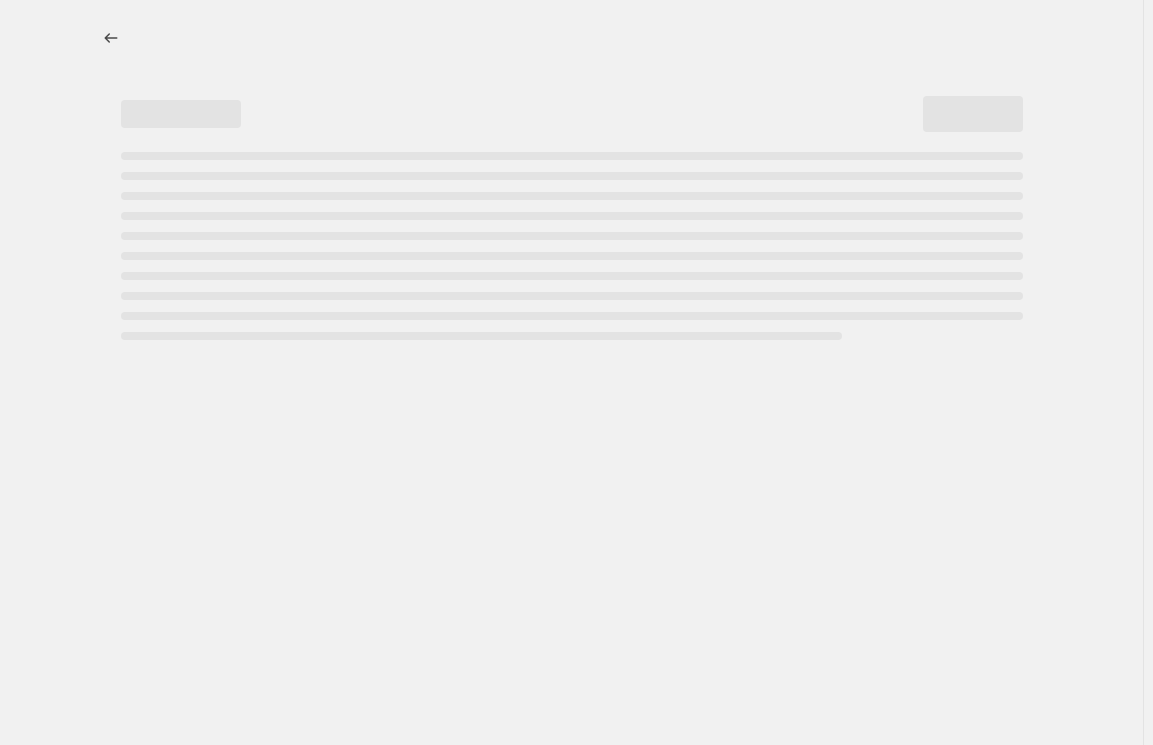 select on "percentage" 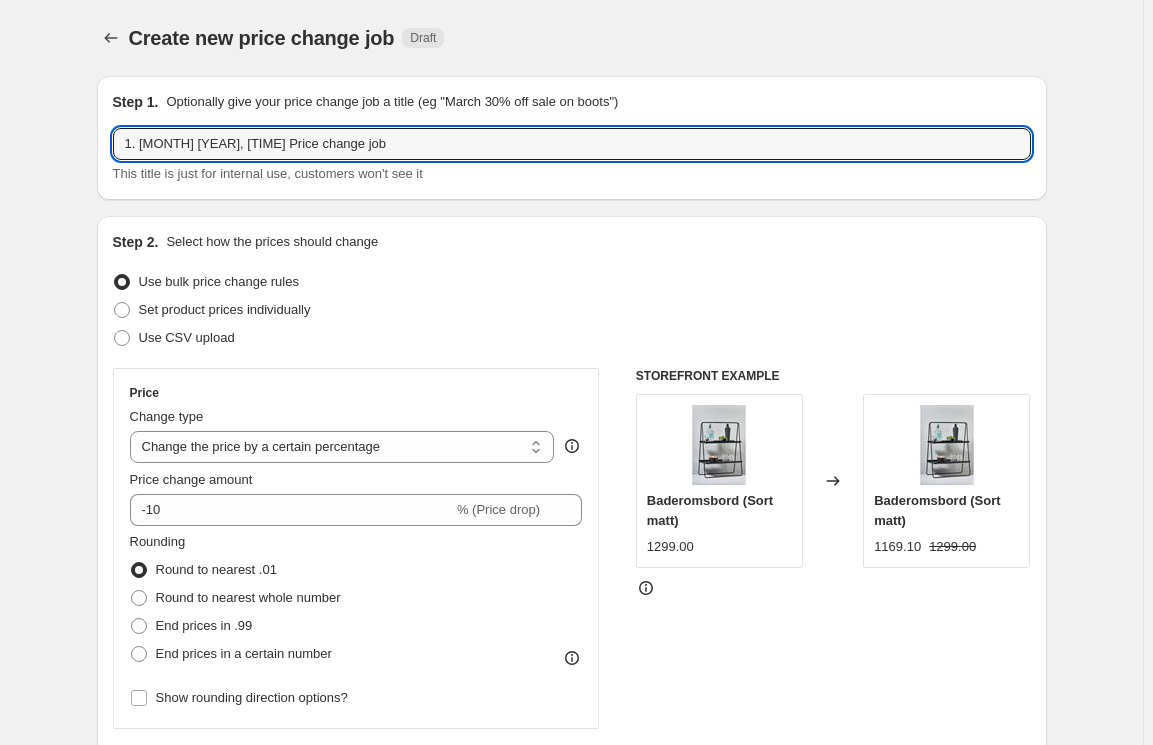 drag, startPoint x: 380, startPoint y: 152, endPoint x: -70, endPoint y: 150, distance: 450.00446 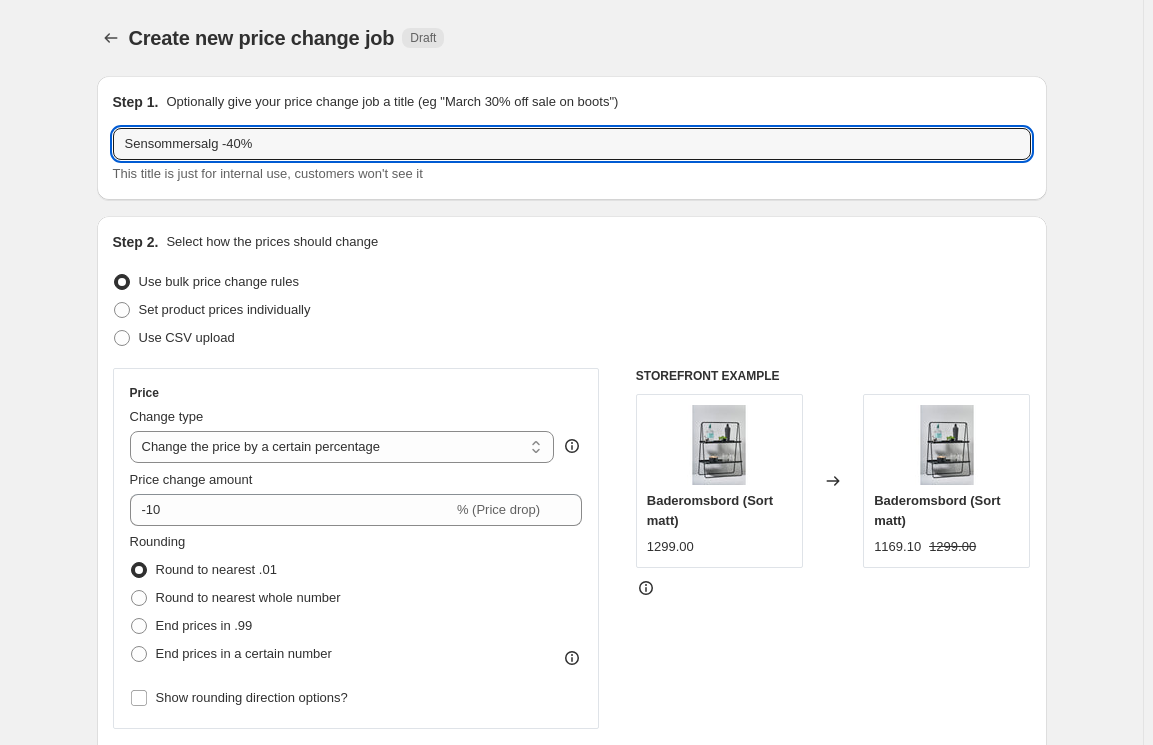 type on "Sensommersalg [PERCENTAGE]%" 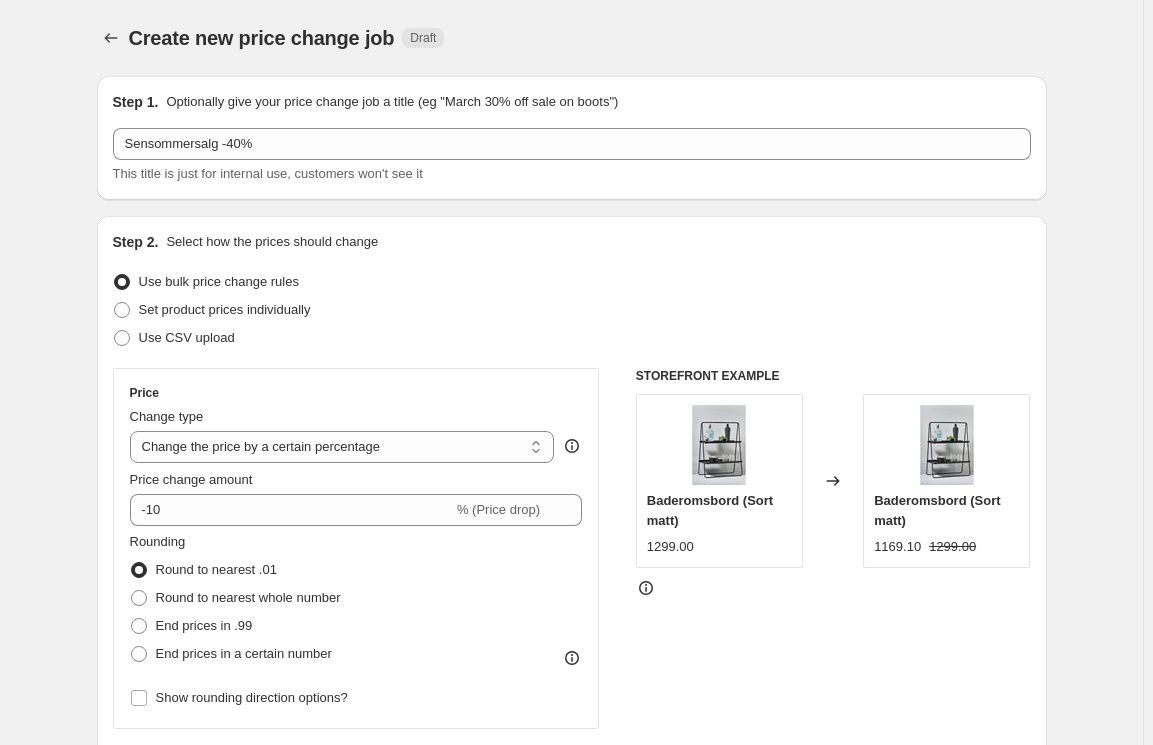 click on "Price change amount" at bounding box center (191, 479) 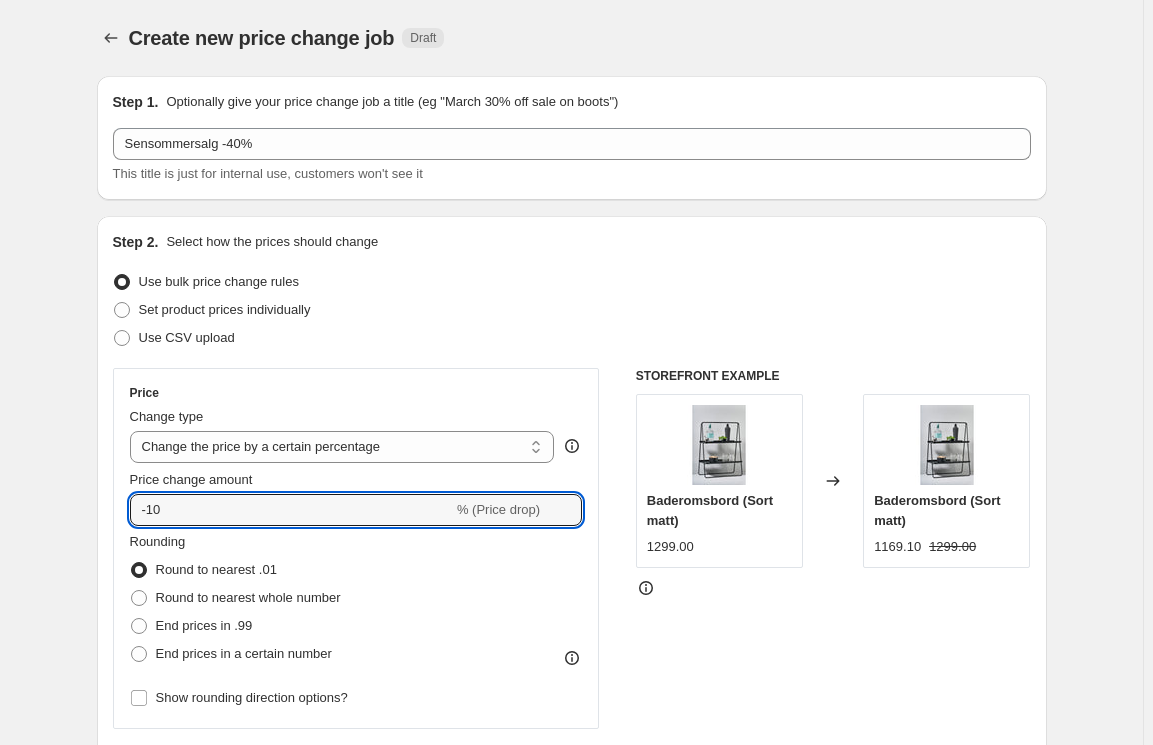 click on "-10" at bounding box center [291, 510] 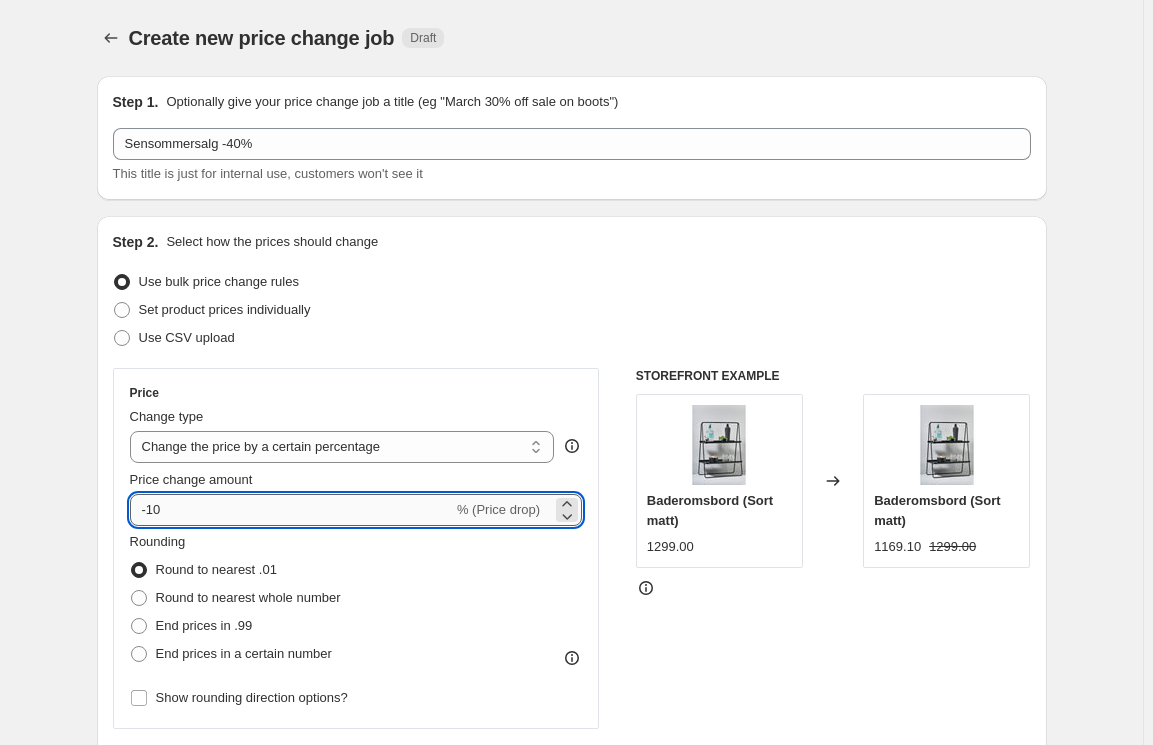 click on "-10" at bounding box center [291, 510] 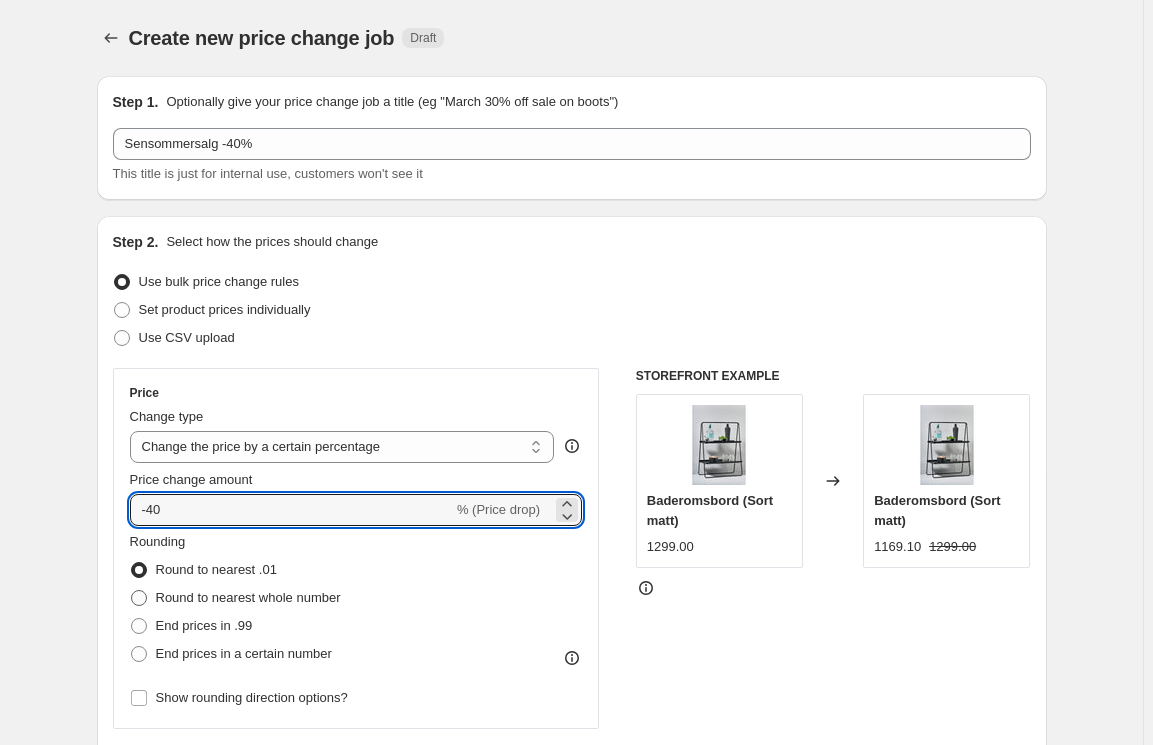 scroll, scrollTop: 211, scrollLeft: 0, axis: vertical 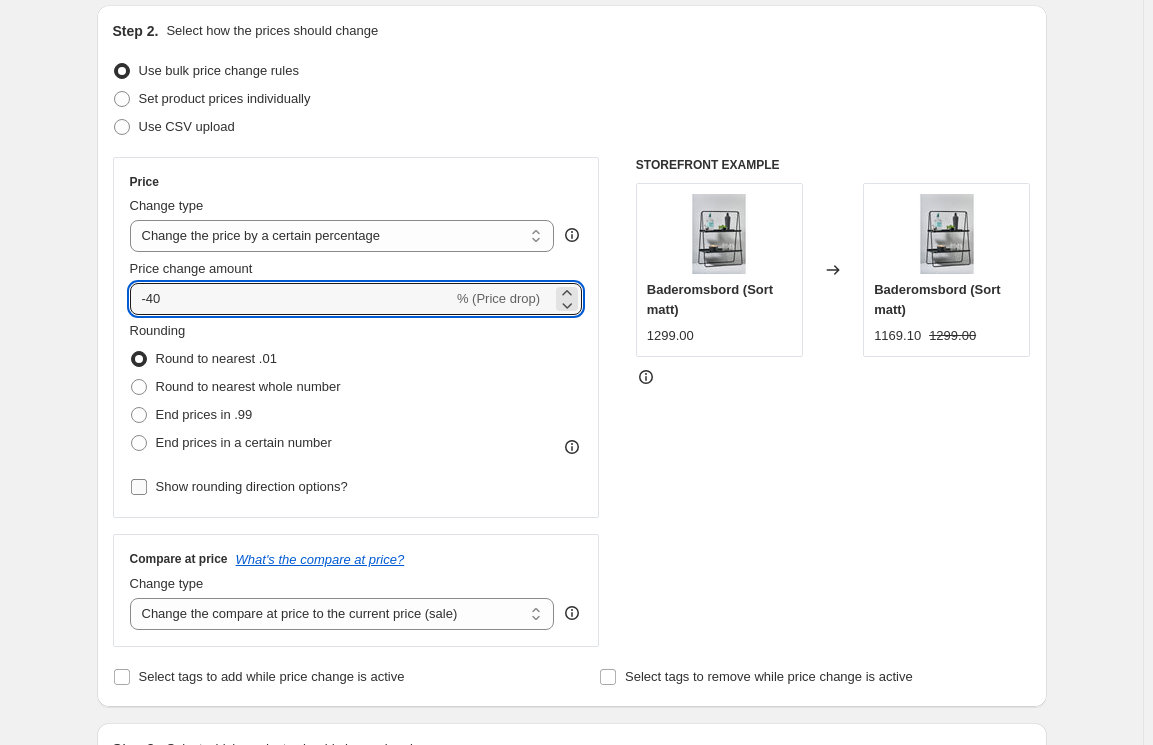 type on "-40" 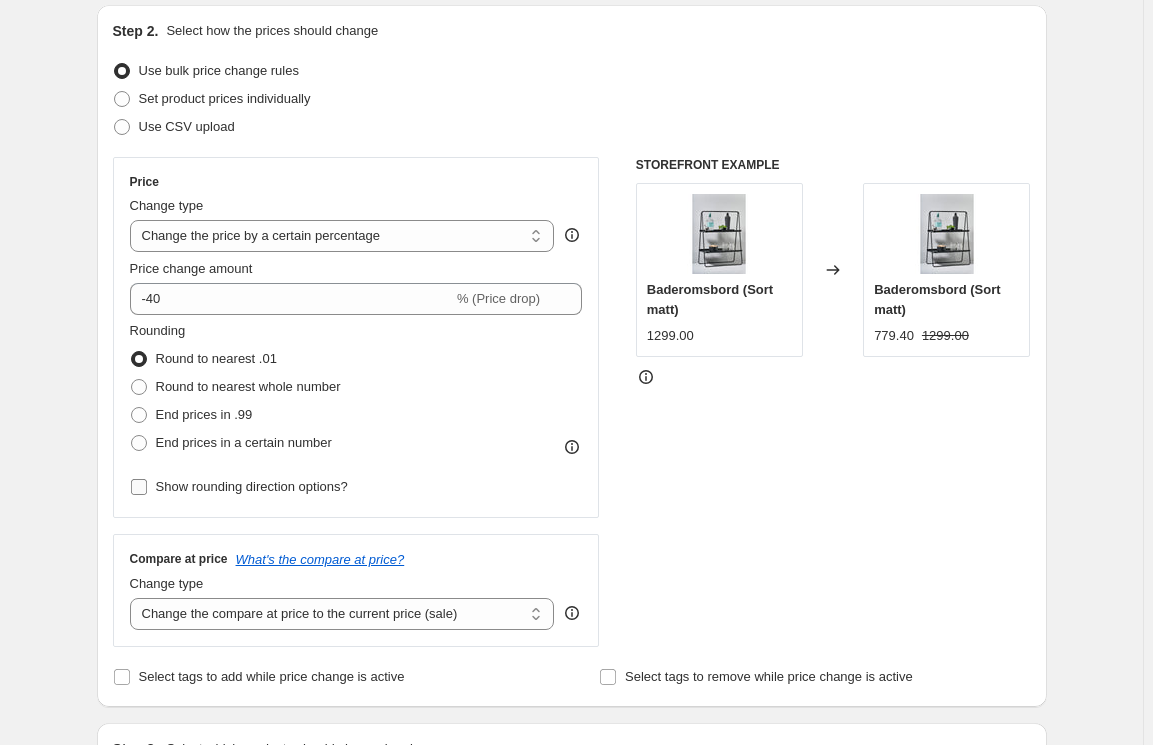 click on "Show rounding direction options?" at bounding box center (252, 486) 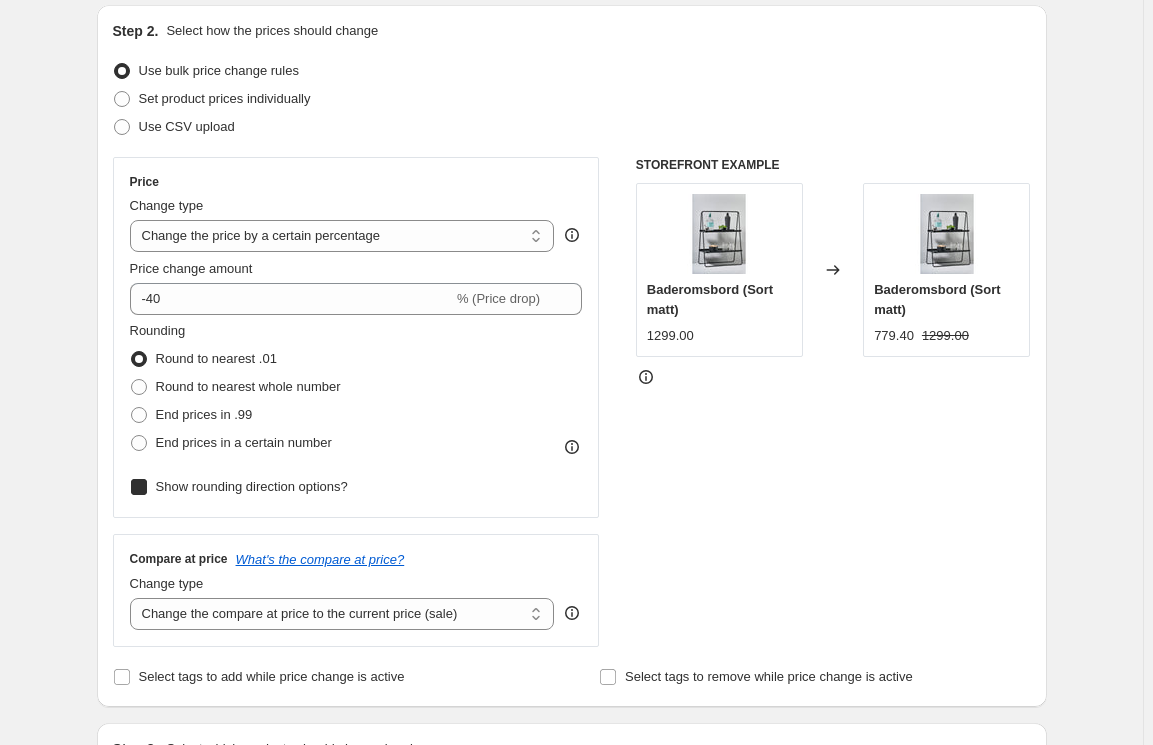 checkbox on "true" 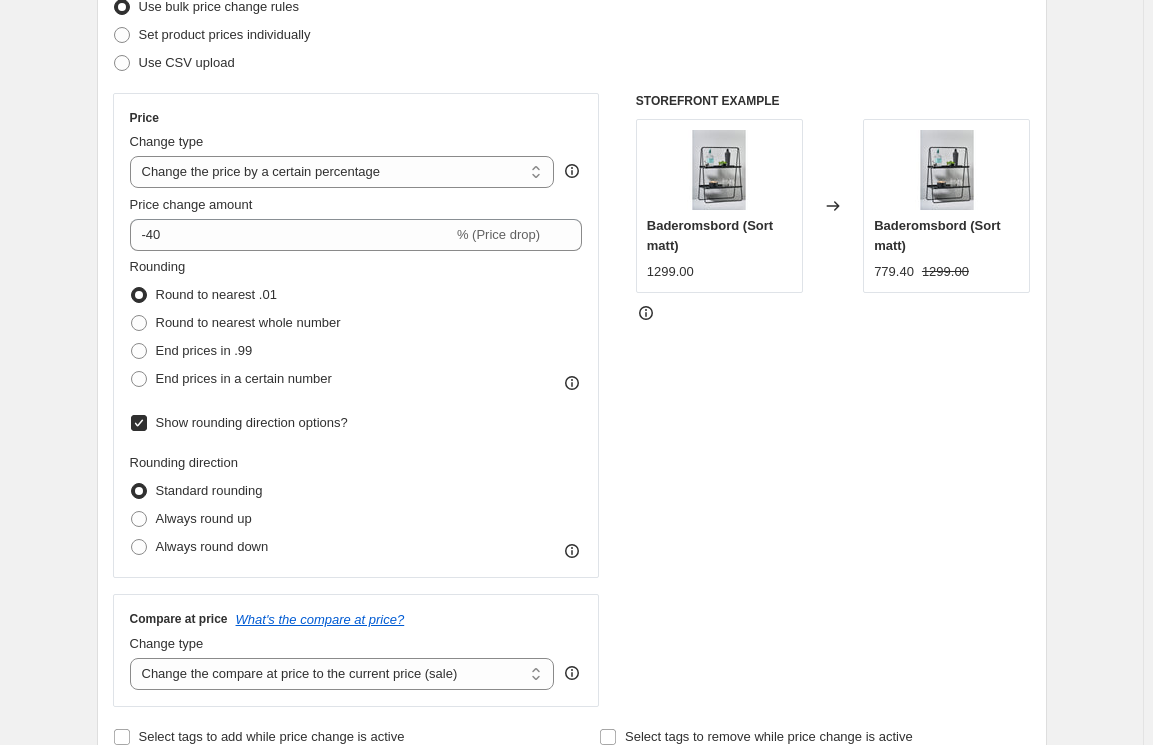 scroll, scrollTop: 424, scrollLeft: 0, axis: vertical 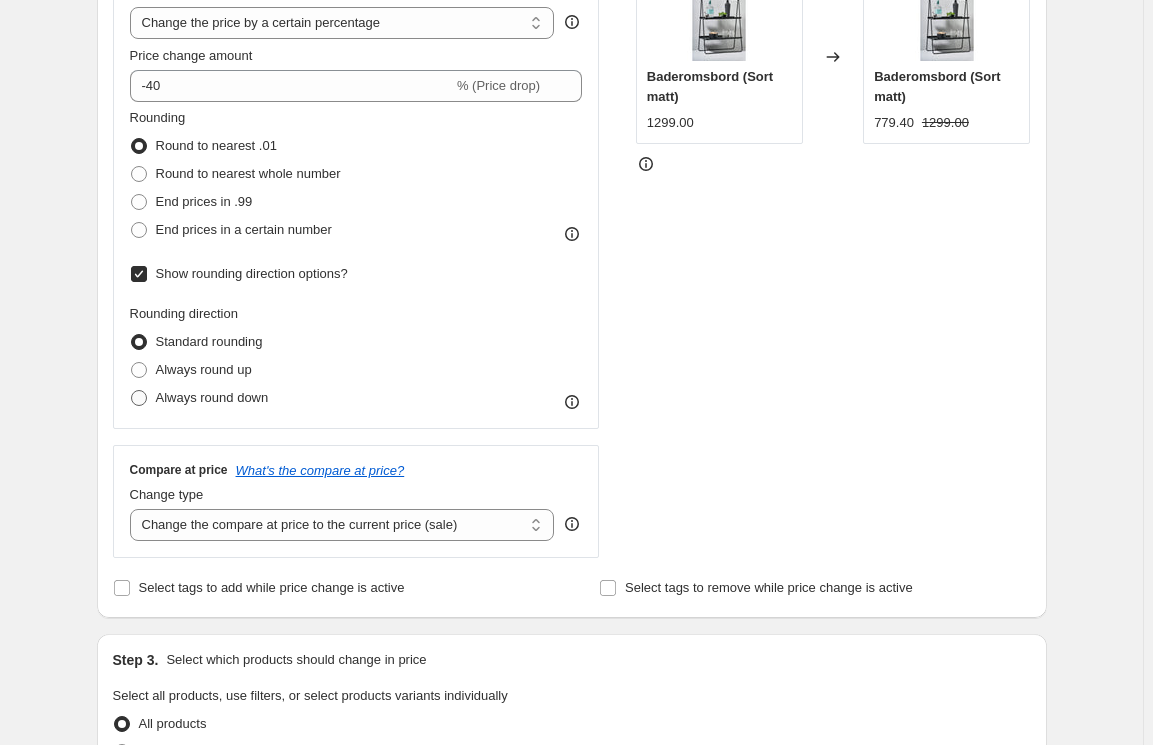 click on "Always round down" at bounding box center (212, 397) 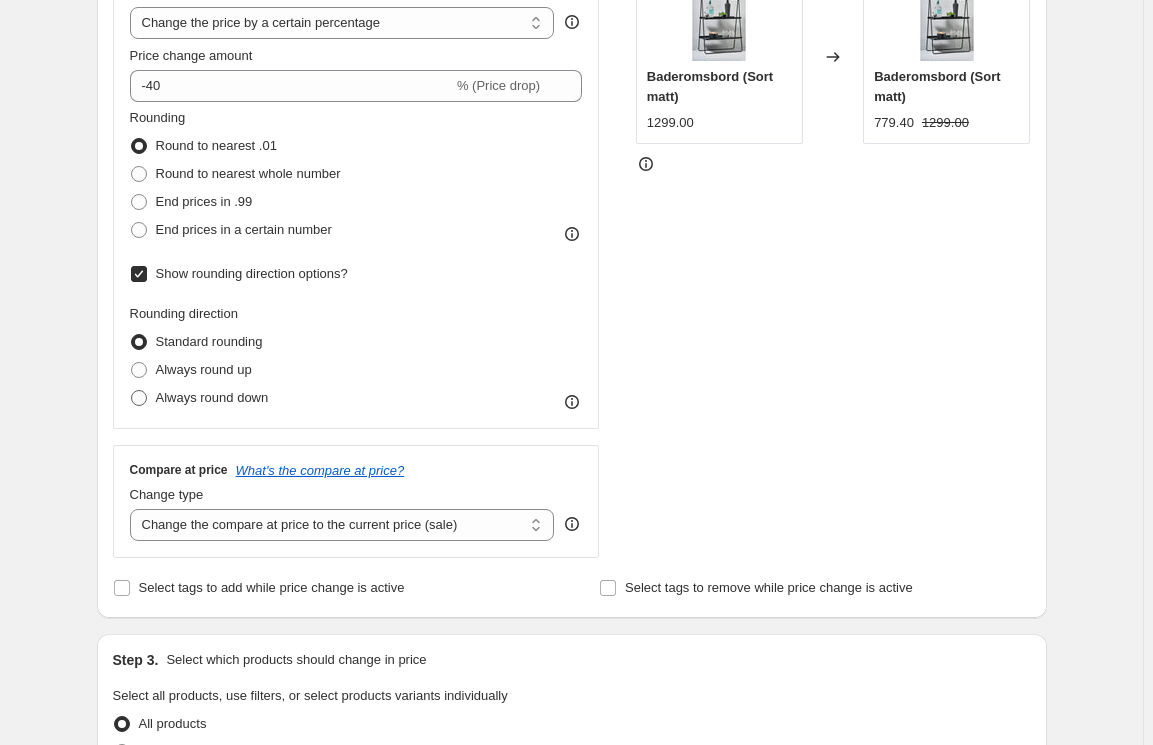 radio on "true" 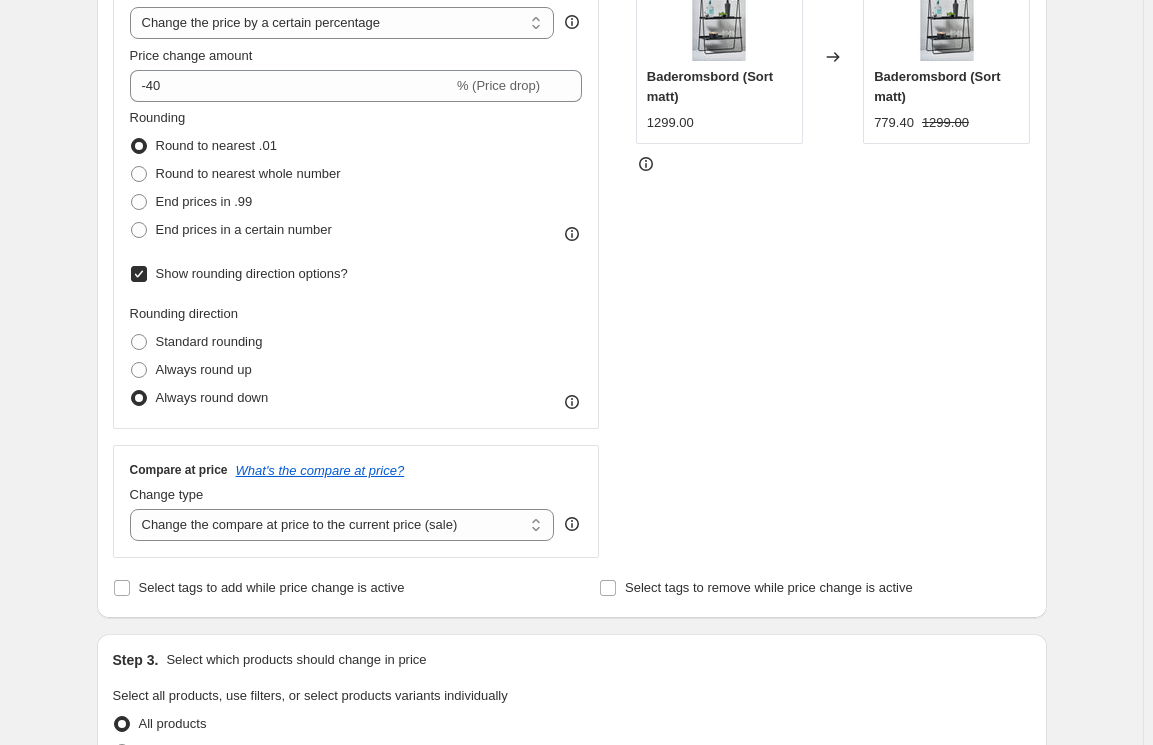 scroll, scrollTop: 848, scrollLeft: 0, axis: vertical 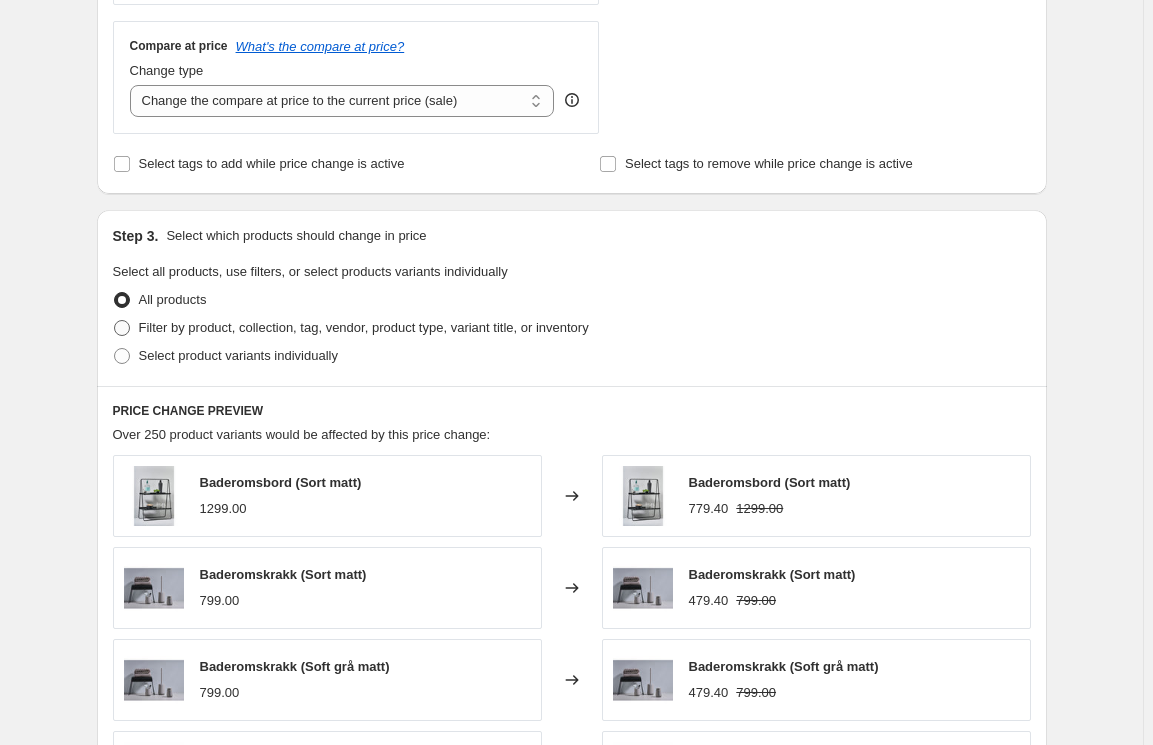 click on "Filter by product, collection, tag, vendor, product type, variant title, or inventory" at bounding box center [364, 327] 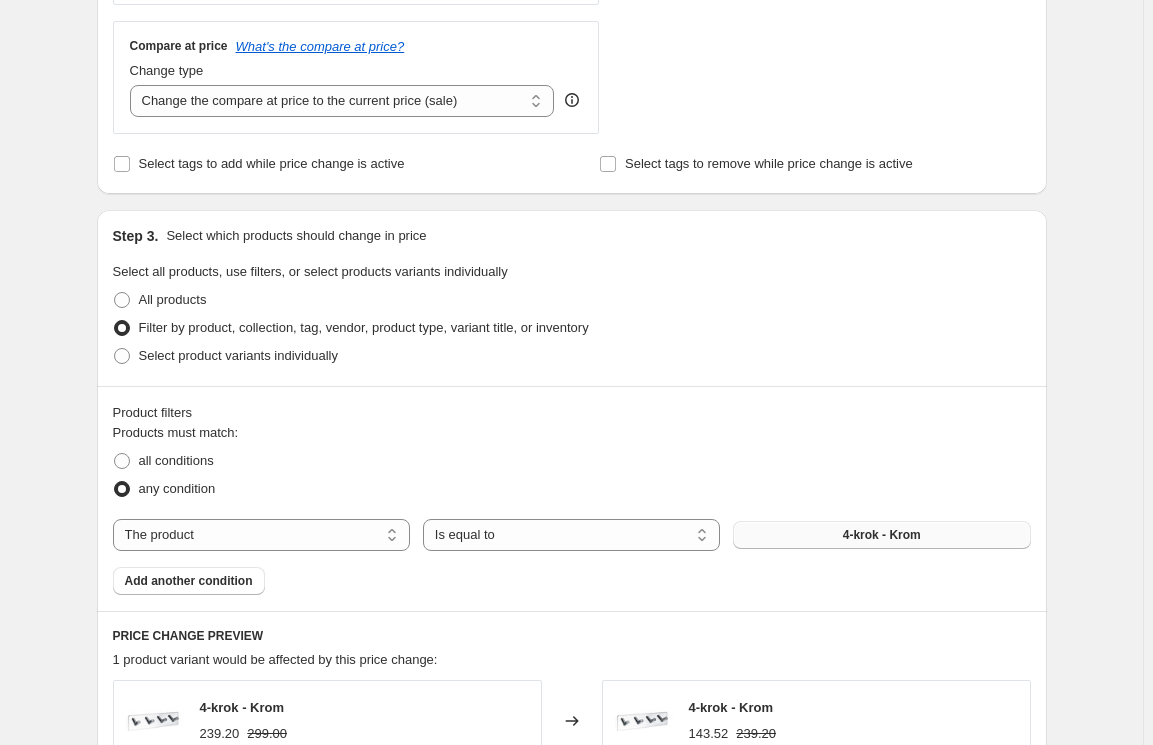click on "4-krok - Krom" at bounding box center (881, 535) 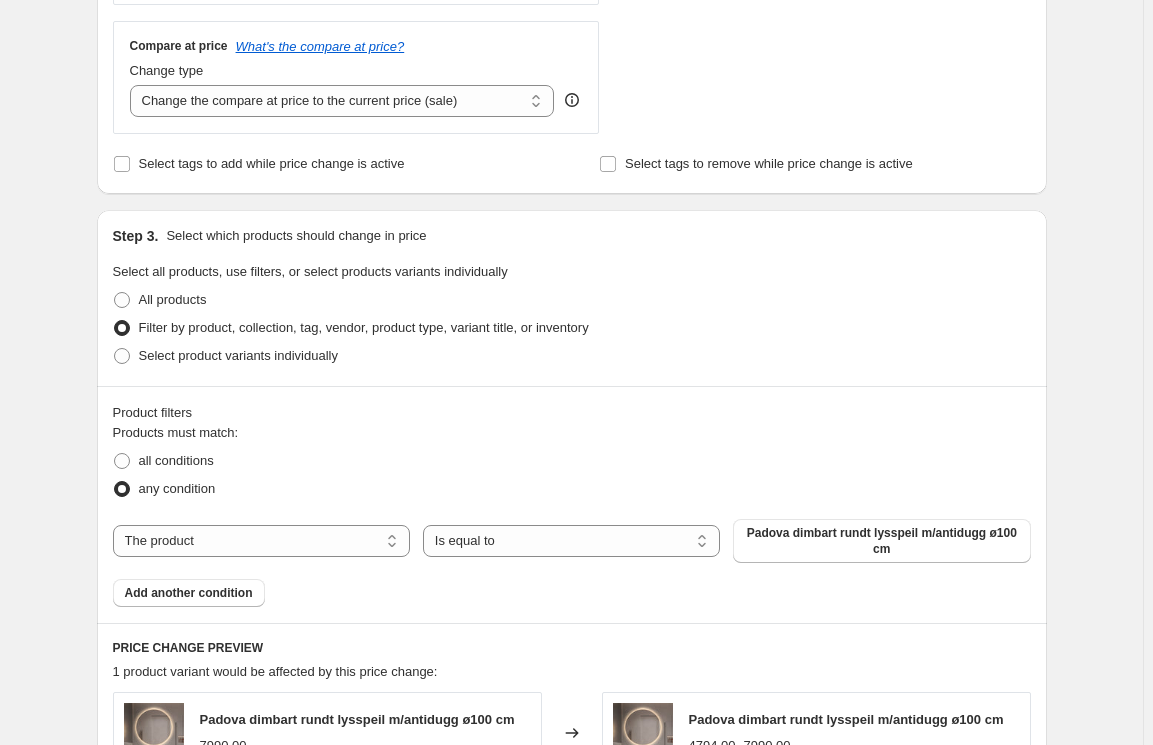 click on "Product filters Products must match: all conditions any condition The product The product's collection The product's tag The product's vendor The product's type The product's status The variant's title Inventory quantity The product Is equal to Is not equal to Is equal to Padova dimbart rundt lysspeil m/antidugg ø100 cm Add another condition" at bounding box center (572, 504) 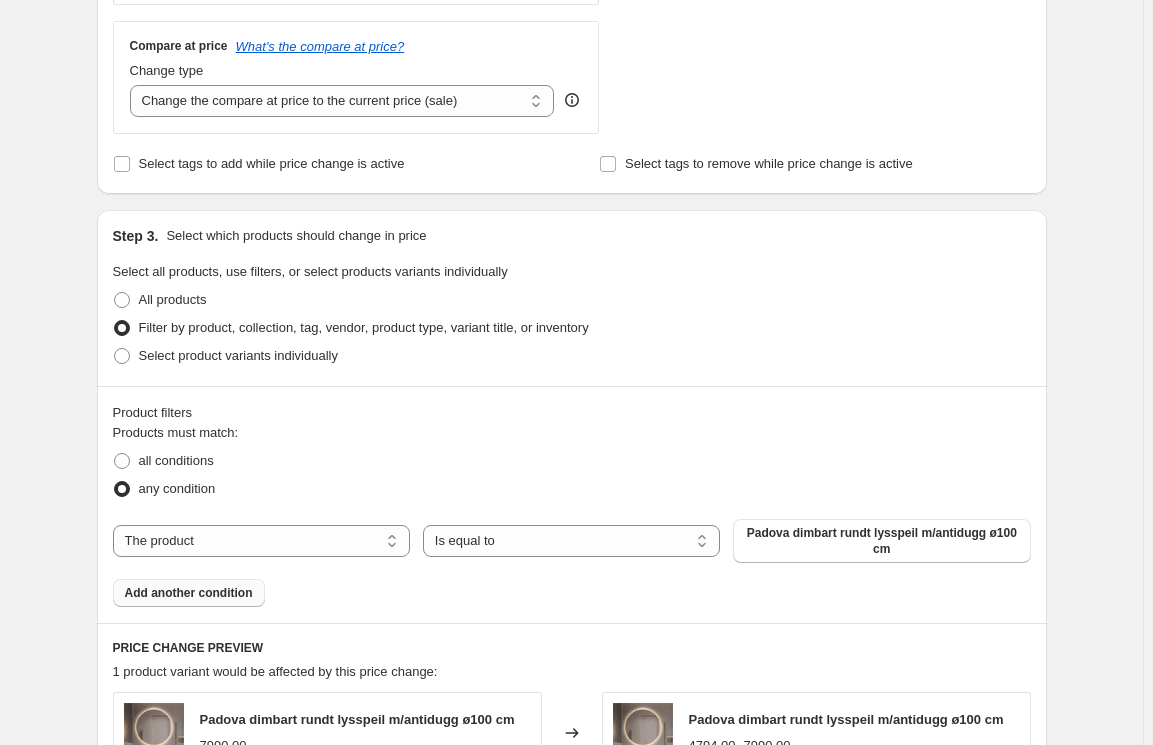 click on "Add another condition" at bounding box center [189, 593] 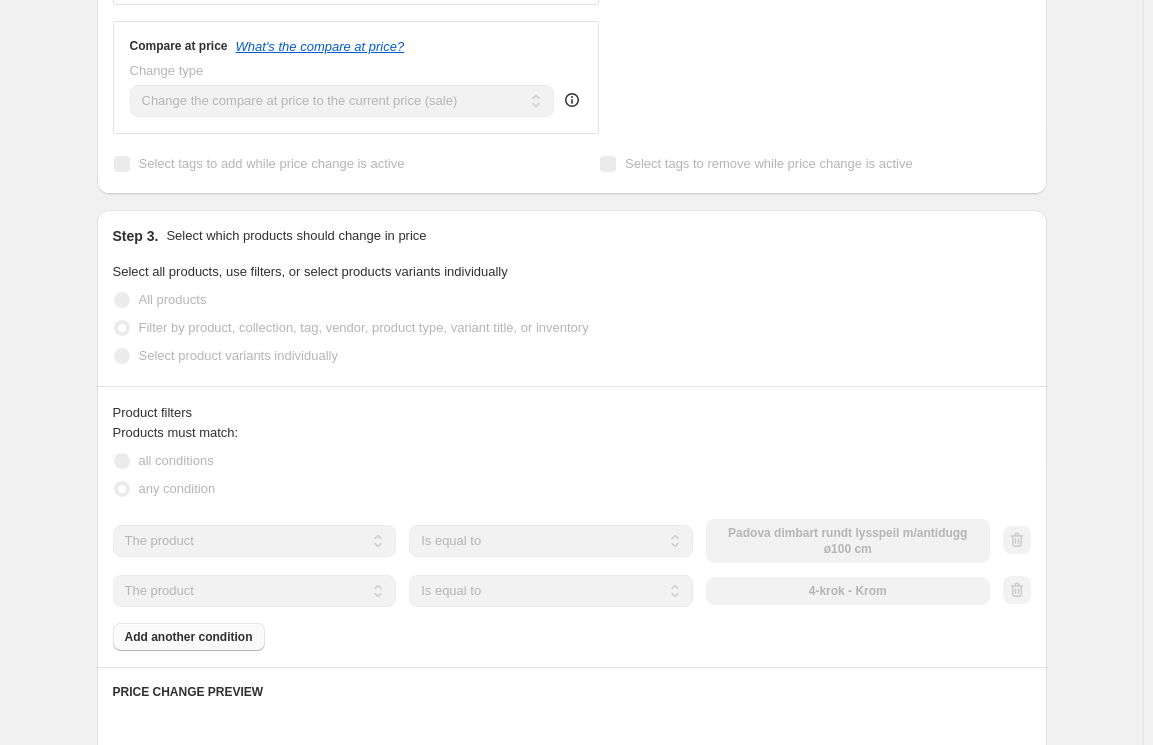 click on "Add another condition" at bounding box center [189, 637] 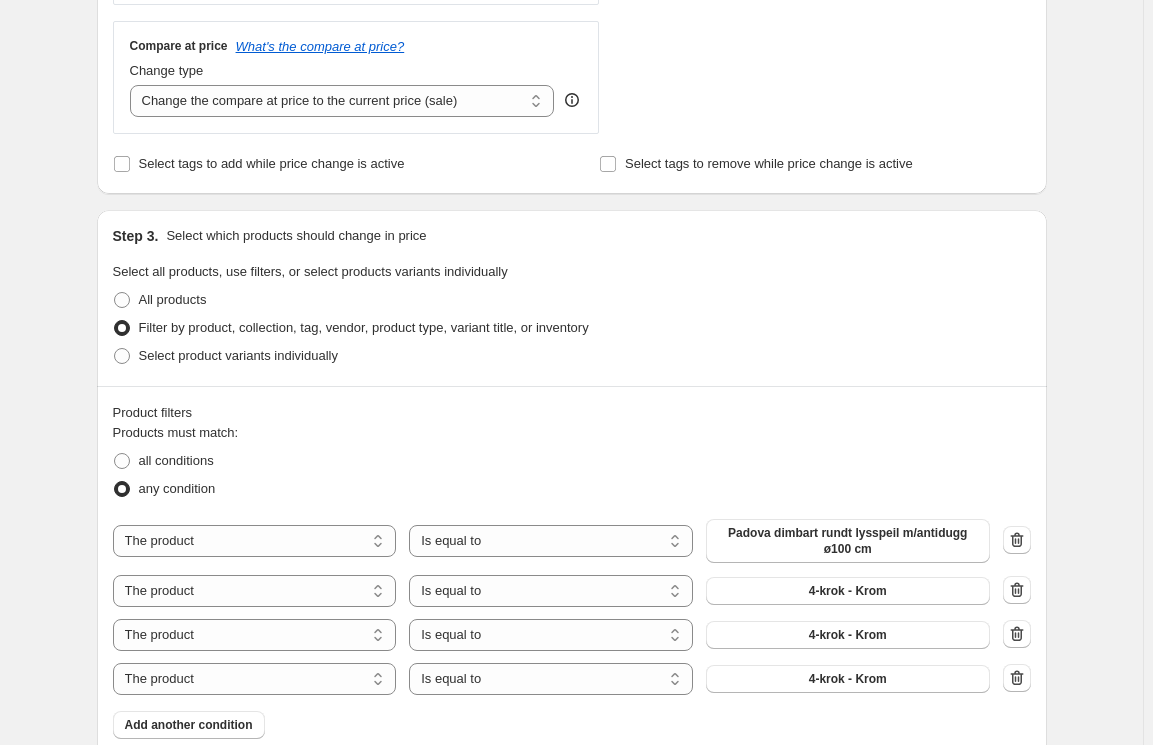 scroll, scrollTop: 1272, scrollLeft: 0, axis: vertical 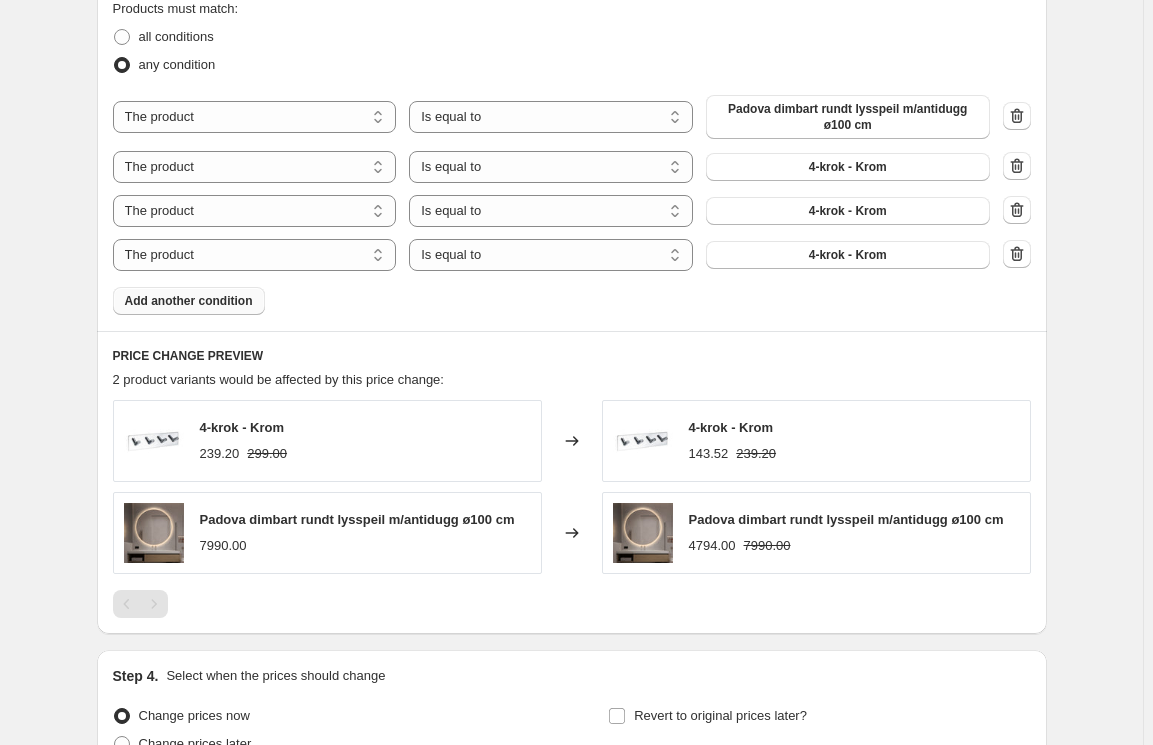 click on "Add another condition" at bounding box center (189, 301) 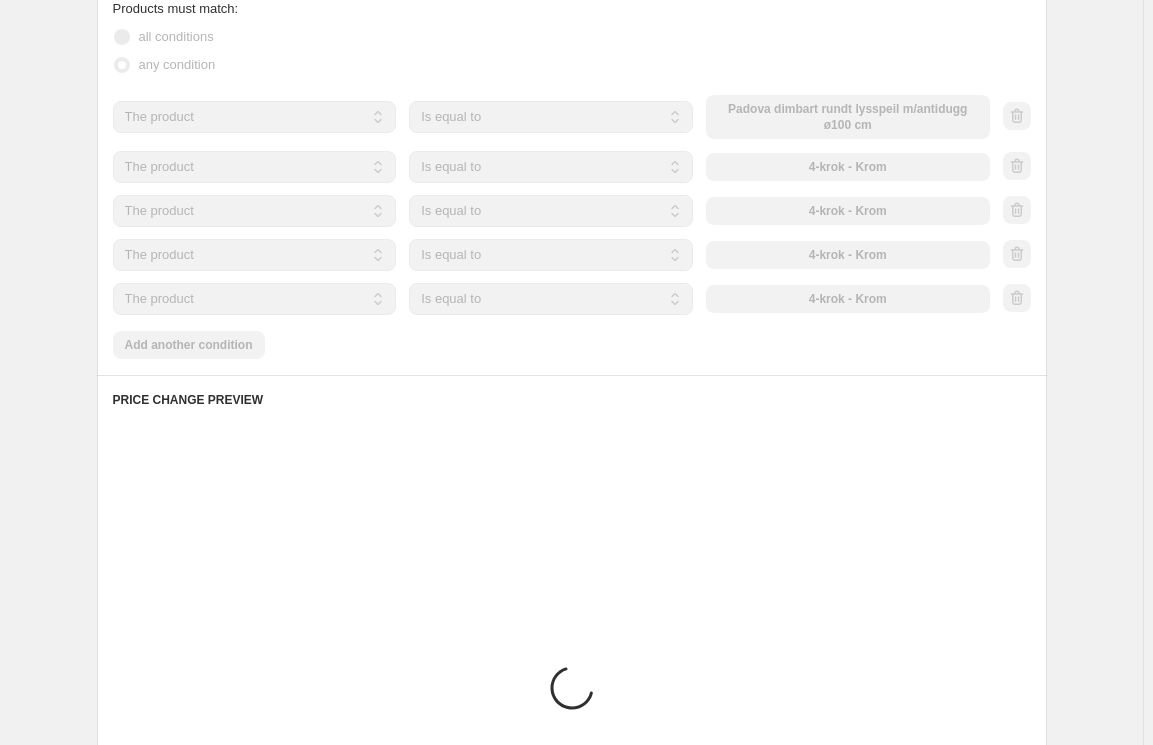 click on "Product filters Products must match: all conditions any condition The product The product's collection The product's tag The product's vendor The product's type The product's status The variant's title Inventory quantity The product Is equal to Is not equal to Is equal to Padova dimbart rundt lysspeil m/antidugg ø100 cm The product The product's collection The product's tag The product's vendor The product's type The product's status The variant's title Inventory quantity The product Is equal to Is not equal to Is equal to 4-krok - Krom The product The product's collection The product's tag The product's vendor The product's type The product's status The variant's title Inventory quantity The product Is equal to Is not equal to Is equal to 4-krok - Krom The product The product's collection The product's tag The product's vendor The product's type The product's status The variant's title Inventory quantity The product Is equal to Is not equal to Is equal to 4-krok - Krom The product The product's collection" at bounding box center (572, 168) 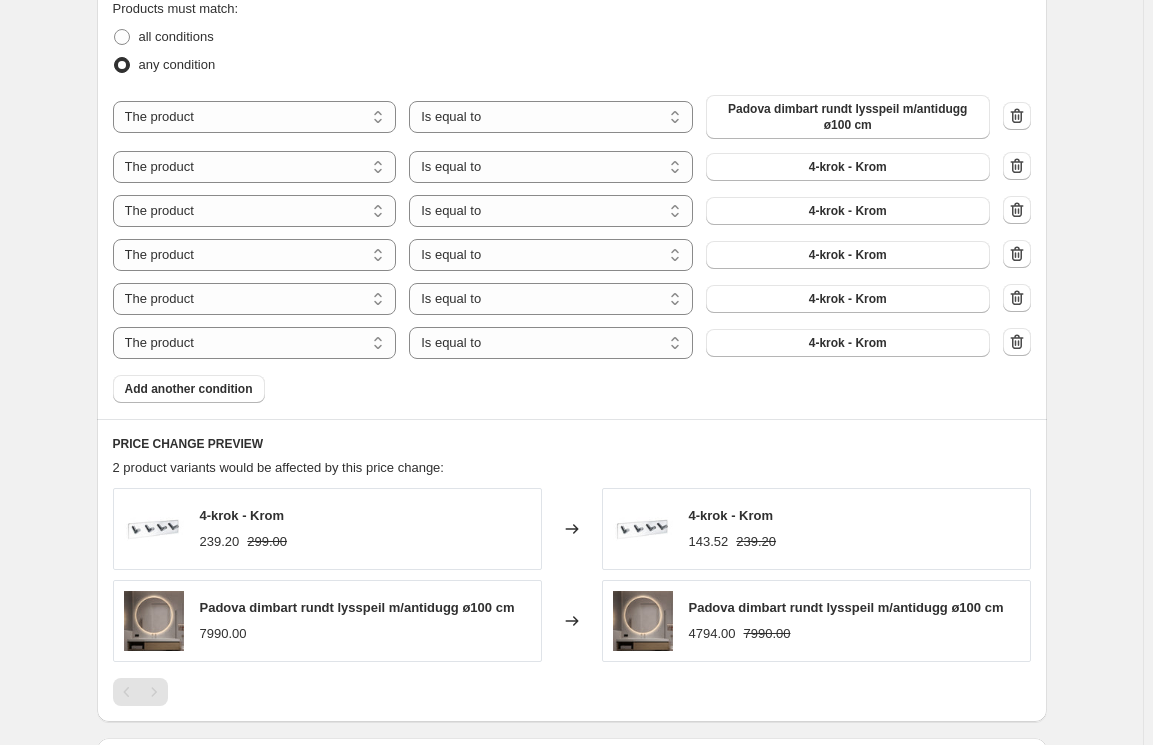 click on "Add another condition" at bounding box center (189, 389) 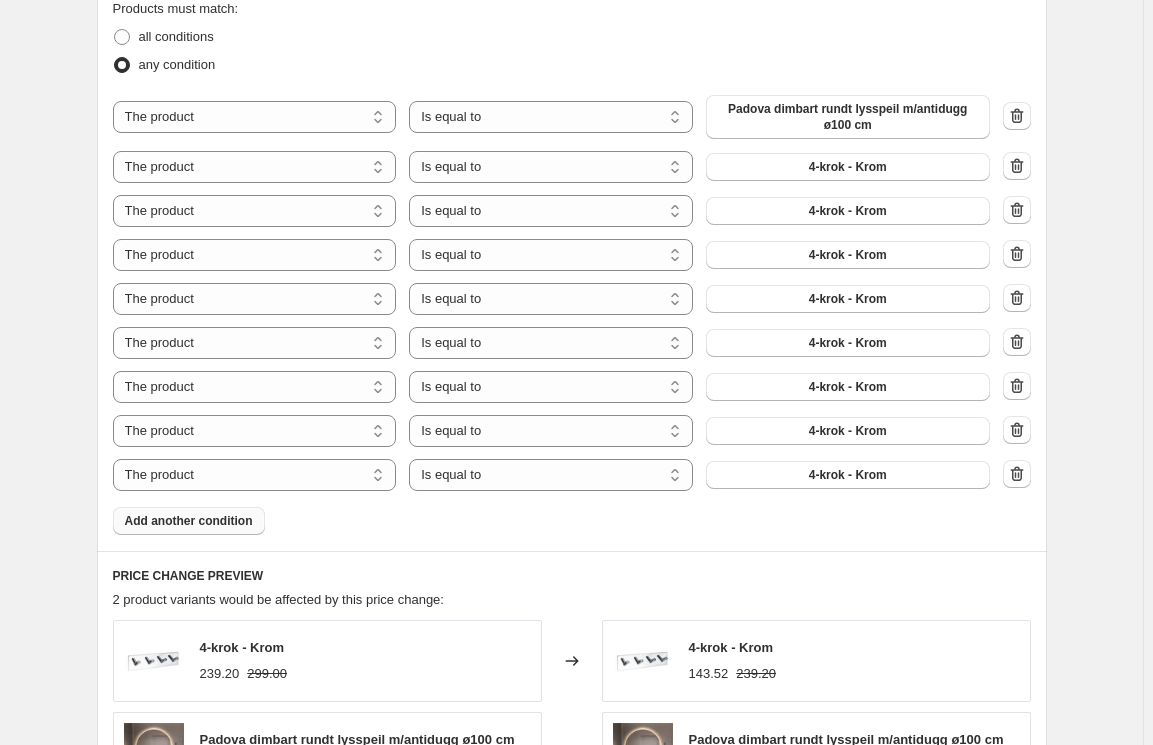 click on "Add another condition" at bounding box center (189, 521) 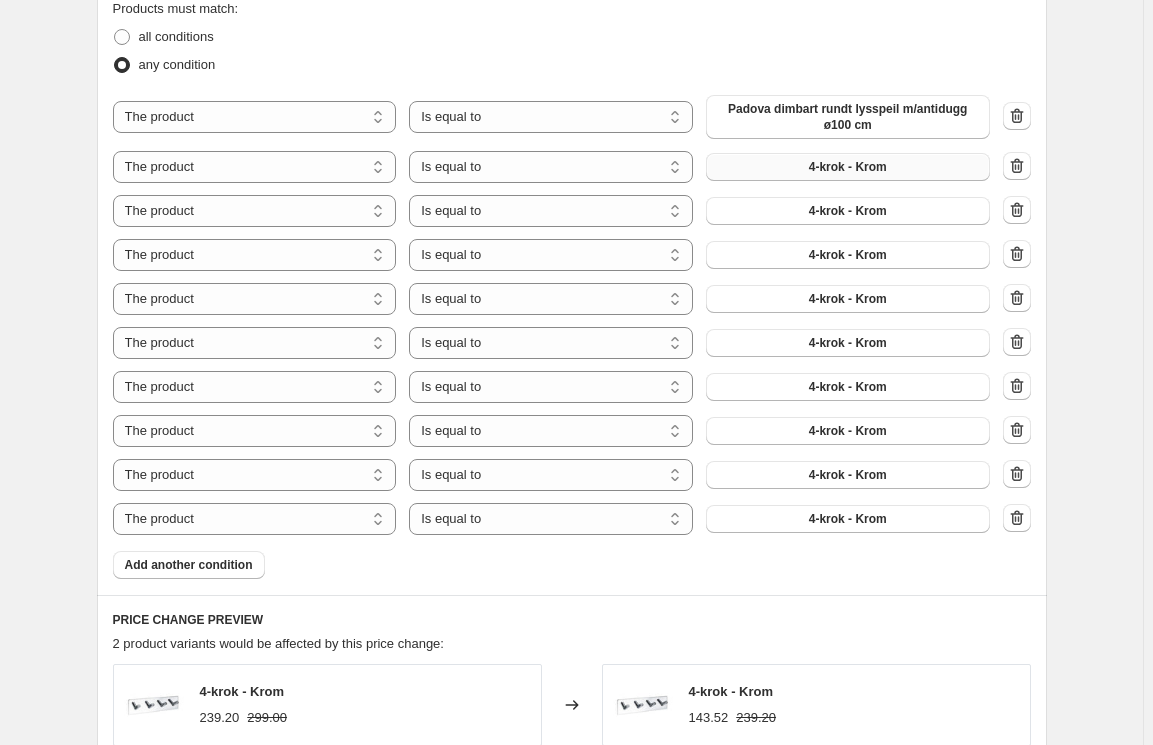 click on "4-krok - Krom" at bounding box center (848, 167) 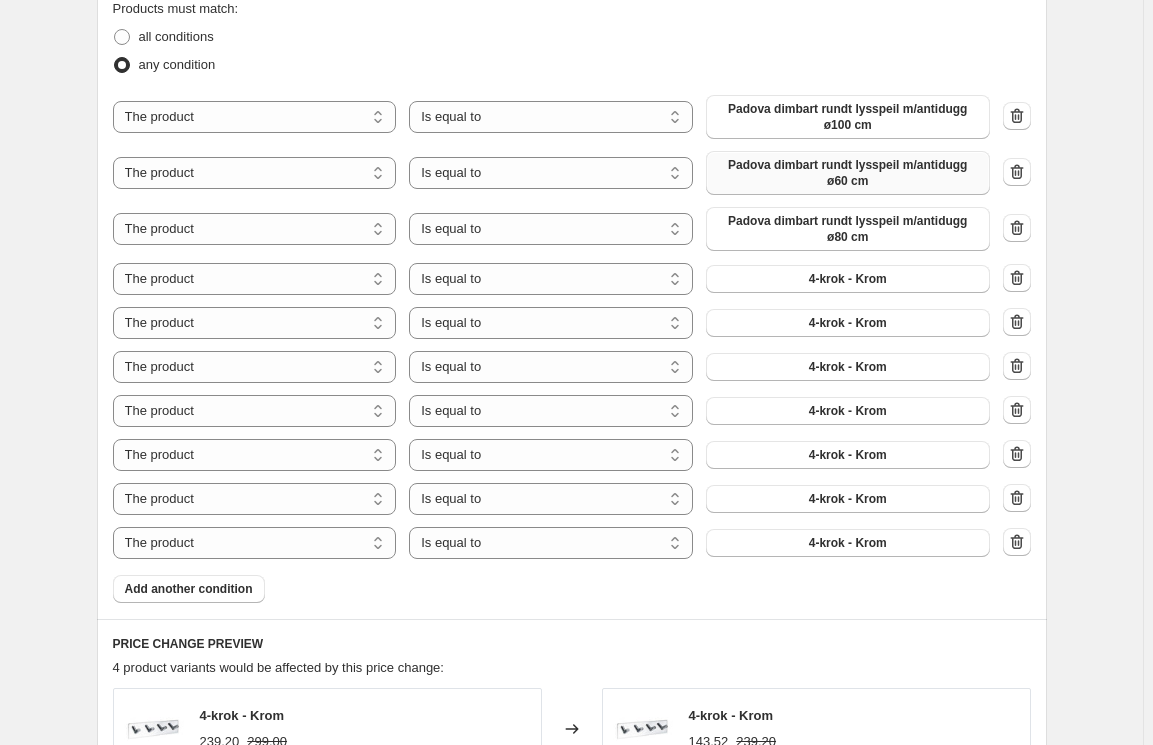 click on "4-krok - Krom" at bounding box center (848, 279) 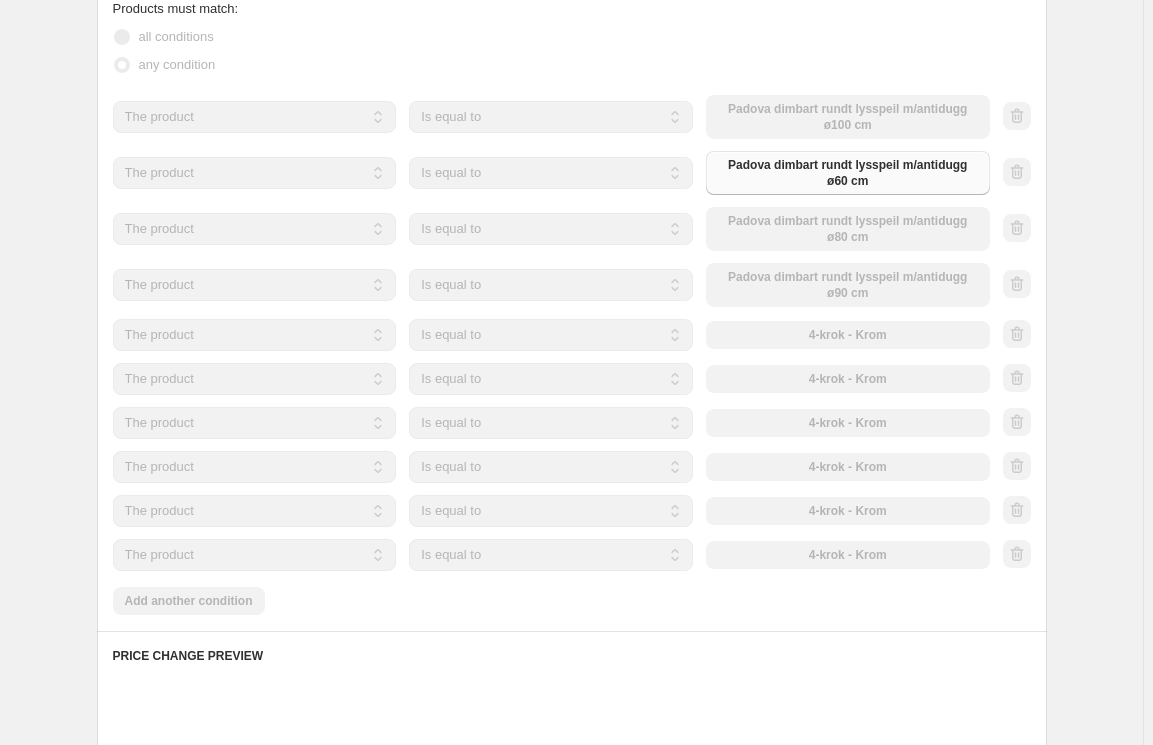 click on "The product The product's collection The product's tag The product's vendor The product's type The product's status The variant's title Inventory quantity The product Is equal to Is not equal to Is equal to 4-krok - Krom" at bounding box center [551, 335] 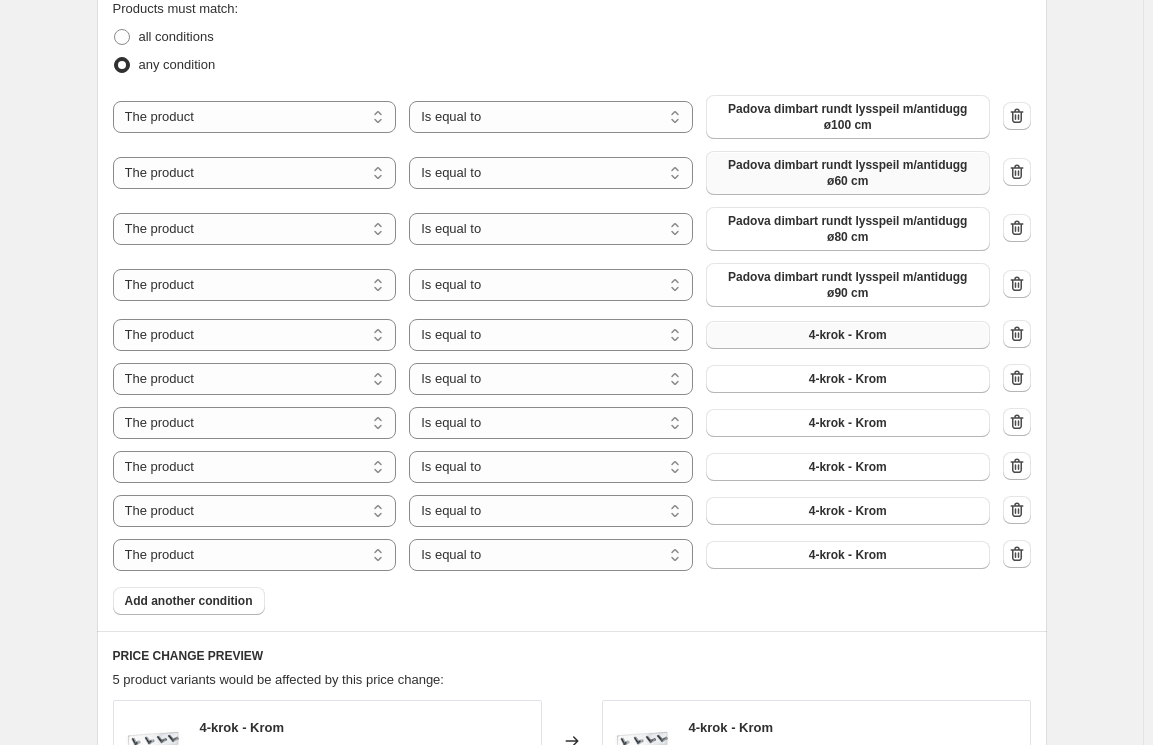 click on "4-krok - Krom" at bounding box center [848, 335] 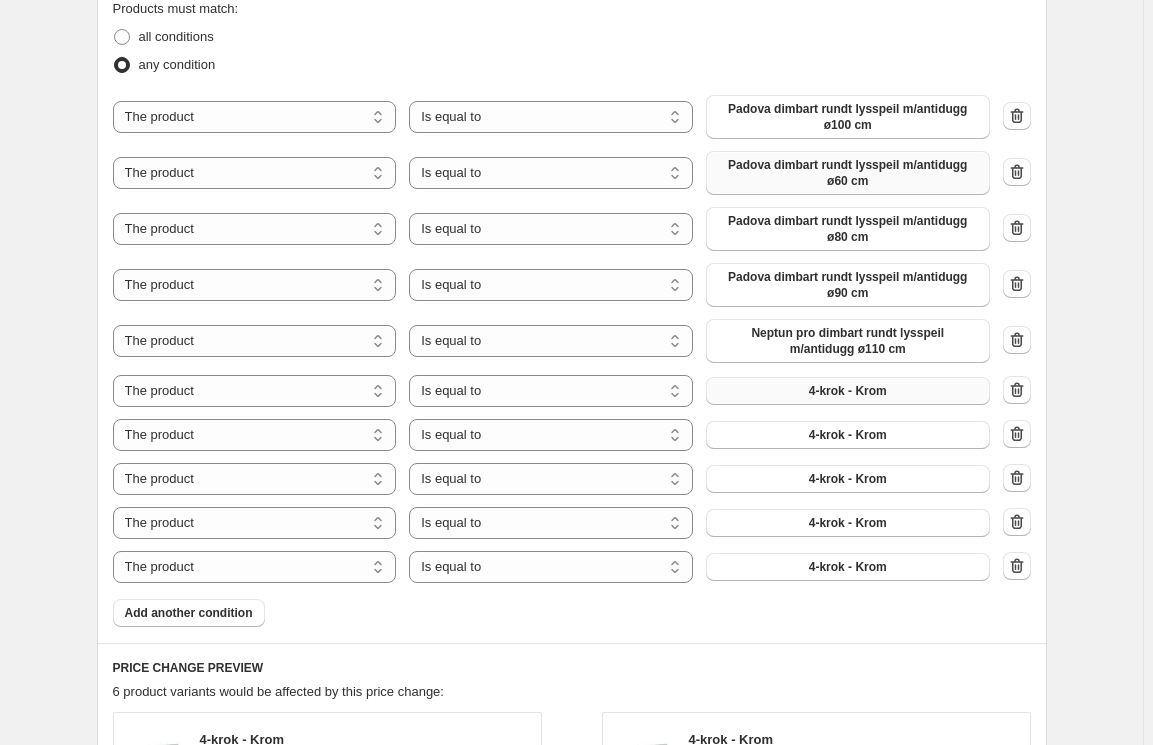 click on "4-krok - Krom" at bounding box center [848, 391] 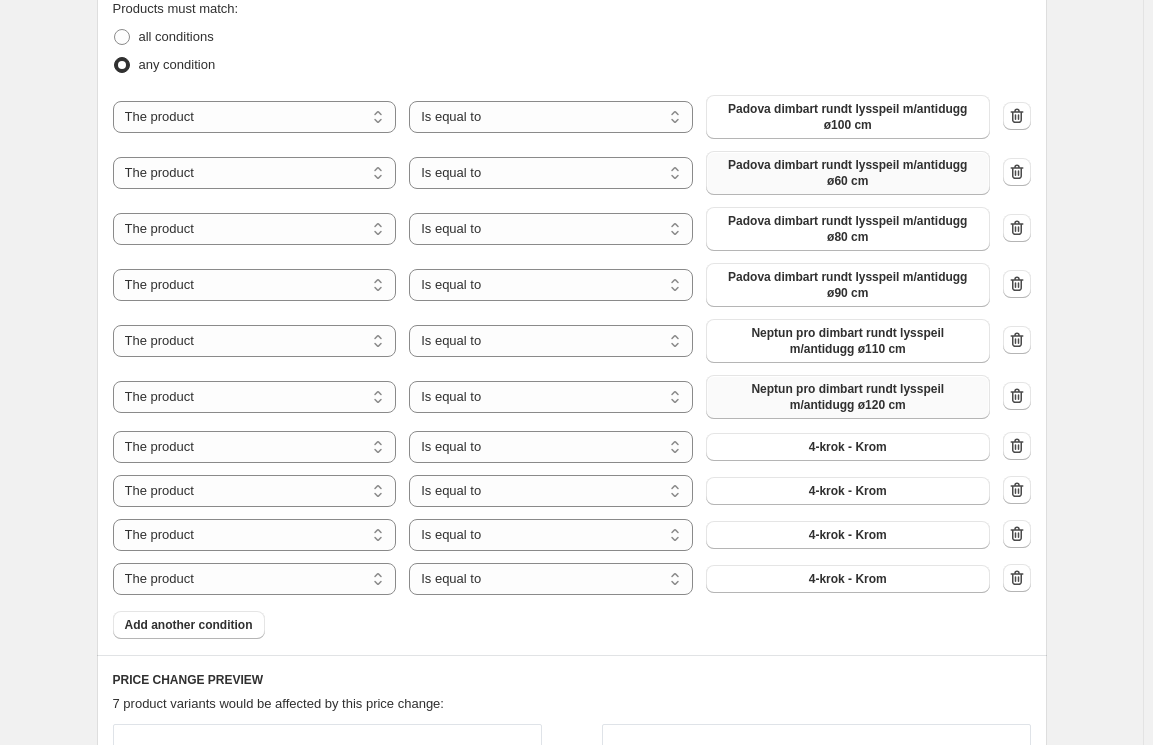 click on "4-krok - Krom" at bounding box center [848, 447] 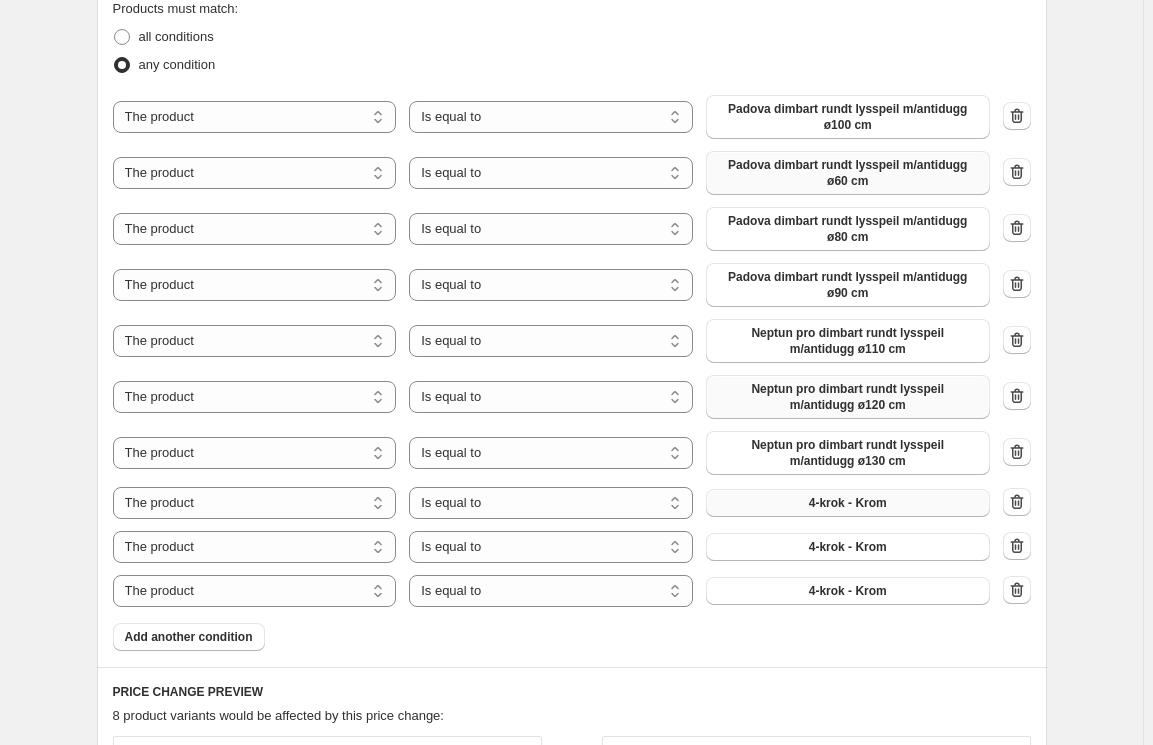 click on "4-krok - Krom" at bounding box center (848, 503) 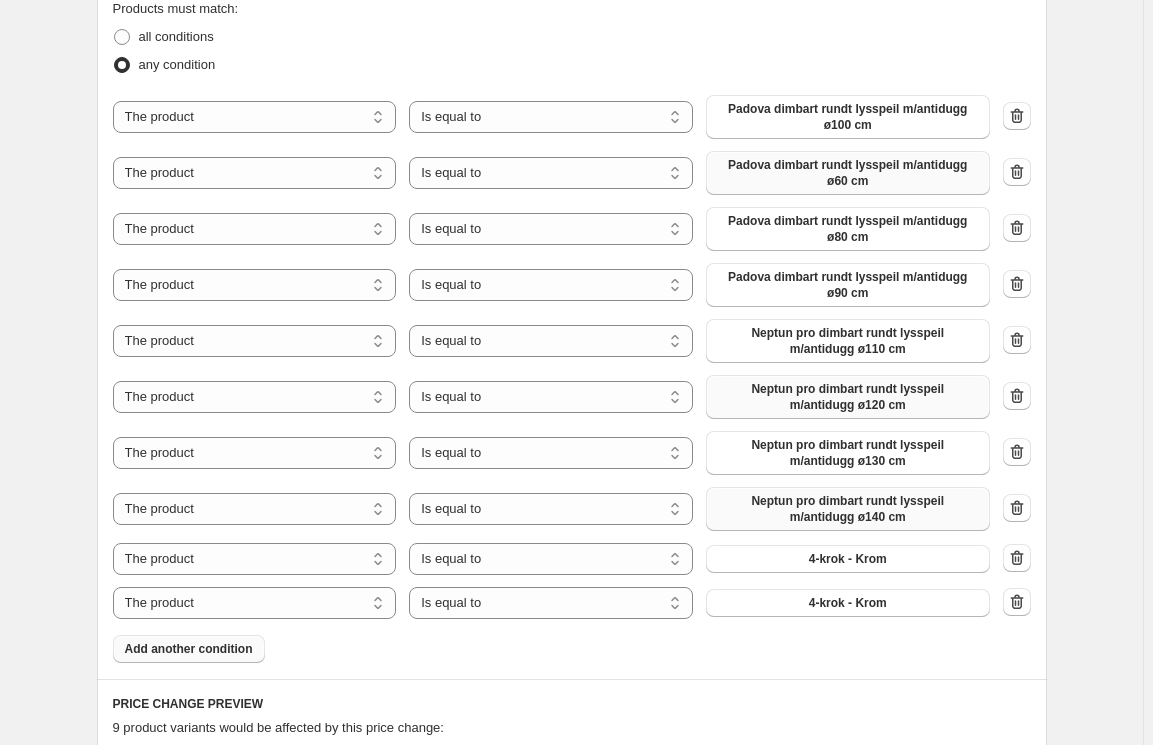 click on "Add another condition" at bounding box center [189, 649] 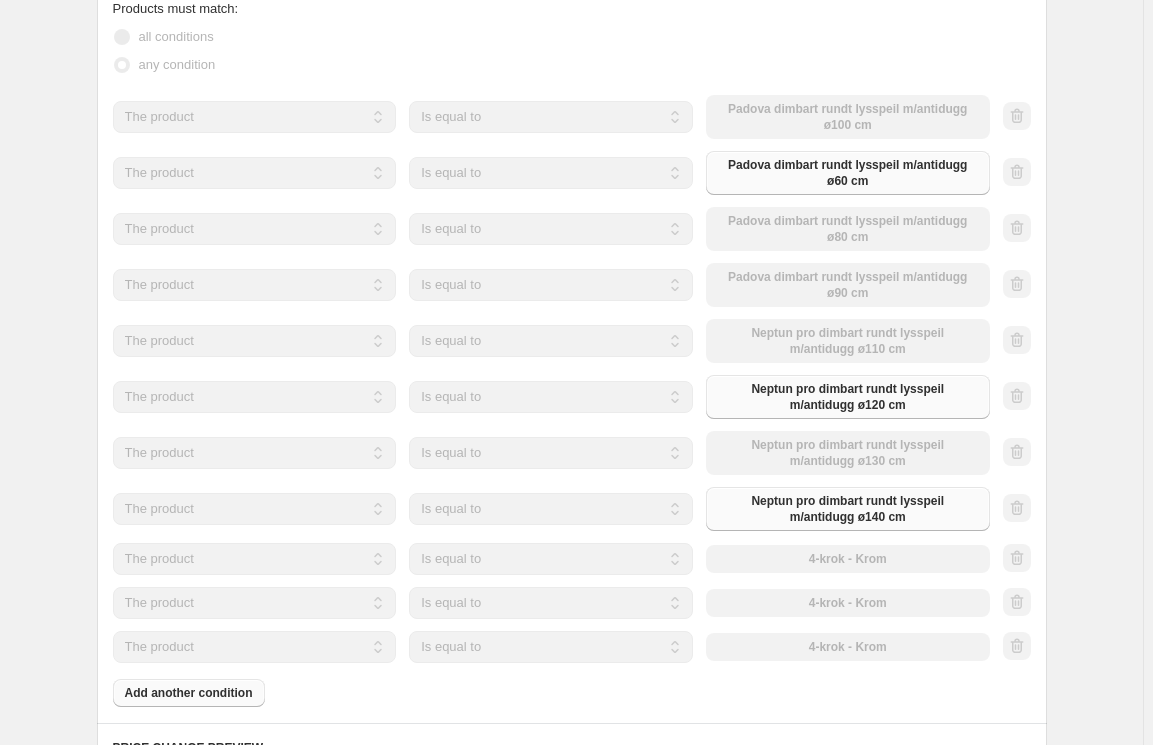 scroll, scrollTop: 1697, scrollLeft: 0, axis: vertical 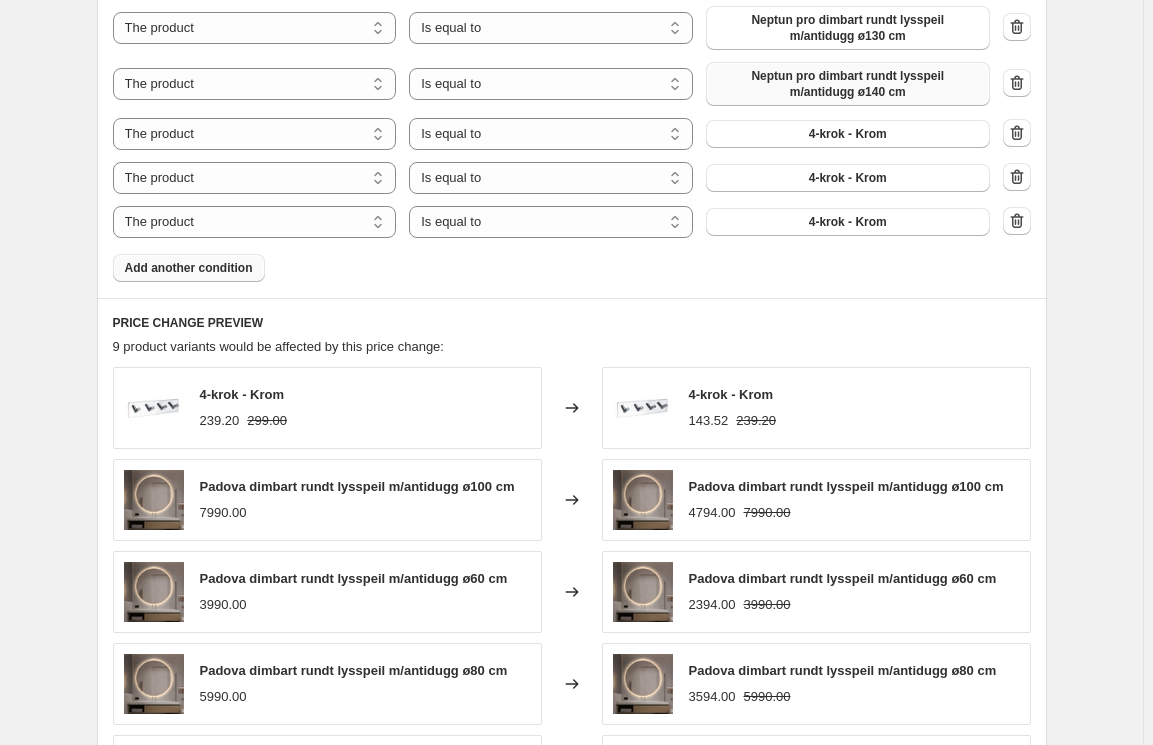 click on "Add another condition" at bounding box center (189, 268) 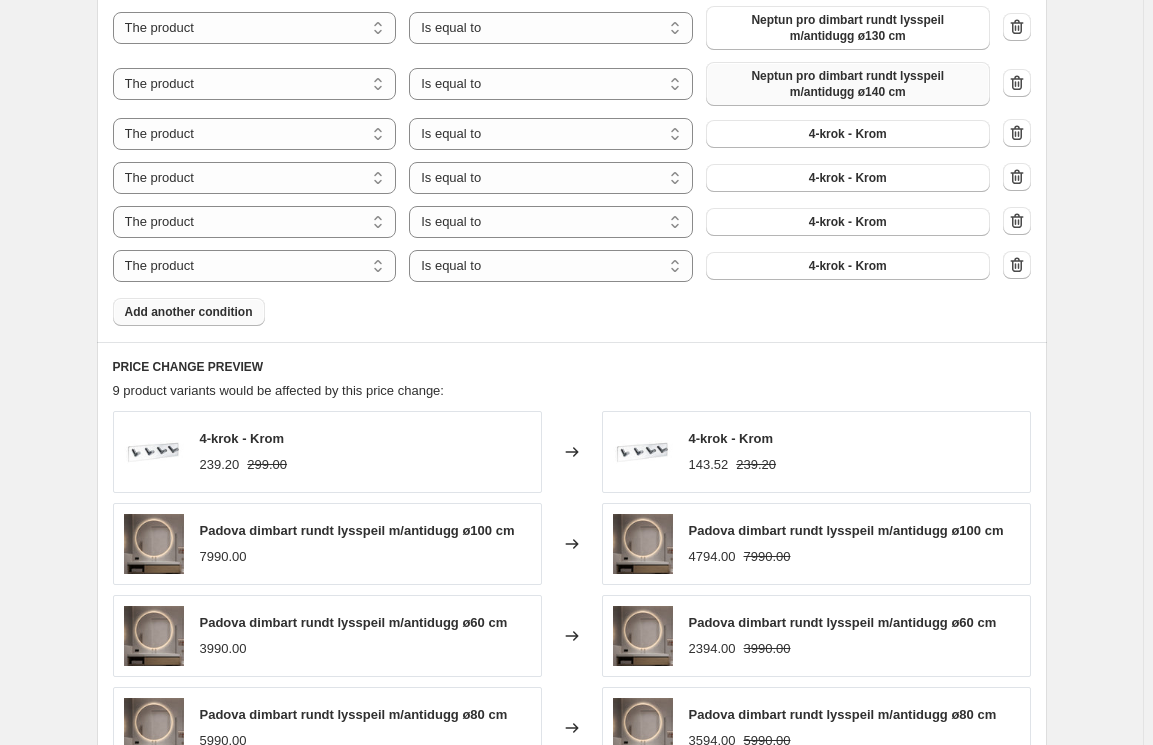 click on "Product filters Products must match: all conditions any condition The product The product's collection The product's tag The product's vendor The product's type The product's status The variant's title Inventory quantity The product Is equal to Is not equal to Is equal to Padova dimbart rundt lysspeil m/antidugg ø100 cm The product The product's collection The product's tag The product's vendor The product's type The product's status The variant's title Inventory quantity The product Is equal to Is not equal to Is equal to Padova dimbart rundt lysspeil m/antidugg ø60 cm The product The product's collection The product's tag The product's vendor The product's type The product's status The variant's title Inventory quantity The product Is equal to Is not equal to Is equal to Padova dimbart rundt lysspeil m/antidugg ø80 cm The product The product's collection The product's tag The product's vendor The product's type The product's status The variant's title Inventory quantity The product Is equal to" at bounding box center (572, -61) 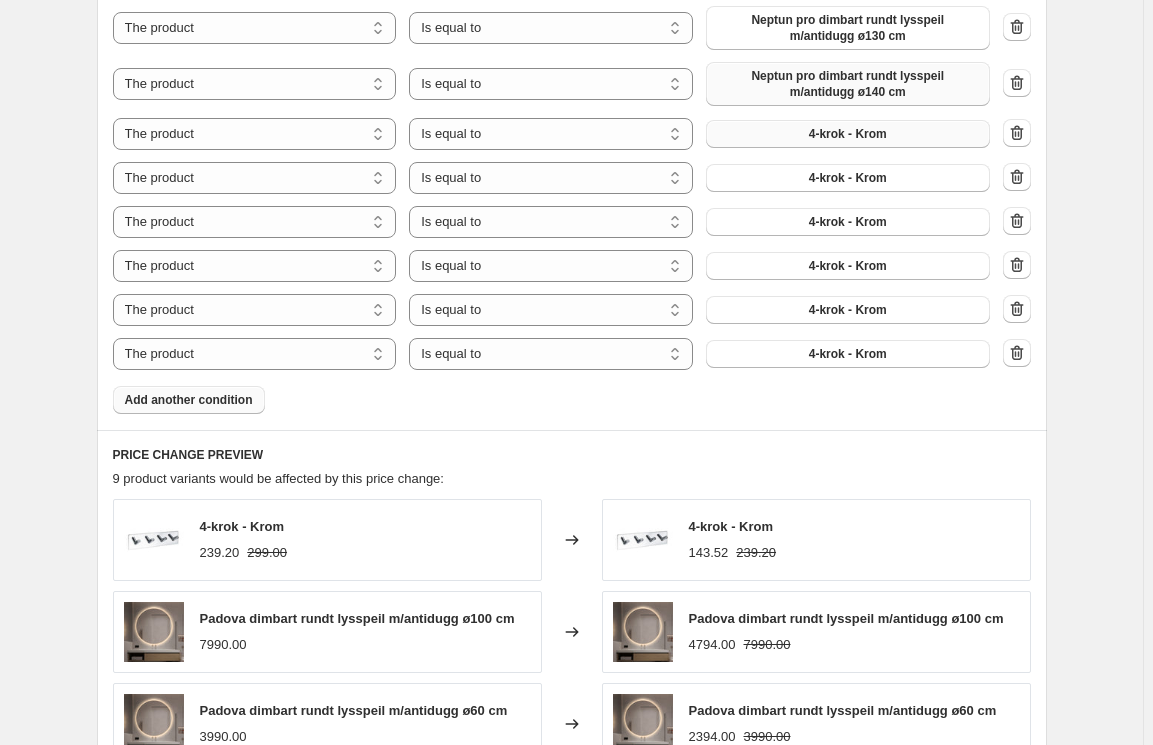click on "4-krok - Krom" at bounding box center (848, 134) 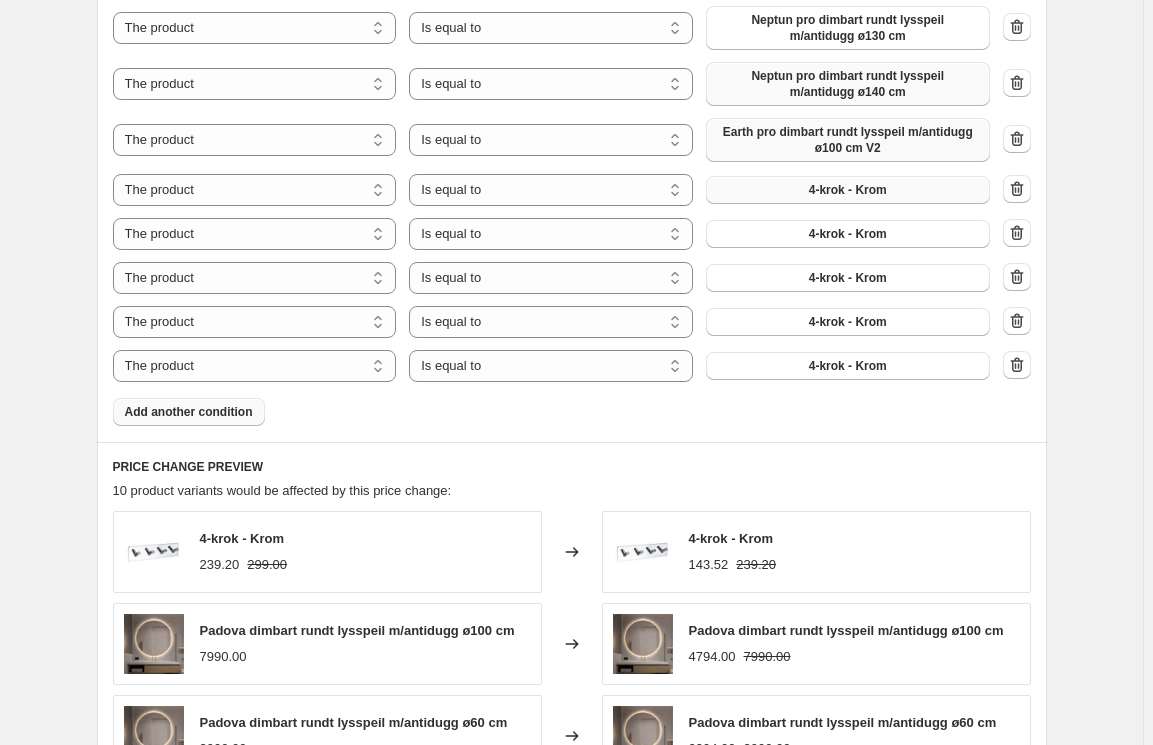 click on "4-krok - Krom" at bounding box center [848, 190] 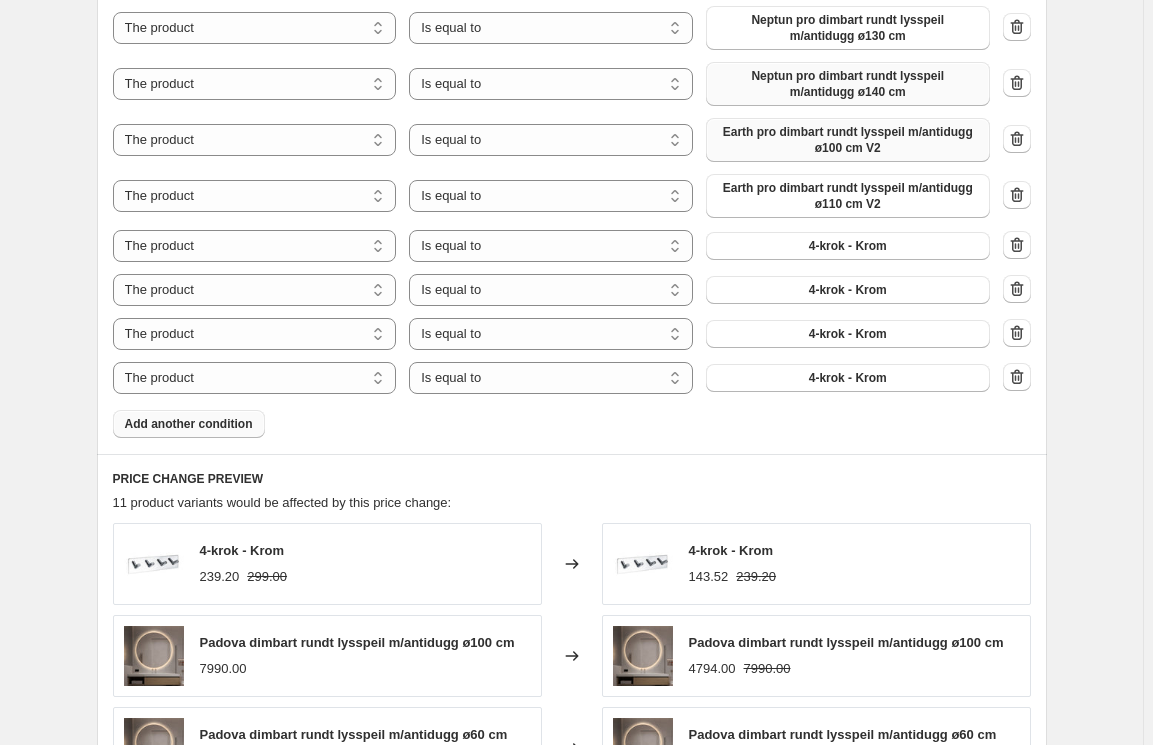 click on "4-krok - Krom" at bounding box center [848, 246] 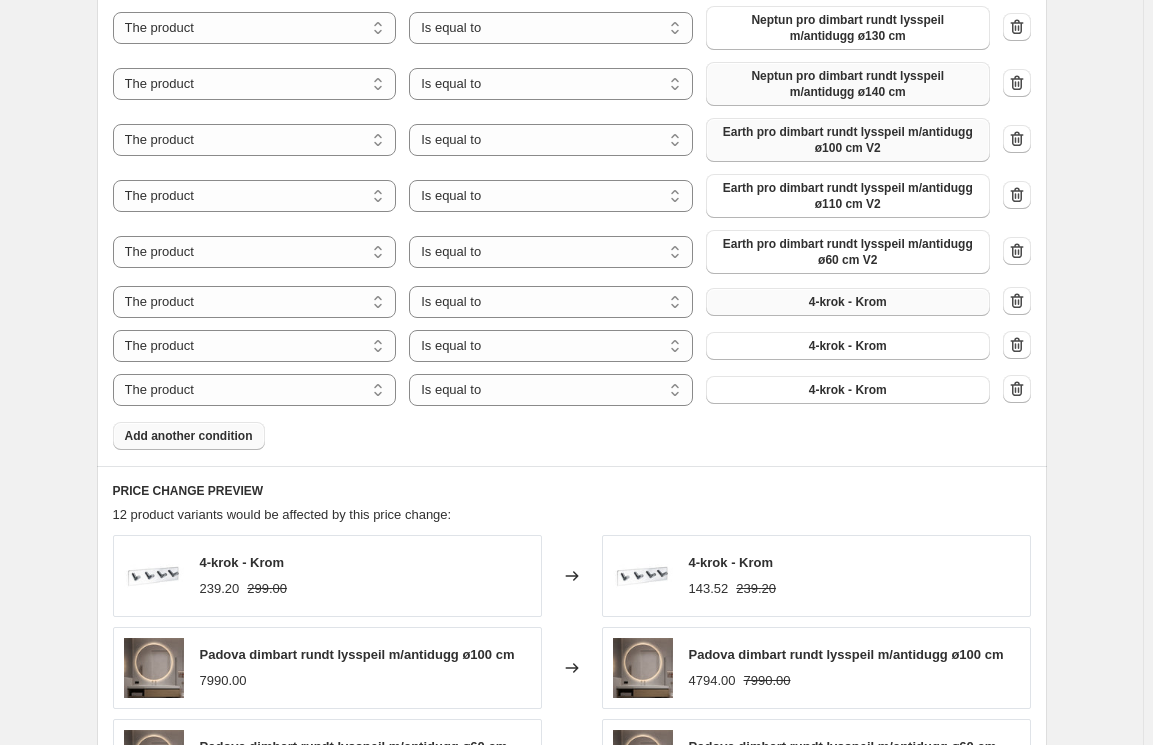 click on "4-krok - Krom" at bounding box center (848, 302) 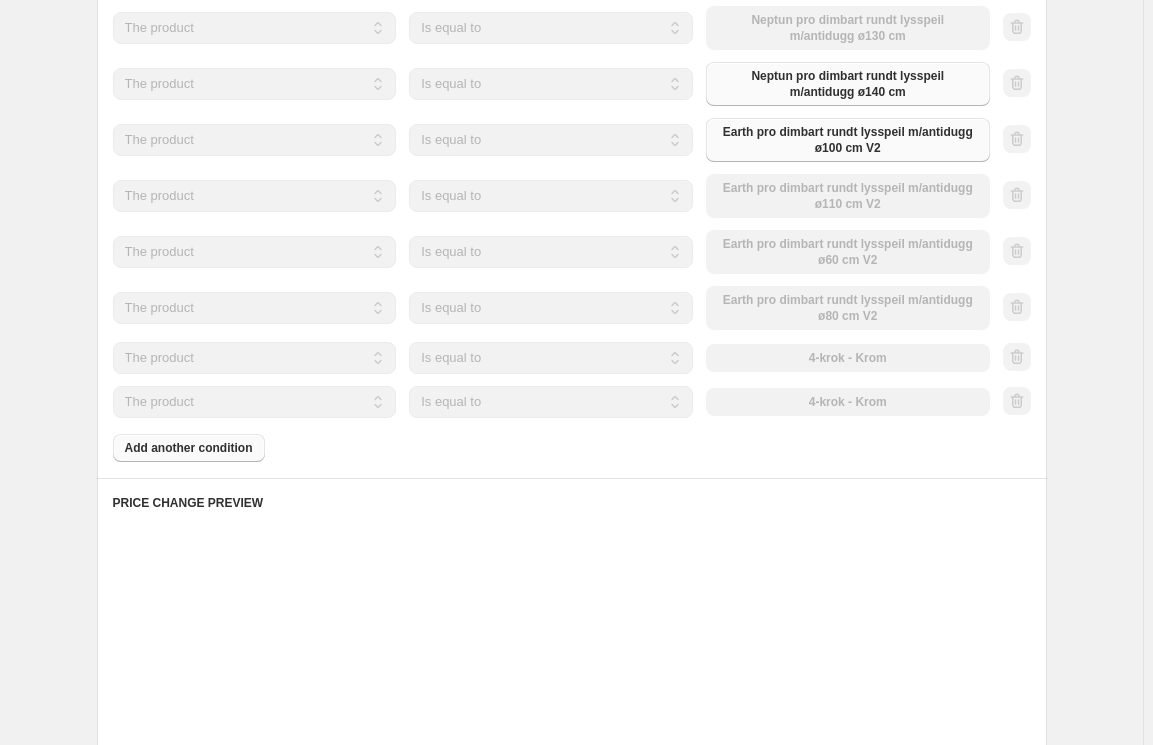click on "The product The product's collection The product's tag The product's vendor The product's type The product's status The variant's title Inventory quantity The product Is equal to Is not equal to Is equal to 4-krok - Krom" at bounding box center (551, 358) 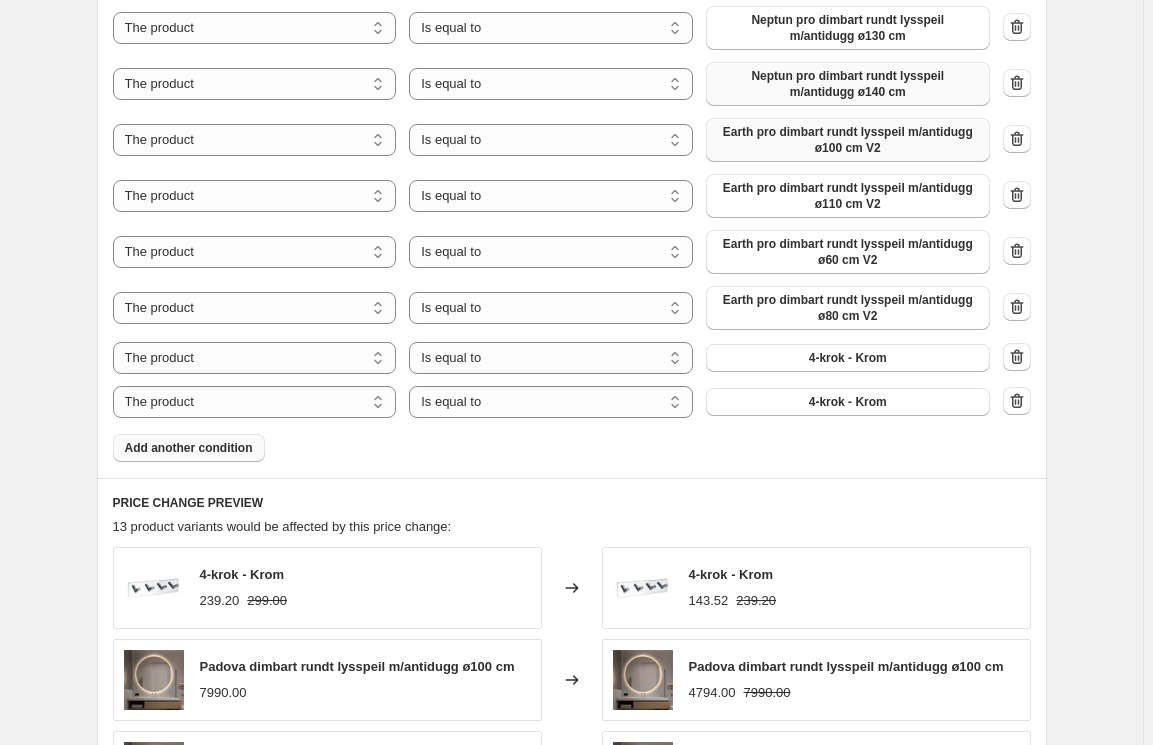 click on "4-krok - Krom" at bounding box center [848, 358] 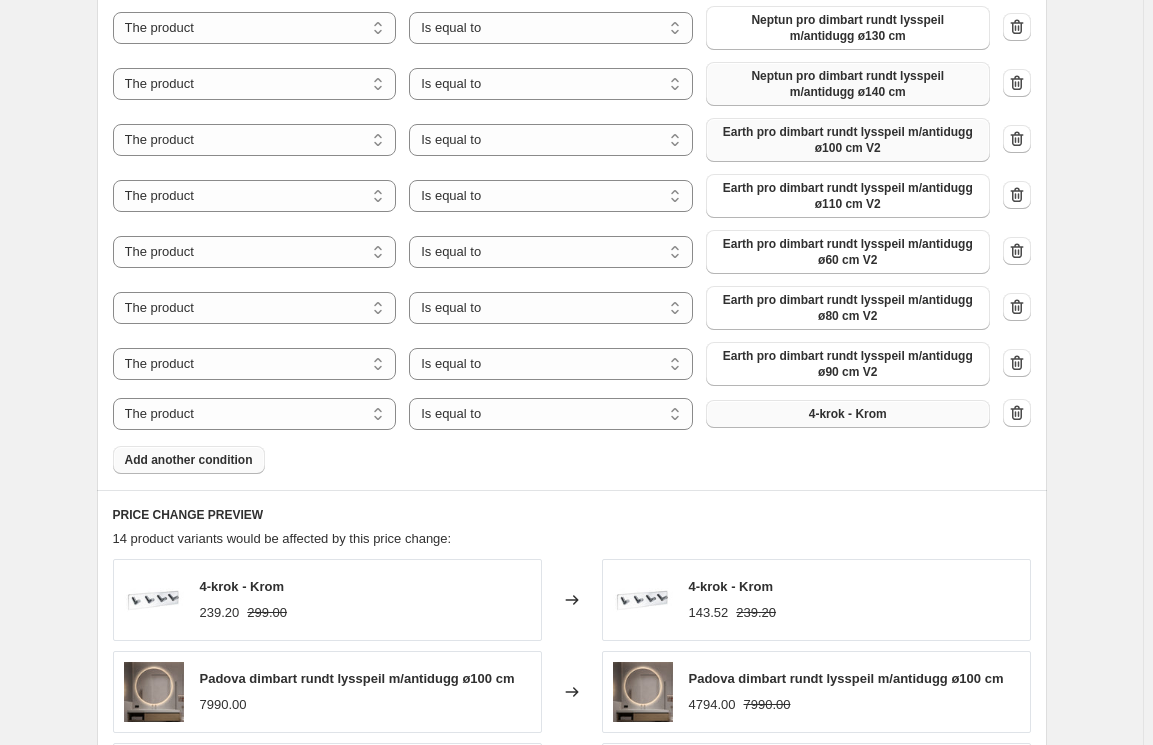 click on "4-krok - Krom" at bounding box center [848, 414] 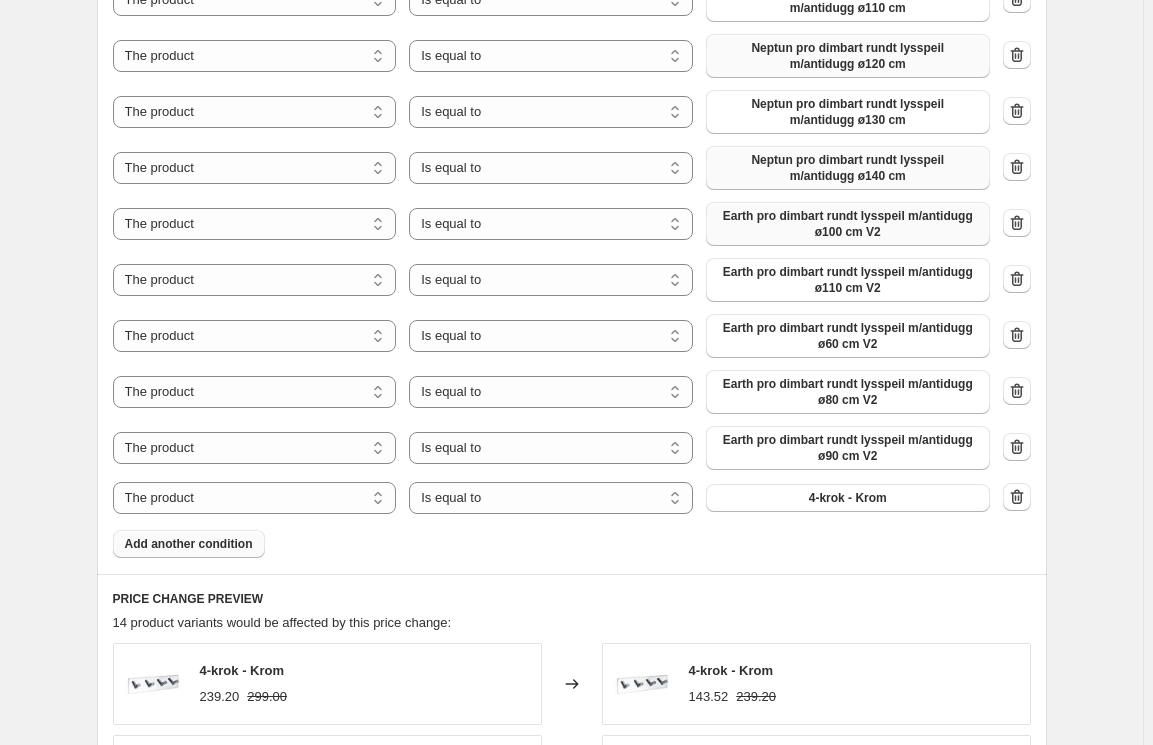 scroll, scrollTop: 1909, scrollLeft: 0, axis: vertical 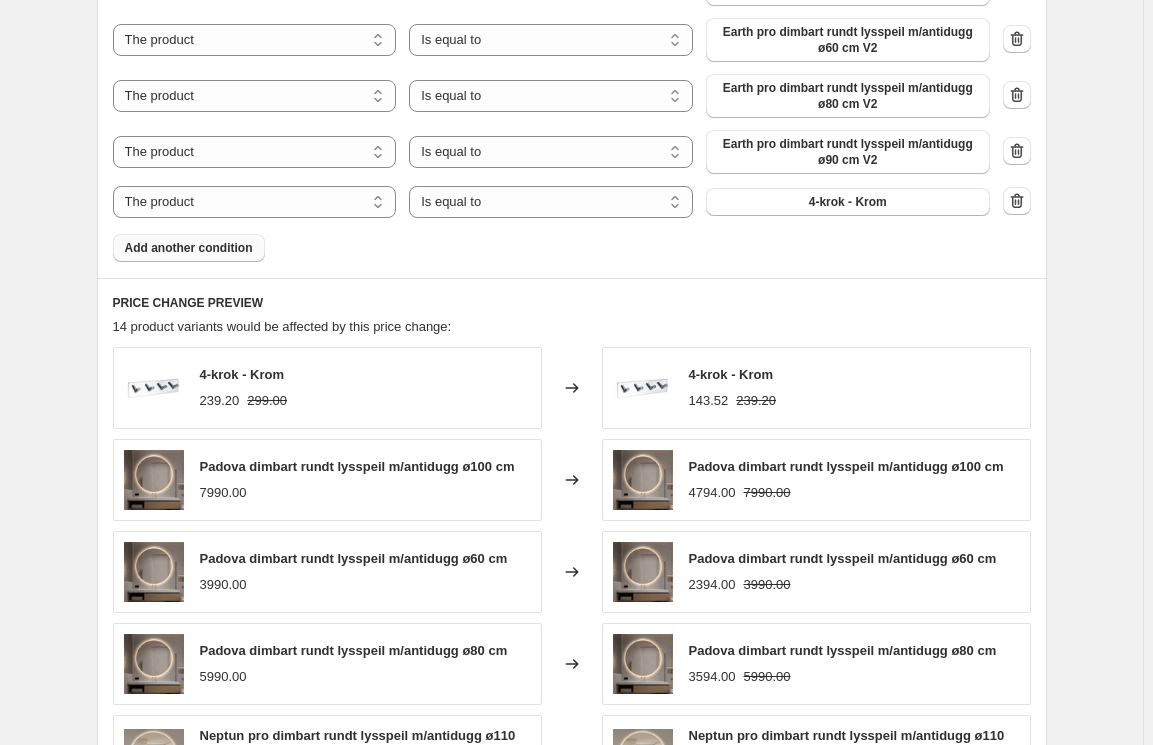 click at bounding box center [1017, 201] 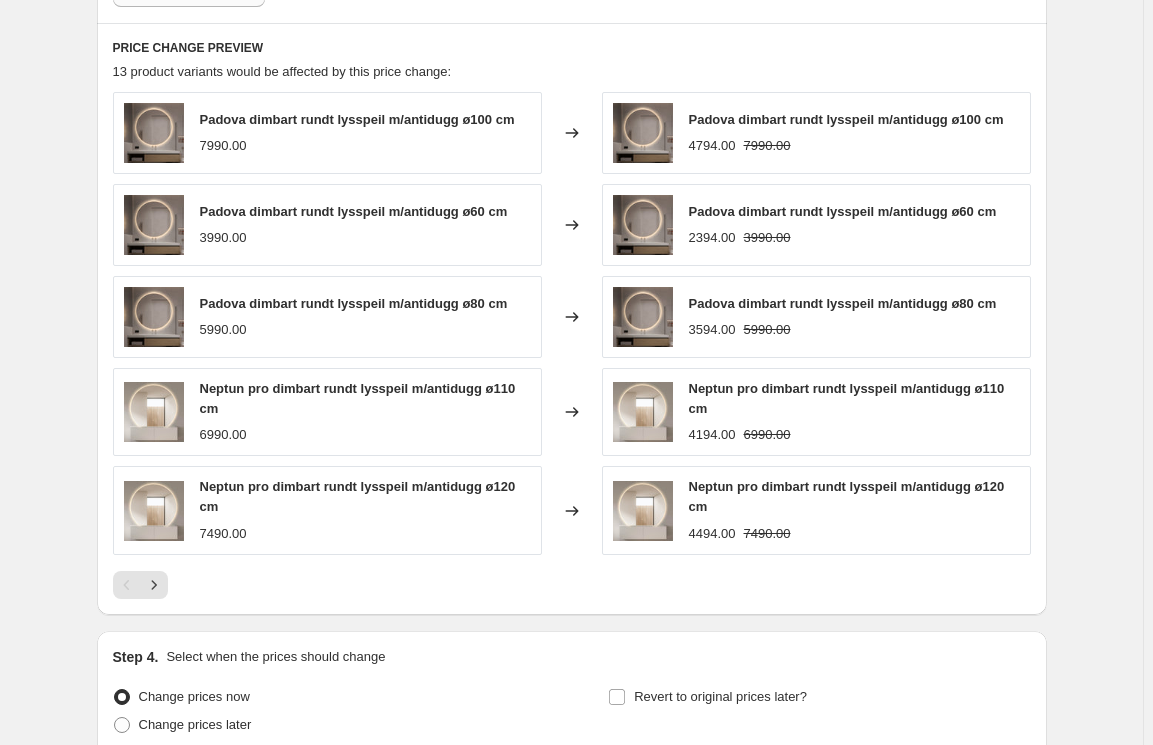 scroll, scrollTop: 2298, scrollLeft: 0, axis: vertical 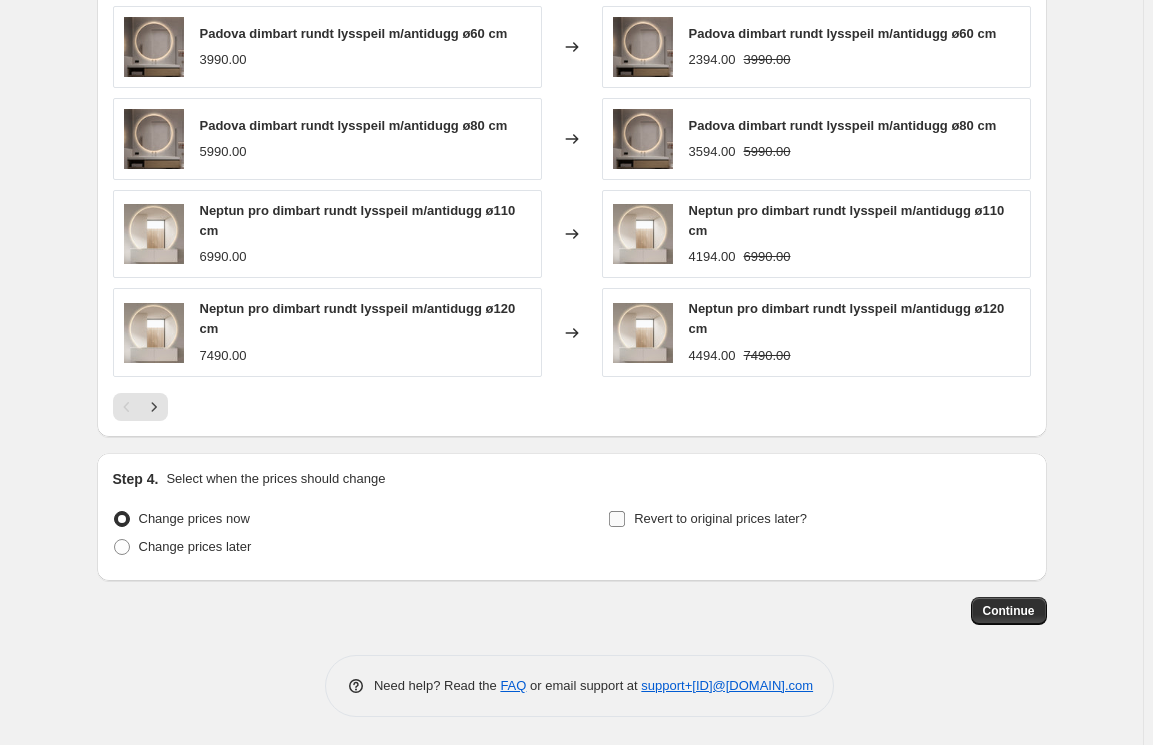 click on "Revert to original prices later?" at bounding box center [720, 518] 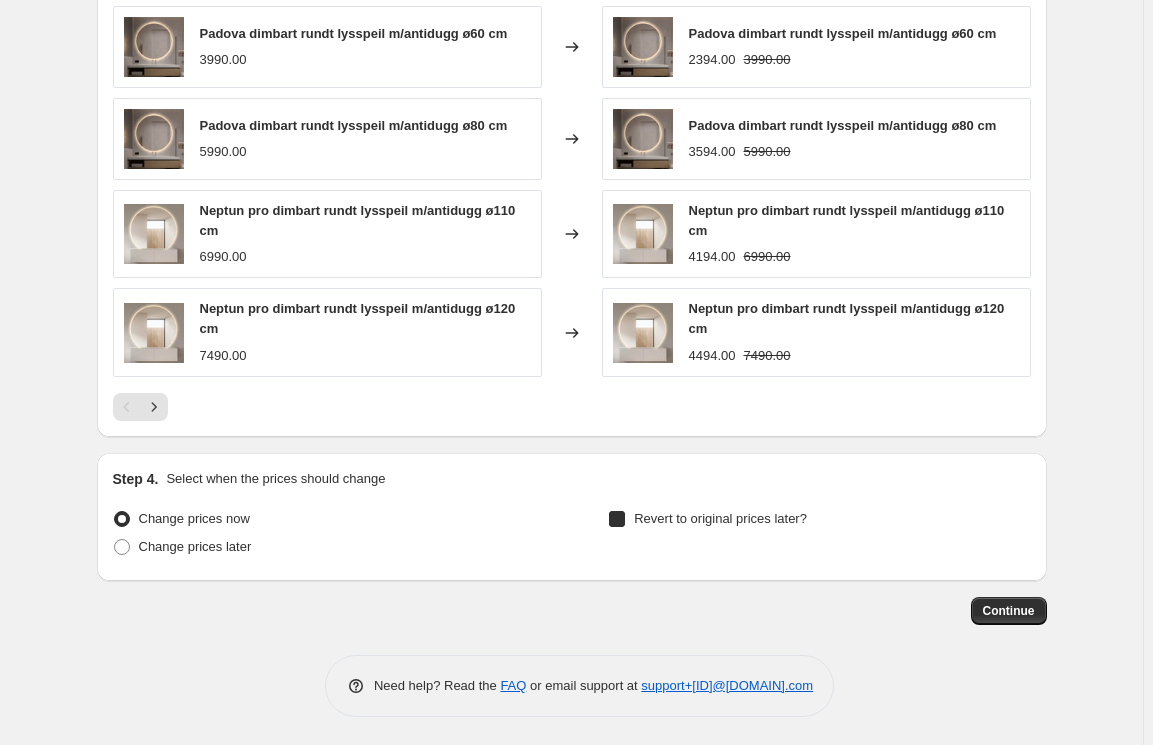 checkbox on "true" 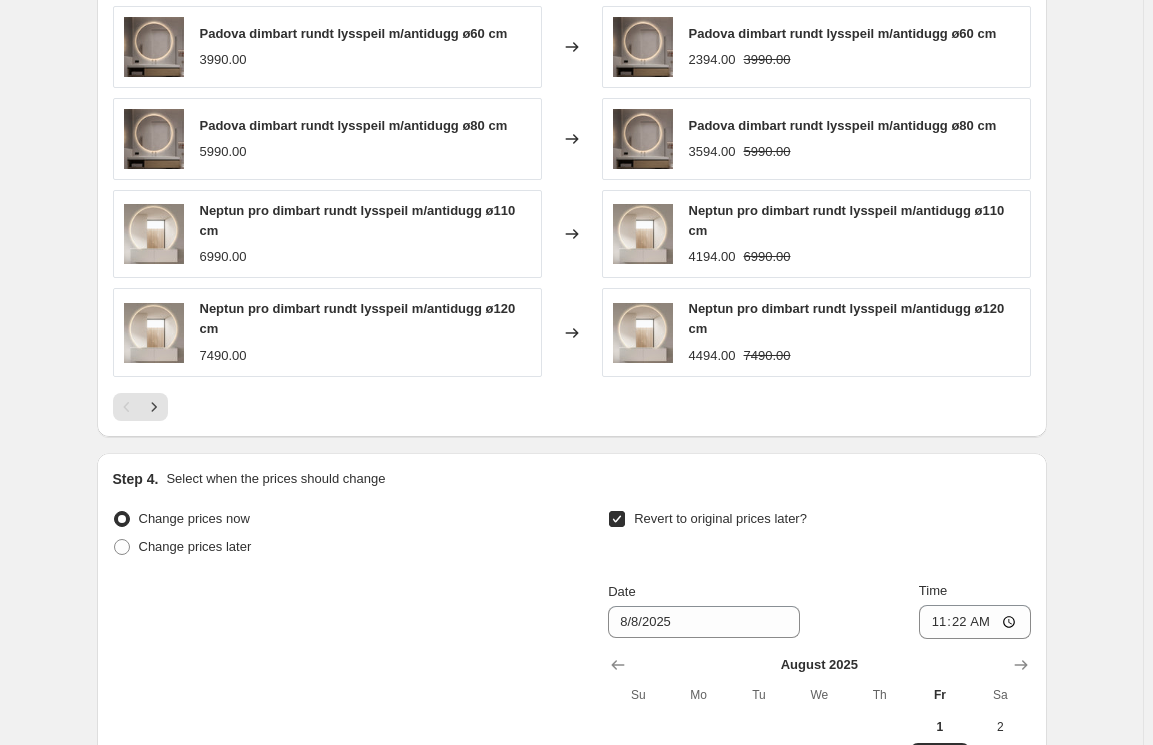 scroll, scrollTop: 2671, scrollLeft: 0, axis: vertical 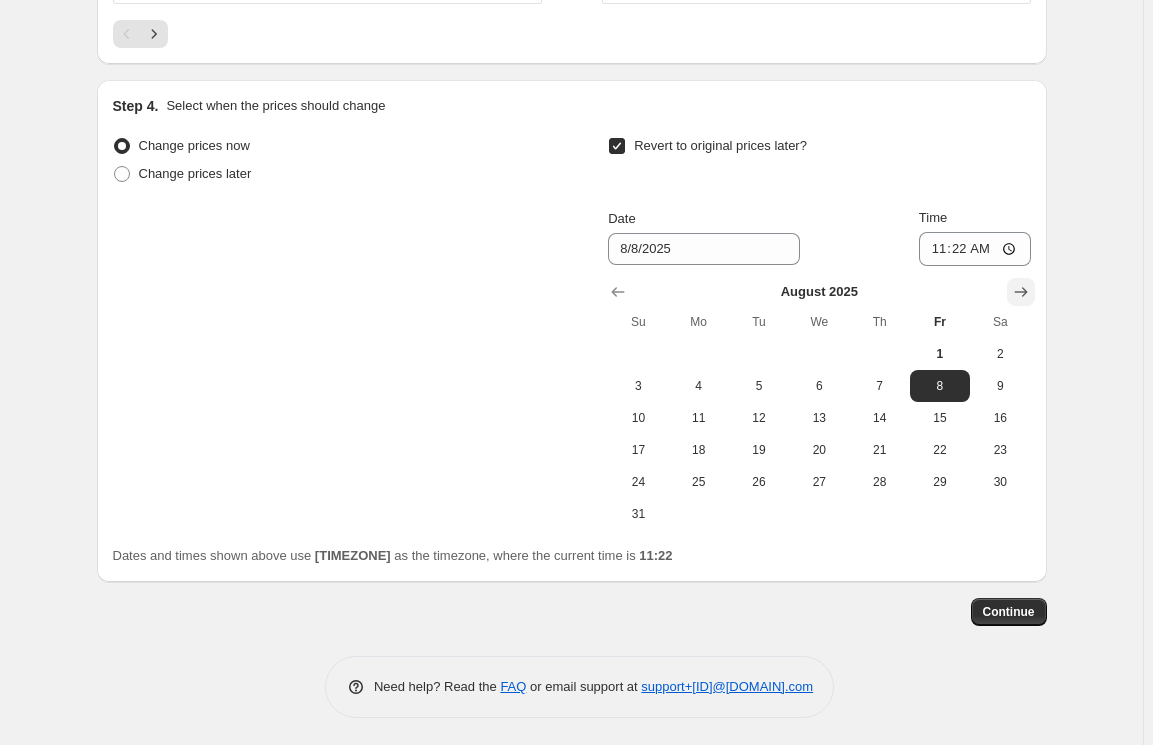 click 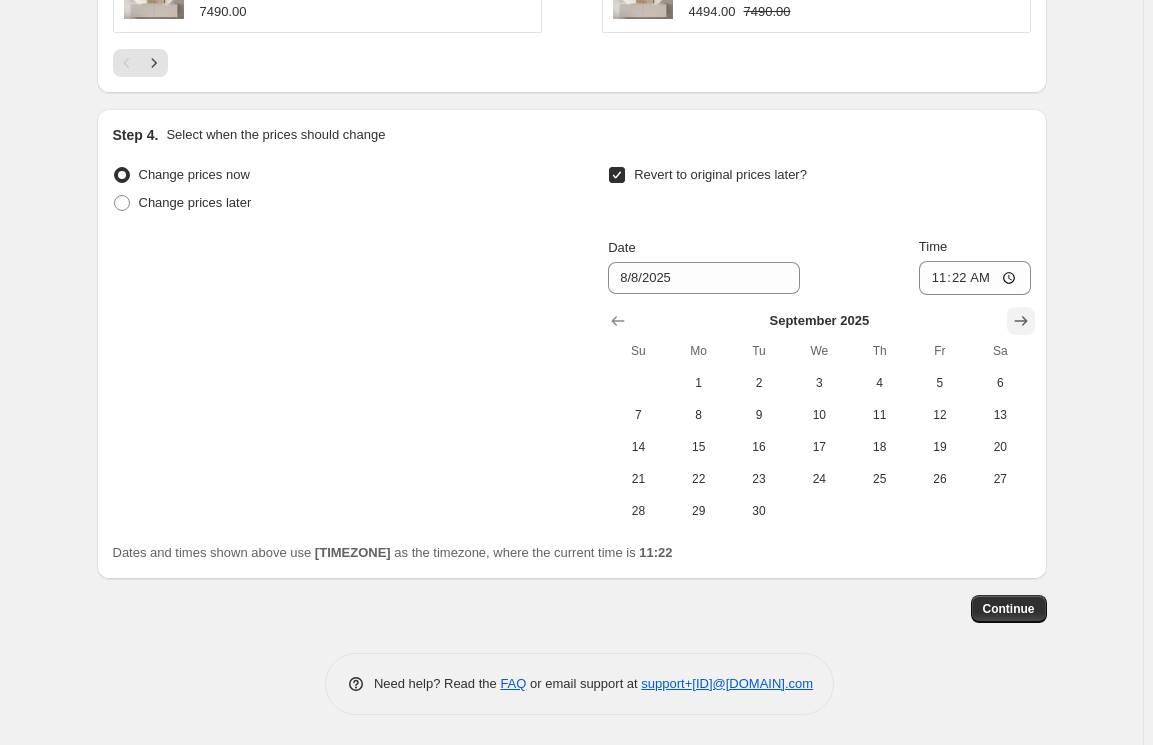 scroll, scrollTop: 2640, scrollLeft: 0, axis: vertical 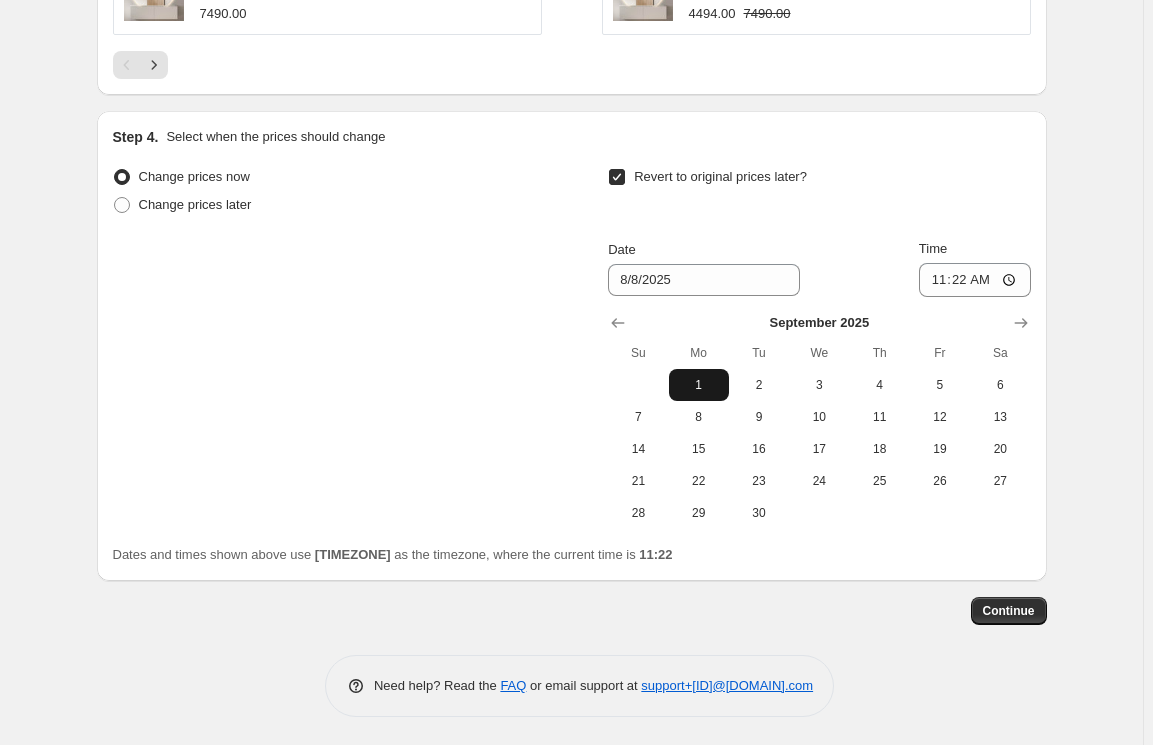click on "1" at bounding box center (699, 385) 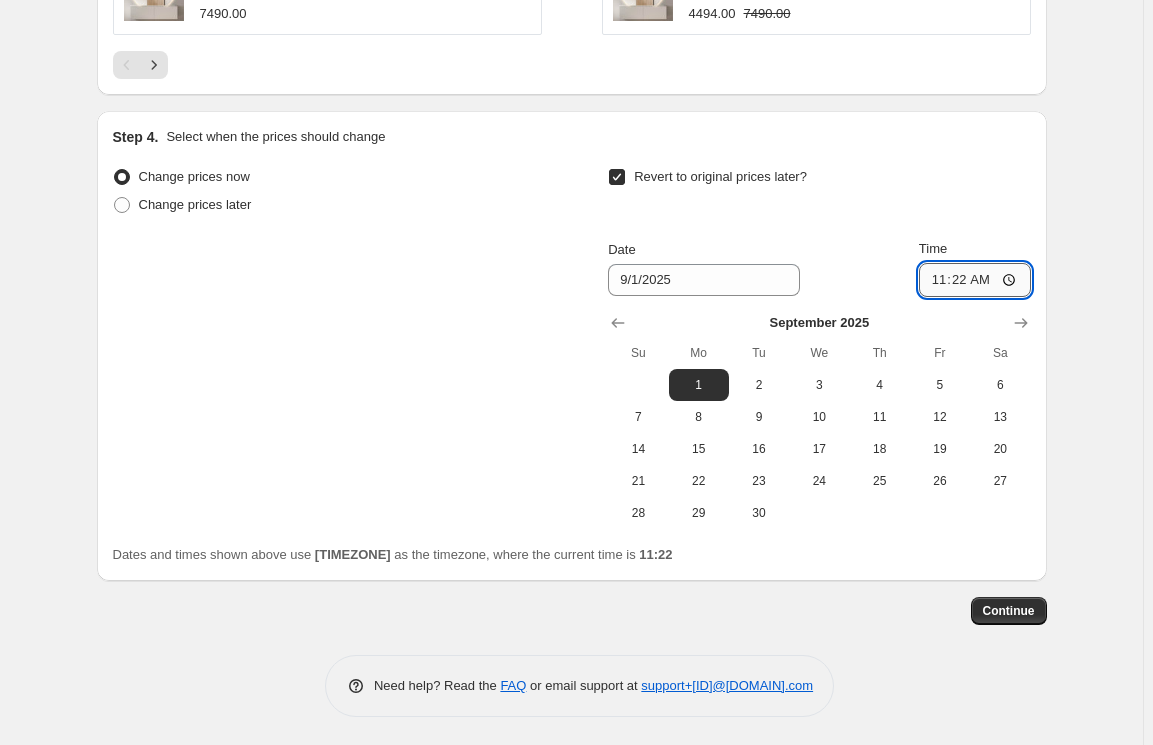 click on "11:22" at bounding box center (975, 280) 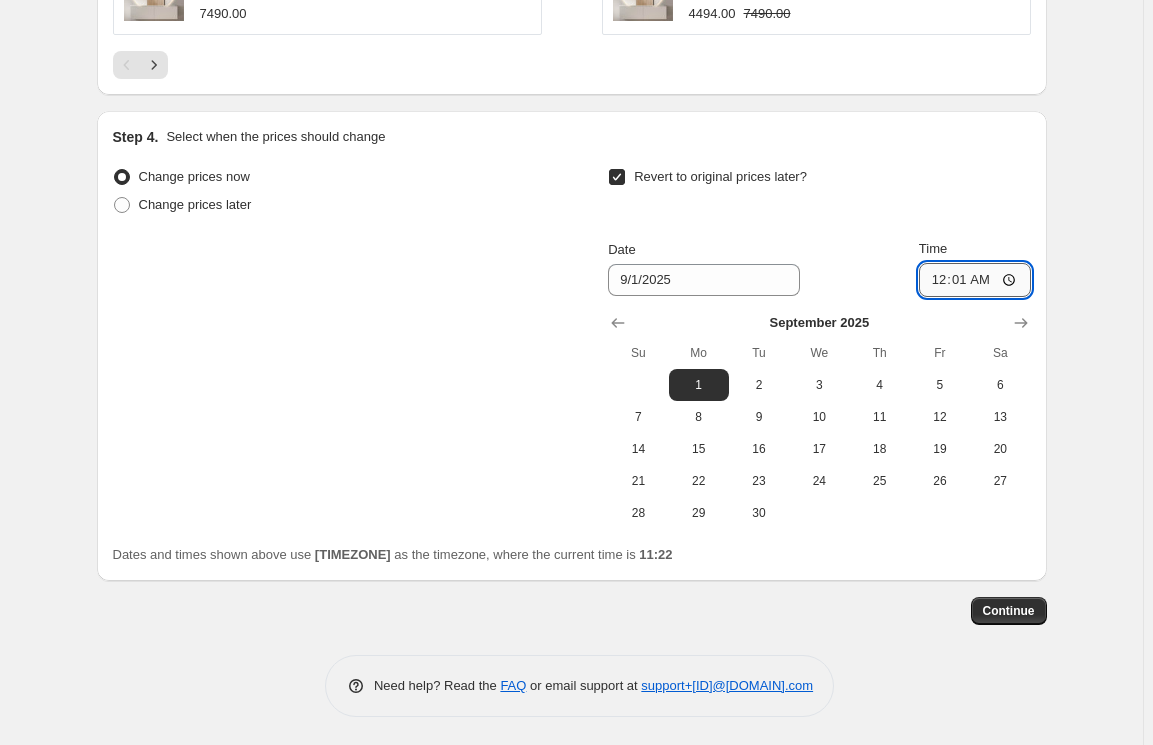 type on "00:15" 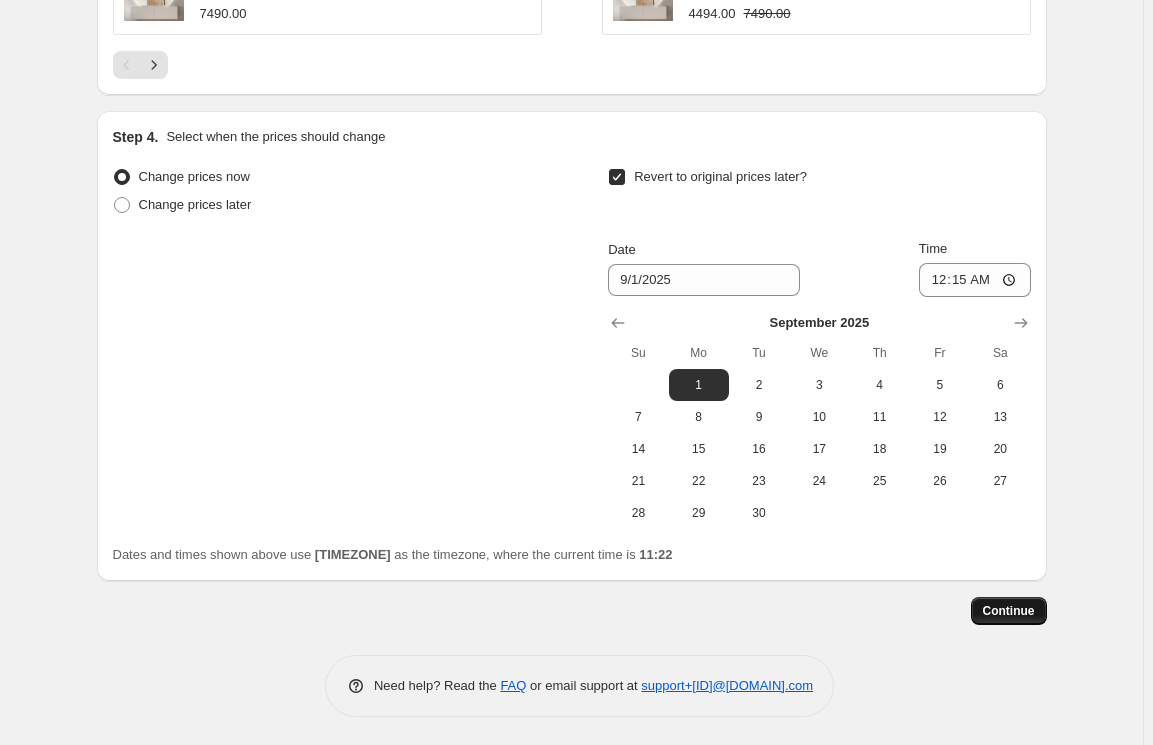 click on "Continue" at bounding box center [1009, 611] 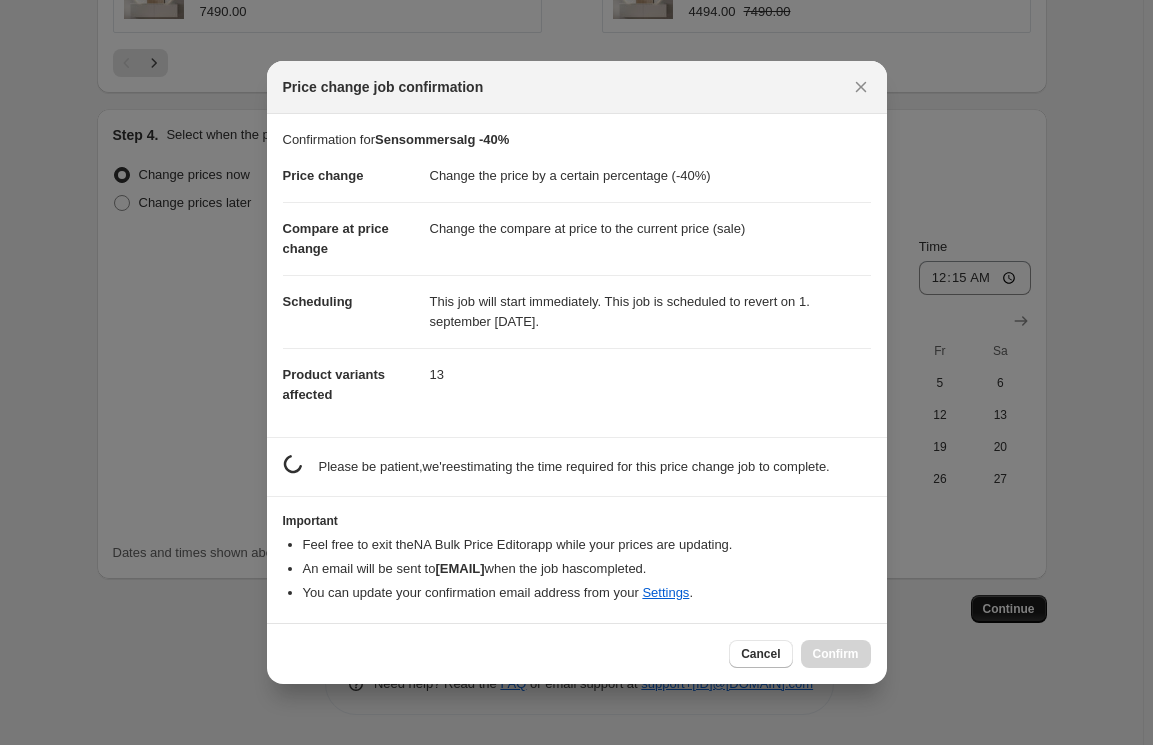 scroll, scrollTop: 2640, scrollLeft: 0, axis: vertical 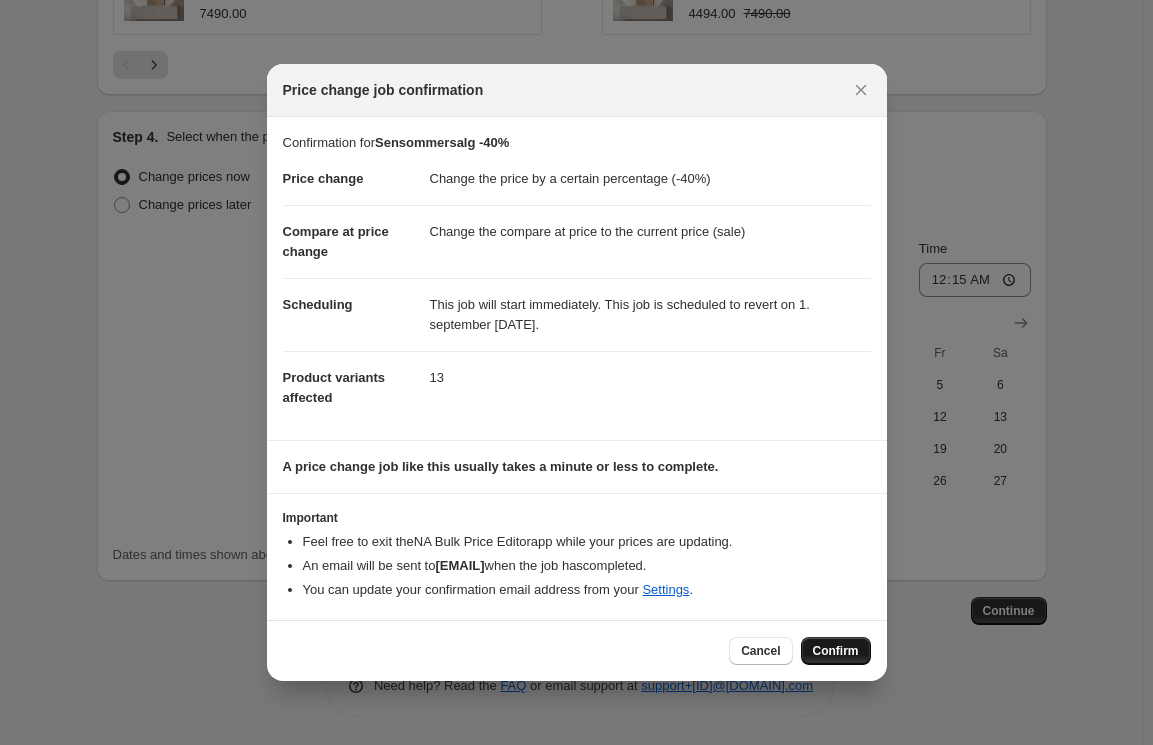 click on "Confirm" at bounding box center (836, 651) 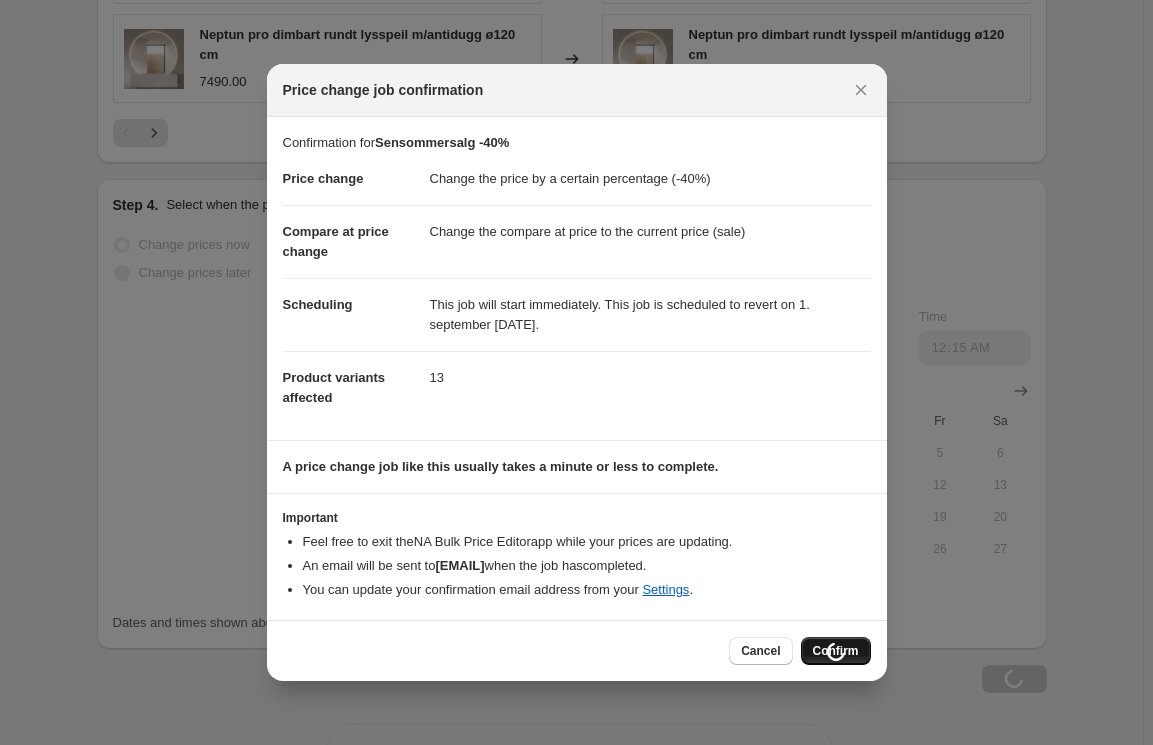 scroll, scrollTop: 2708, scrollLeft: 0, axis: vertical 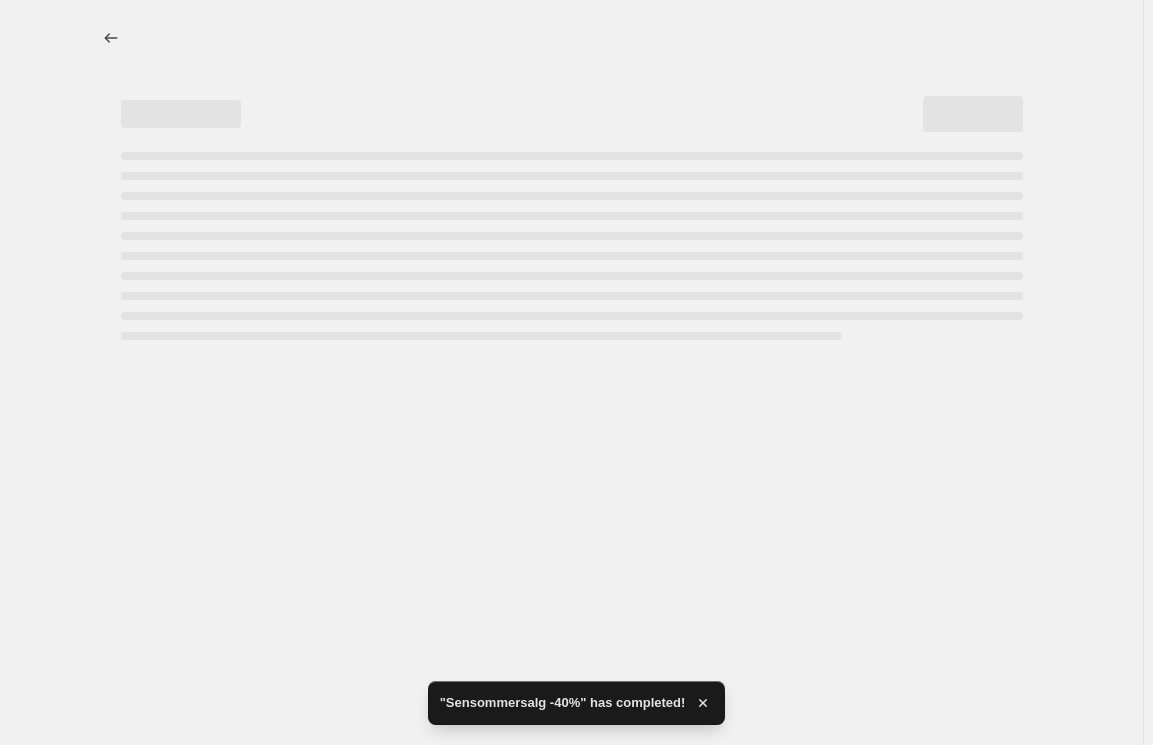 select on "percentage" 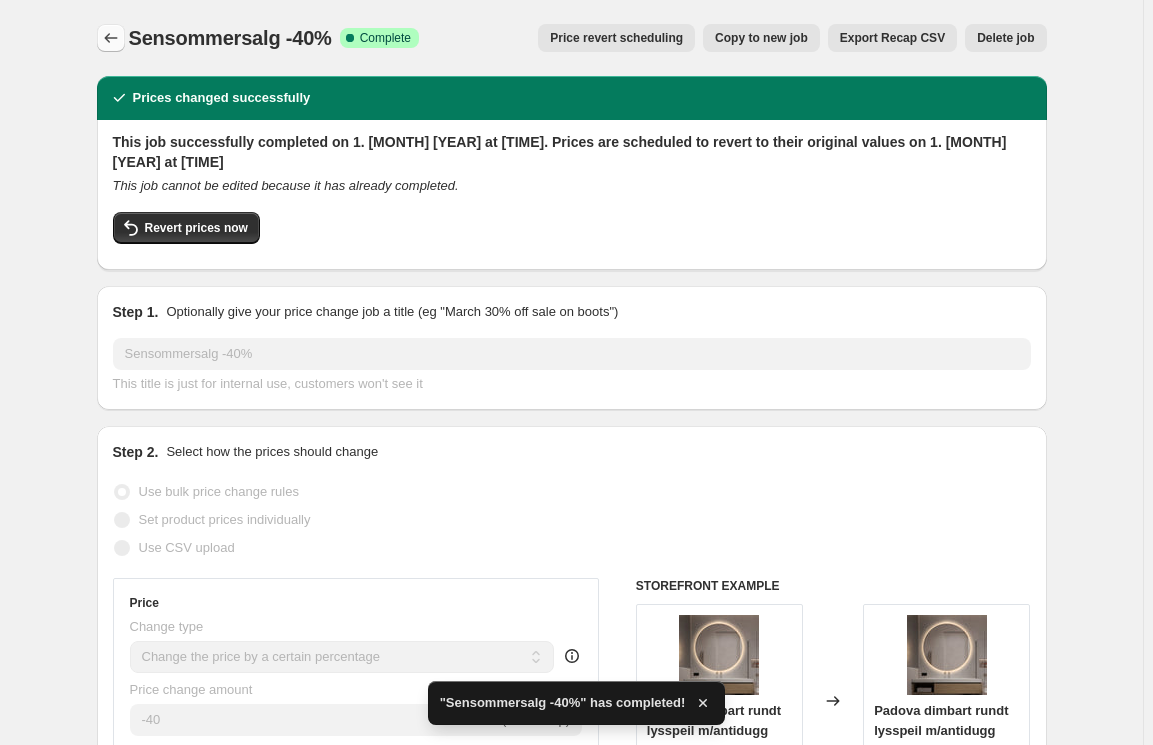 click 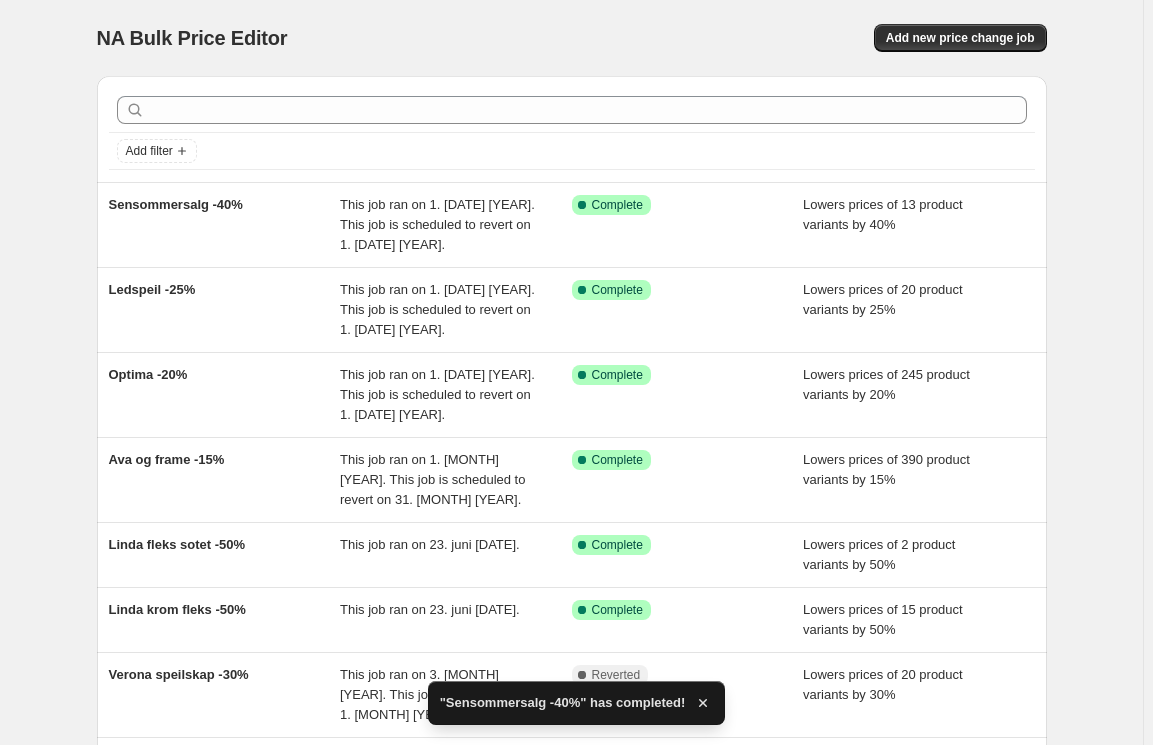 click on "NA Bulk Price Editor. This page is ready NA Bulk Price Editor Add new price change job" at bounding box center [572, 38] 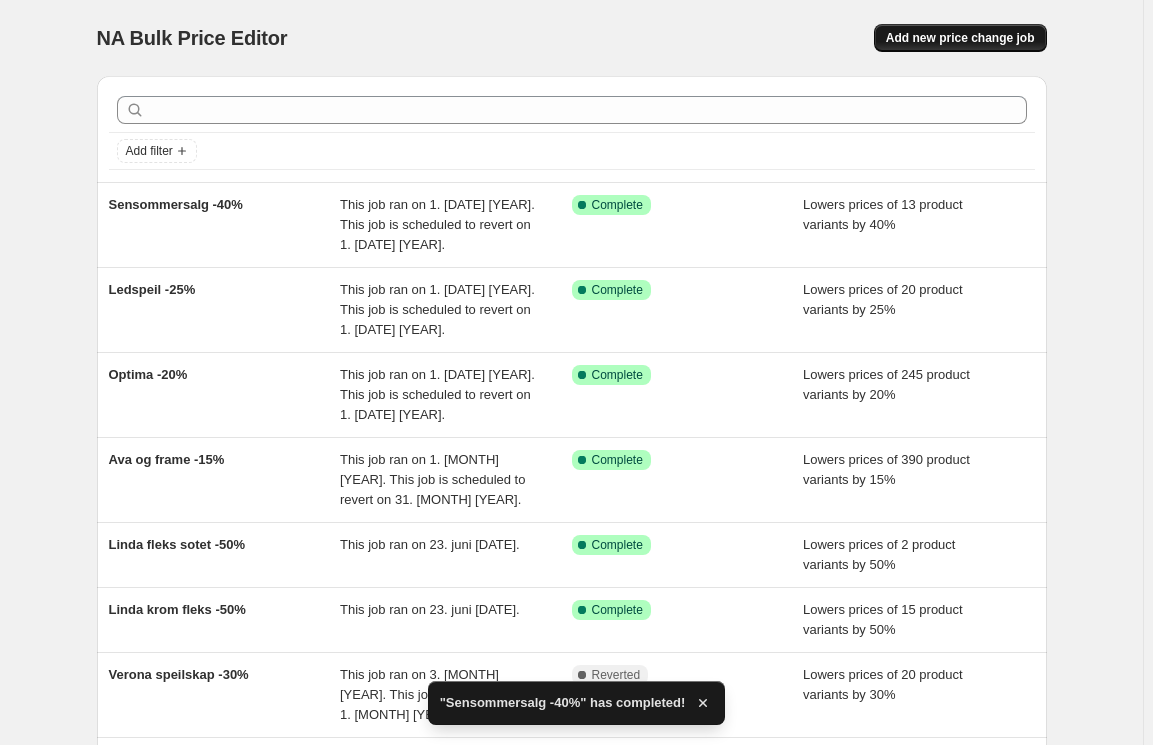 click on "Add new price change job" at bounding box center [960, 38] 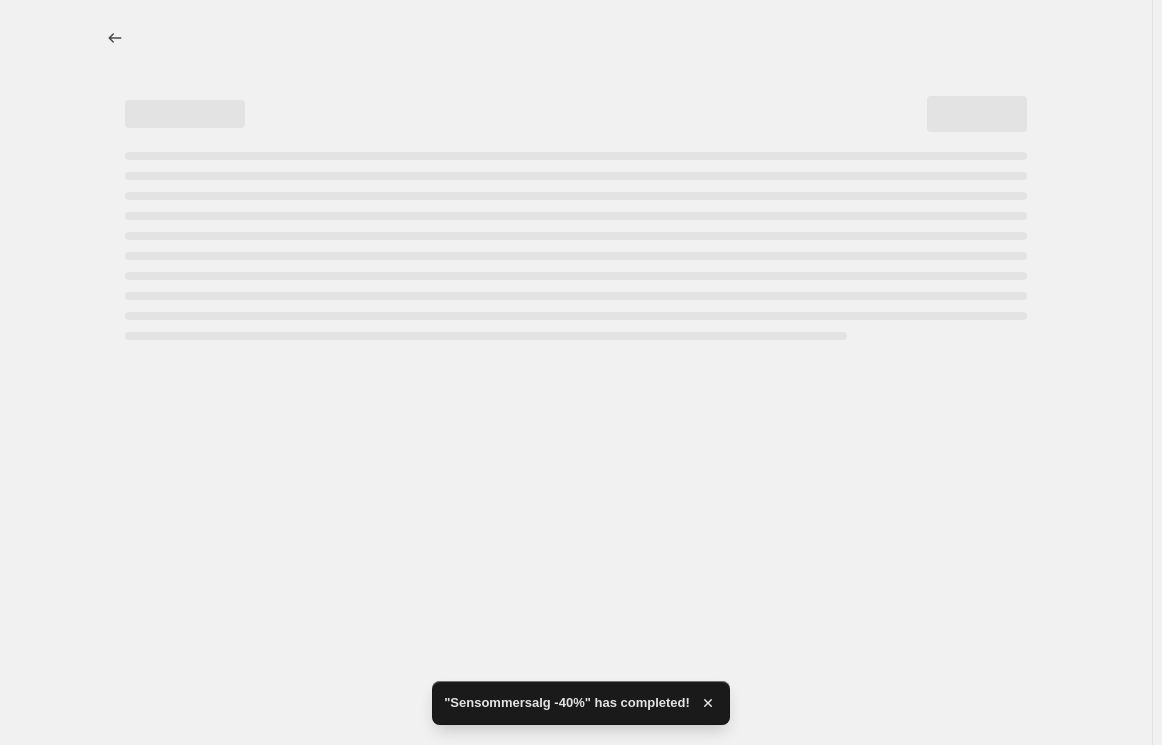 select on "percentage" 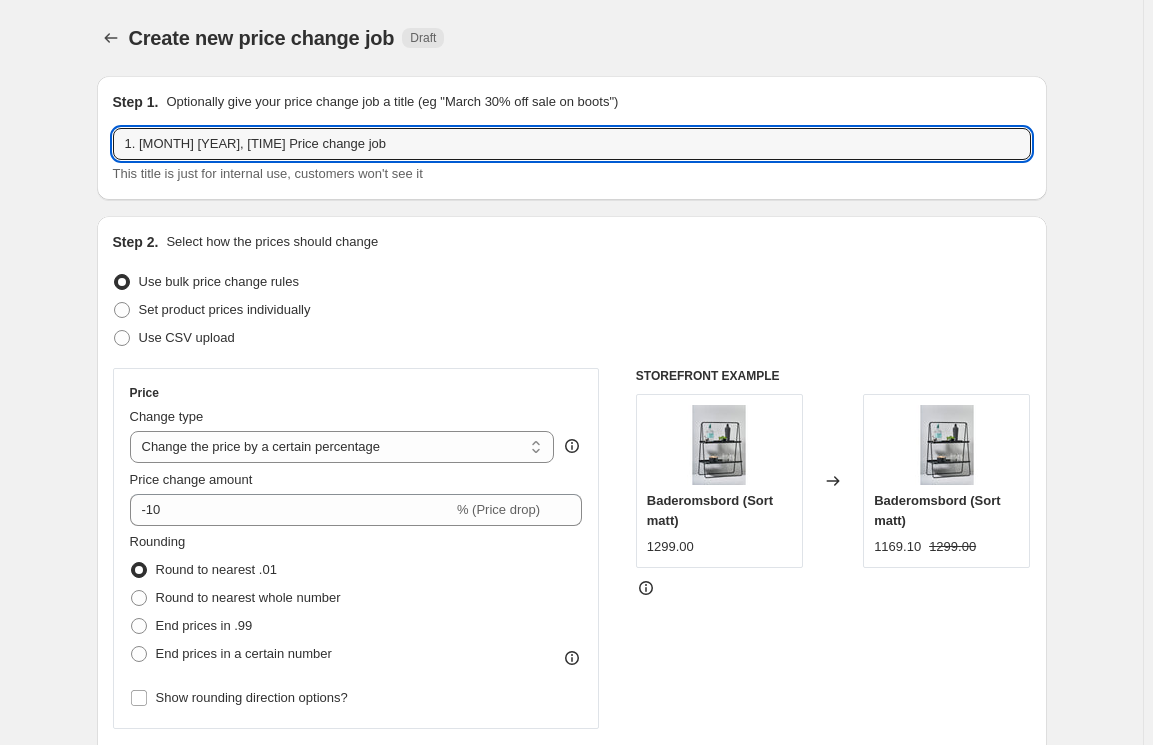 drag, startPoint x: 401, startPoint y: 128, endPoint x: 8, endPoint y: 122, distance: 393.0458 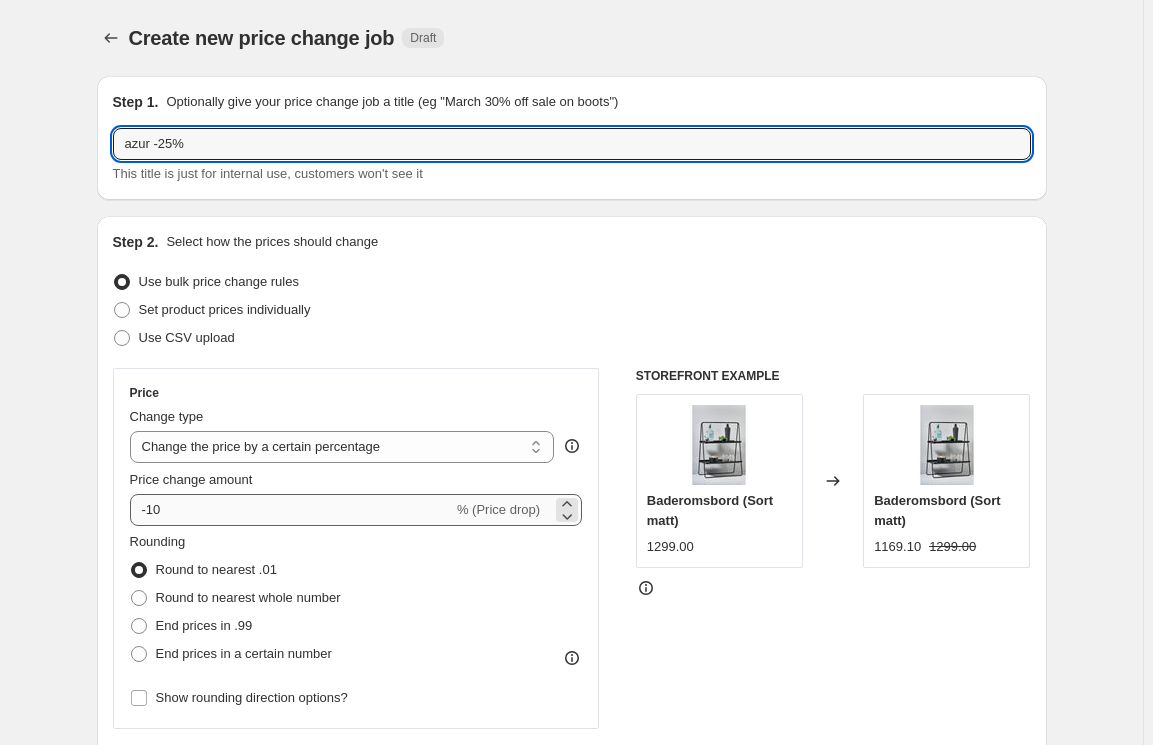 type on "azur [PERCENTAGE]%" 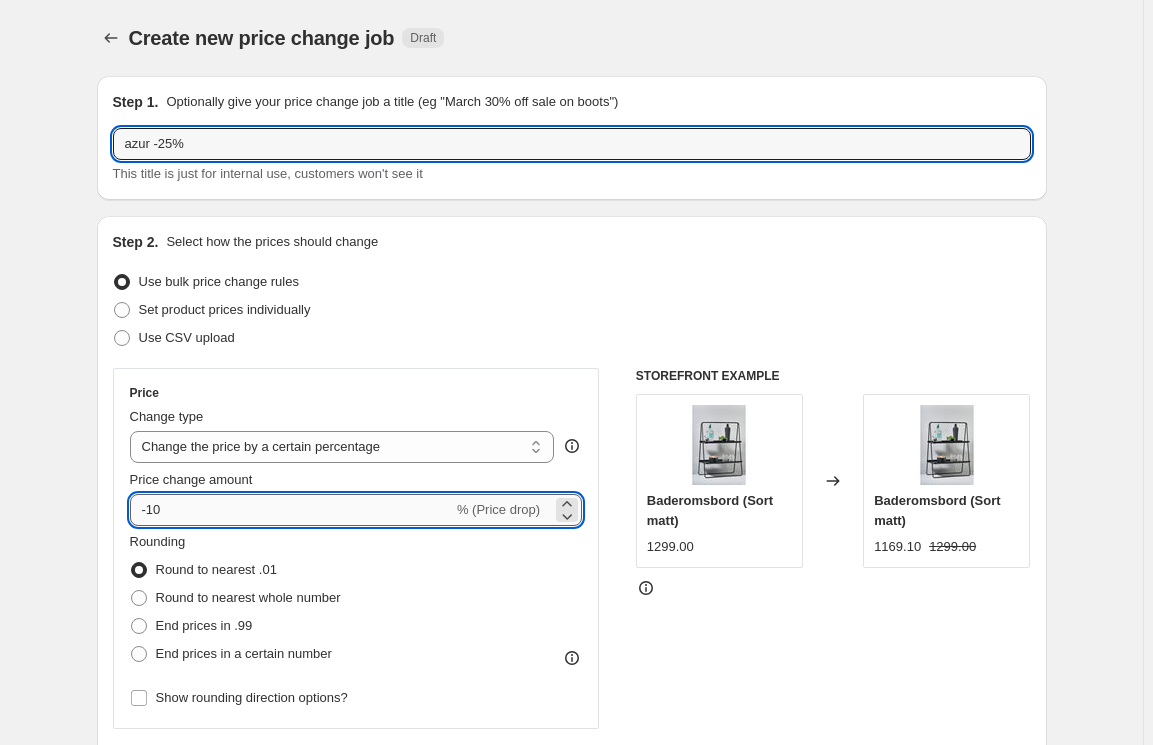 click on "-10" at bounding box center (291, 510) 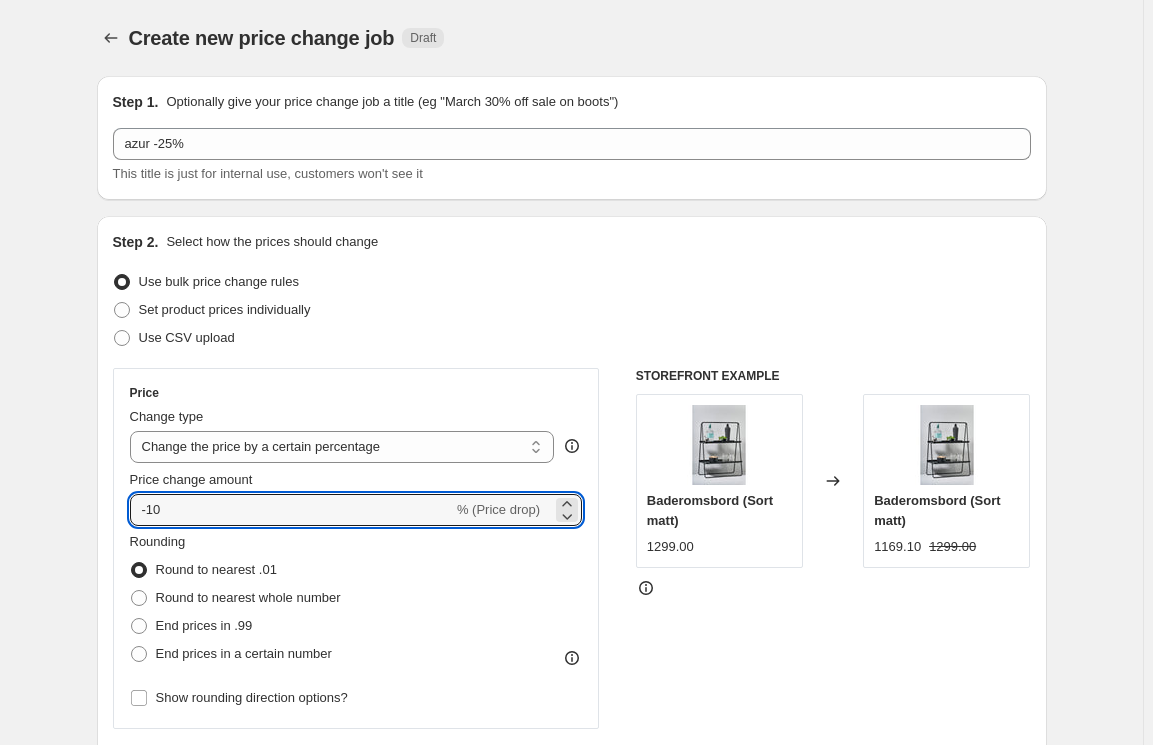 type on "-1" 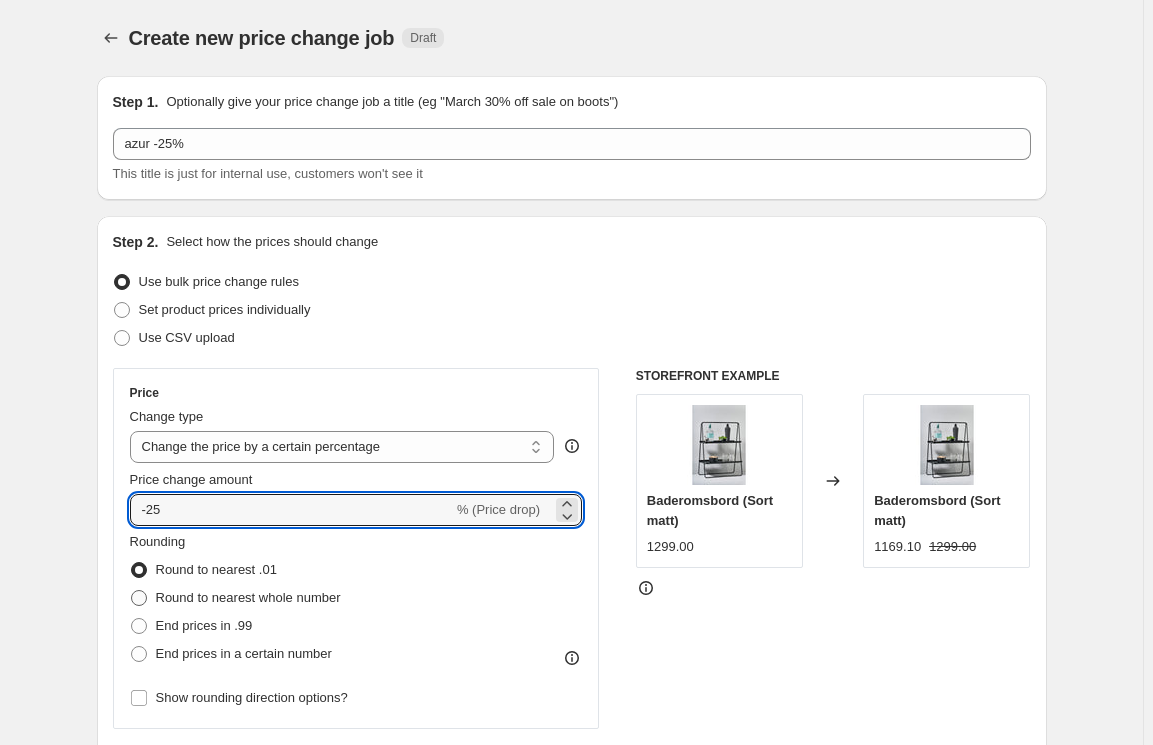 scroll, scrollTop: 211, scrollLeft: 0, axis: vertical 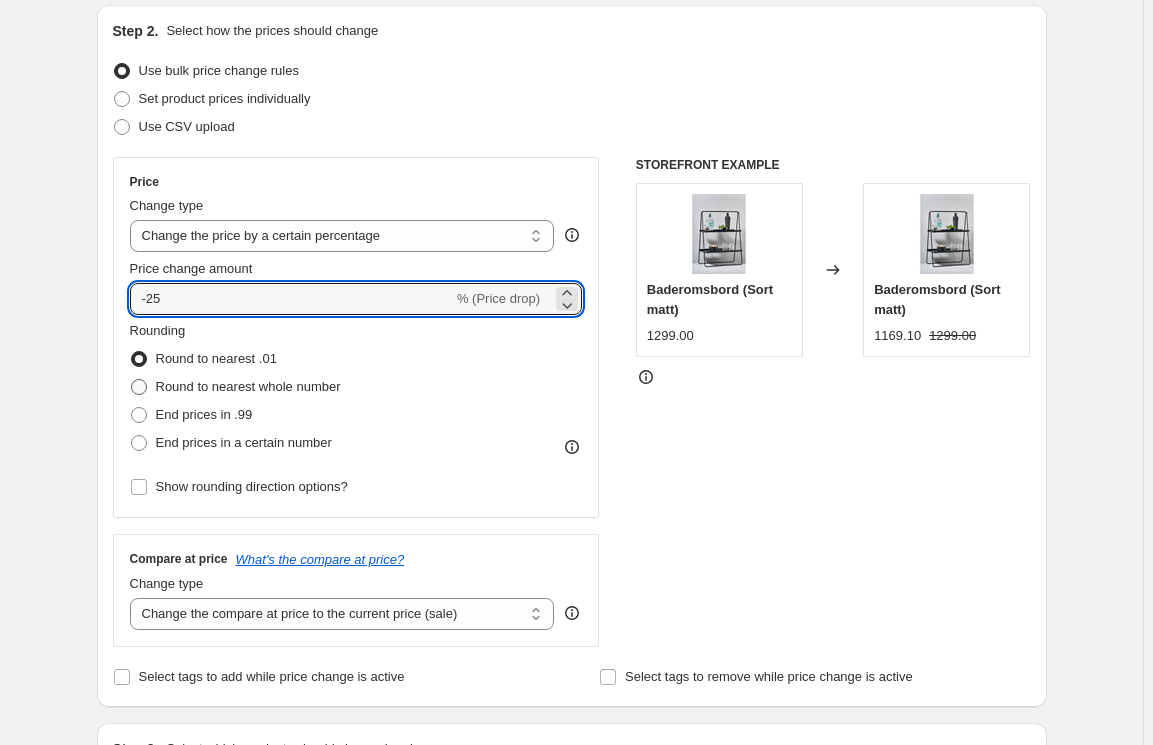 type on "-25" 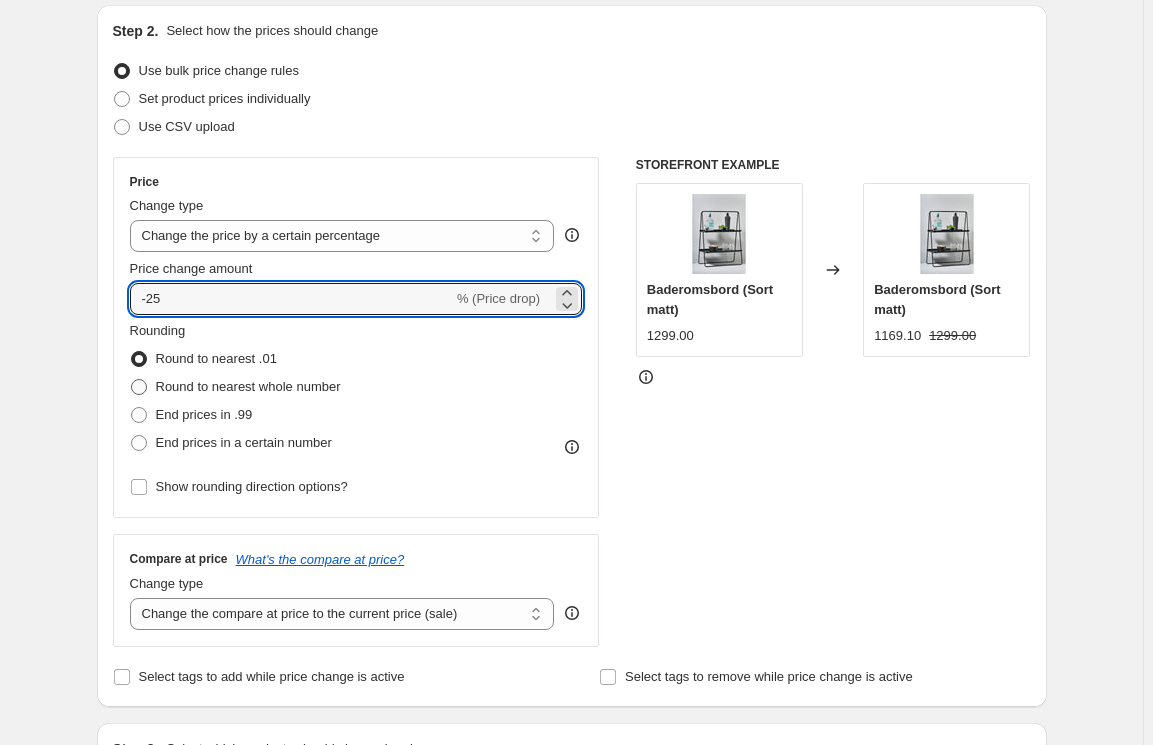 radio on "true" 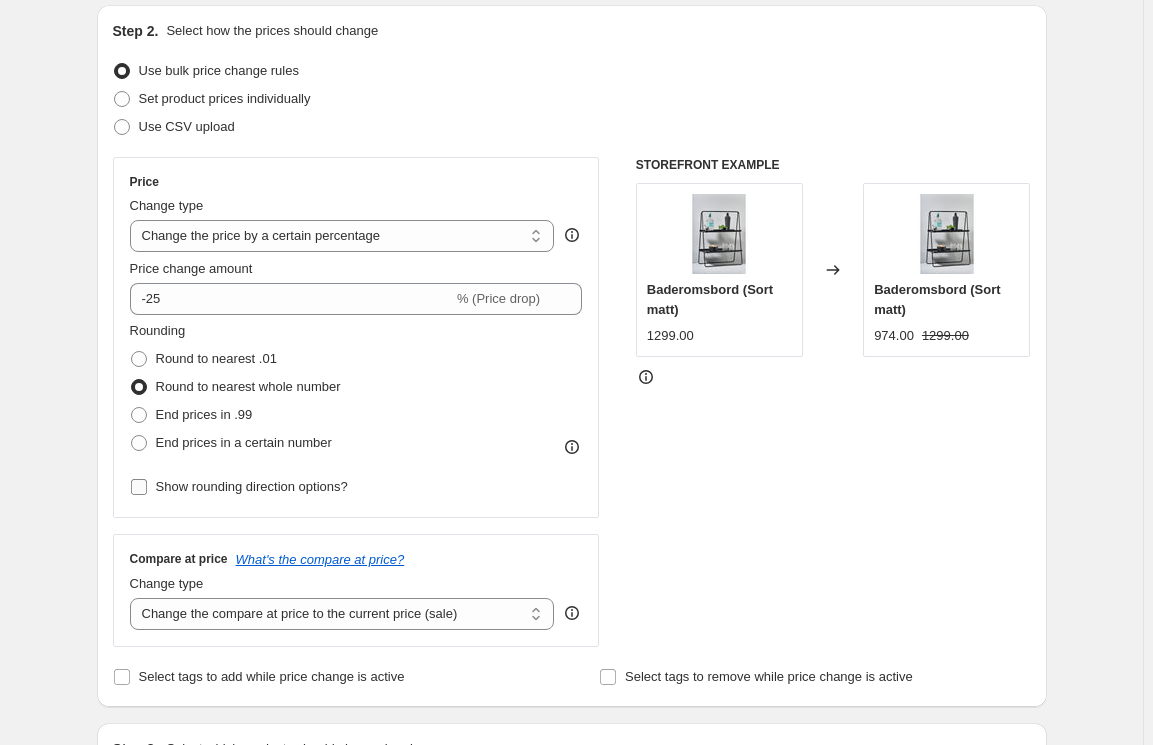 click on "Show rounding direction options?" at bounding box center (239, 487) 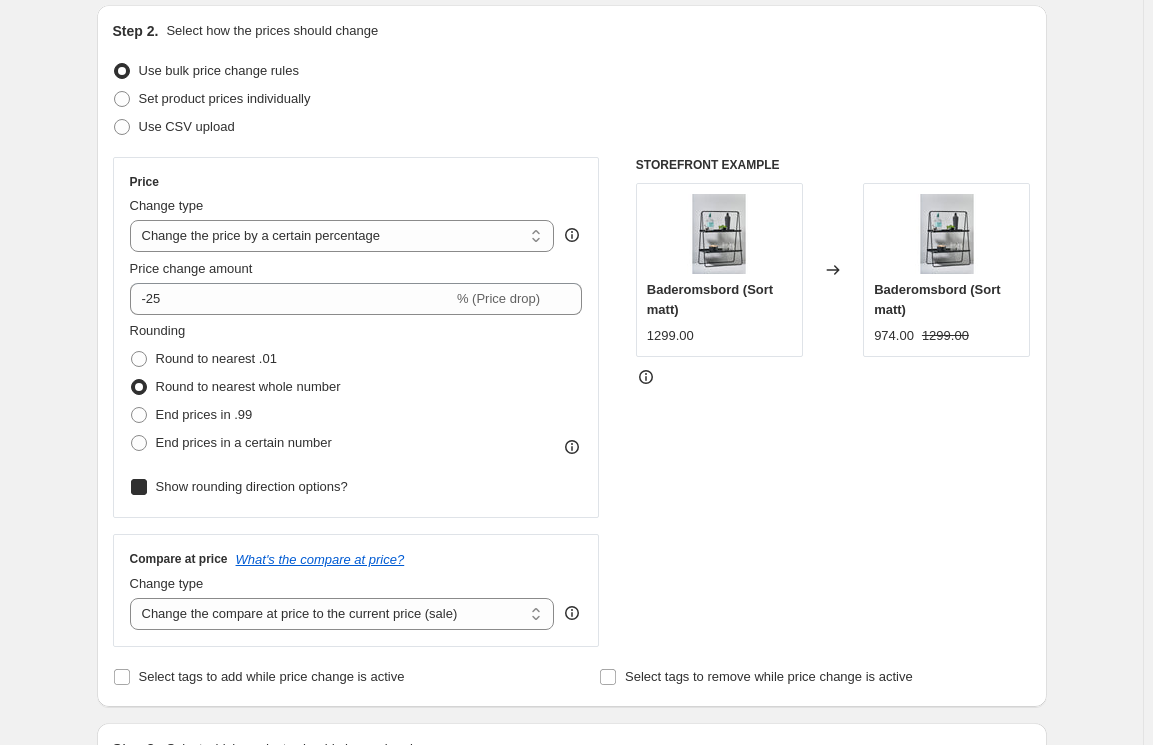 checkbox on "true" 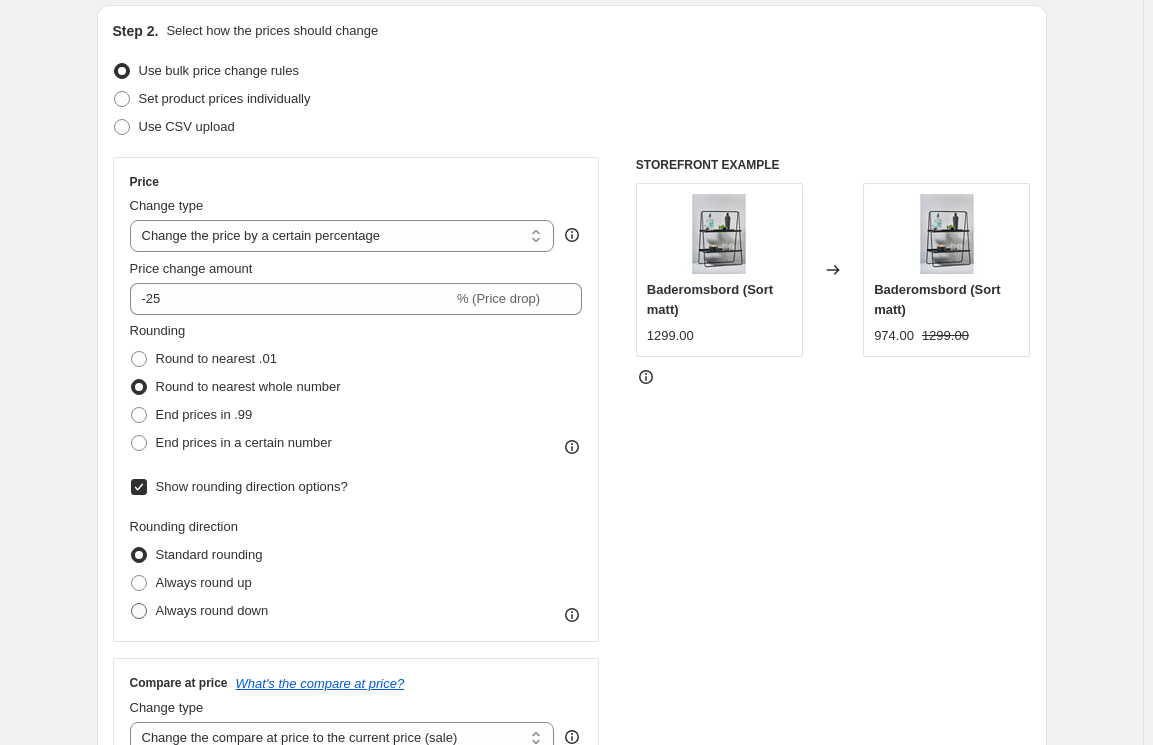 click on "Always round down" at bounding box center (212, 610) 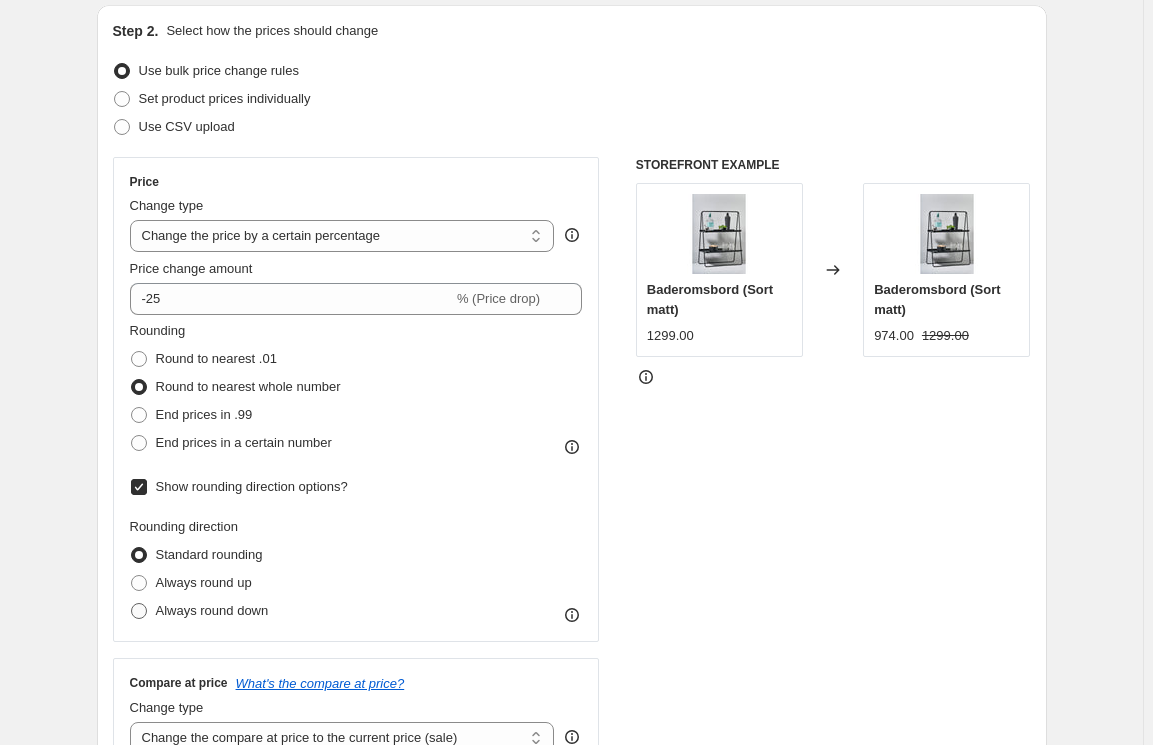 radio on "true" 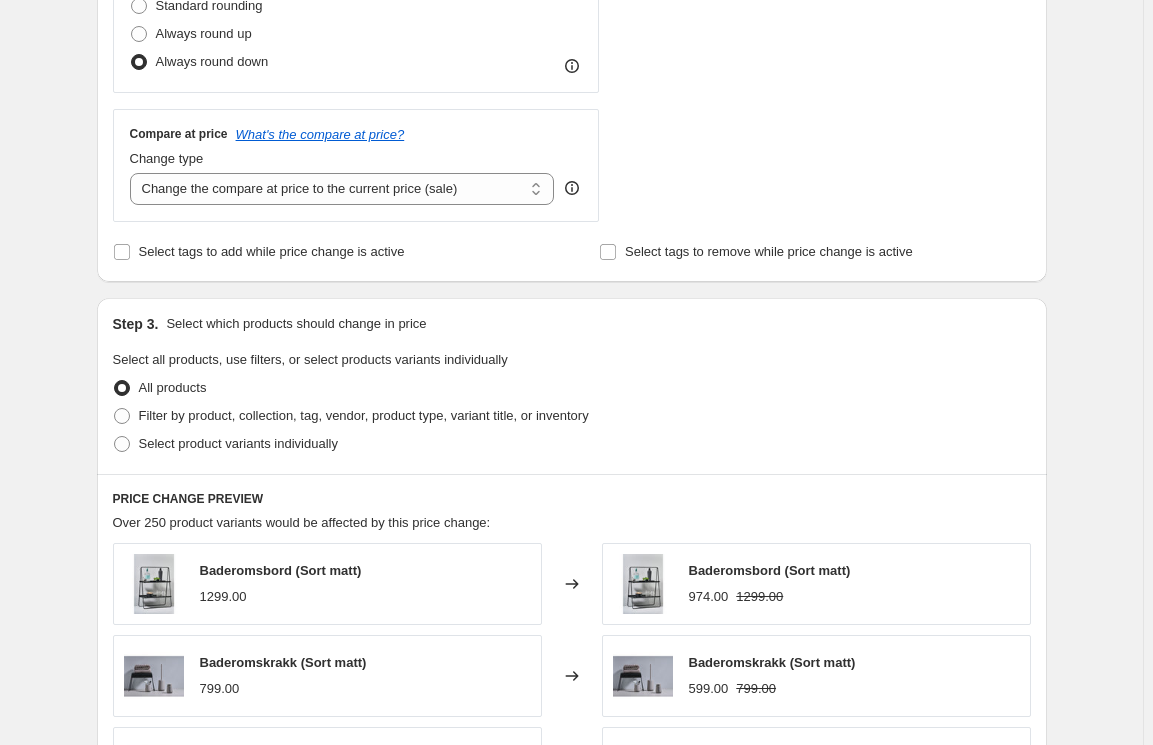 scroll, scrollTop: 848, scrollLeft: 0, axis: vertical 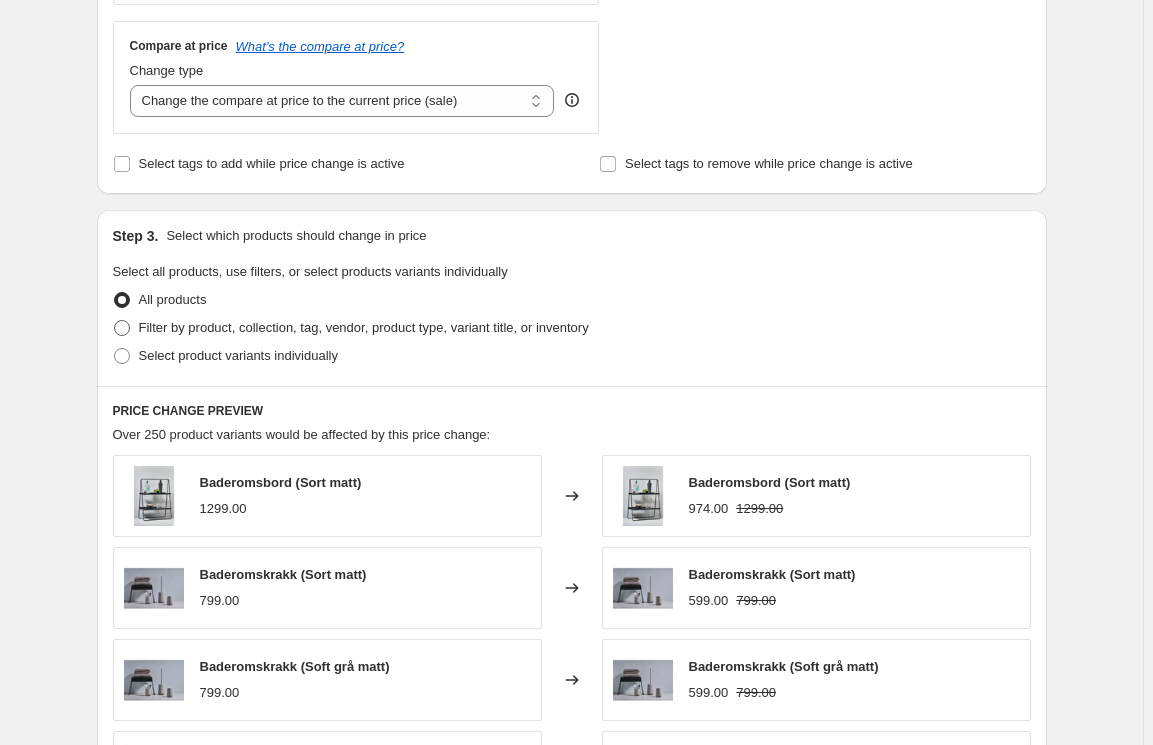 click on "Filter by product, collection, tag, vendor, product type, variant title, or inventory" at bounding box center (364, 327) 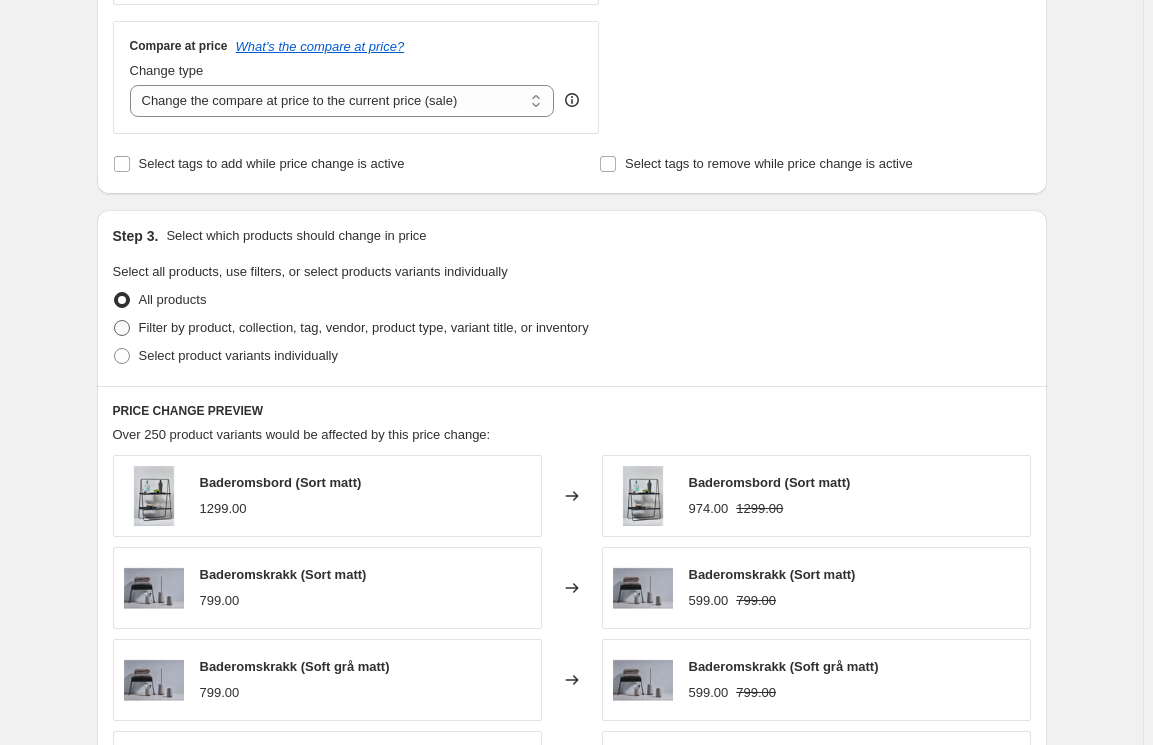 radio on "true" 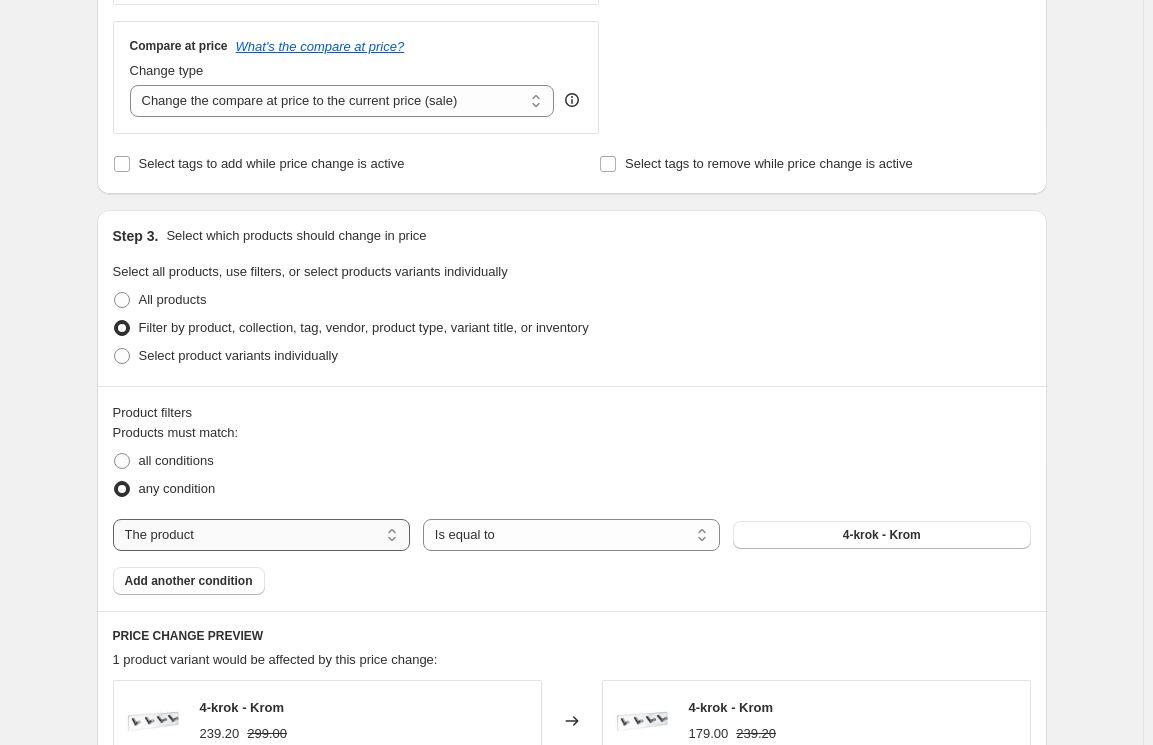click on "The product The product's collection The product's tag The product's vendor The product's type The product's status The variant's title Inventory quantity" at bounding box center [261, 535] 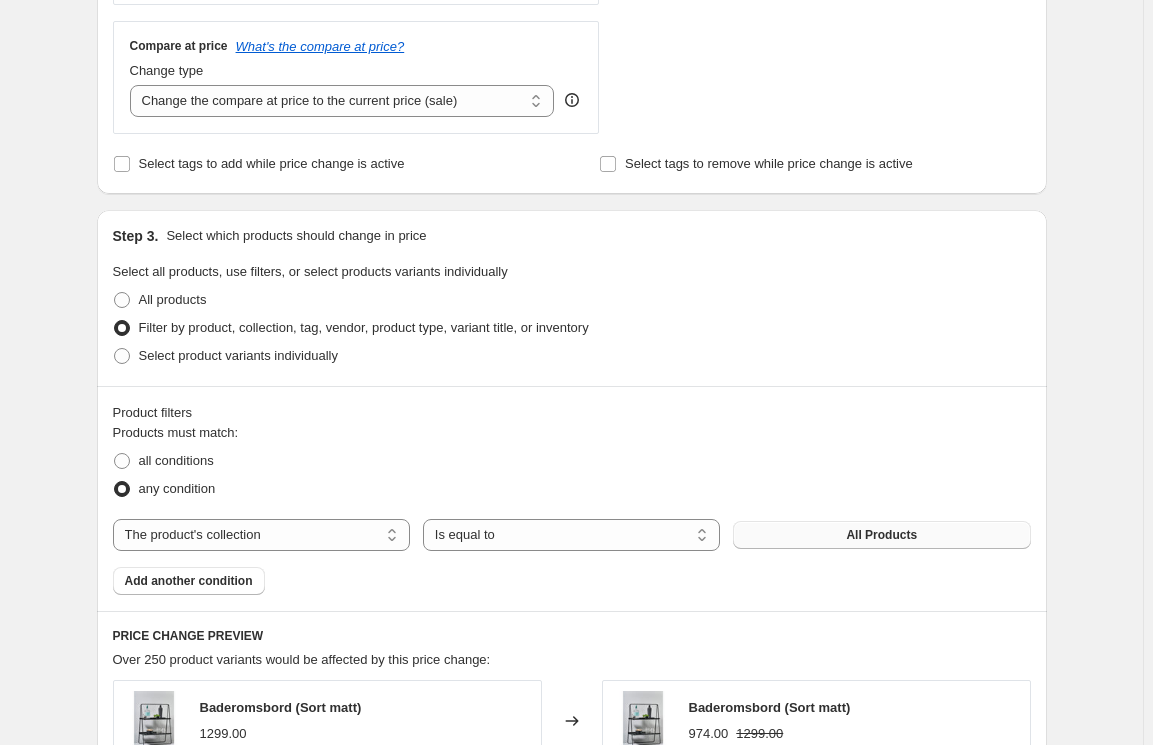 click on "All Products" at bounding box center [881, 535] 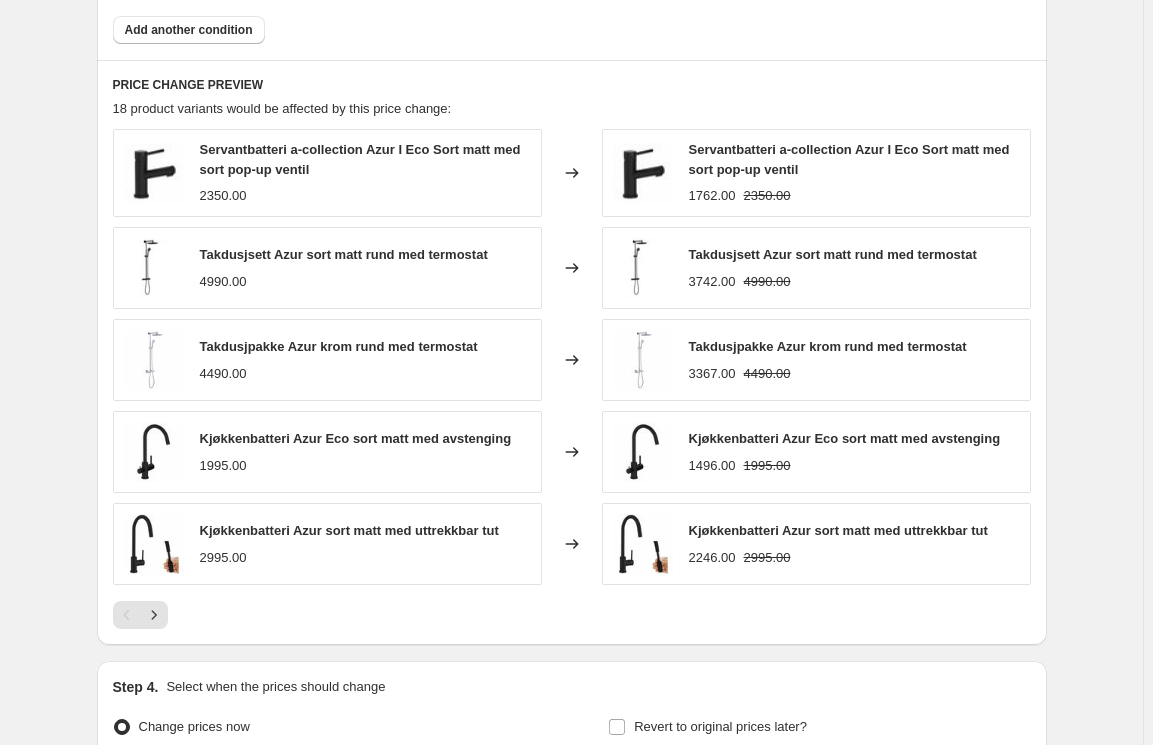 scroll, scrollTop: 1484, scrollLeft: 0, axis: vertical 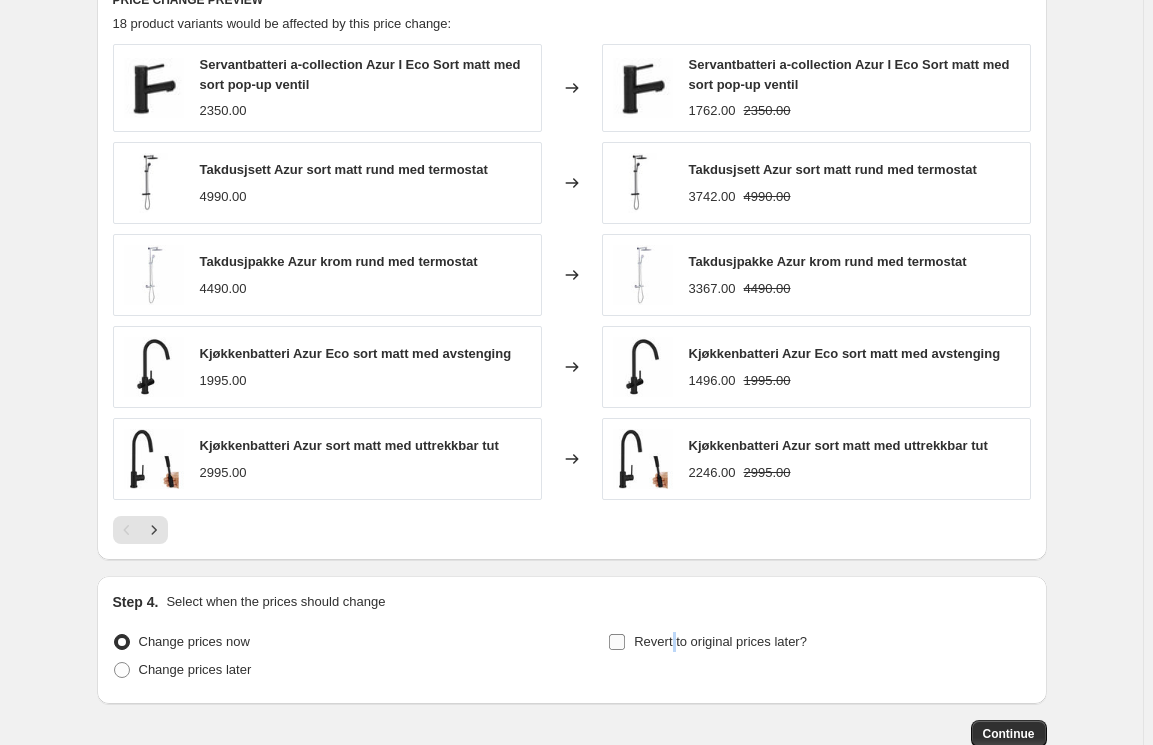 drag, startPoint x: 675, startPoint y: 638, endPoint x: 685, endPoint y: 639, distance: 10.049875 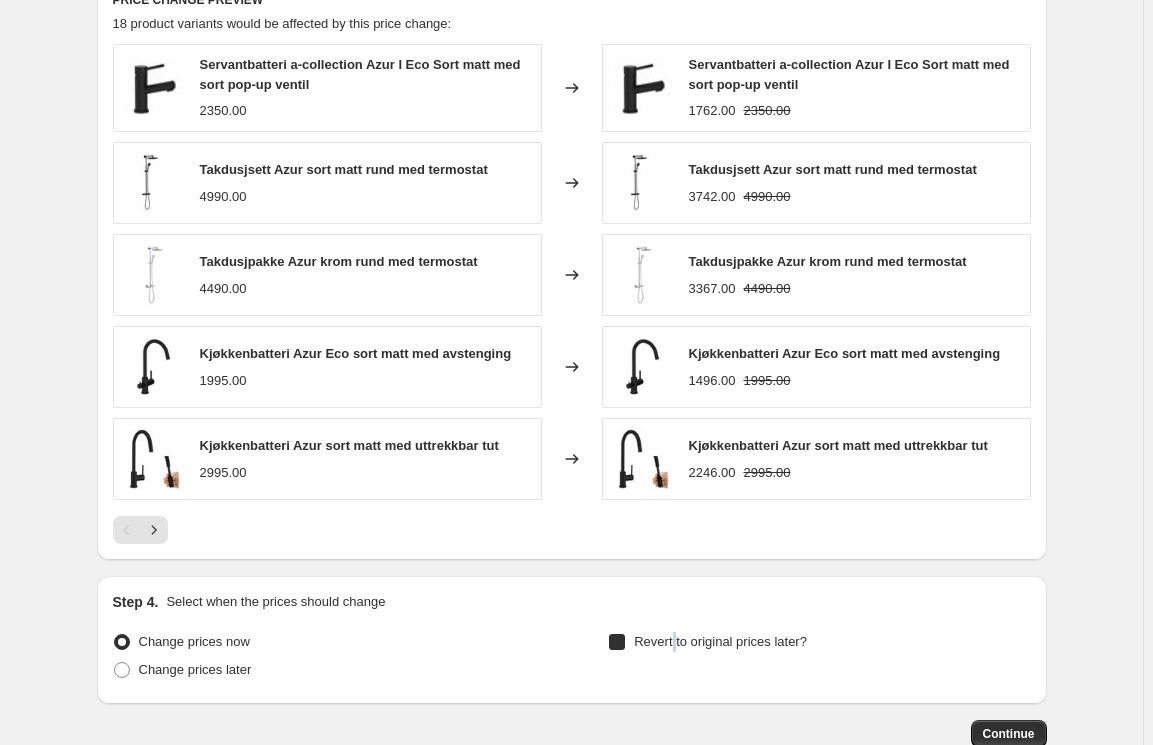 checkbox on "true" 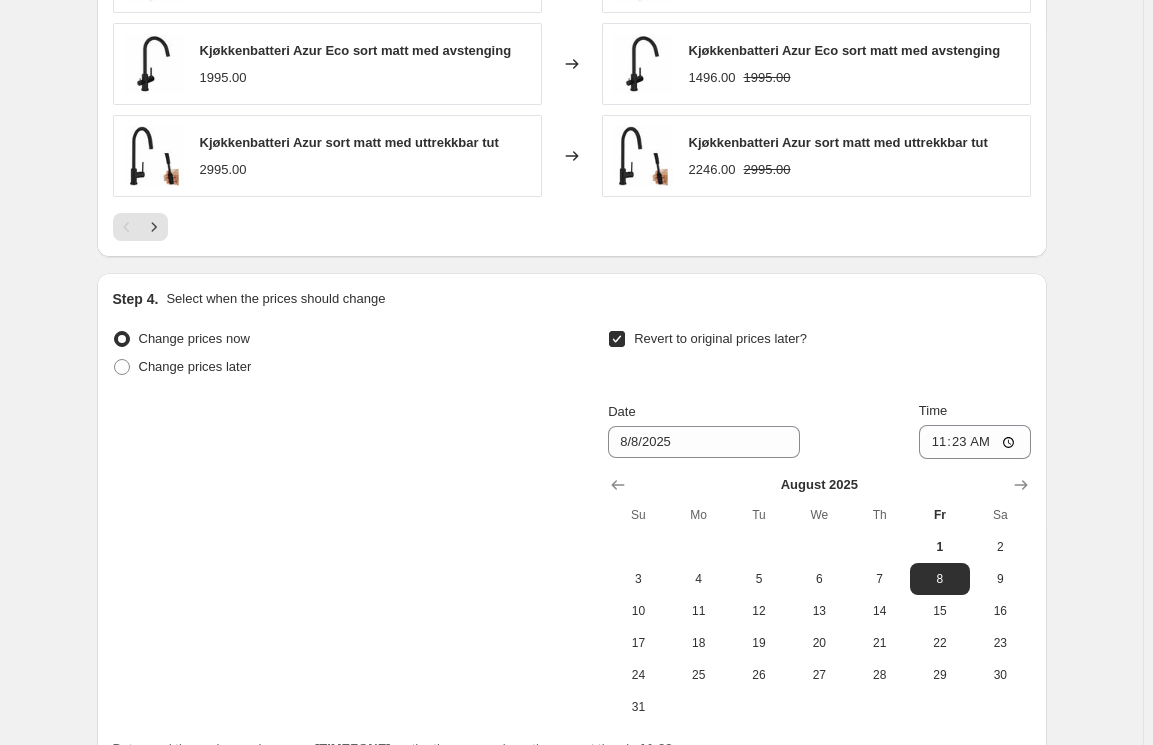 scroll, scrollTop: 1909, scrollLeft: 0, axis: vertical 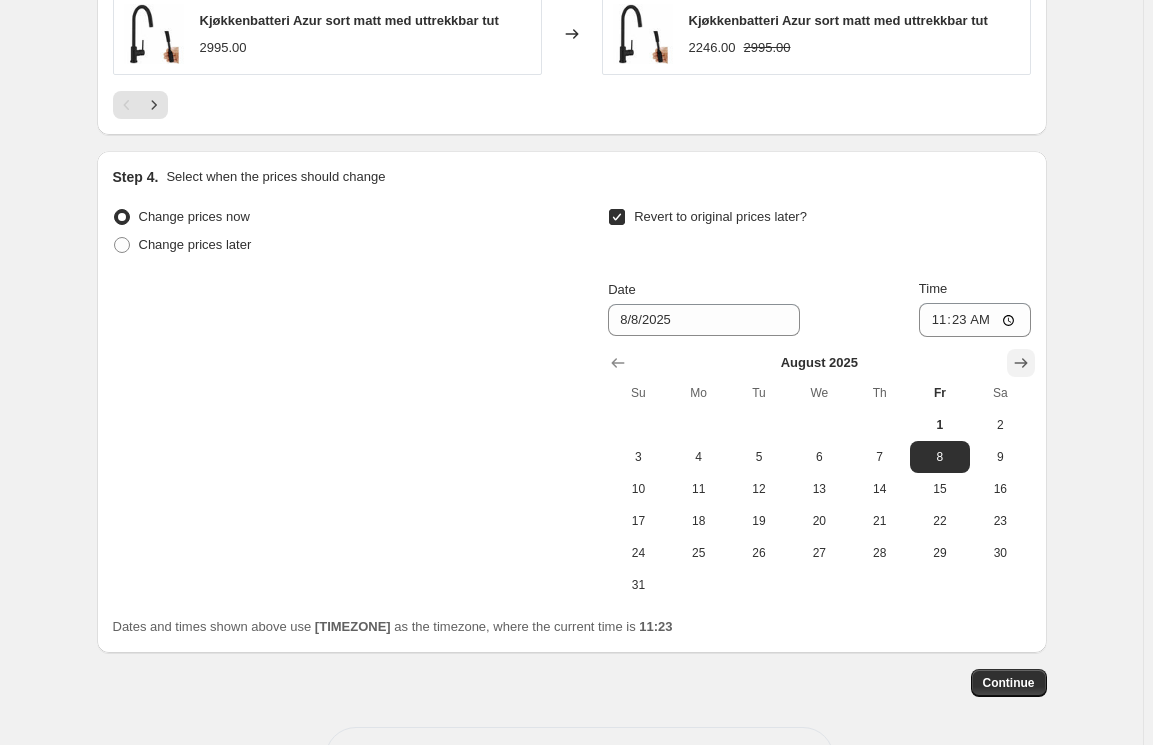 click 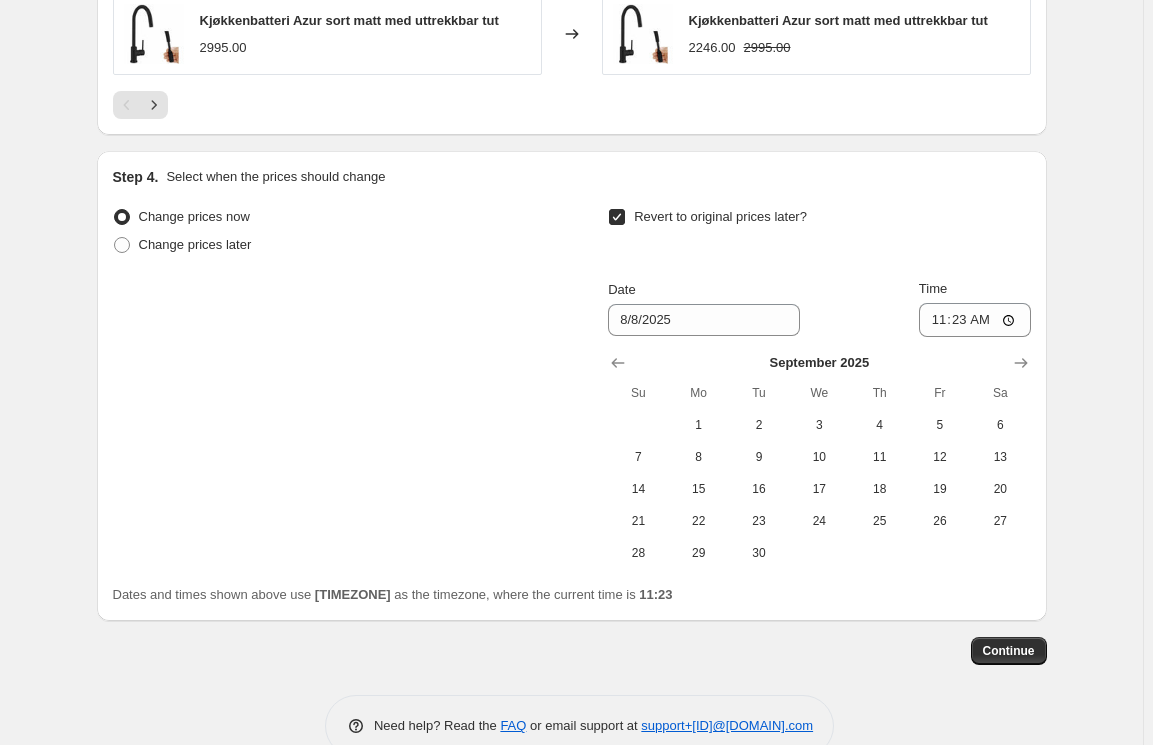 click at bounding box center (638, 425) 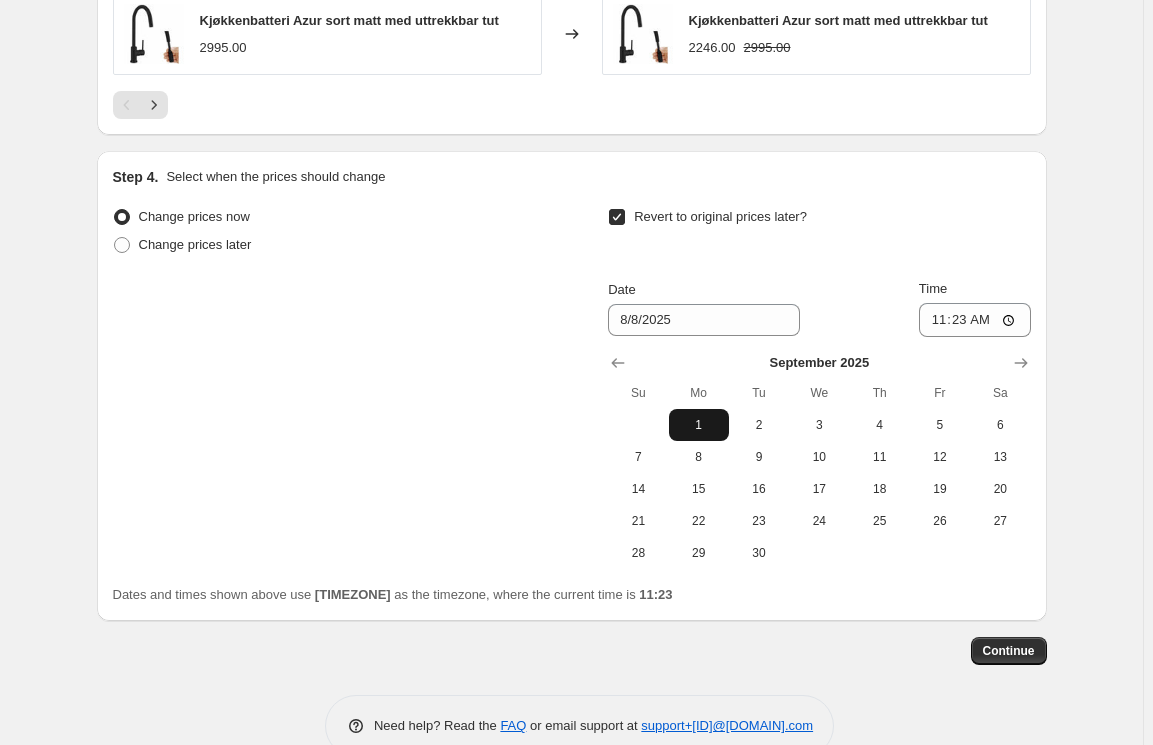 click on "1" at bounding box center (699, 425) 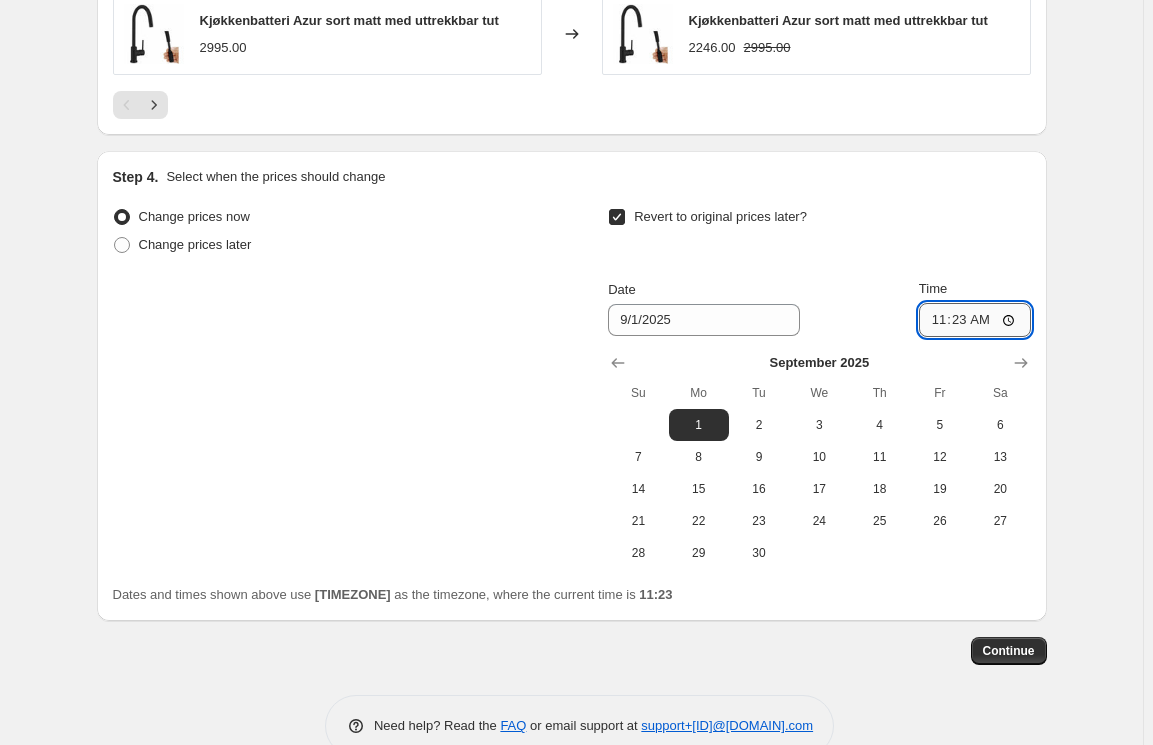 click on "11:23" at bounding box center [975, 320] 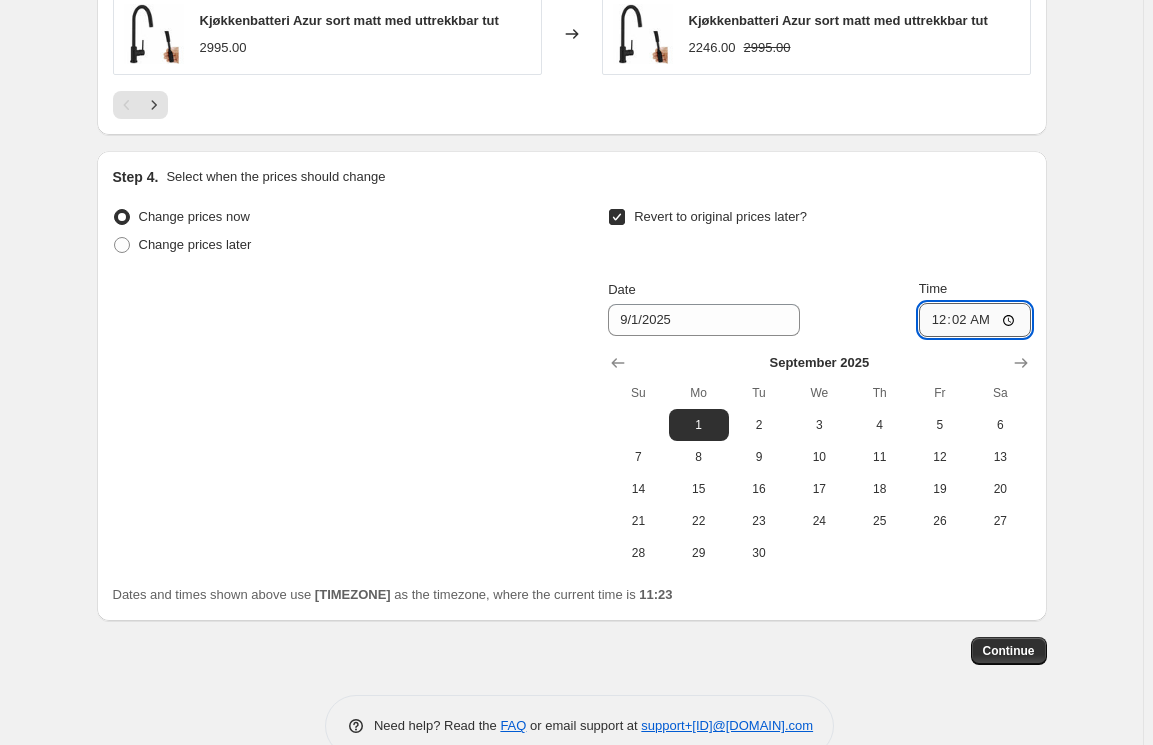 type on "00:20" 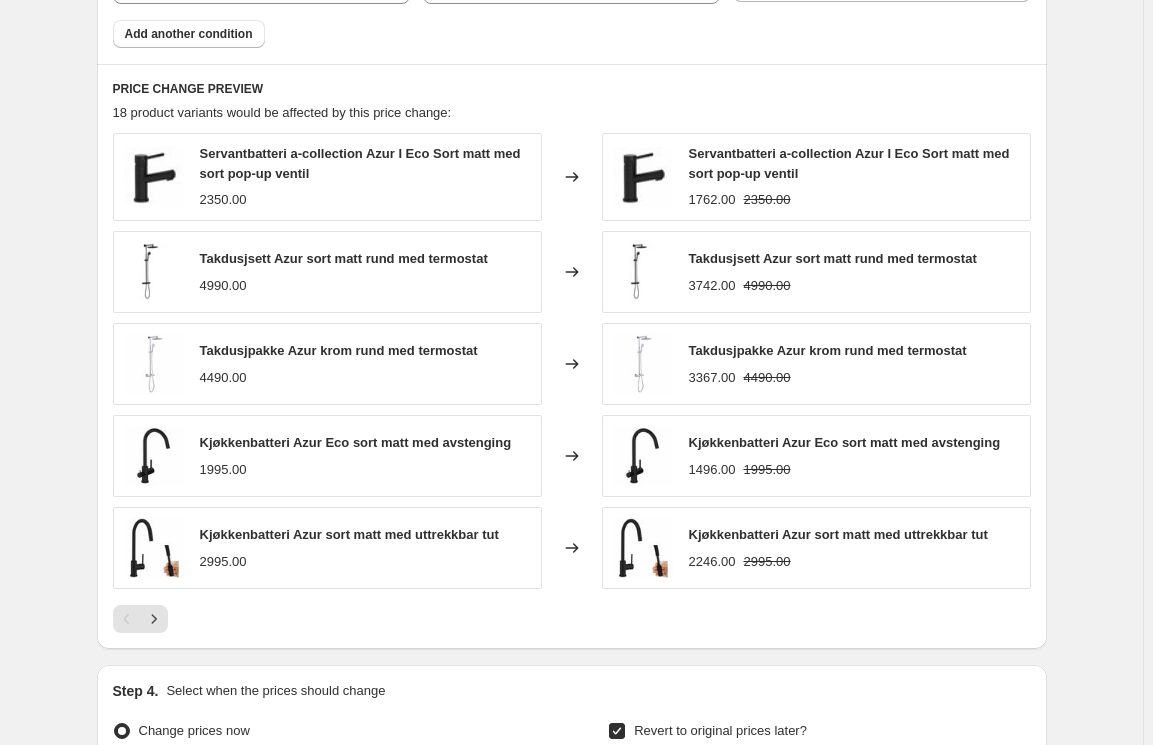 scroll, scrollTop: 1484, scrollLeft: 0, axis: vertical 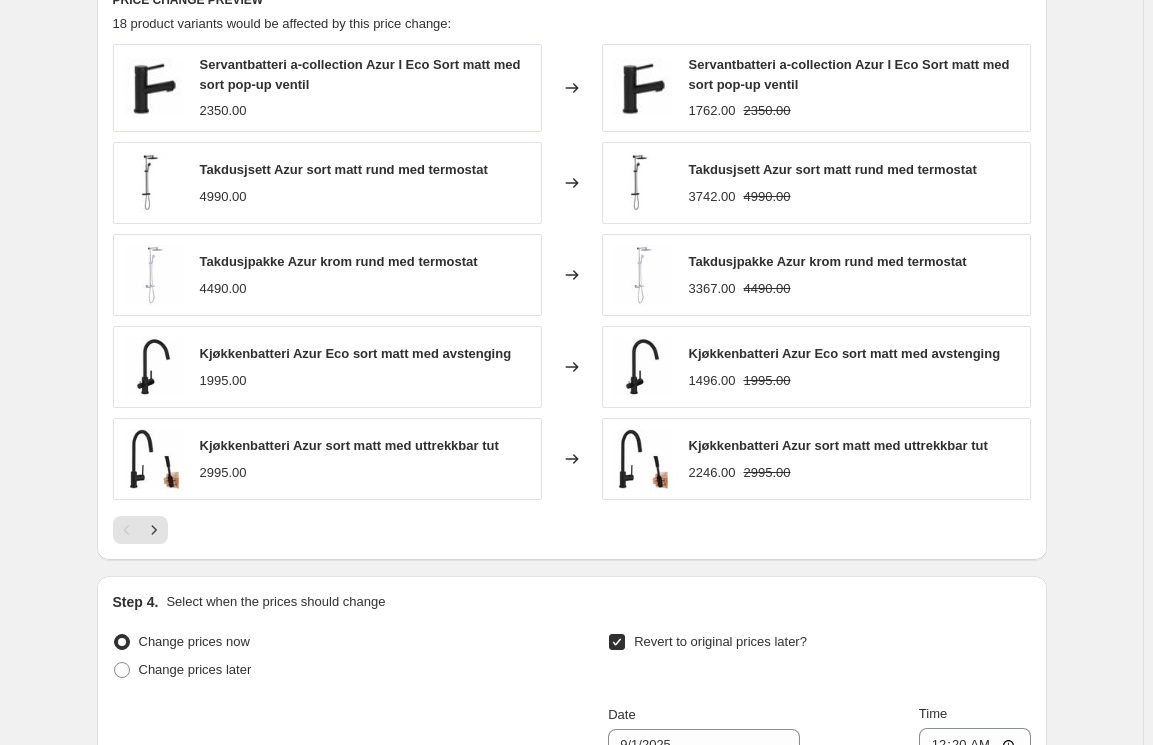 click on "Revert to original prices later?" at bounding box center (819, 658) 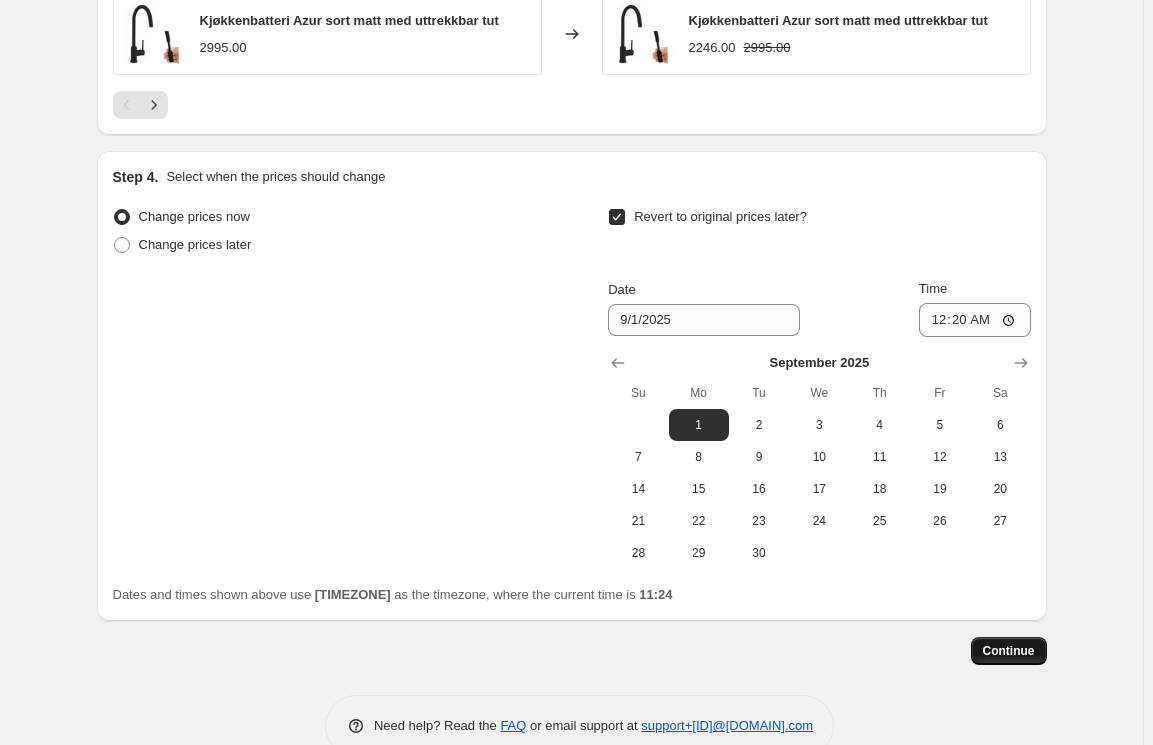 click on "Continue" at bounding box center (1009, 651) 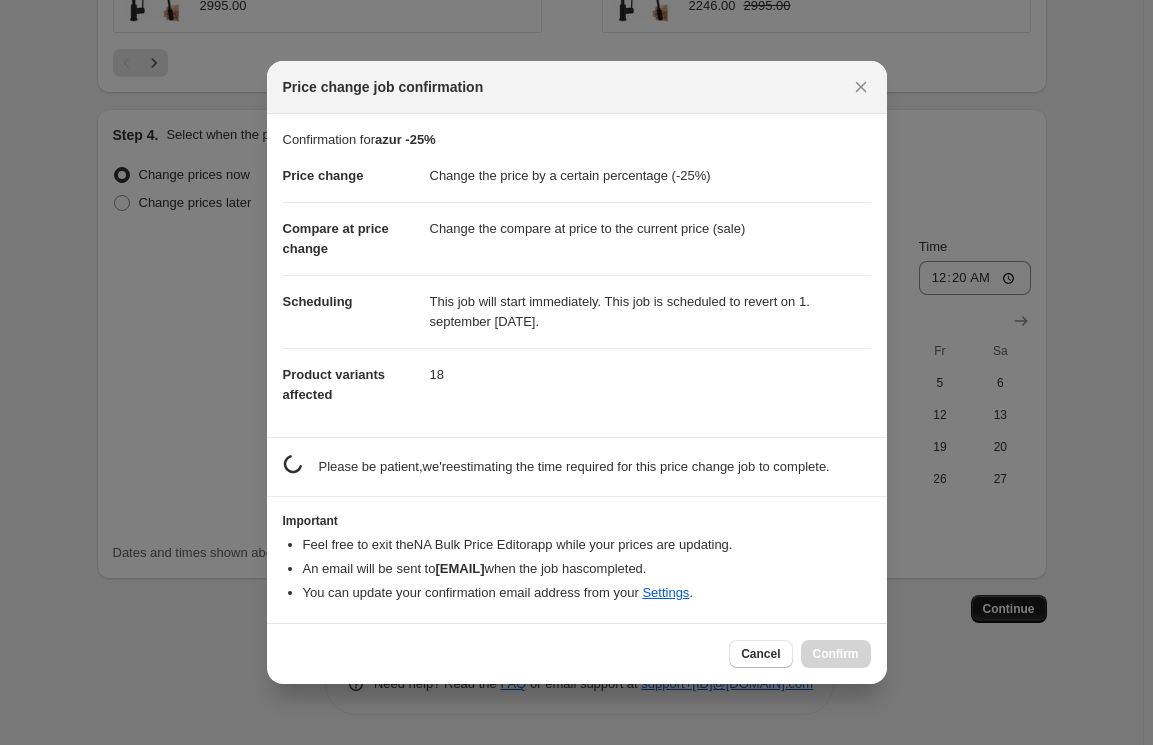 scroll, scrollTop: 1909, scrollLeft: 0, axis: vertical 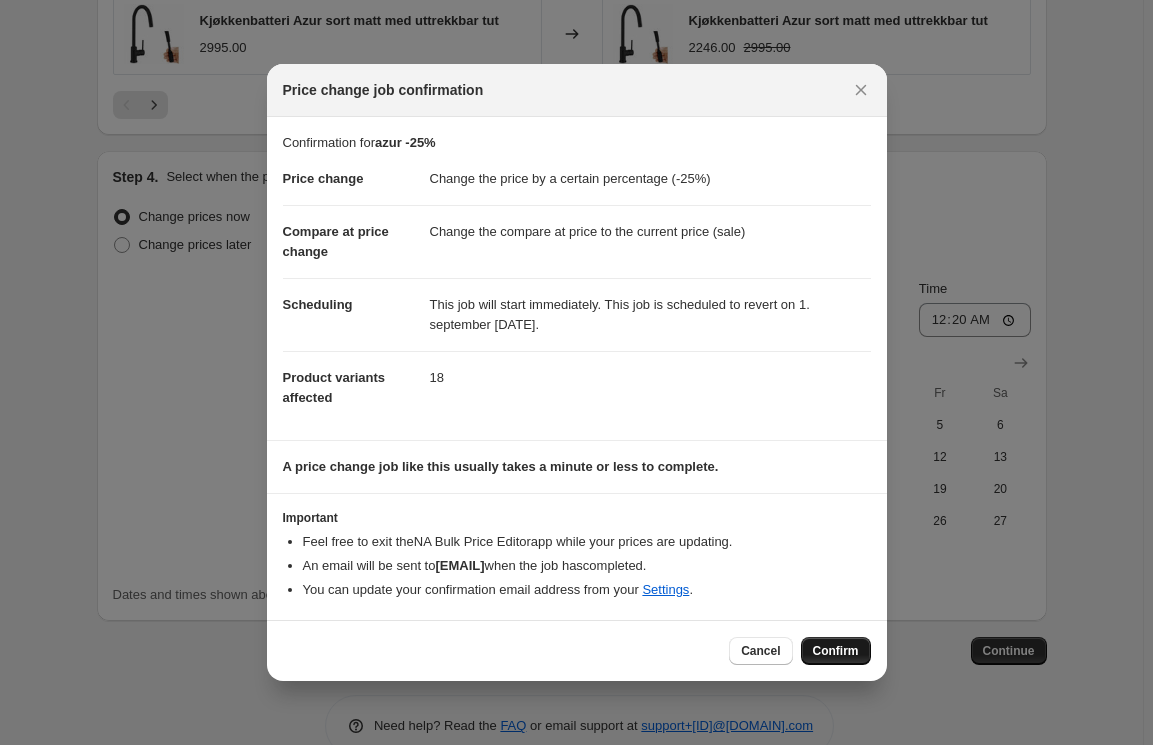 click on "Confirm" at bounding box center (836, 651) 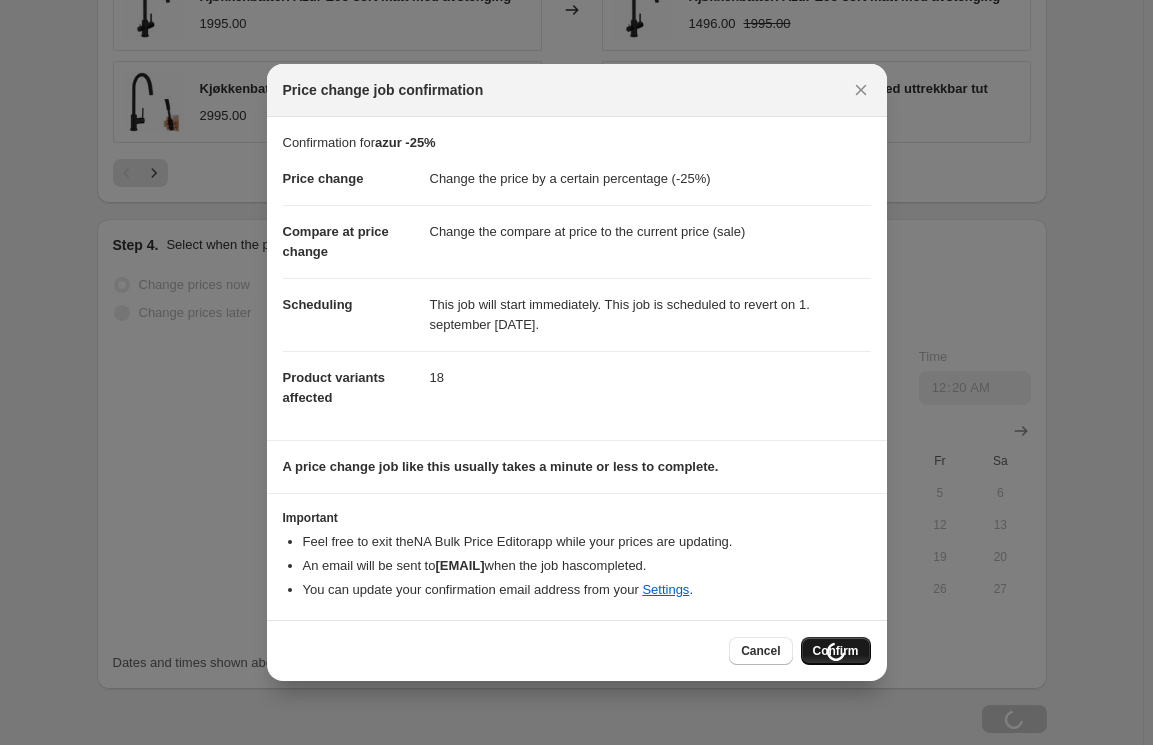 scroll, scrollTop: 1977, scrollLeft: 0, axis: vertical 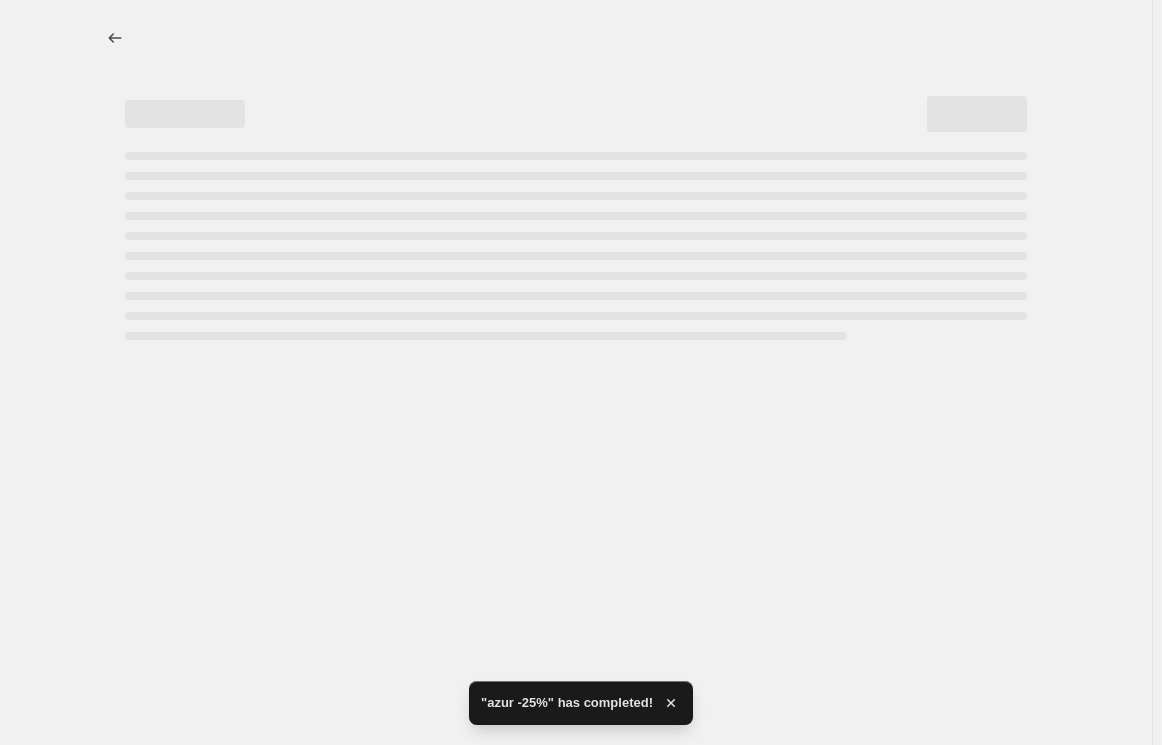 select on "percentage" 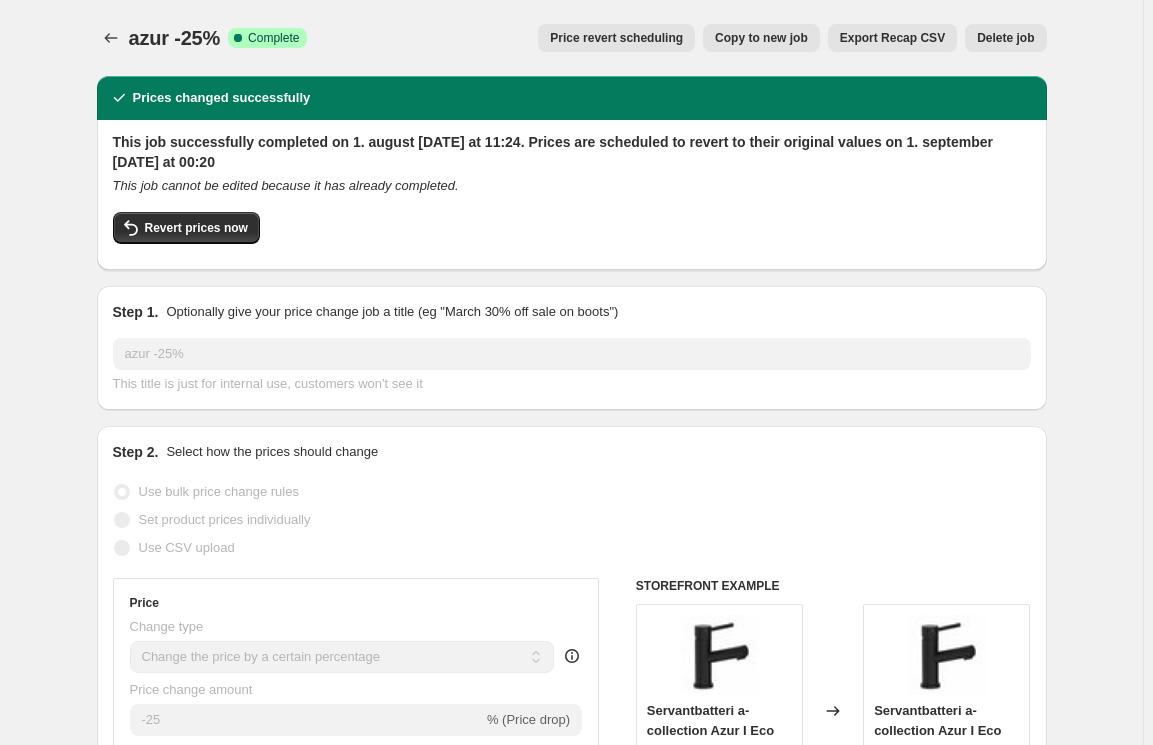 drag, startPoint x: 410, startPoint y: 50, endPoint x: 250, endPoint y: 50, distance: 160 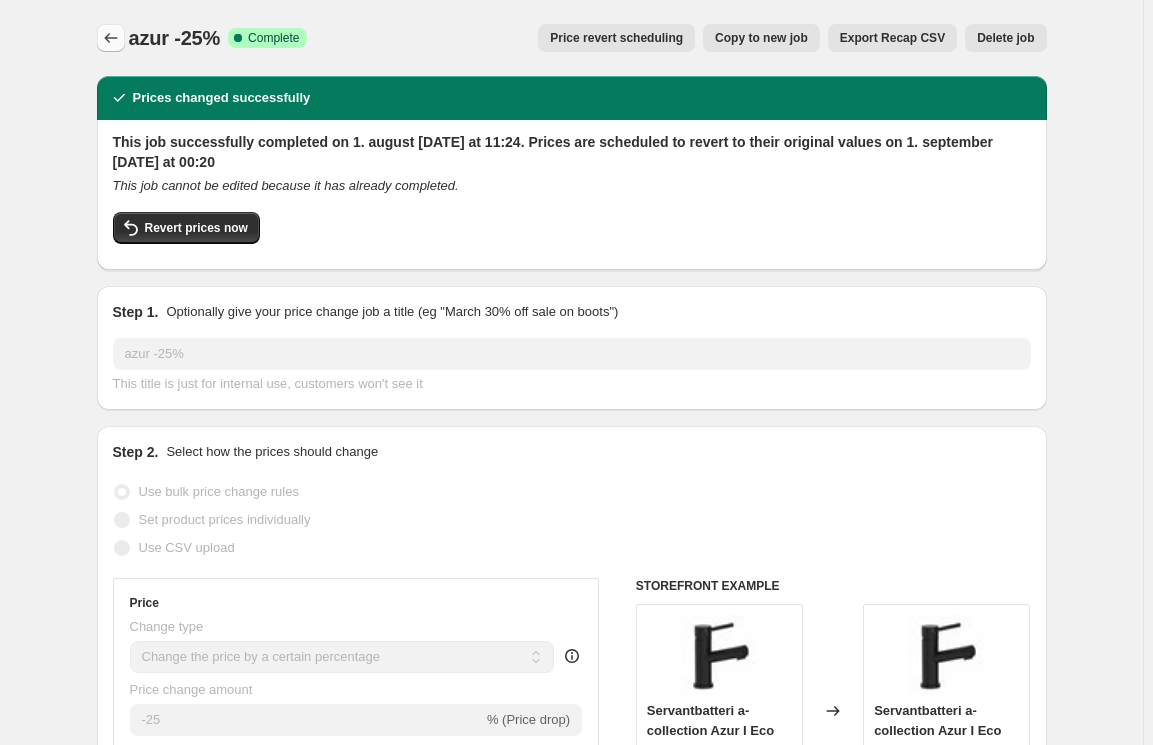click 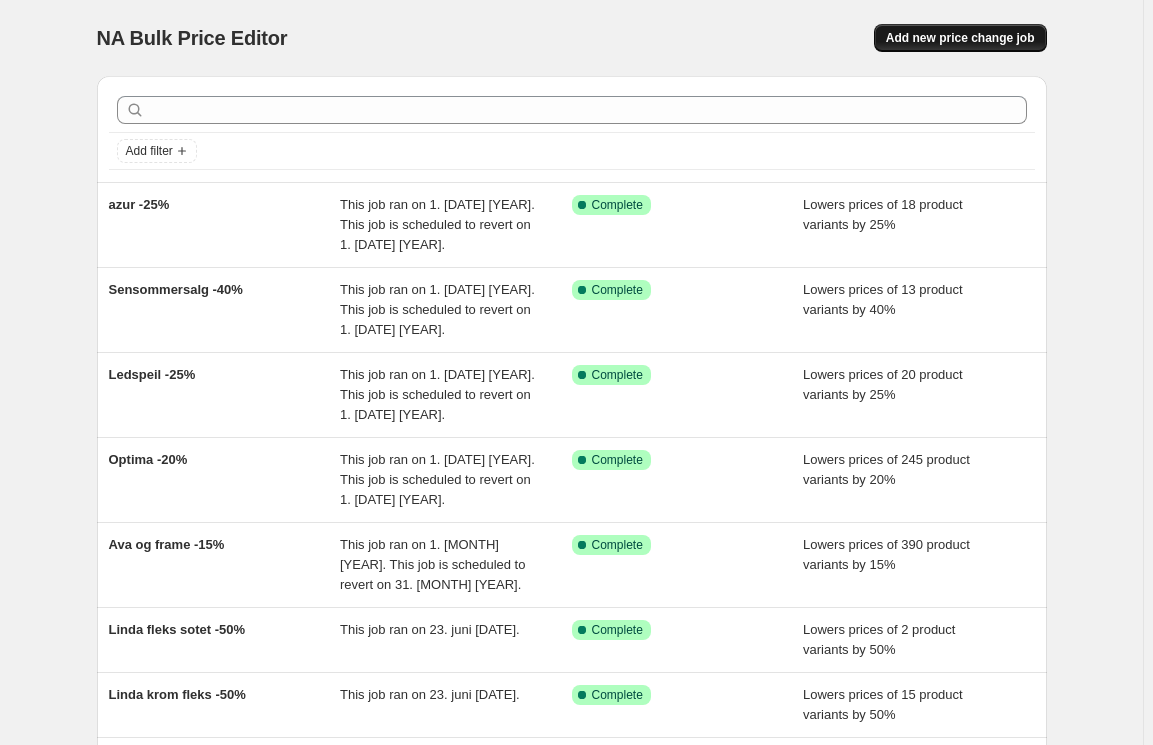 click on "Add new price change job" at bounding box center [960, 38] 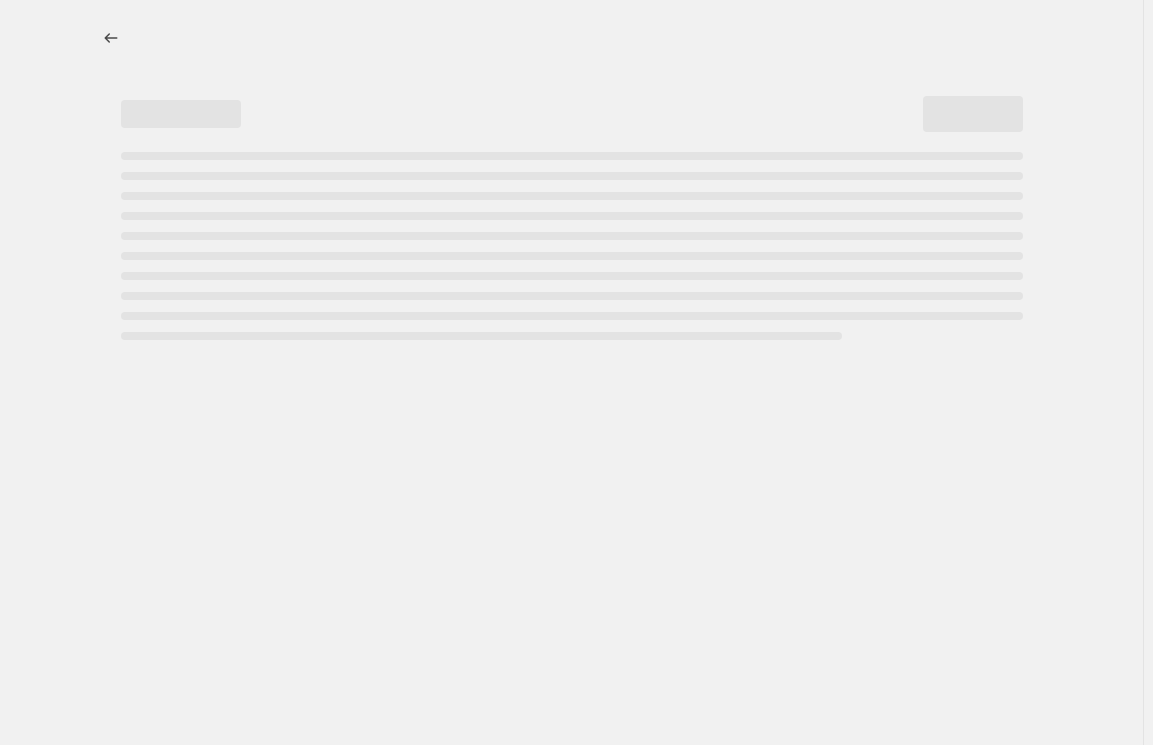 select on "percentage" 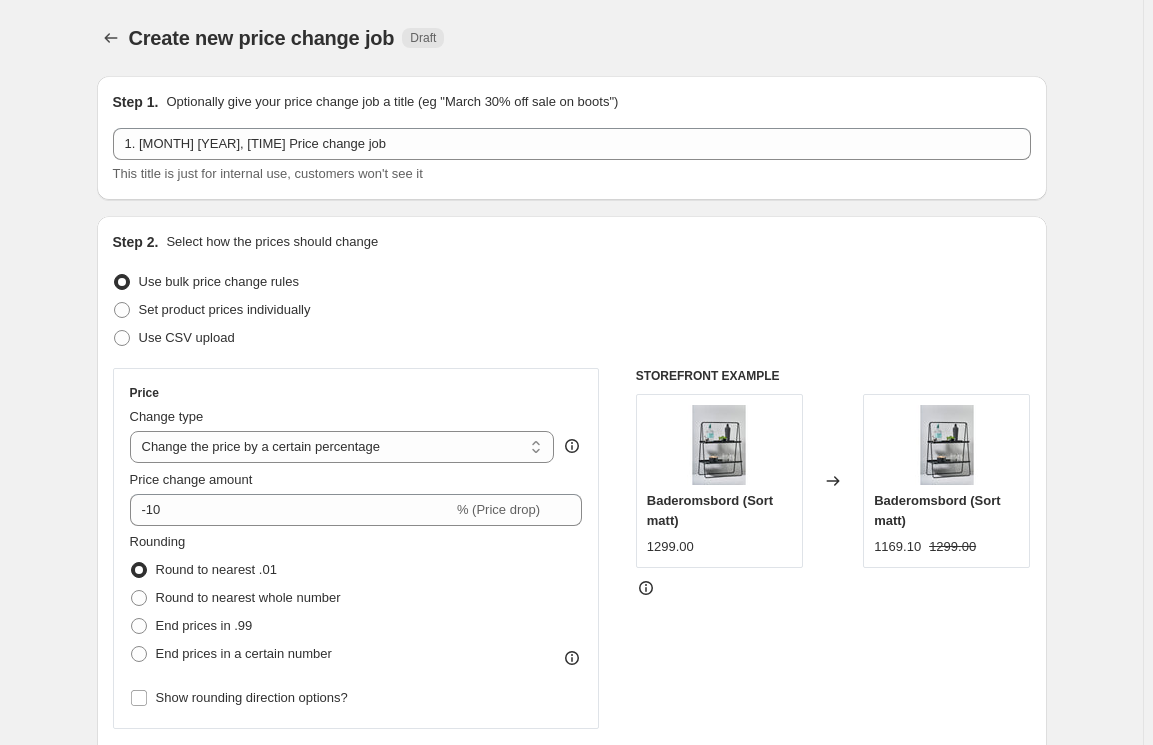 drag, startPoint x: 509, startPoint y: 376, endPoint x: 444, endPoint y: 359, distance: 67.18631 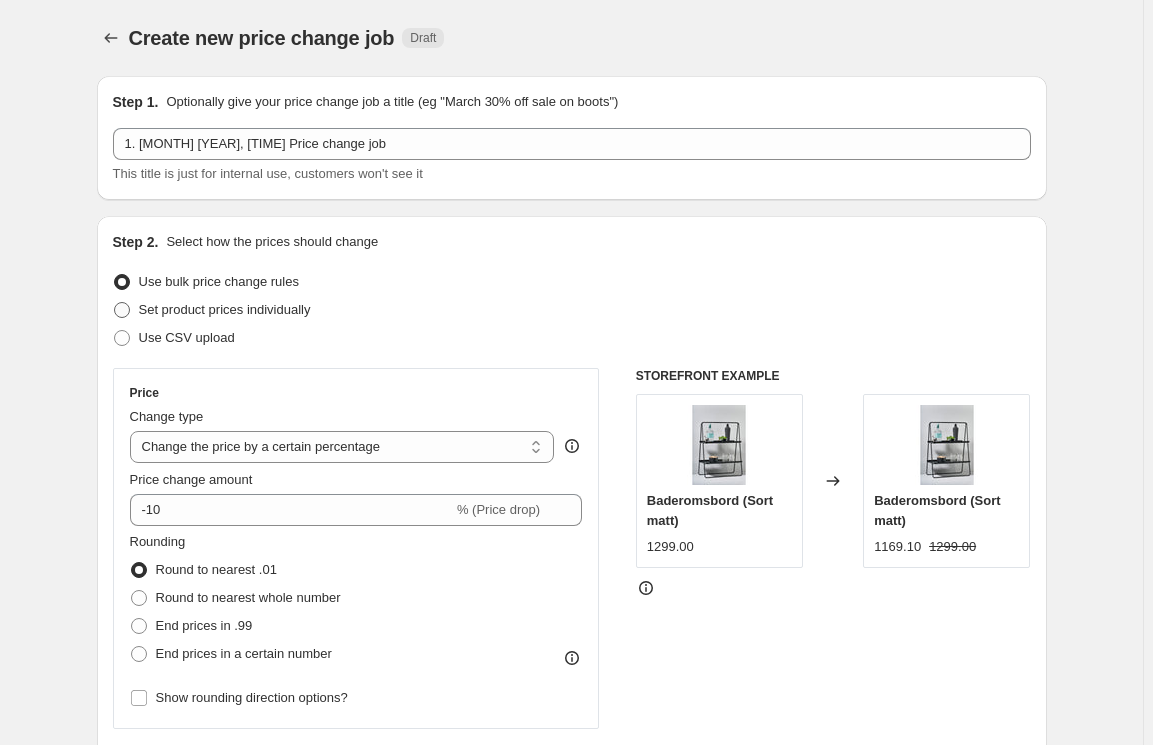 click on "Set product prices individually" at bounding box center [225, 309] 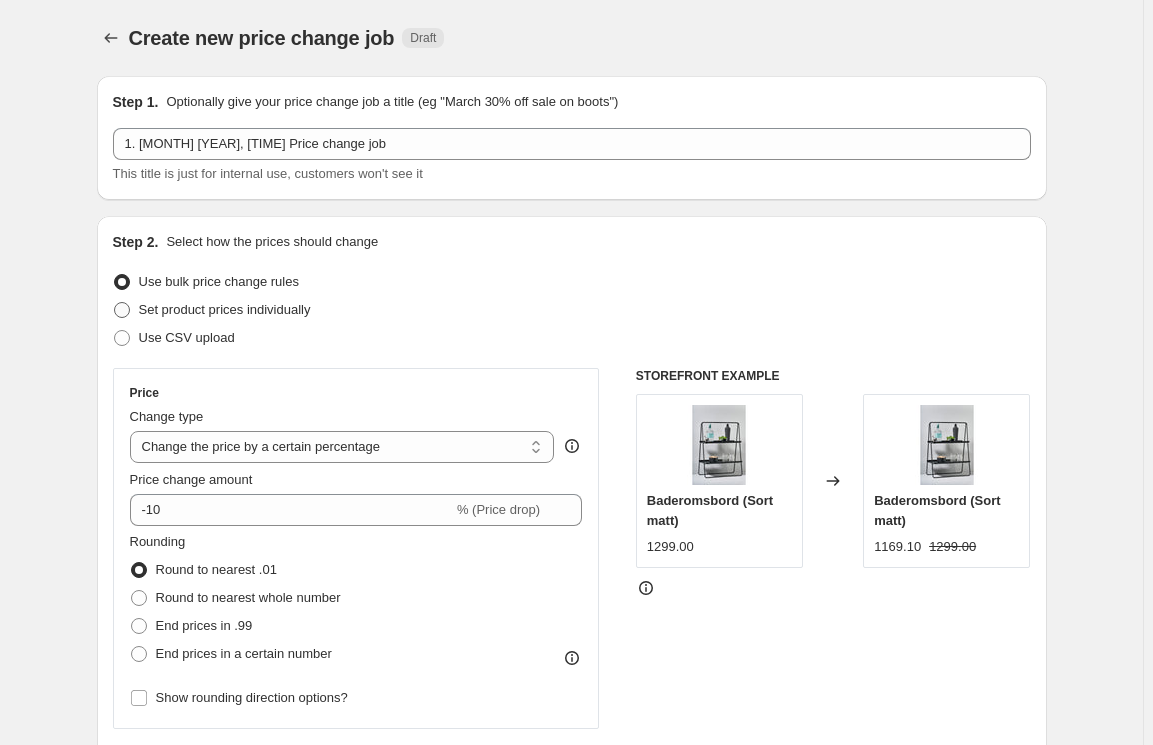 radio on "true" 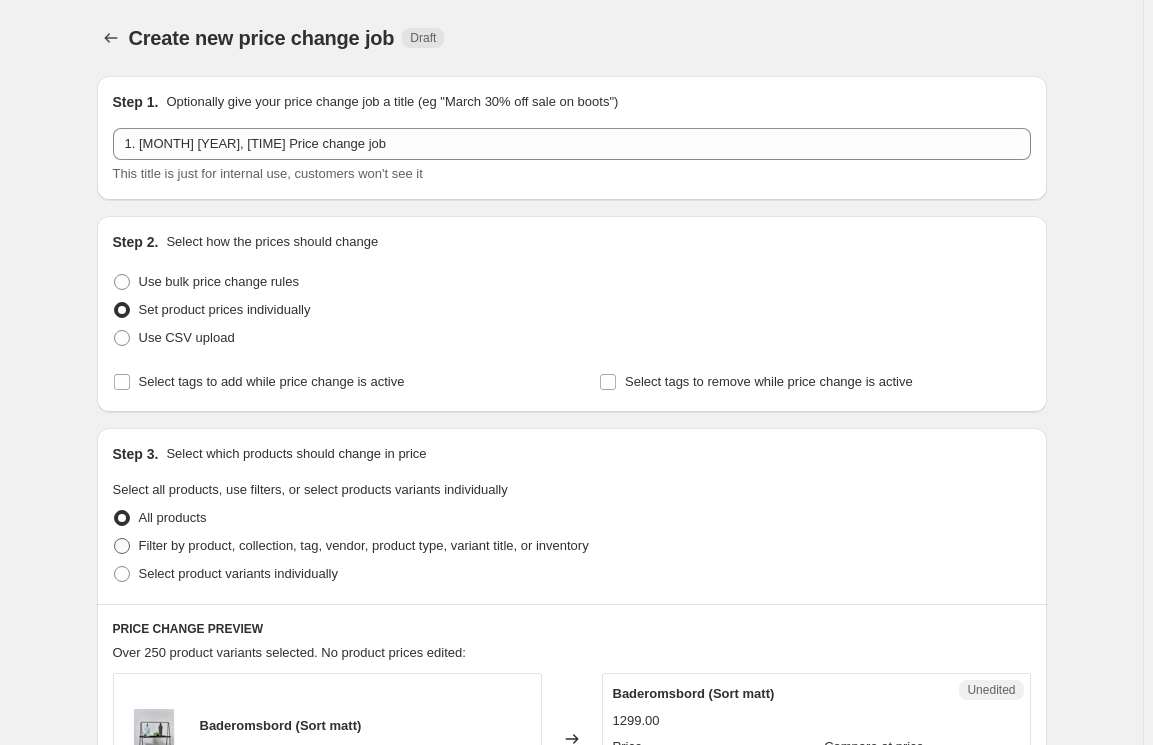 click on "Filter by product, collection, tag, vendor, product type, variant title, or inventory" at bounding box center [364, 545] 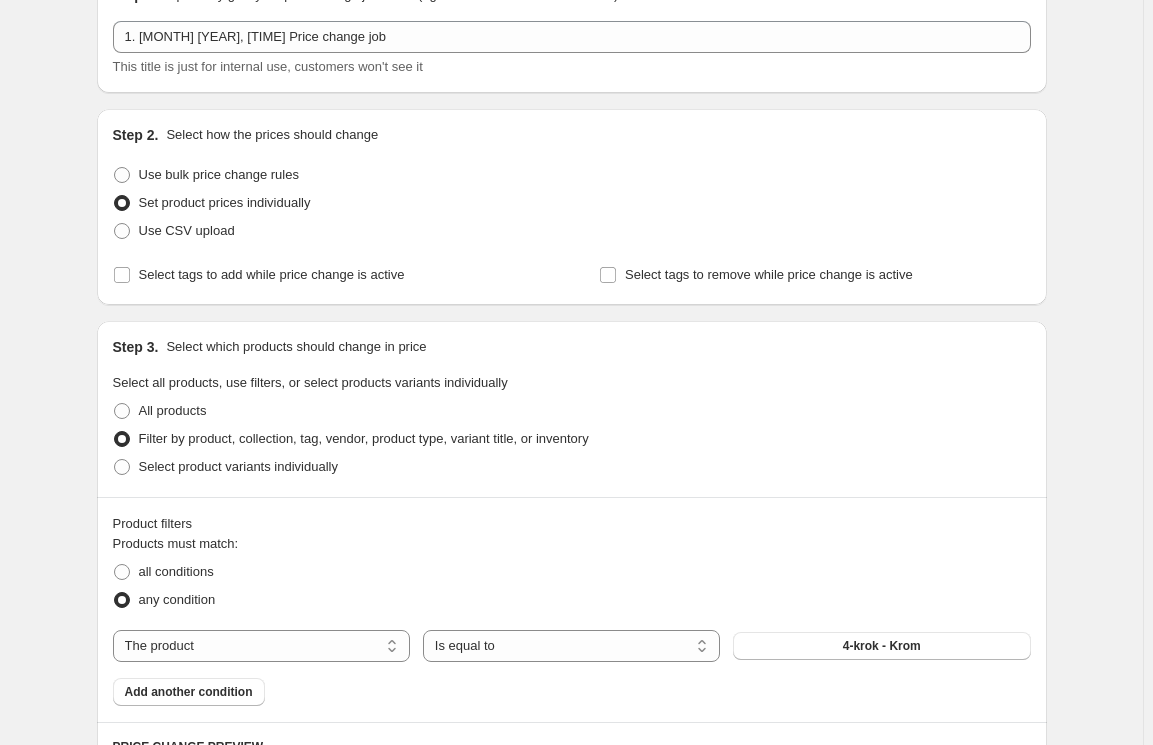 scroll, scrollTop: 211, scrollLeft: 0, axis: vertical 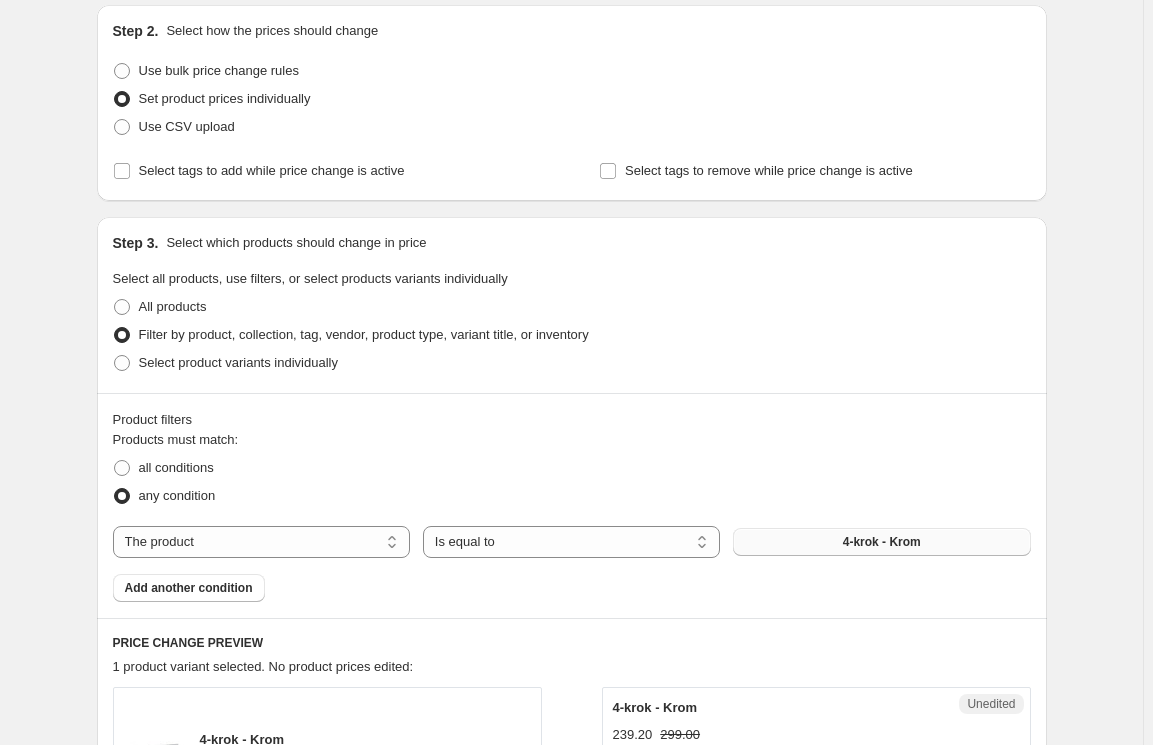 click on "4-krok - Krom" at bounding box center [881, 542] 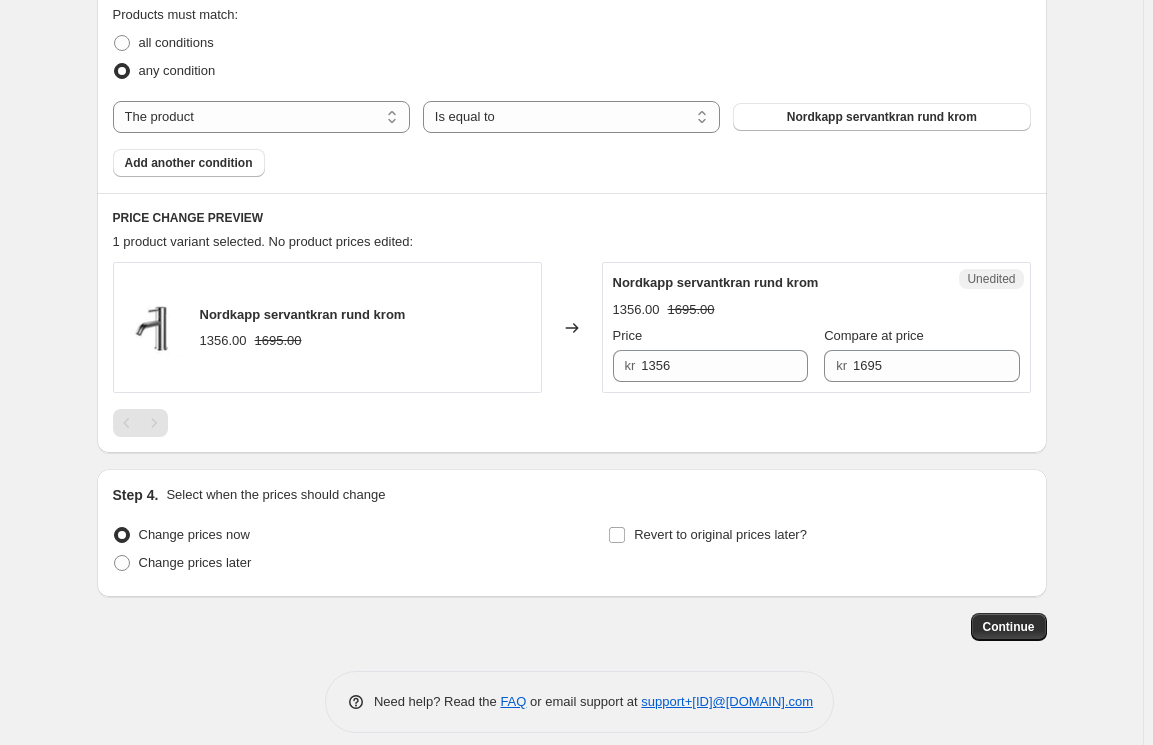 scroll, scrollTop: 211, scrollLeft: 0, axis: vertical 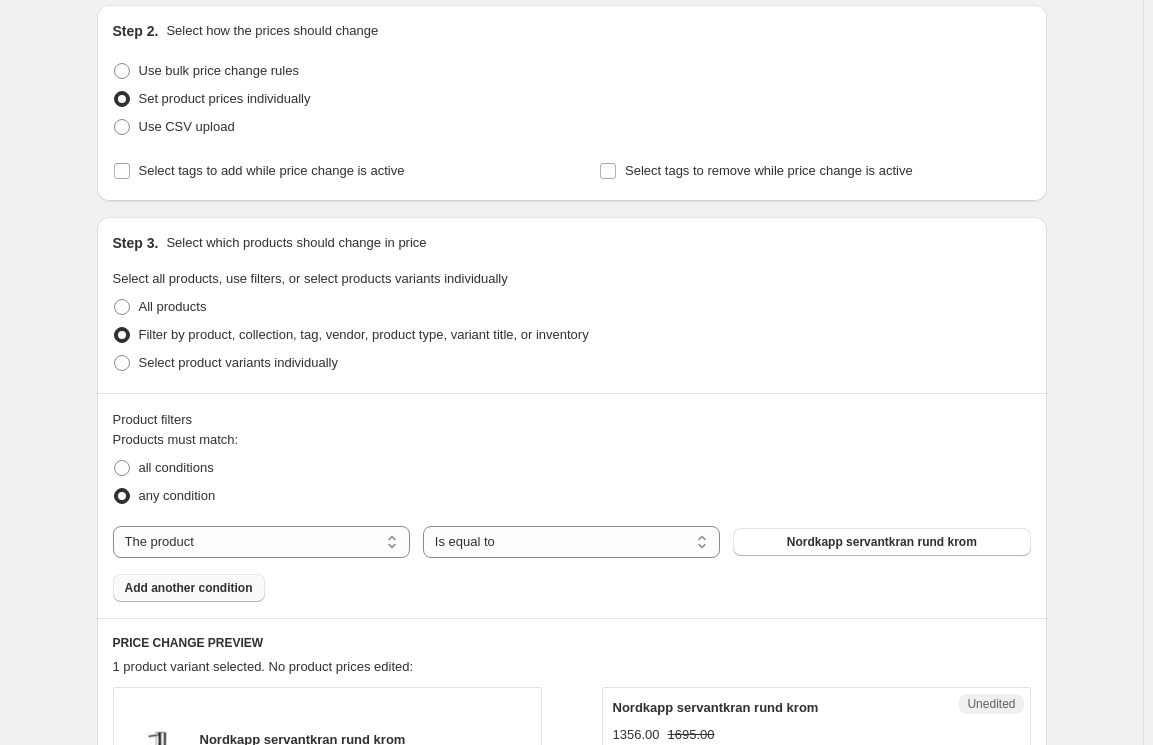 click on "Add another condition" at bounding box center (189, 588) 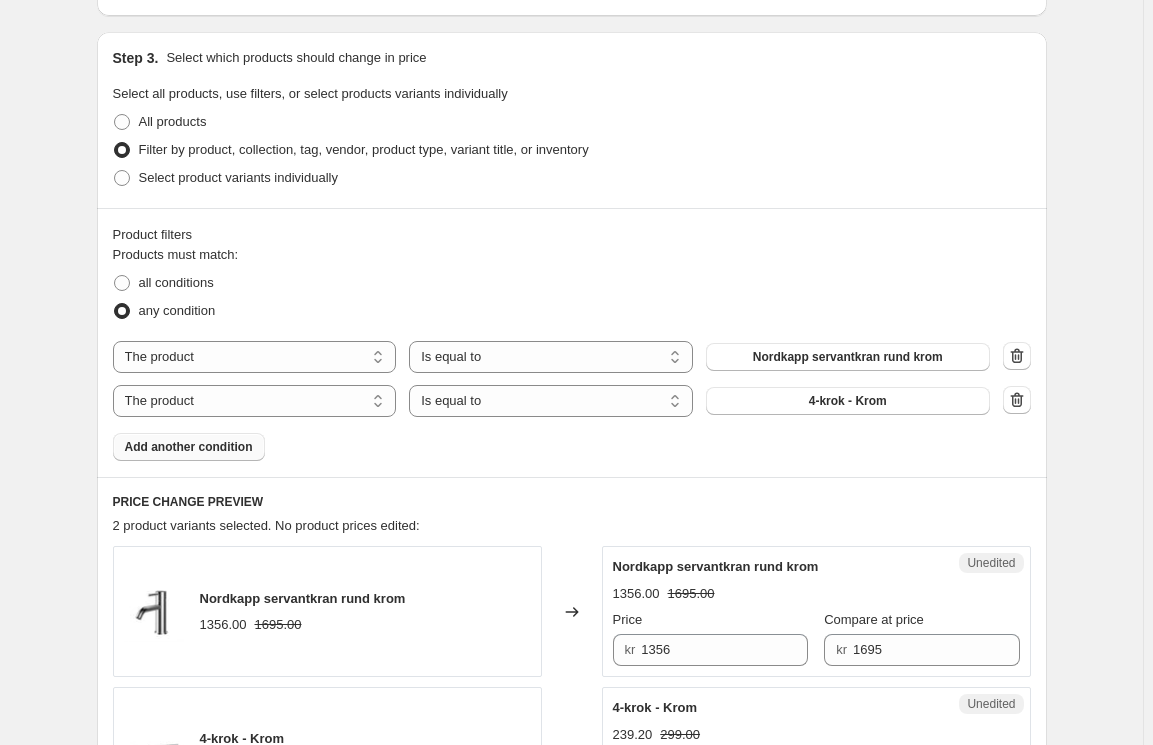 scroll, scrollTop: 424, scrollLeft: 0, axis: vertical 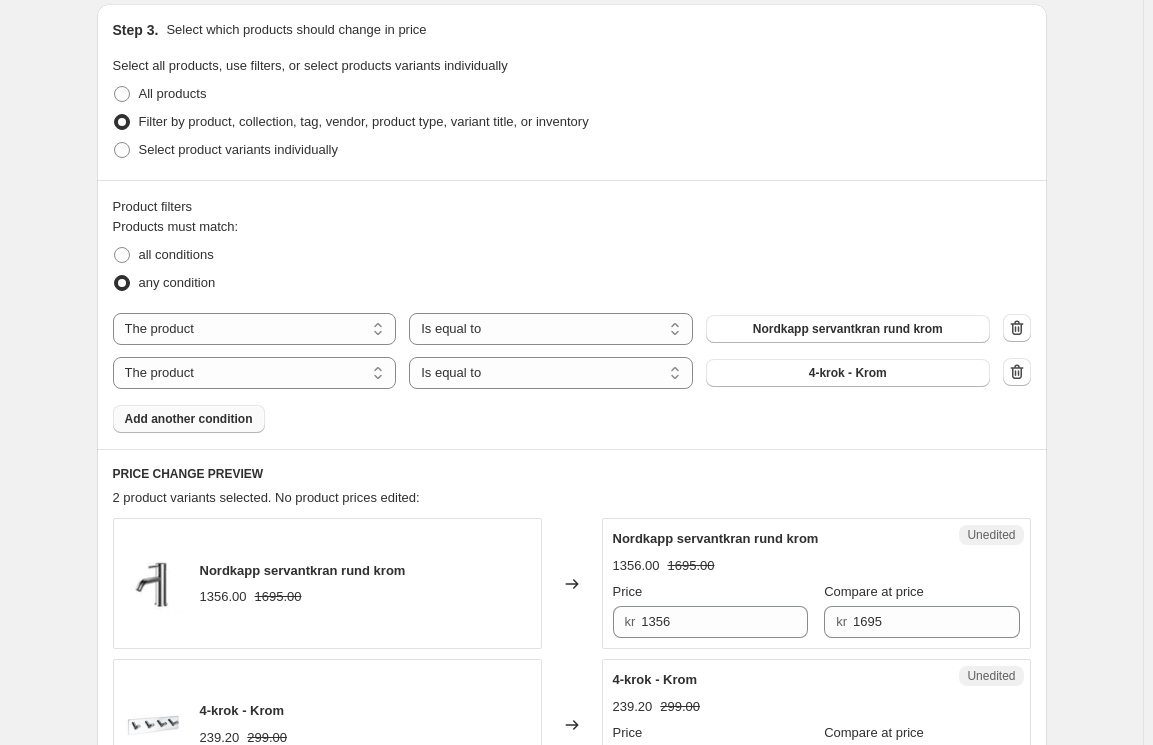click on "Add another condition" at bounding box center [189, 419] 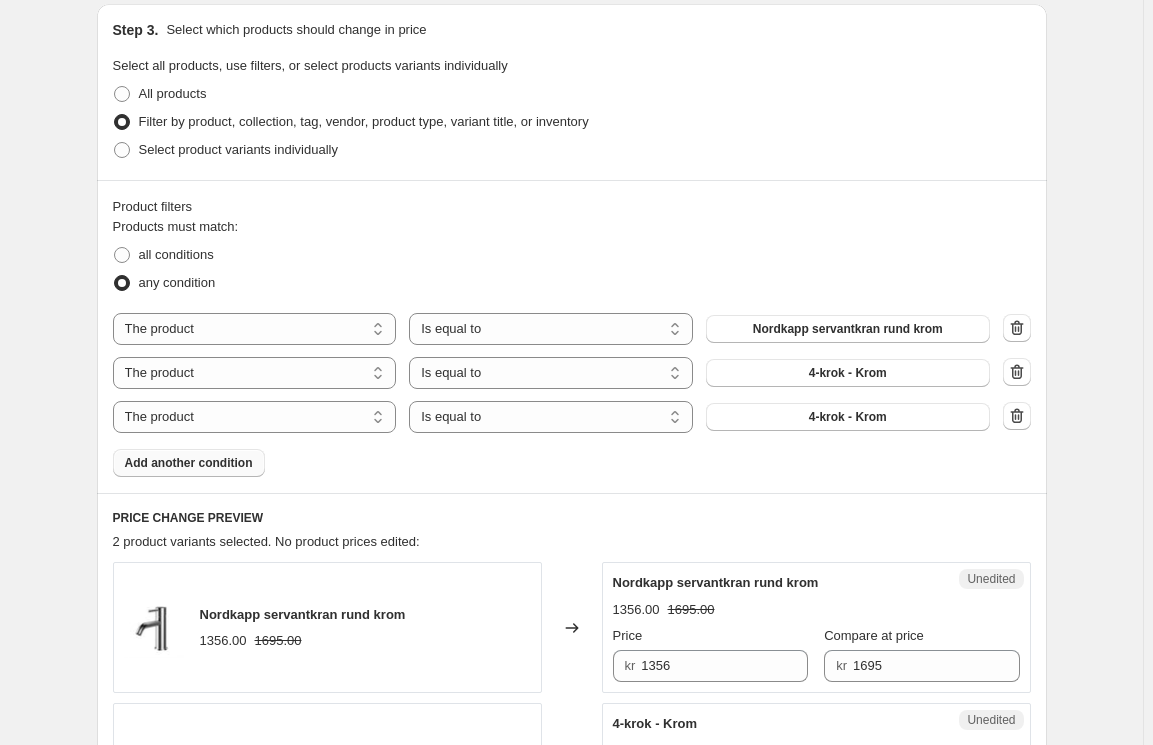 click on "Add another condition" at bounding box center (189, 463) 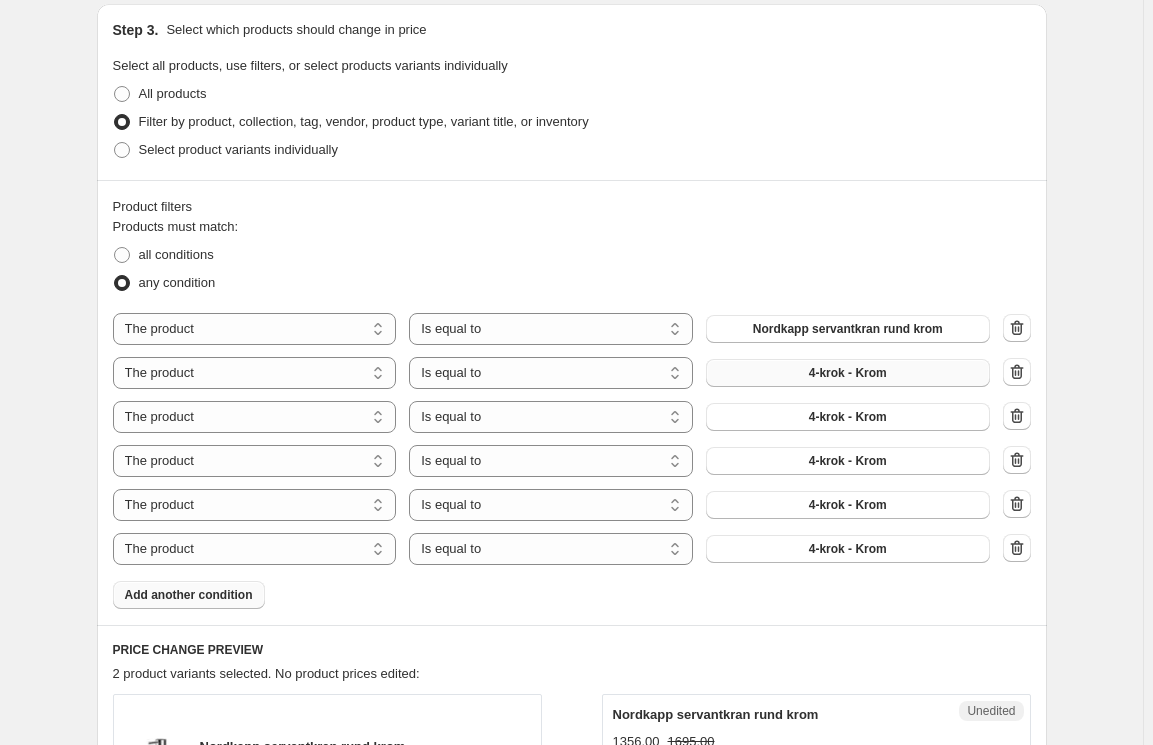 click on "4-krok - Krom" at bounding box center [848, 373] 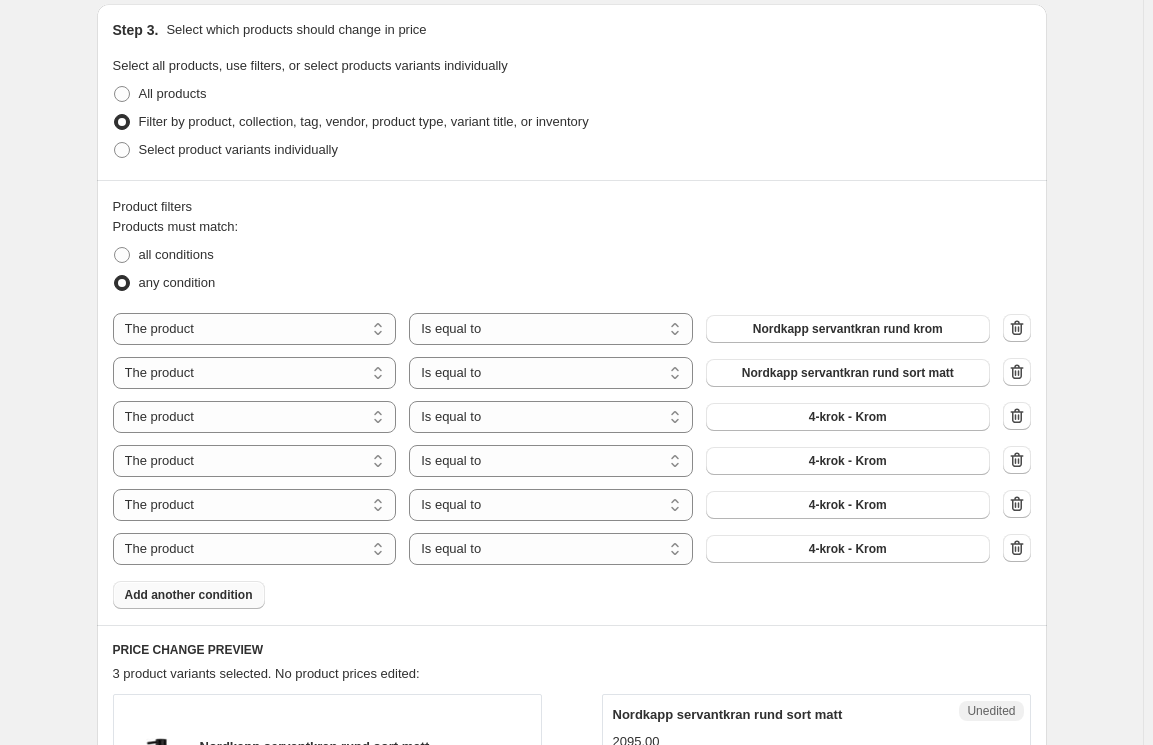 click on "all conditions" at bounding box center [572, 255] 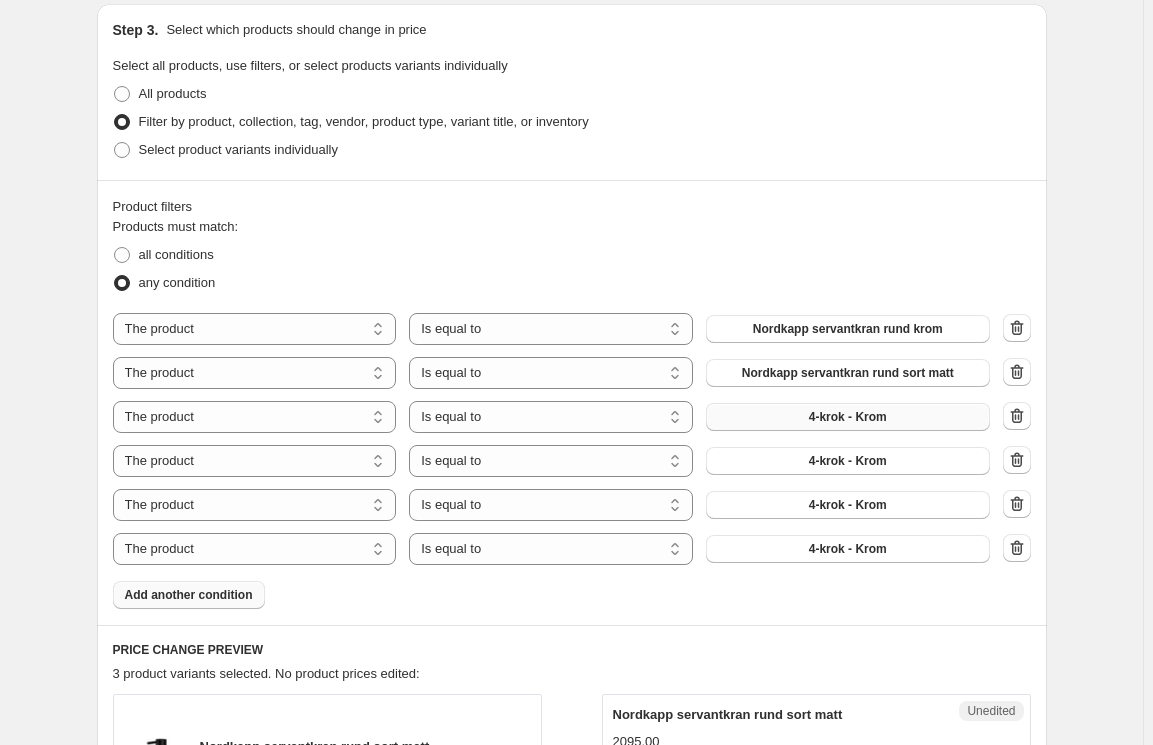 click on "4-krok - Krom" at bounding box center (848, 417) 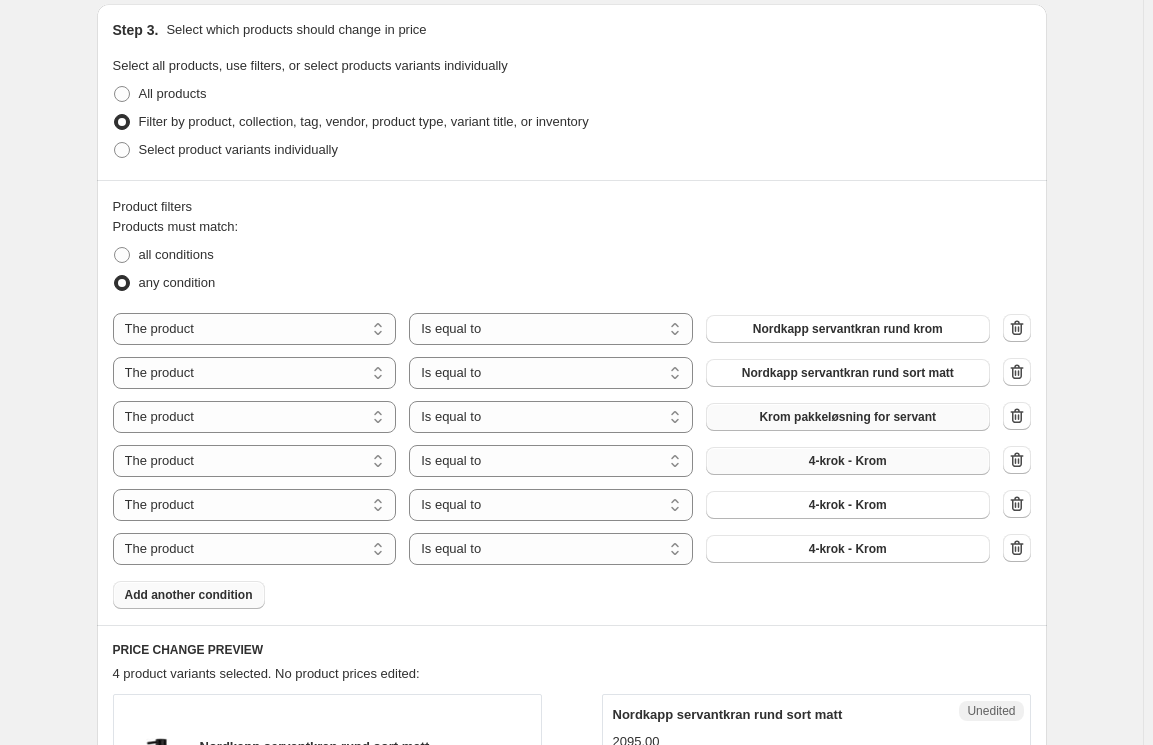 click on "4-krok - Krom" at bounding box center (848, 461) 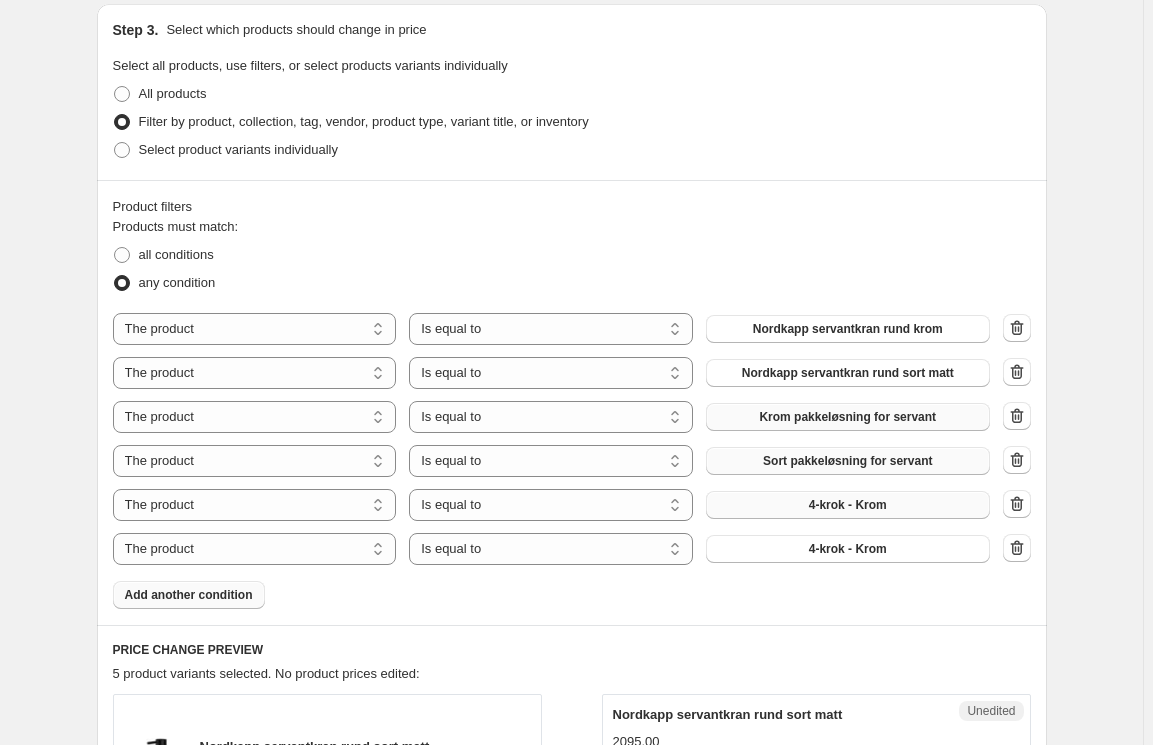 click on "4-krok - Krom" at bounding box center (848, 505) 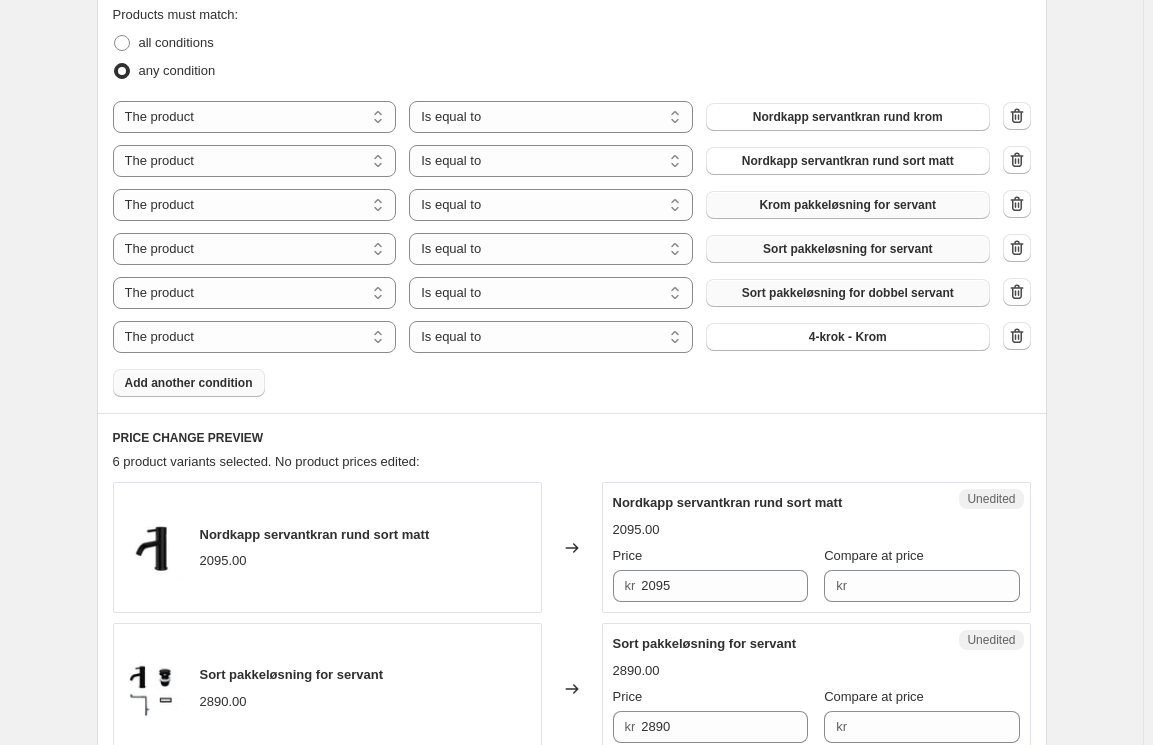 scroll, scrollTop: 848, scrollLeft: 0, axis: vertical 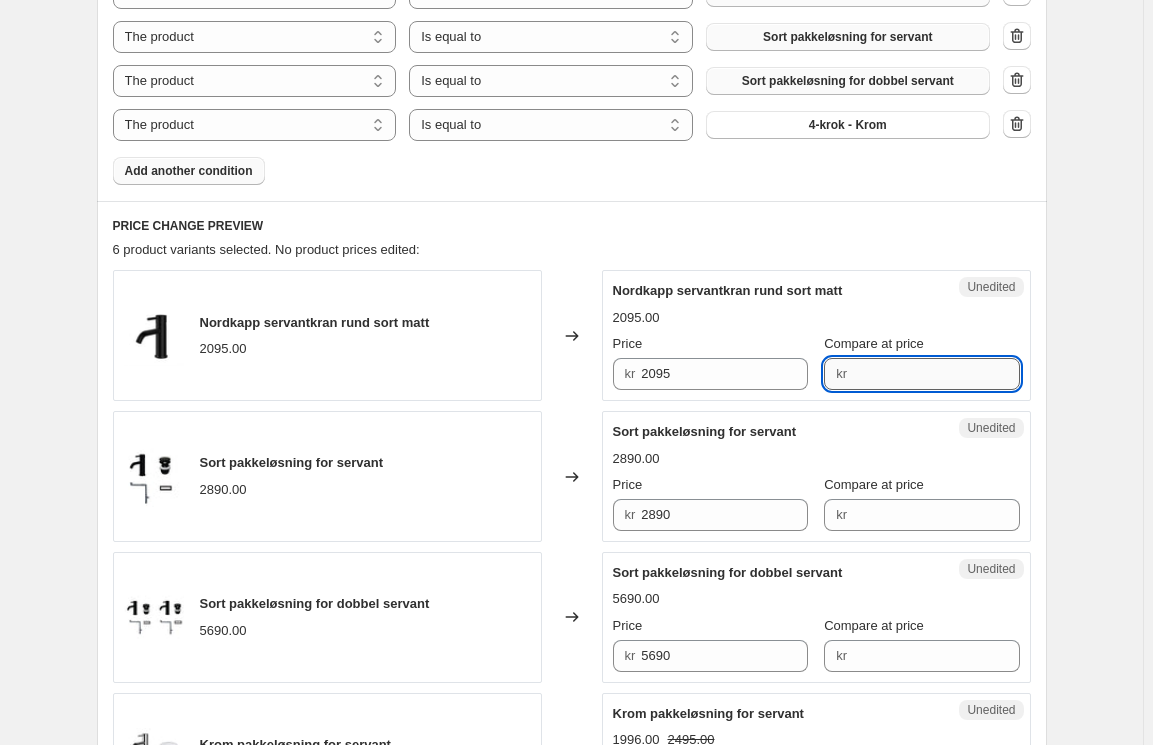 click on "Compare at price" at bounding box center (936, 374) 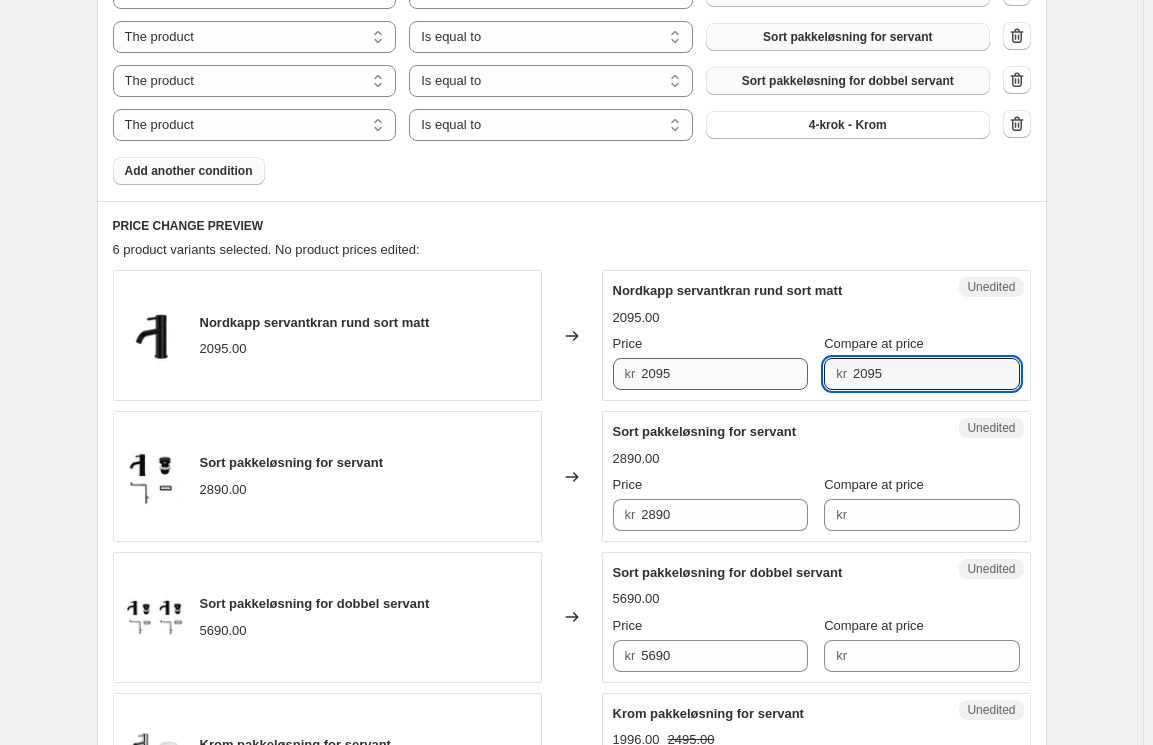 type on "2095" 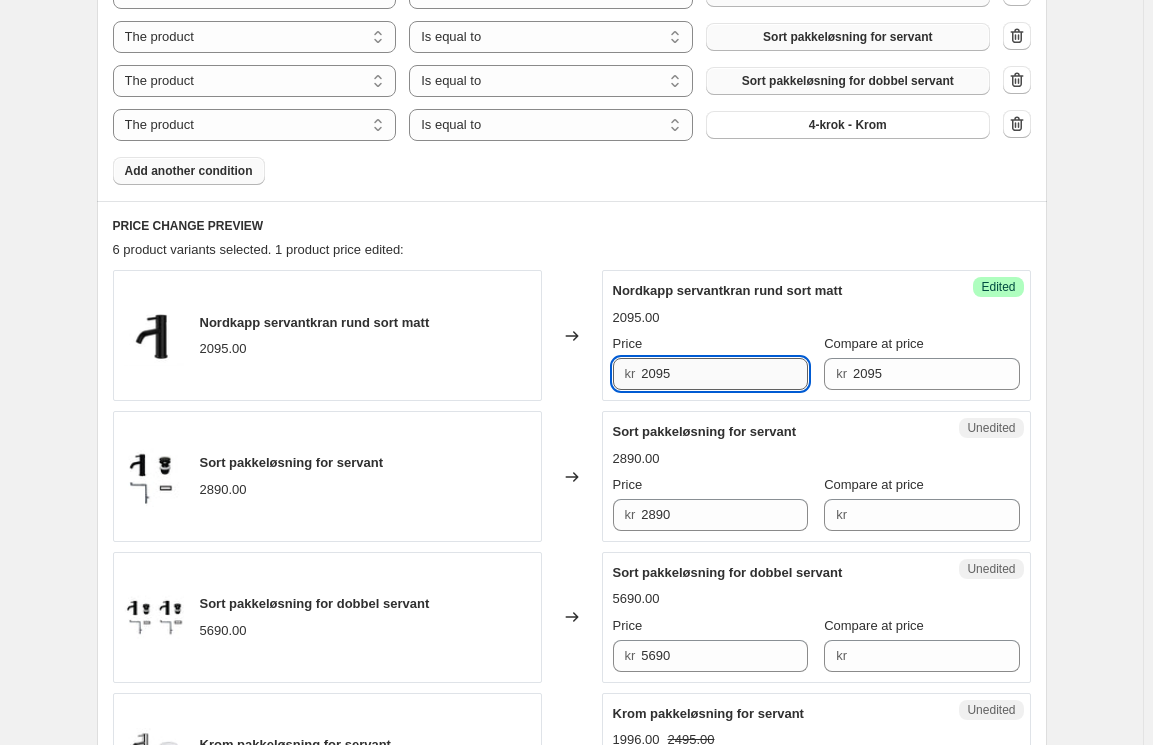 click on "2095" at bounding box center [724, 374] 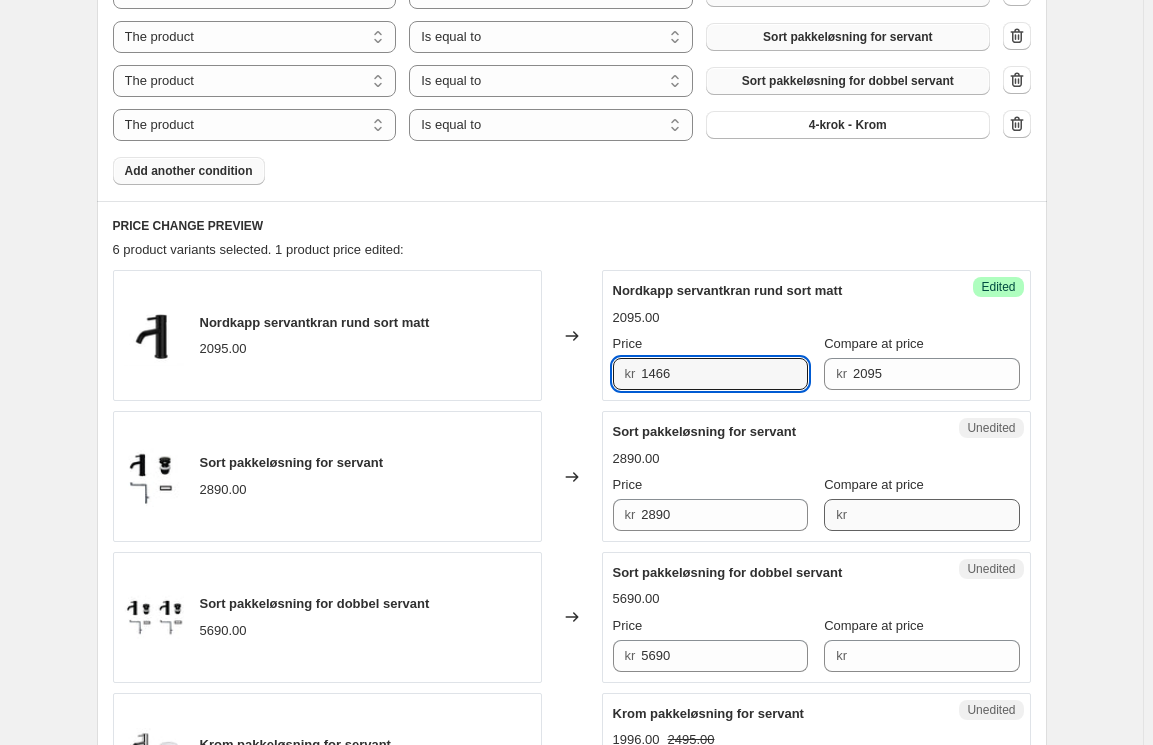 type on "1466" 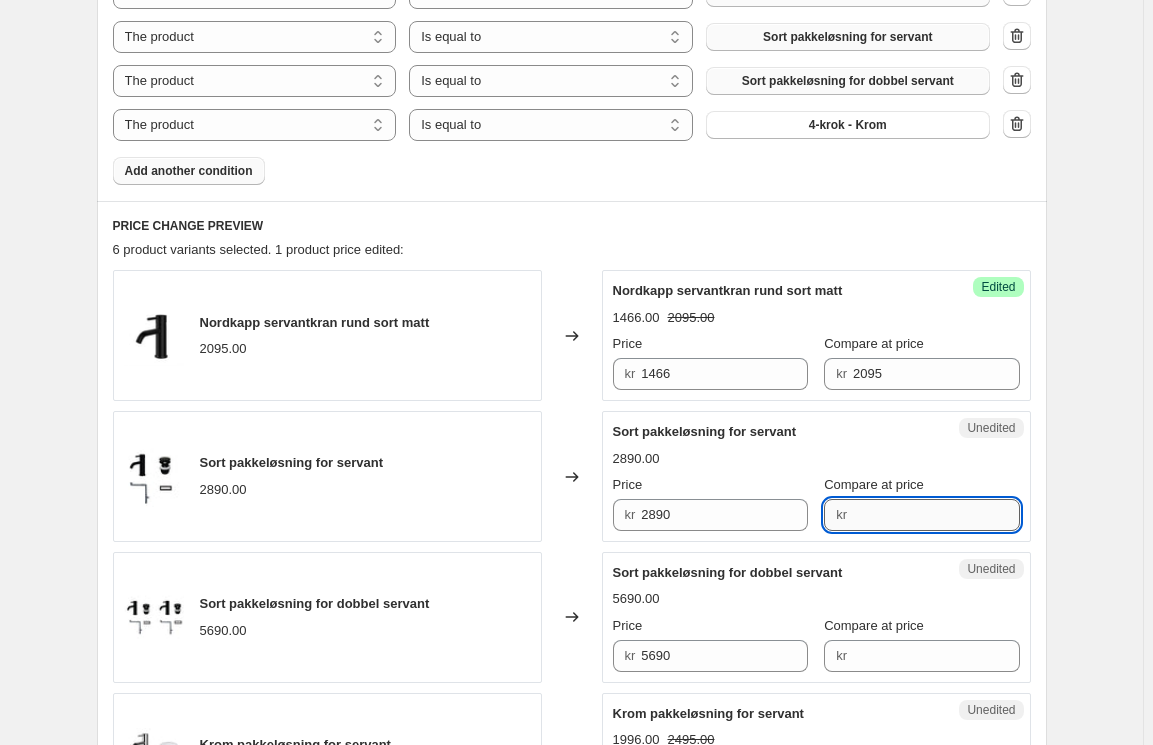 click on "Compare at price" at bounding box center [936, 515] 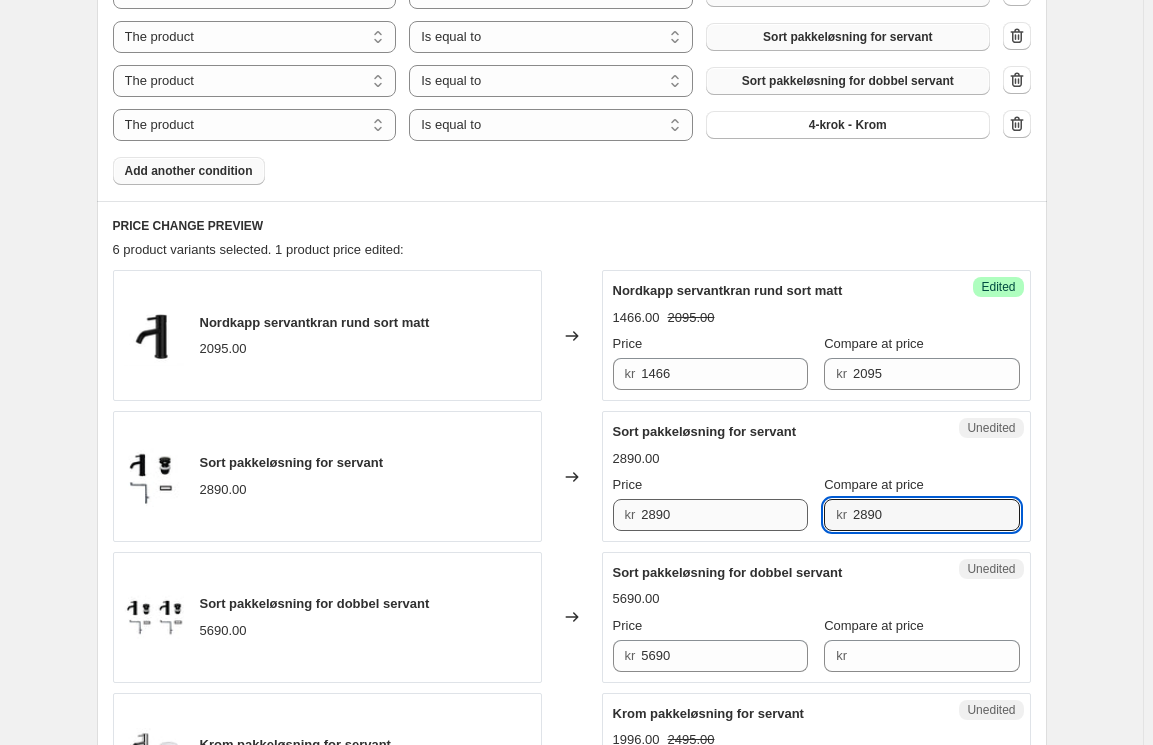type on "2890" 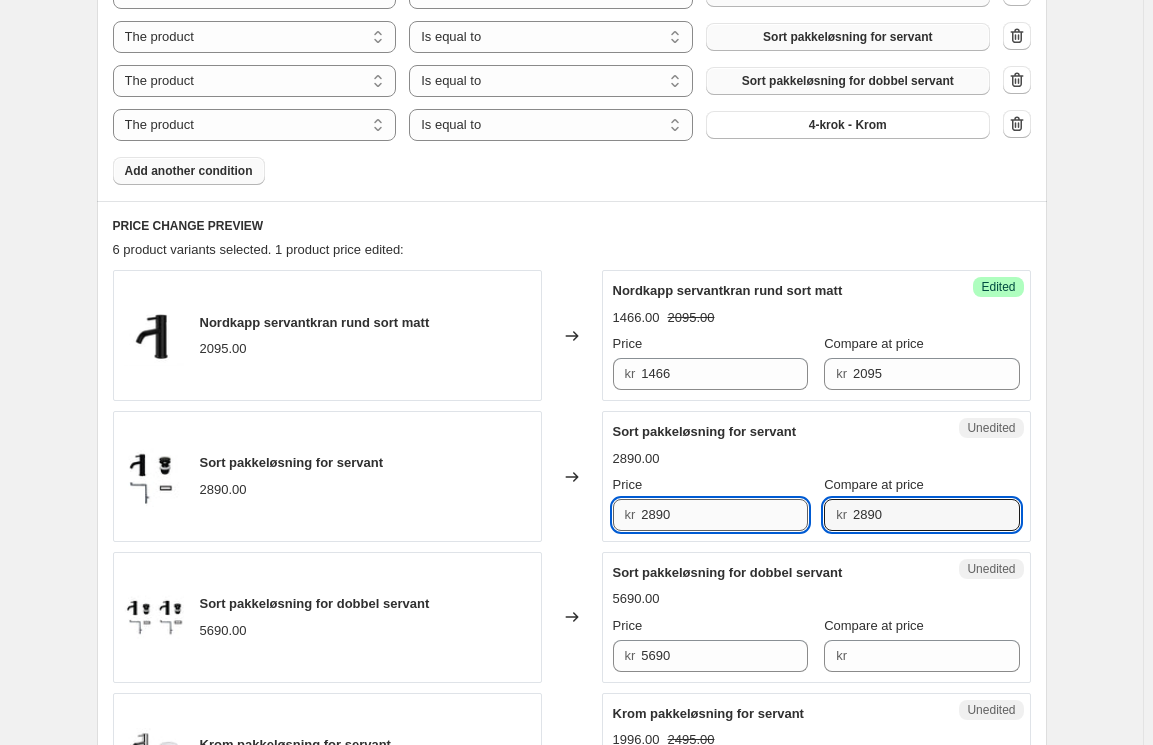 click on "2890" at bounding box center [724, 515] 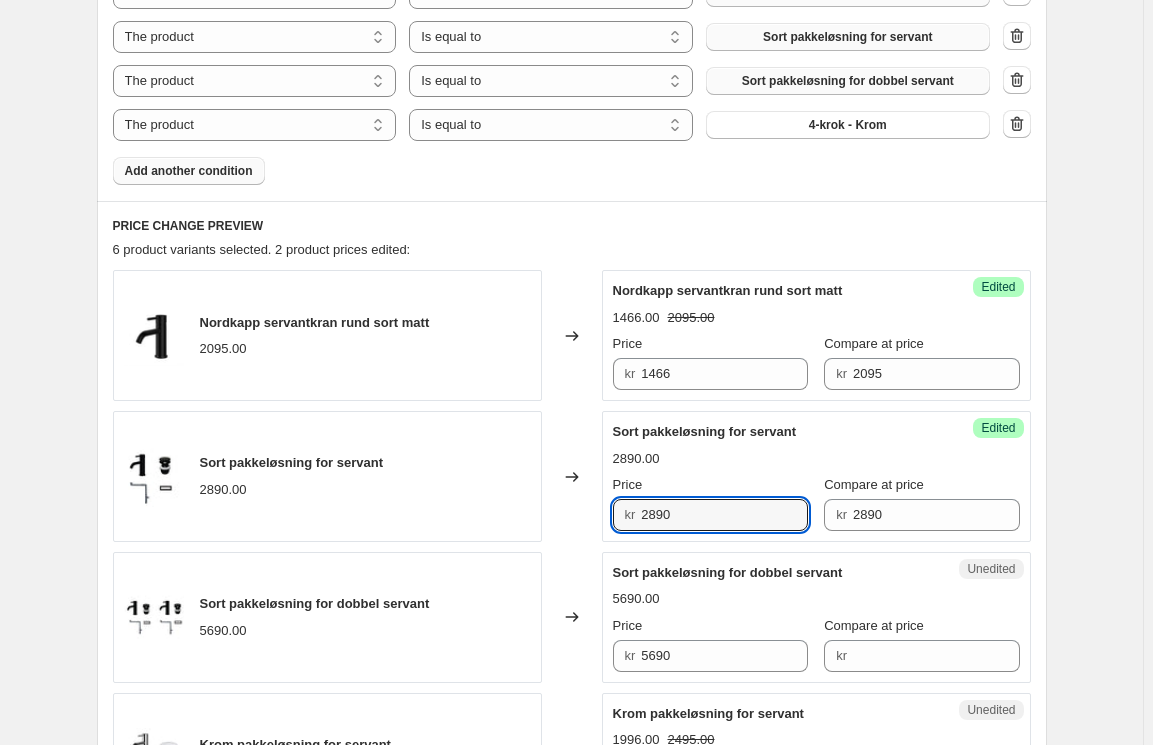 drag, startPoint x: 757, startPoint y: 512, endPoint x: 628, endPoint y: 512, distance: 129 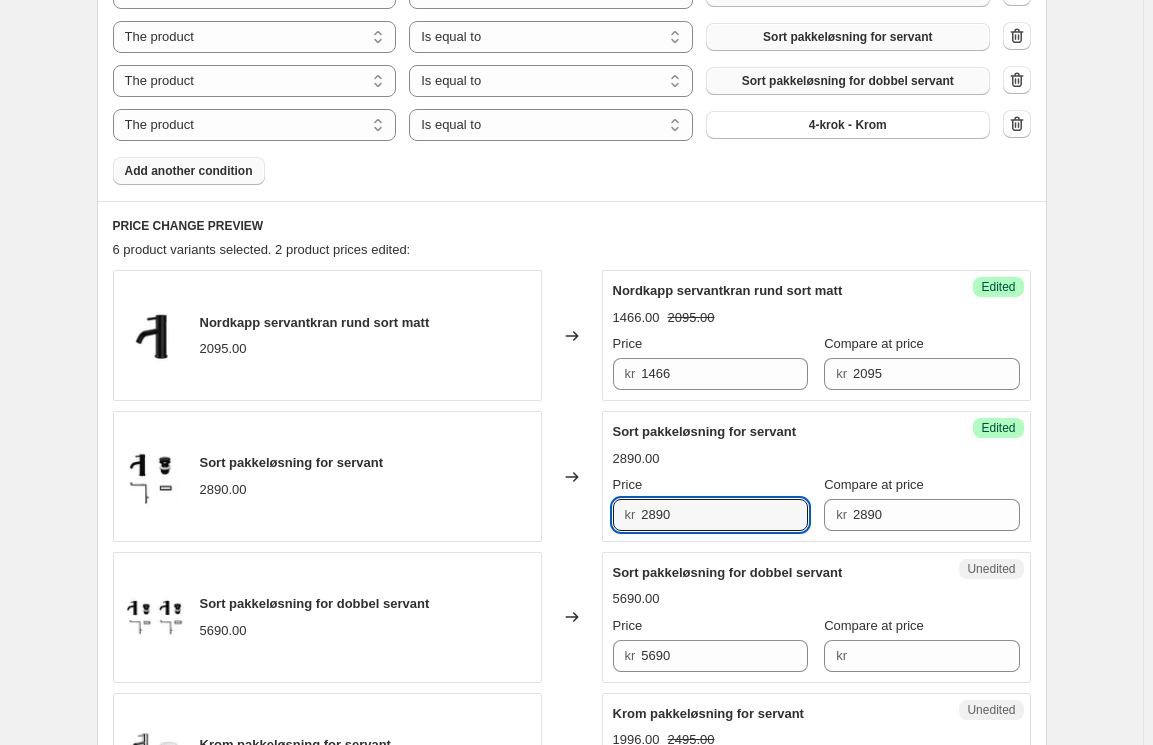 click on "kr 2890" at bounding box center (710, 515) 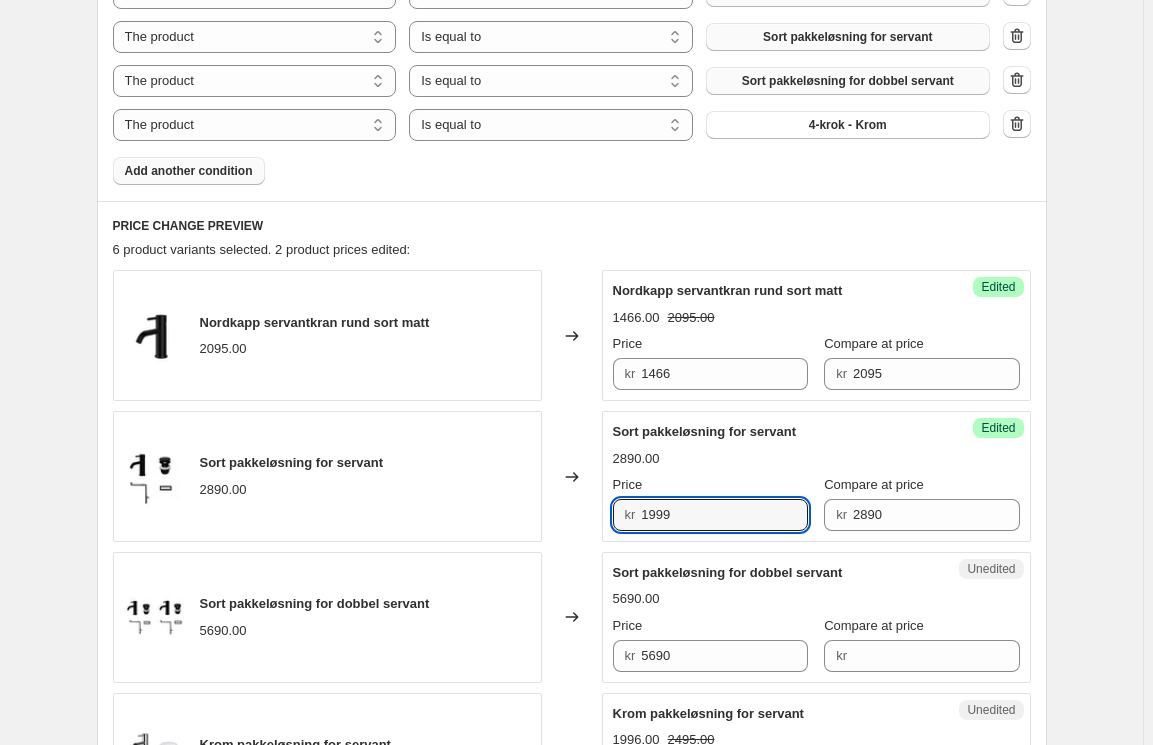 type on "1999" 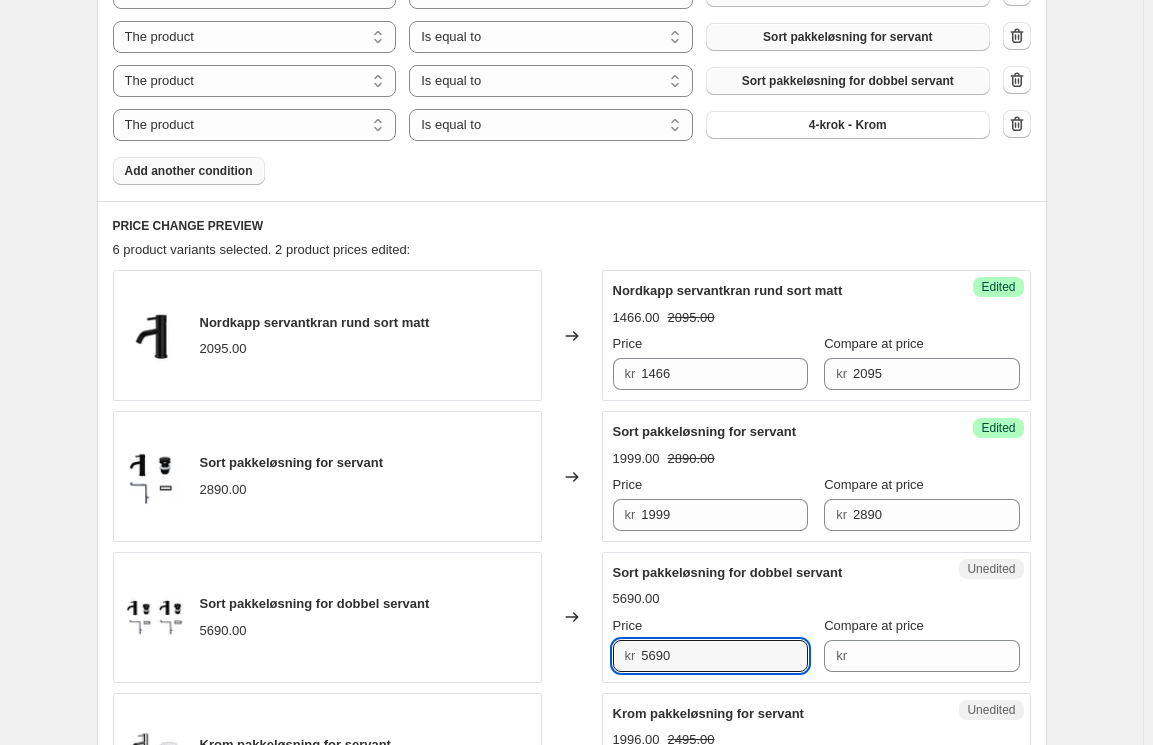 drag, startPoint x: 730, startPoint y: 646, endPoint x: 585, endPoint y: 651, distance: 145.08618 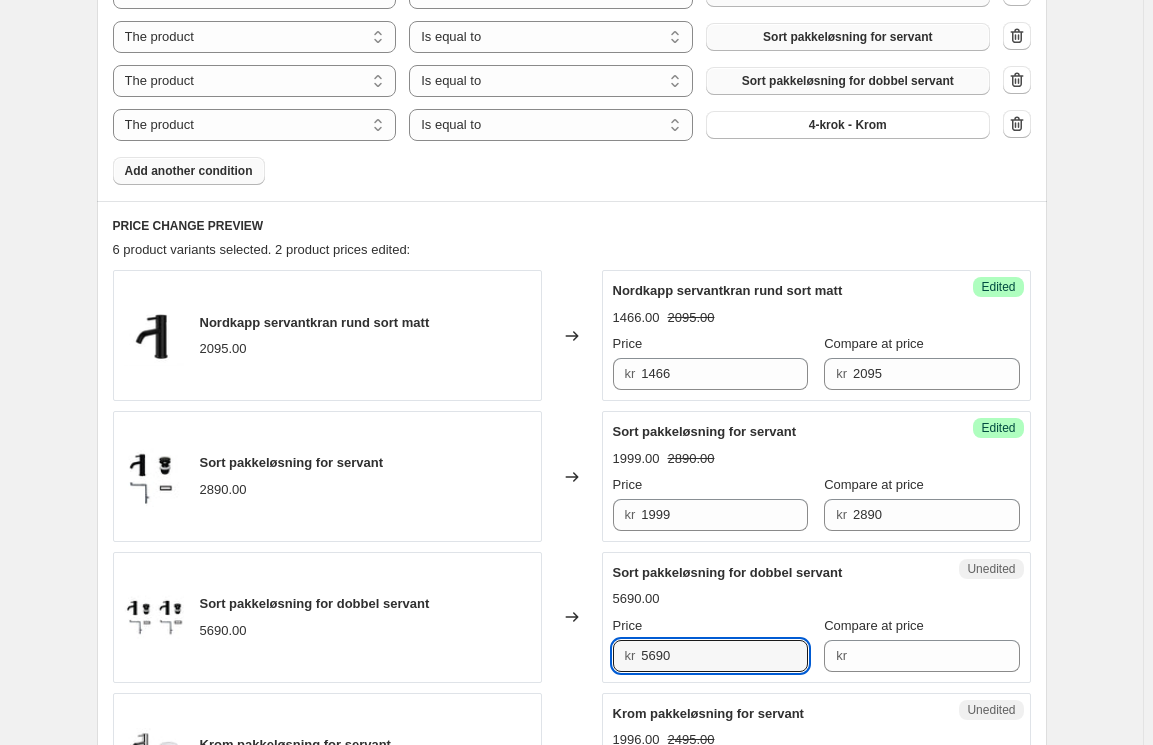 click on "Sort pakkeløsning for dobbel servant 5690.00 Changed to Unedited Sort pakkeløsning for dobbel servant 5690.00 Price kr 5690 Compare at price kr" at bounding box center (572, 617) 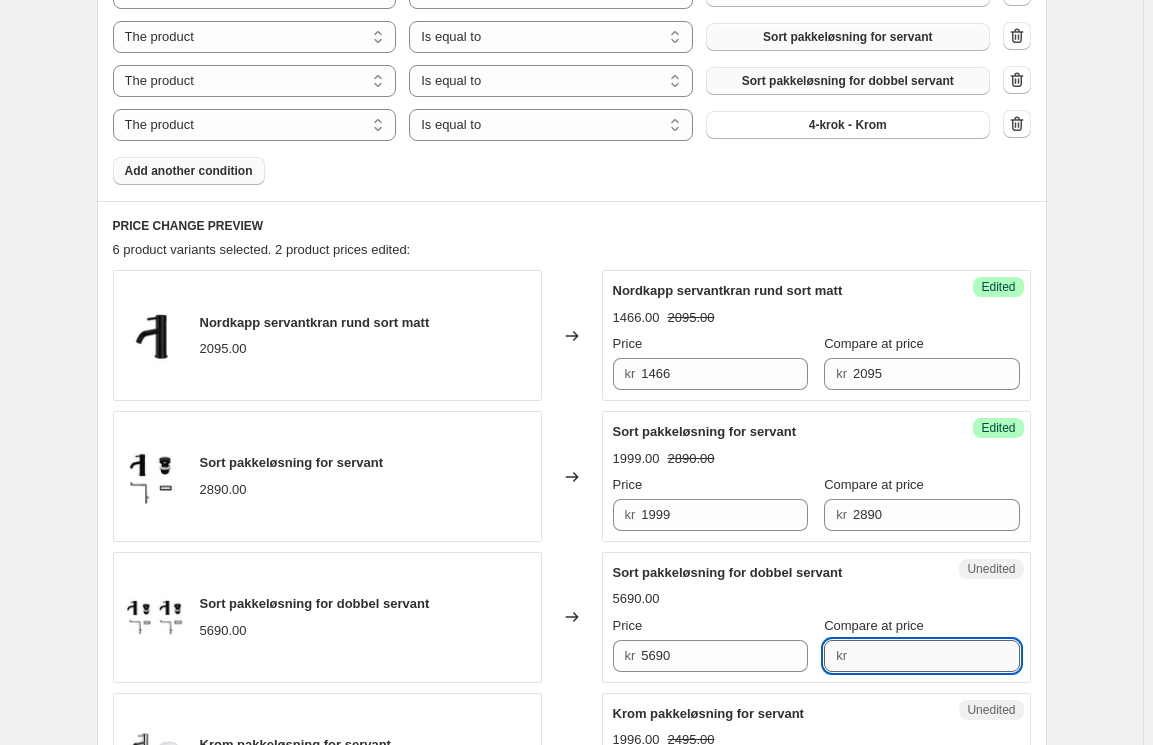 click on "Compare at price" at bounding box center [936, 656] 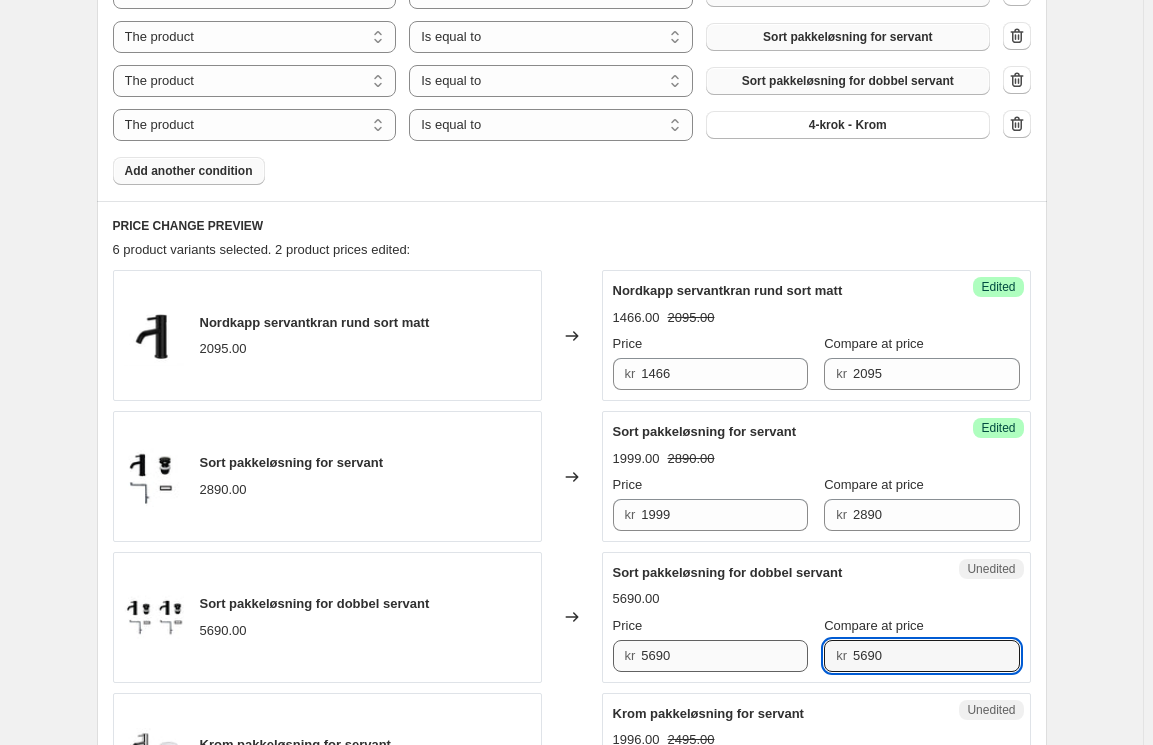 type on "5690" 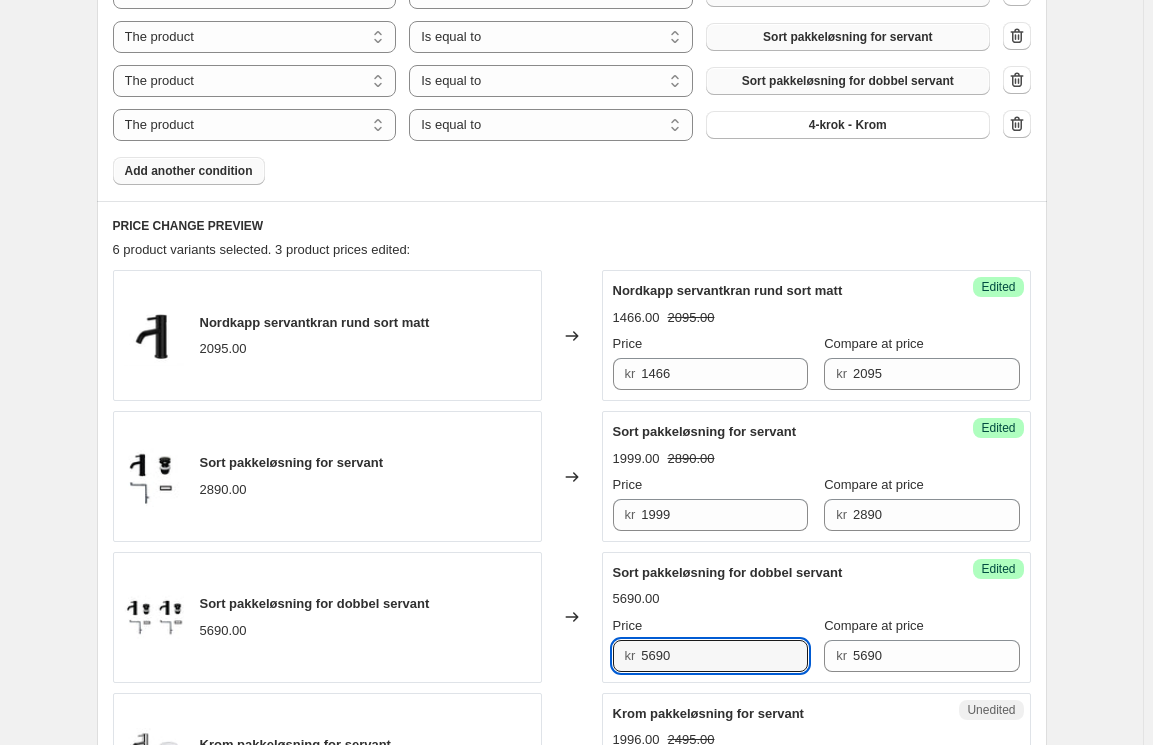 drag, startPoint x: 728, startPoint y: 650, endPoint x: 497, endPoint y: 651, distance: 231.00217 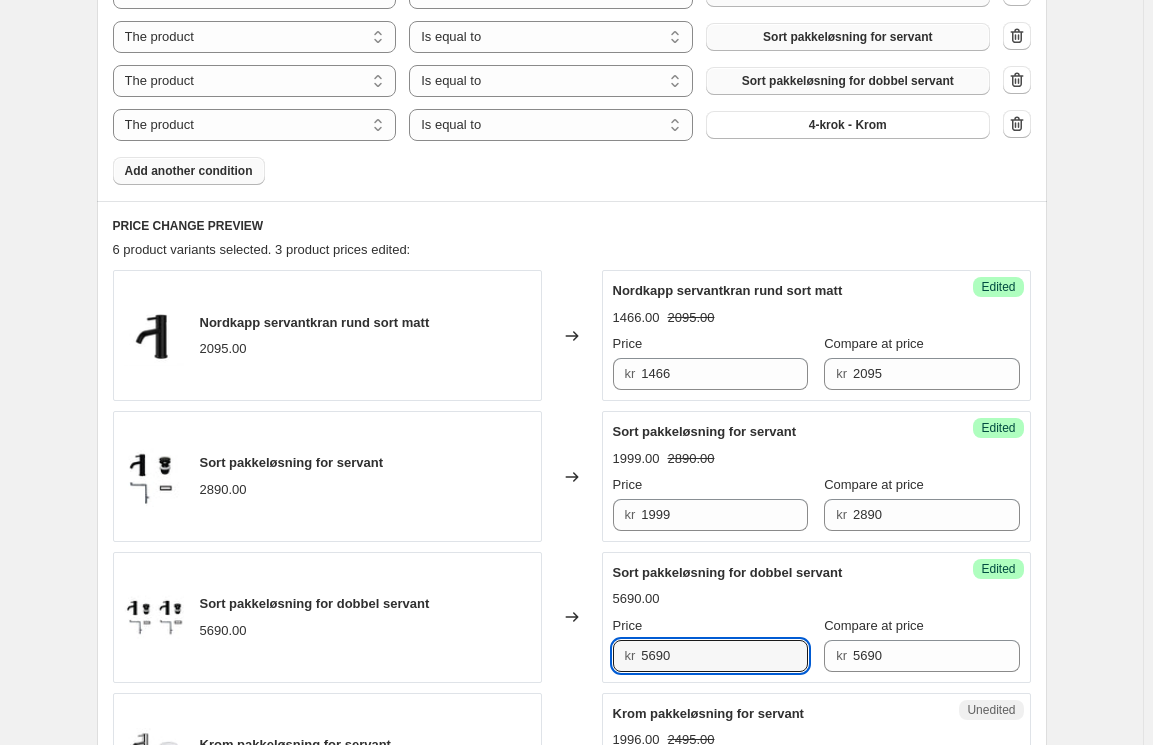 click on "Sort pakkeløsning for dobbel servant 5690.00 Changed to Success Edited Sort pakkeløsning for dobbel servant 5690.00 Price kr 5690 Compare at price kr 5690" at bounding box center [572, 617] 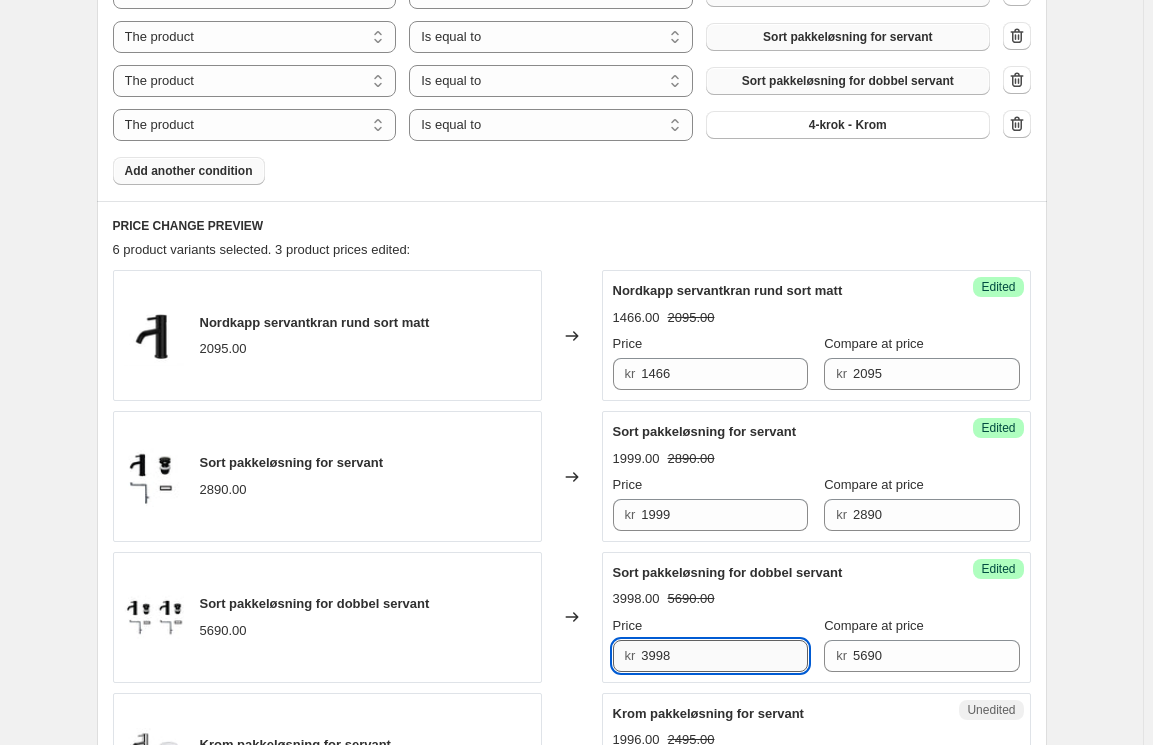click on "3998" at bounding box center [724, 656] 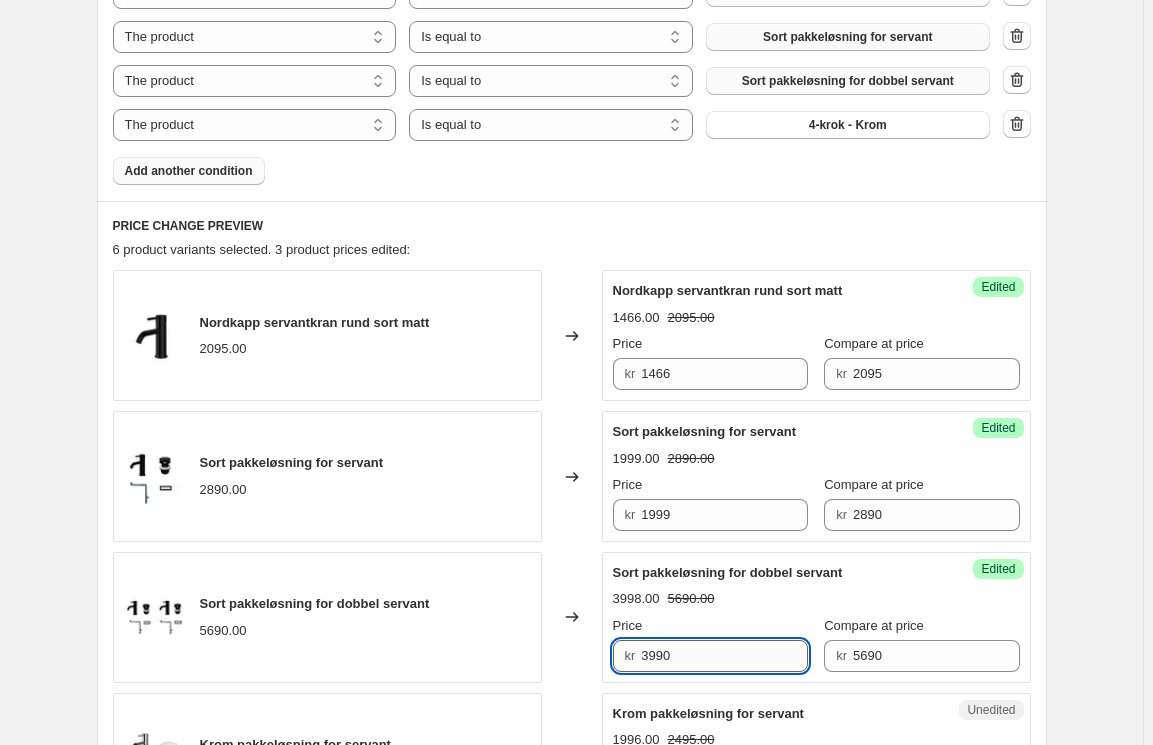 type on "3990" 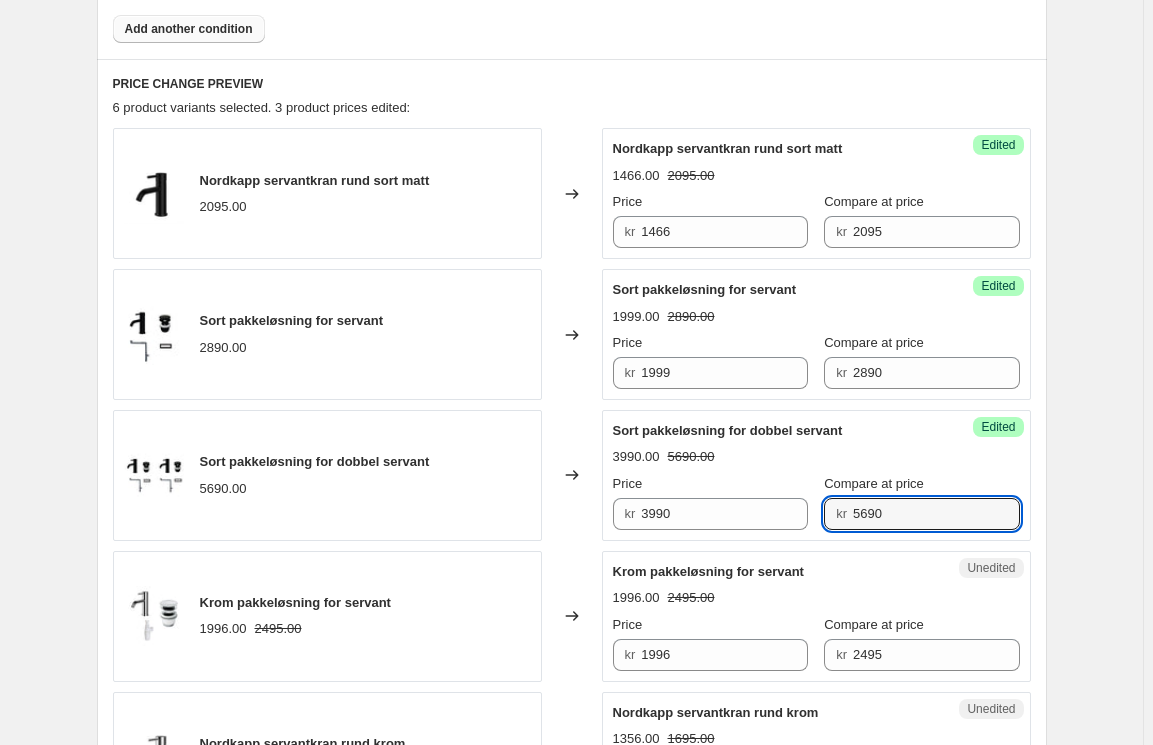 scroll, scrollTop: 1060, scrollLeft: 0, axis: vertical 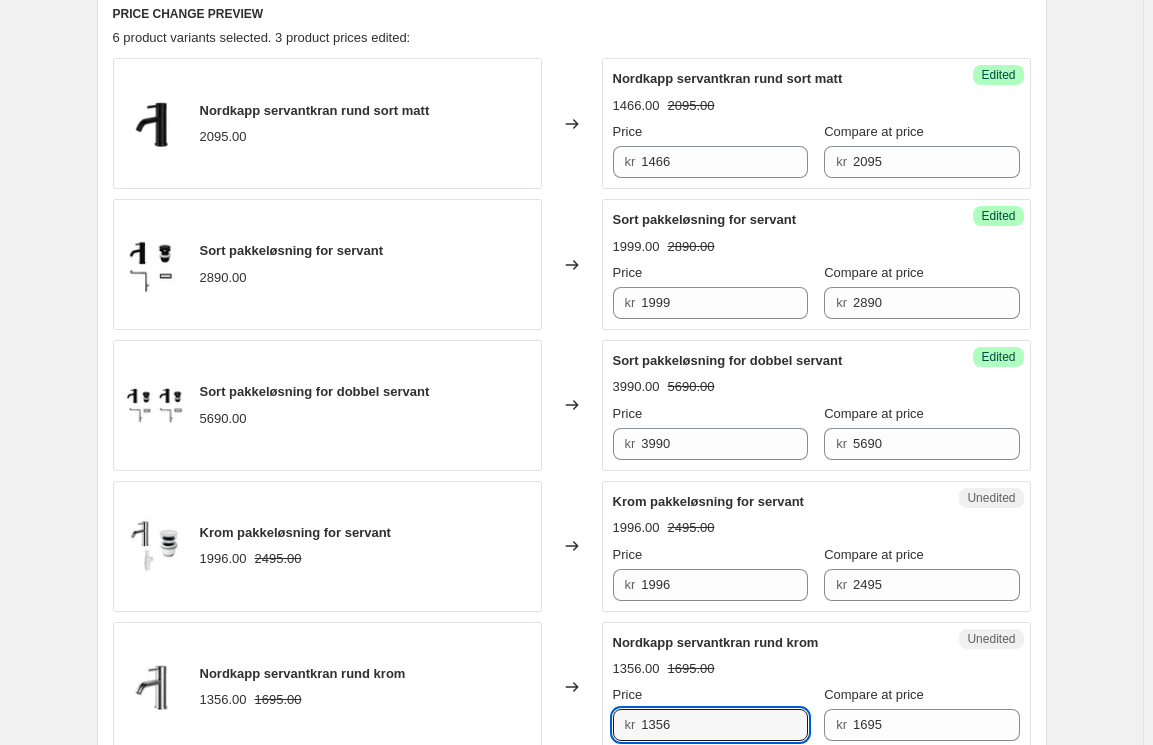drag, startPoint x: 723, startPoint y: 723, endPoint x: 550, endPoint y: 718, distance: 173.07224 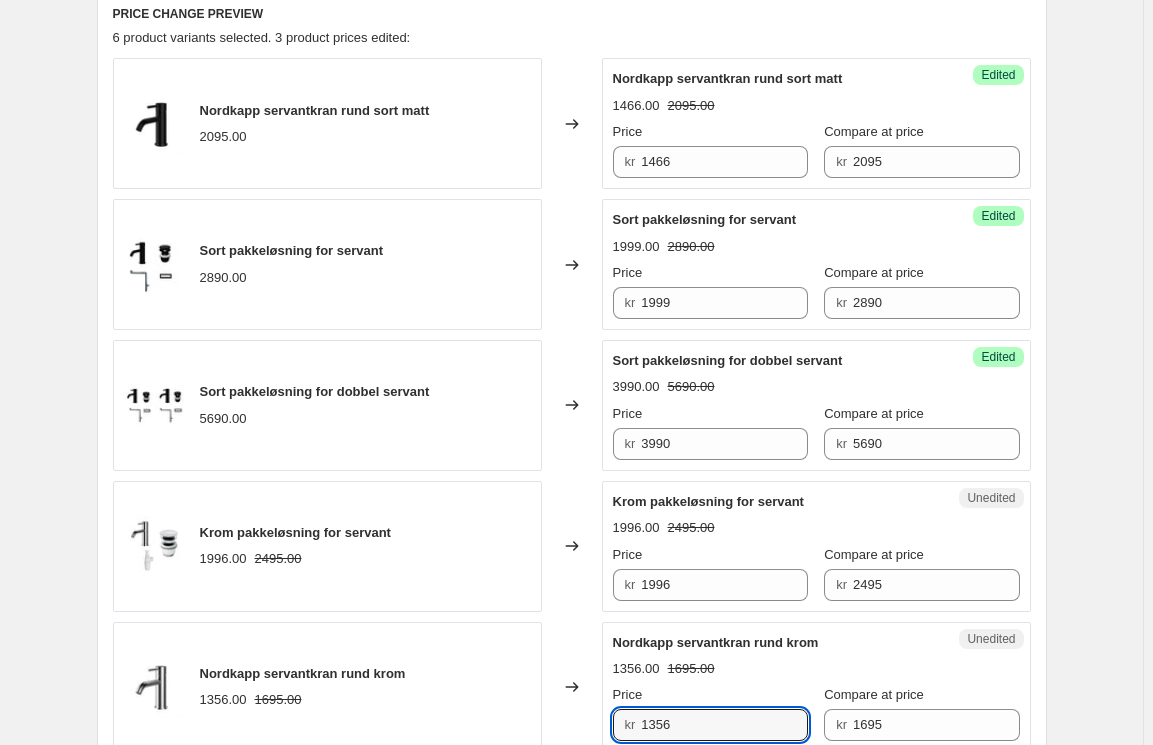 click on "Nordkapp servantkran rund krom 1356.00 1695.00 Changed to Unedited Nordkapp servantkran rund krom 1356.00 1695.00 Price kr 1356 Compare at price kr 1695" at bounding box center (572, 687) 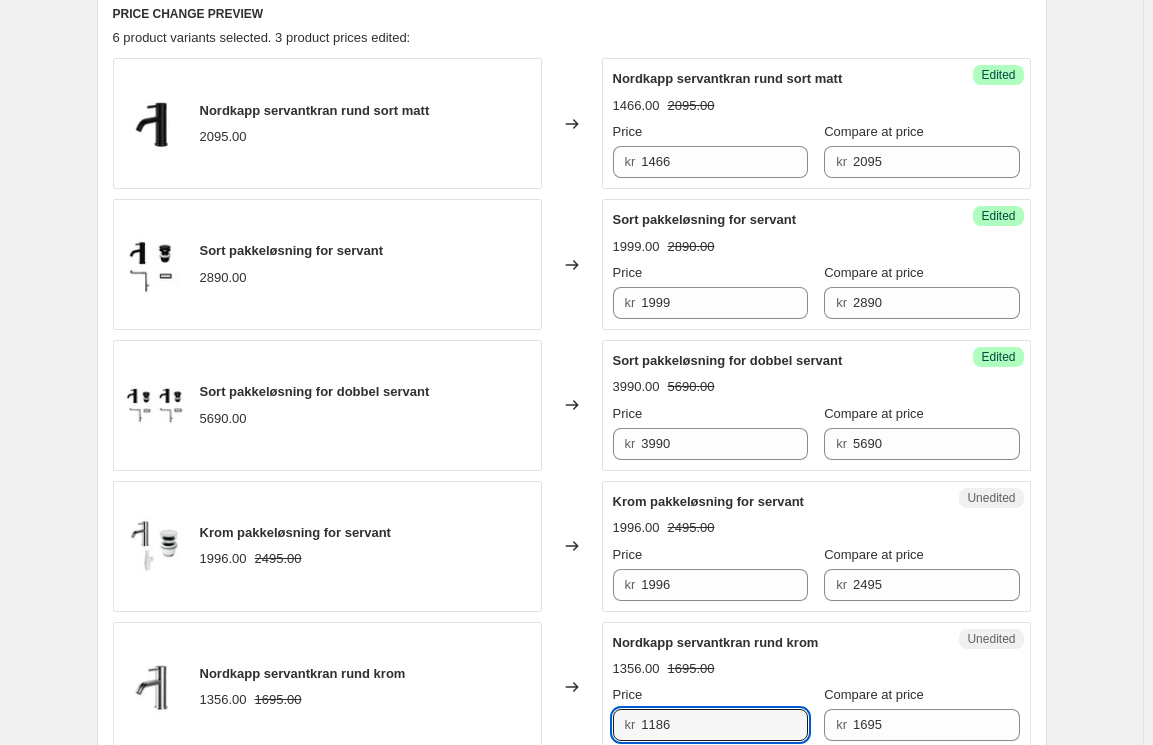 type on "1186" 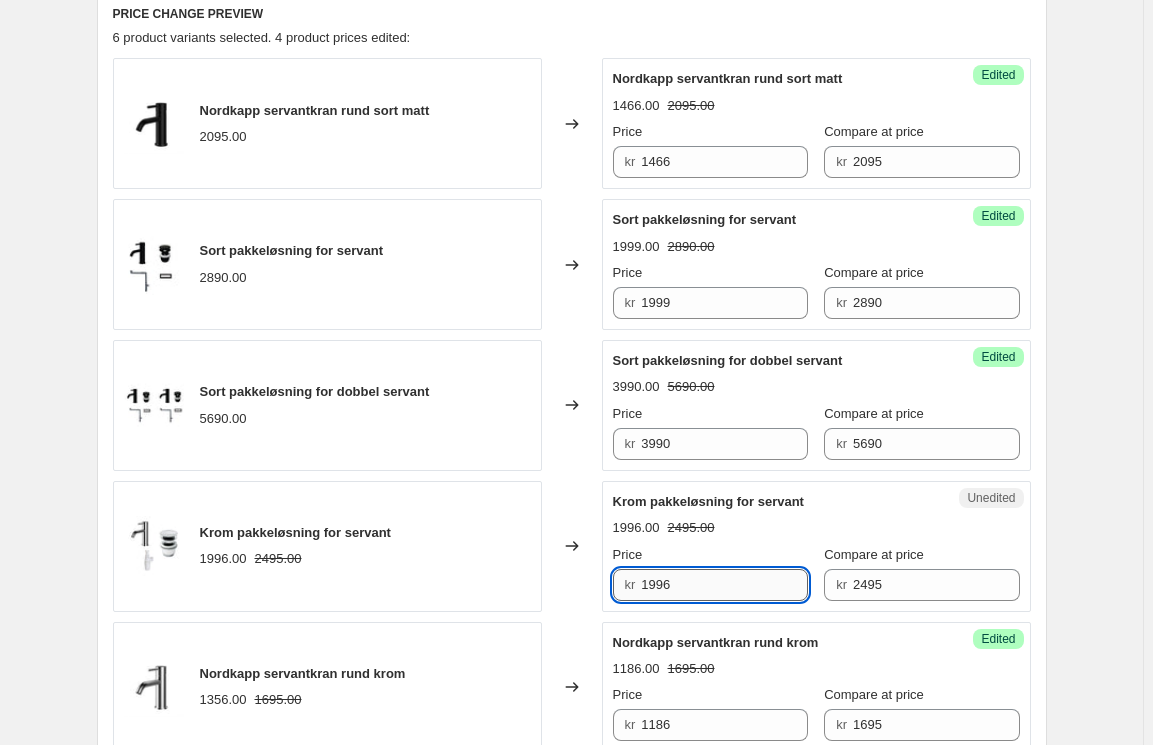 click on "1996" at bounding box center (724, 585) 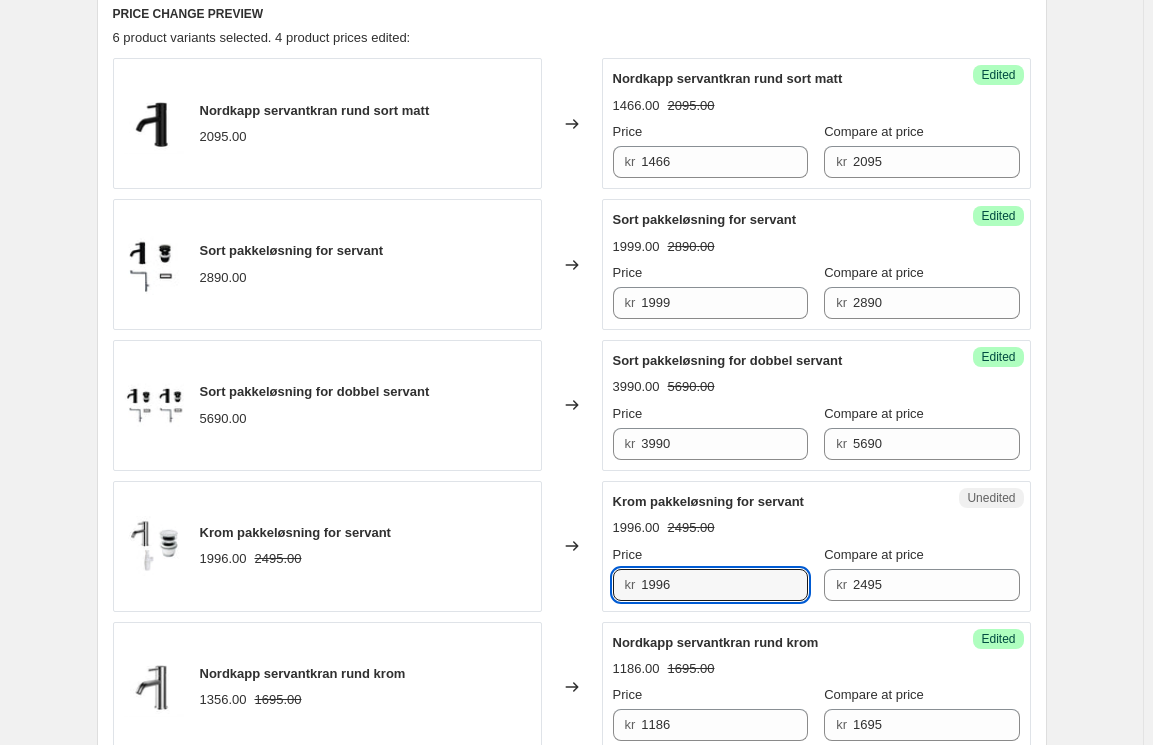 drag, startPoint x: 687, startPoint y: 578, endPoint x: 468, endPoint y: 578, distance: 219 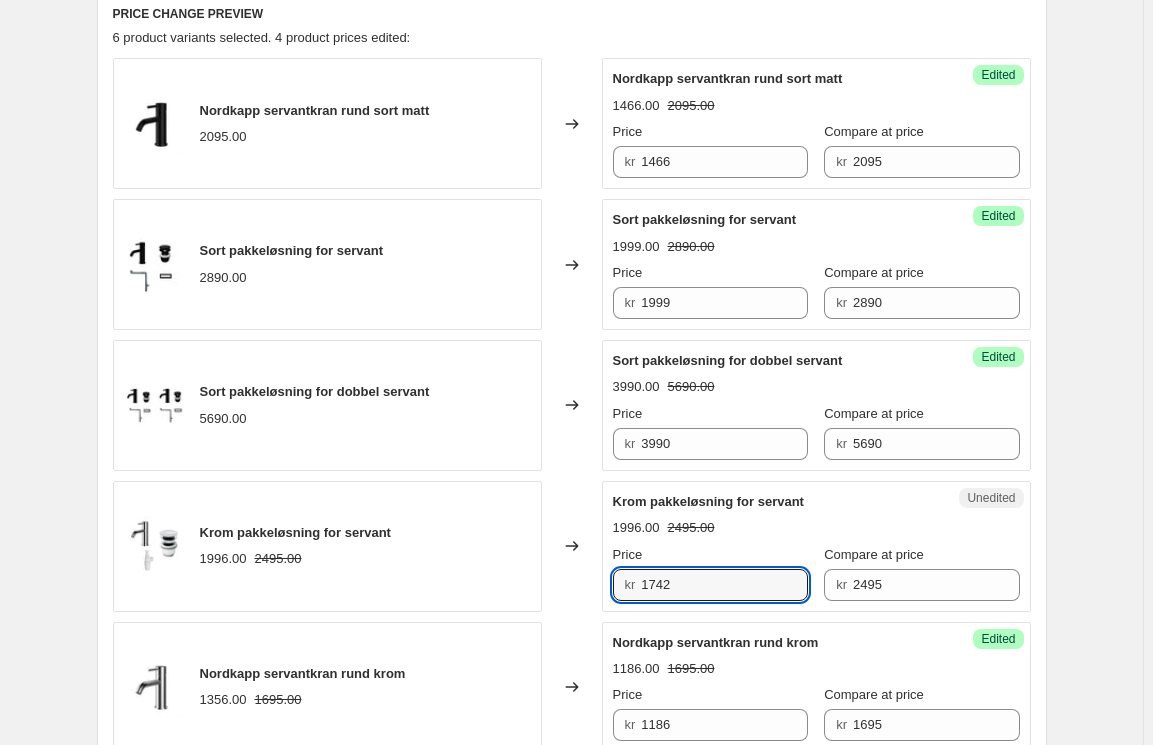 type on "1742" 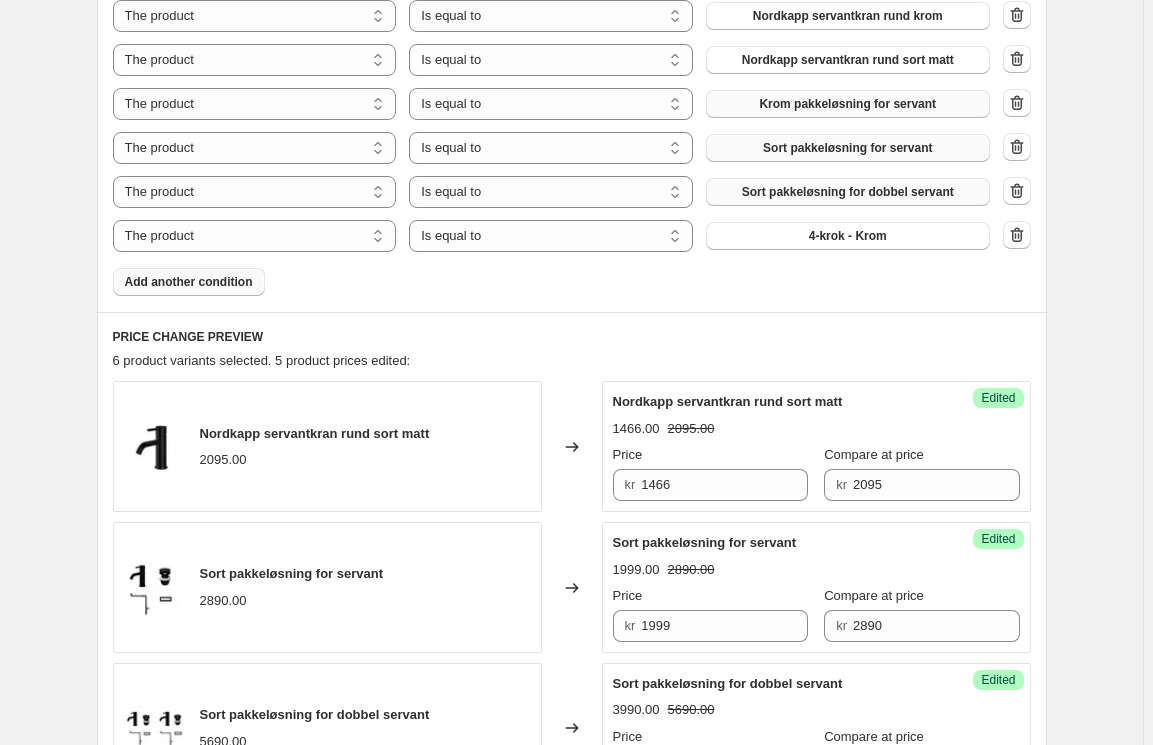 scroll, scrollTop: 636, scrollLeft: 0, axis: vertical 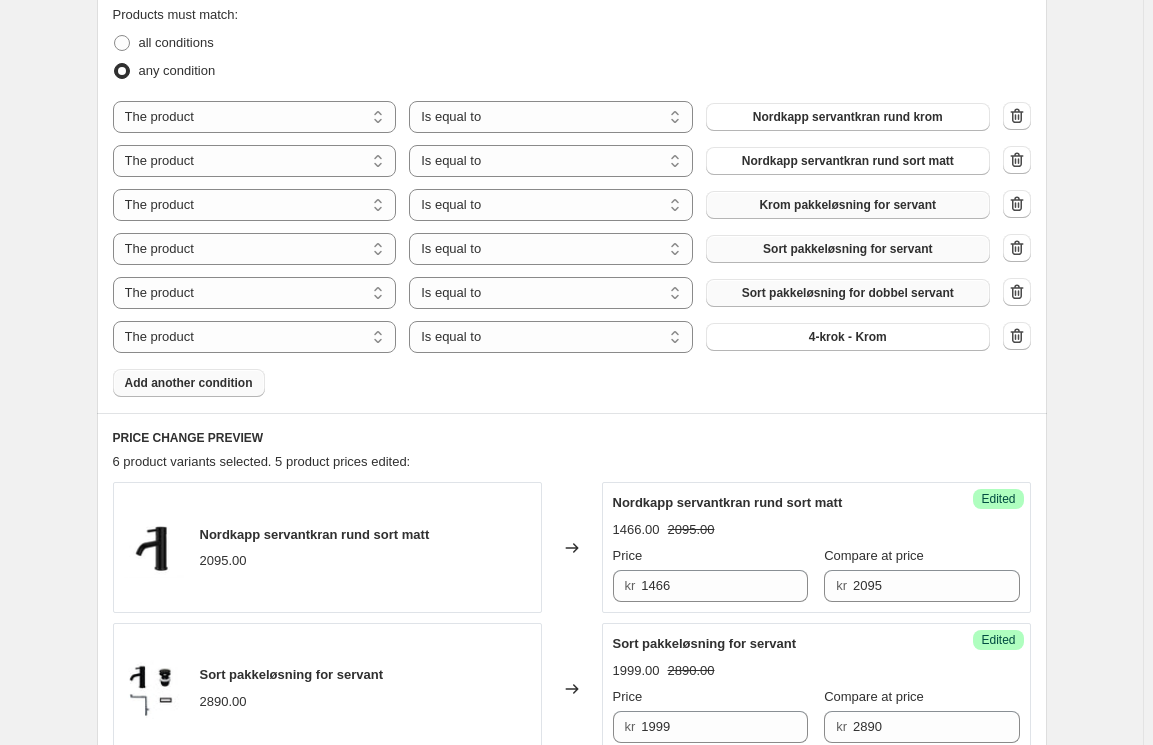 click on "Product filters Products must match: all conditions any condition The product The product's collection The product's tag The product's vendor The product's type The product's status The variant's title Inventory quantity The product Is equal to Is not equal to Is equal to Nordkapp servantkran rund krom The product The product's collection The product's tag The product's vendor The product's type The product's status The variant's title Inventory quantity The product Is equal to Is not equal to Is equal to Nordkapp servantkran rund sort matt The product The product's collection The product's tag The product's vendor The product's type The product's status The variant's title Inventory quantity The product Is equal to Is not equal to Is equal to Krom pakkeløsning for servant The product The product's collection The product's tag The product's vendor The product's type The product's status The variant's title Inventory quantity The product Is equal to Is not equal to Is equal to Sort pakkeløsning for servant" at bounding box center [572, 190] 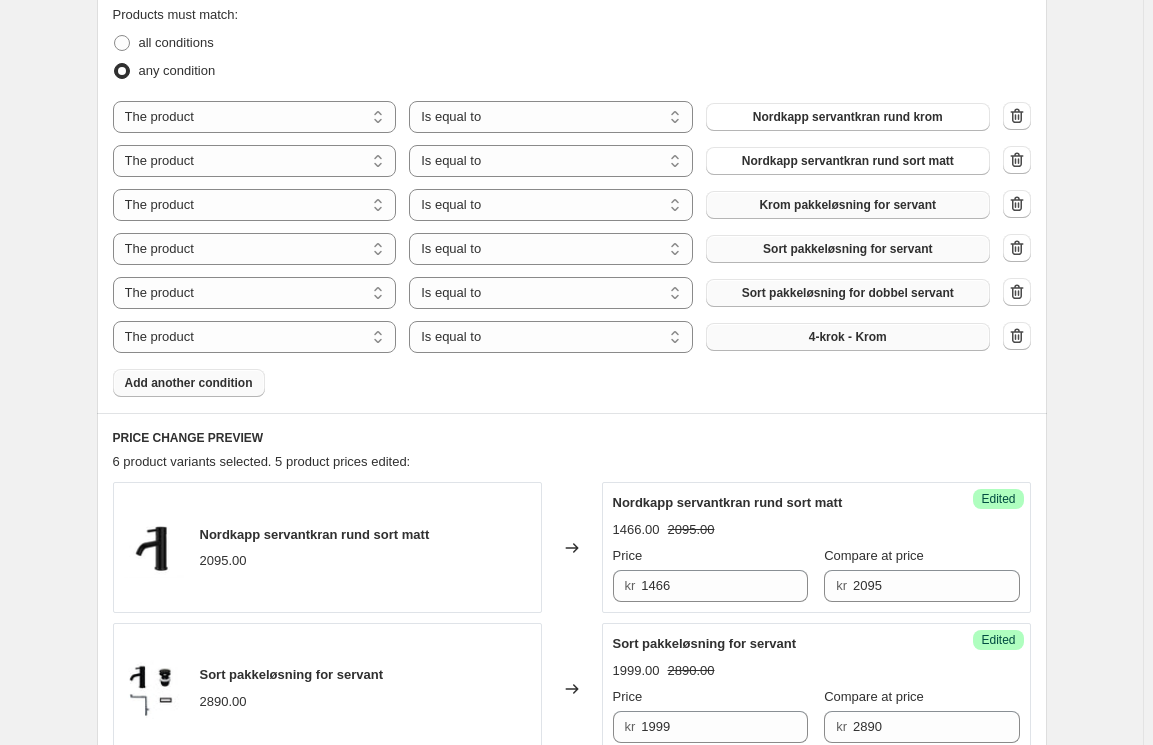 click on "4-krok - Krom" at bounding box center [848, 337] 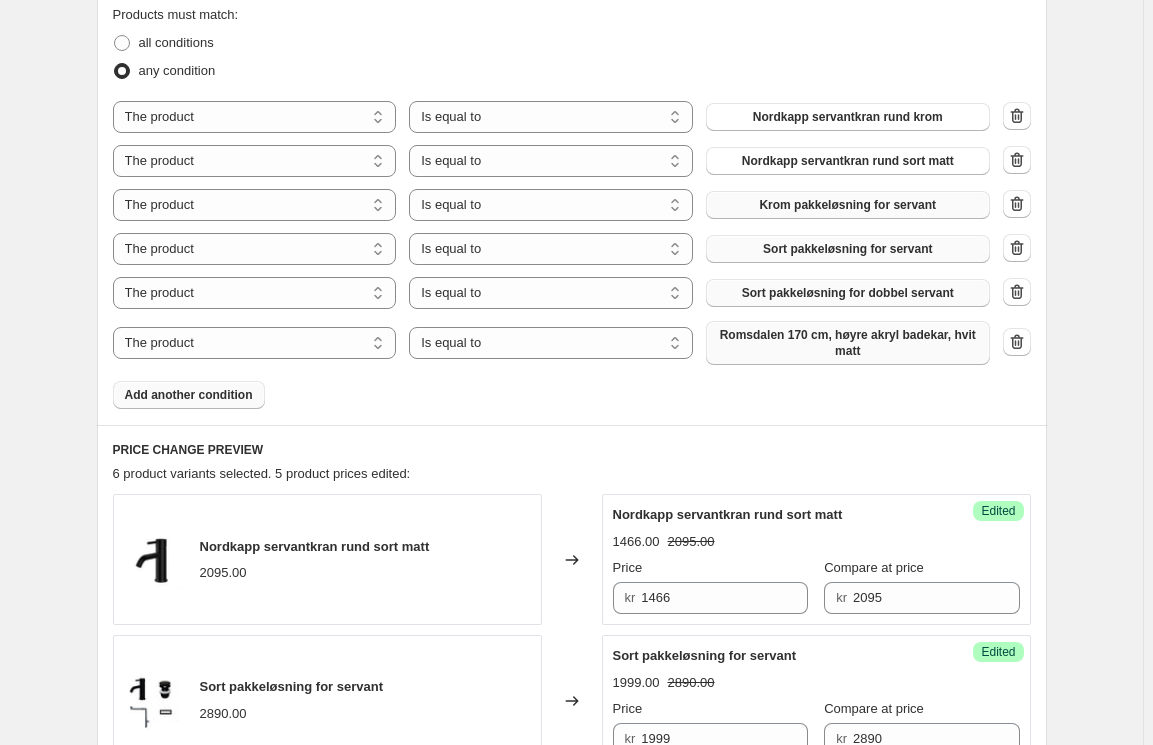 click on "Add another condition" at bounding box center [189, 395] 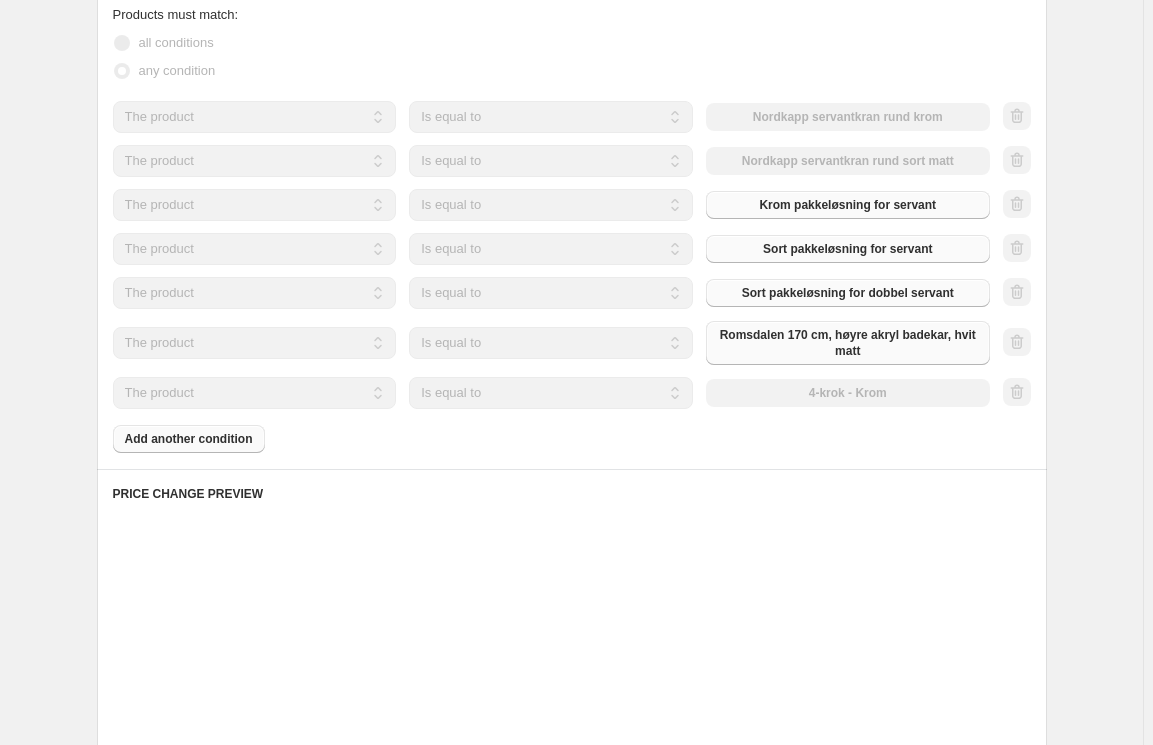 click on "The product The product's collection The product's tag The product's vendor The product's type The product's status The variant's title Inventory quantity The product Is equal to Is not equal to Is equal to 4-krok - Krom" at bounding box center (551, 393) 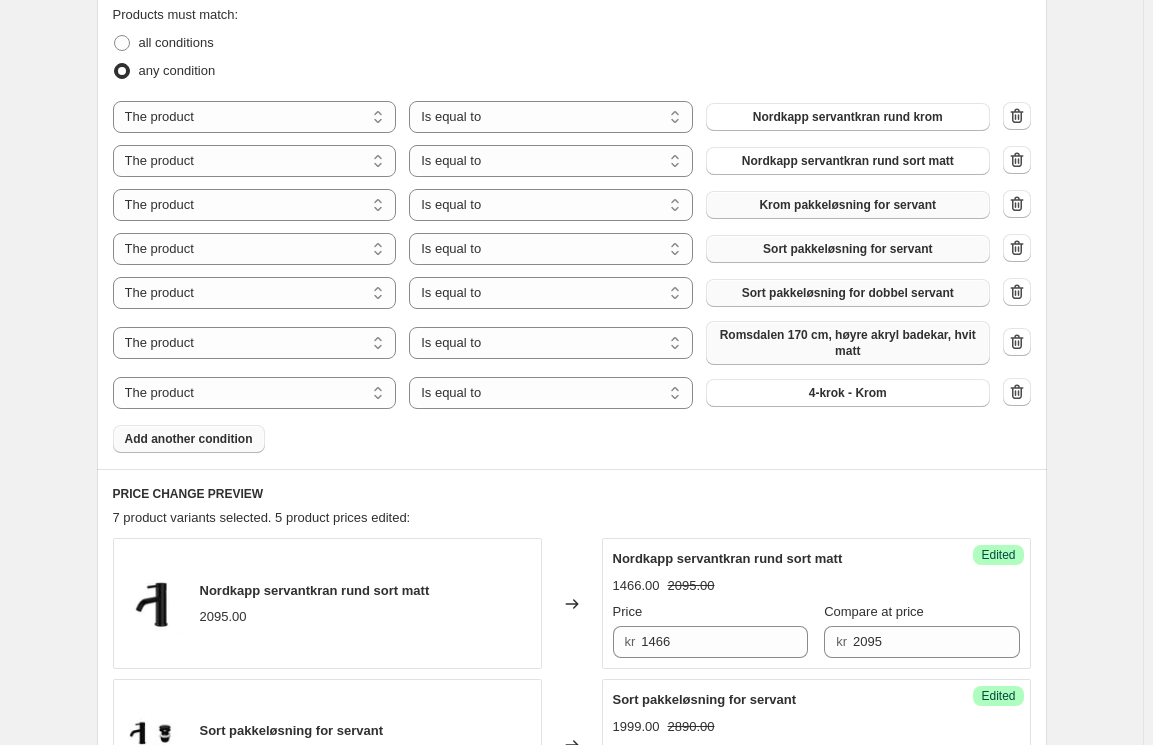 click on "4-krok - Krom" at bounding box center (848, 393) 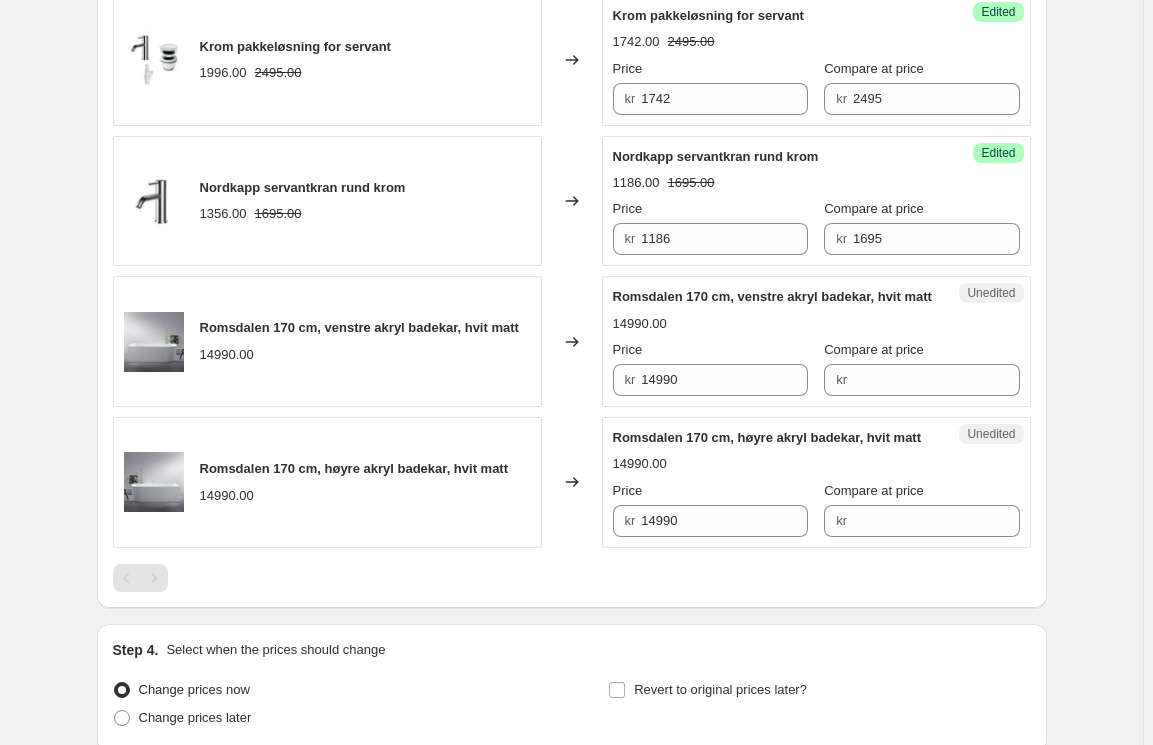 scroll, scrollTop: 1804, scrollLeft: 0, axis: vertical 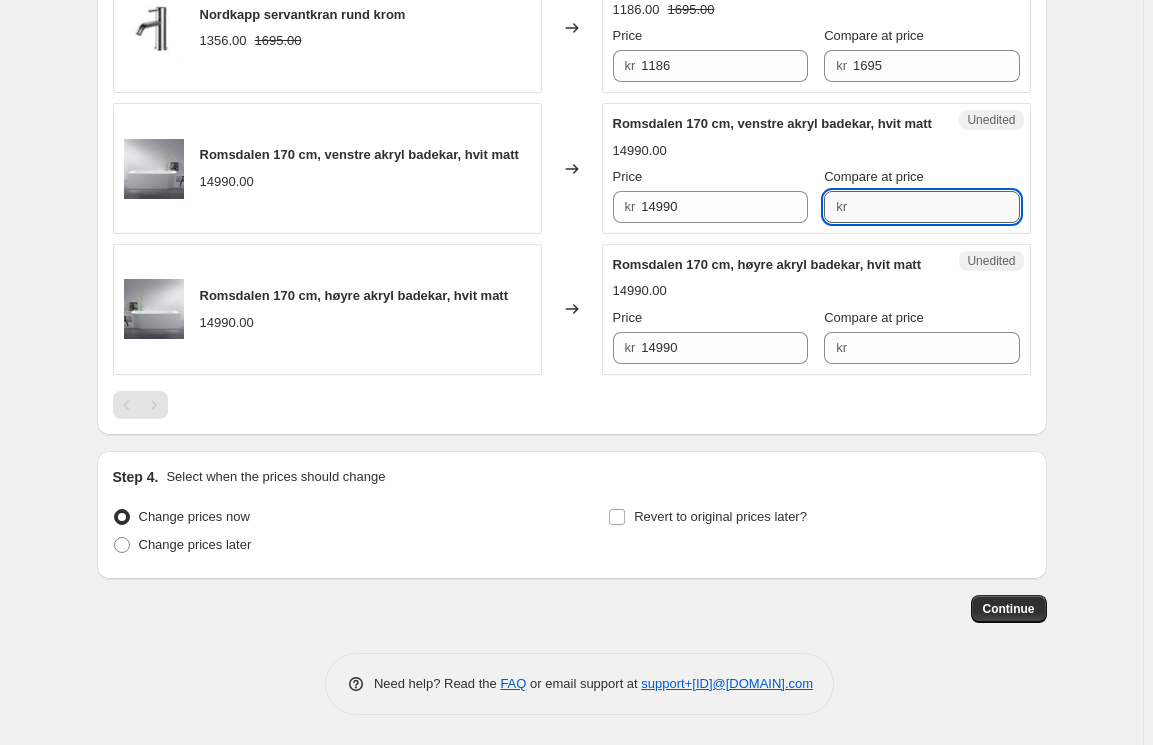 click on "Compare at price" at bounding box center (936, 207) 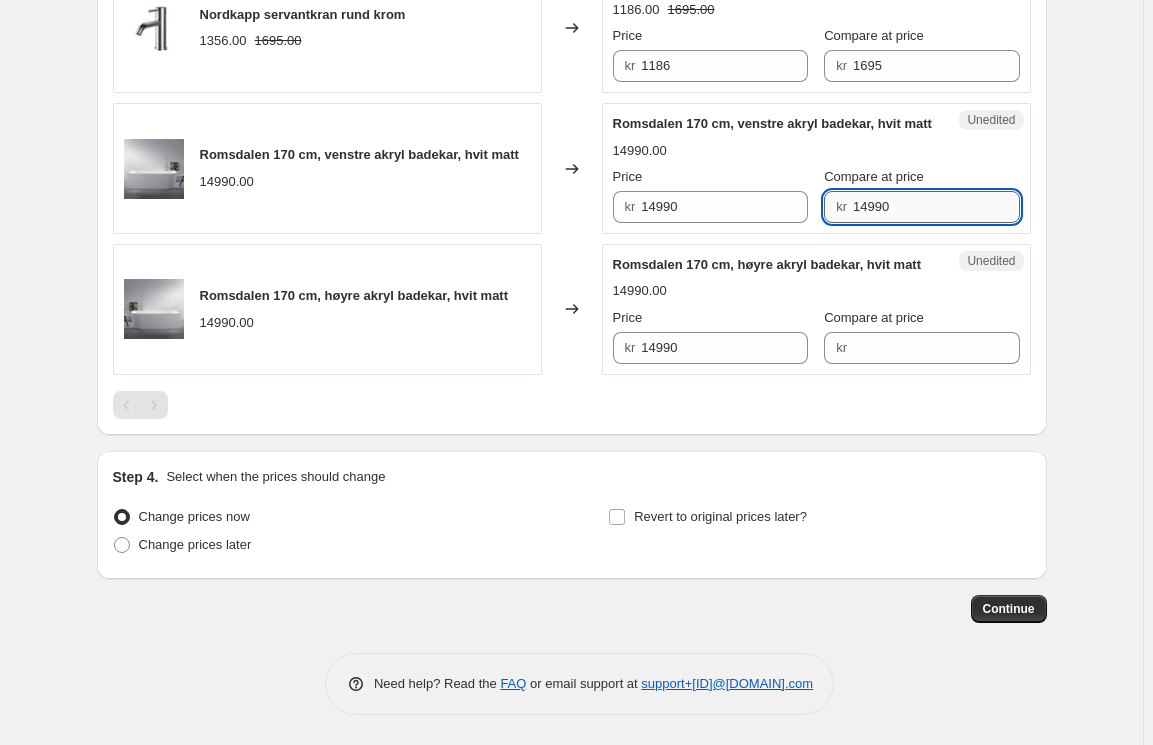 type on "14990" 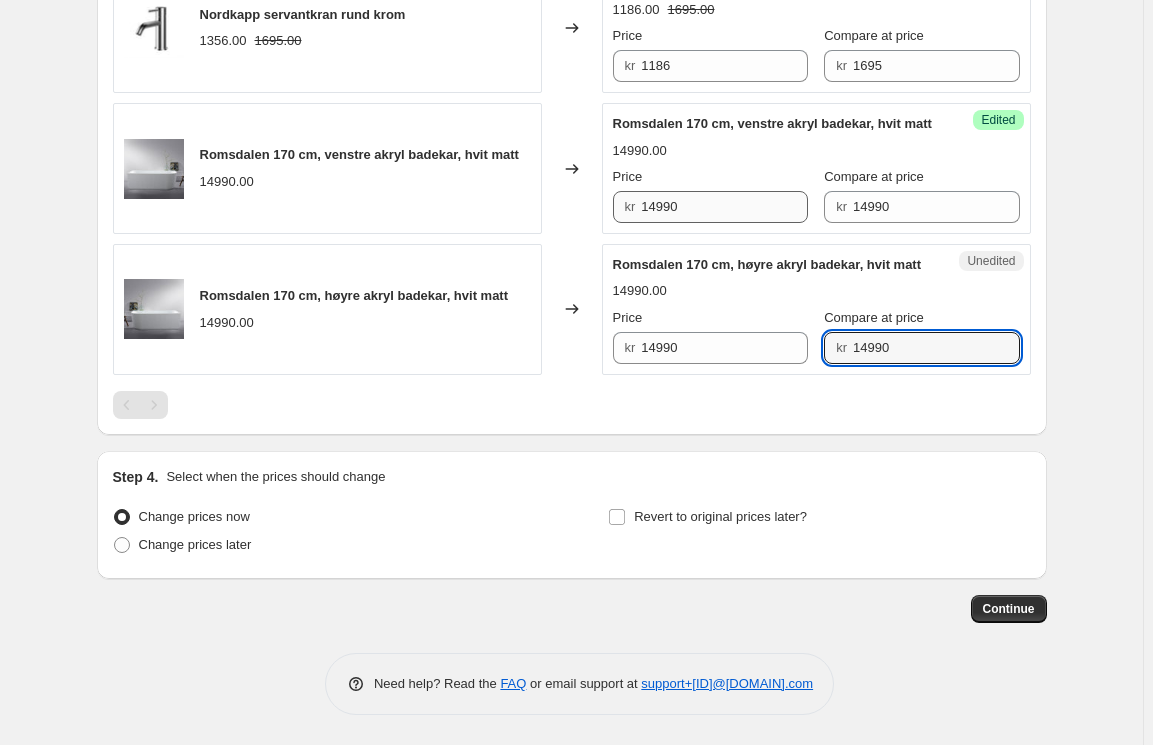 type on "14990" 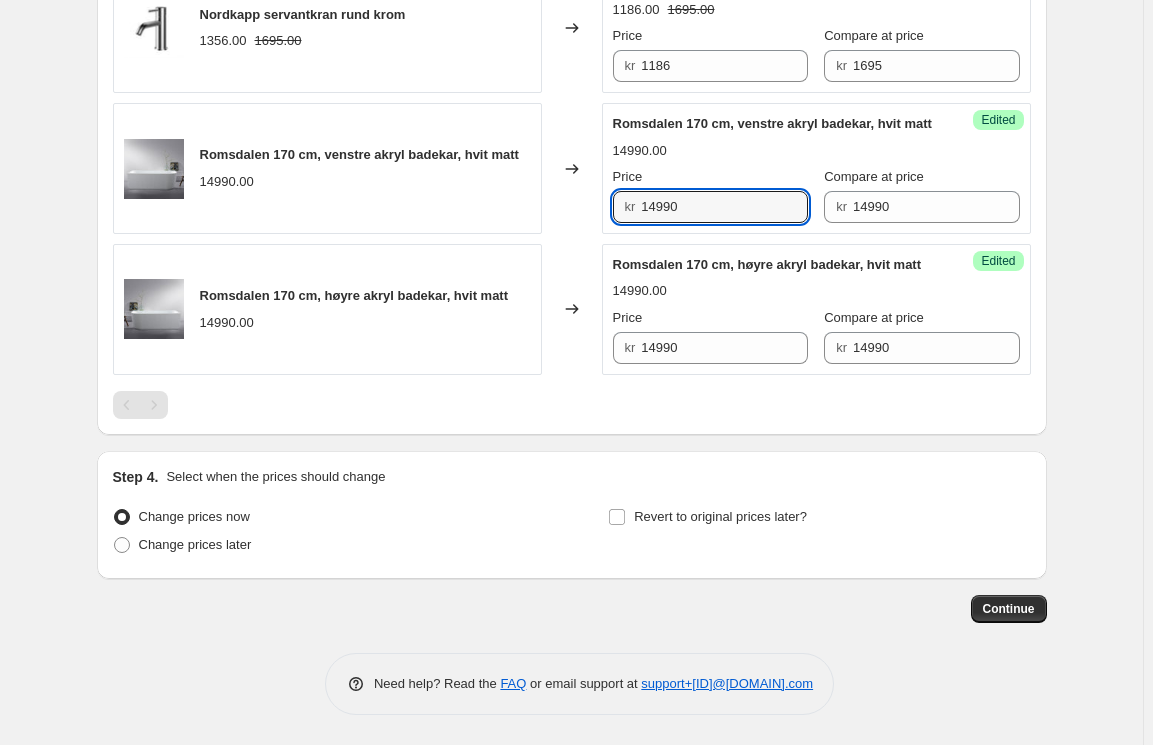 drag, startPoint x: 737, startPoint y: 204, endPoint x: 530, endPoint y: 204, distance: 207 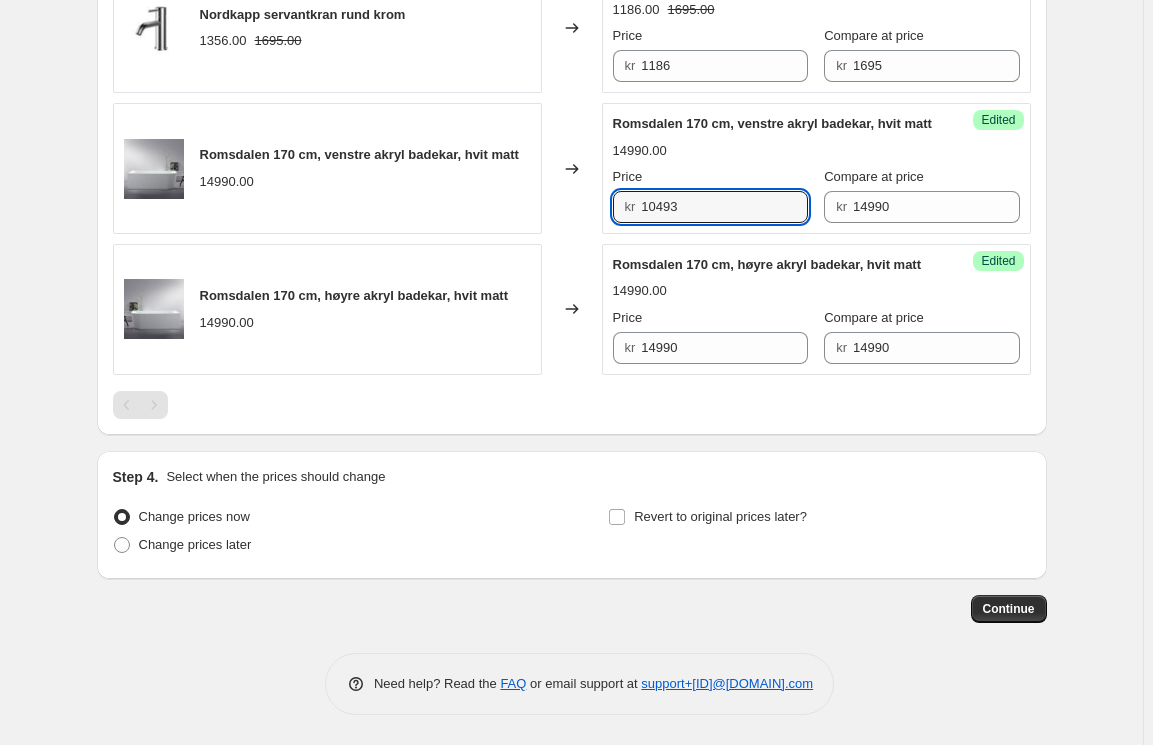 type on "10493" 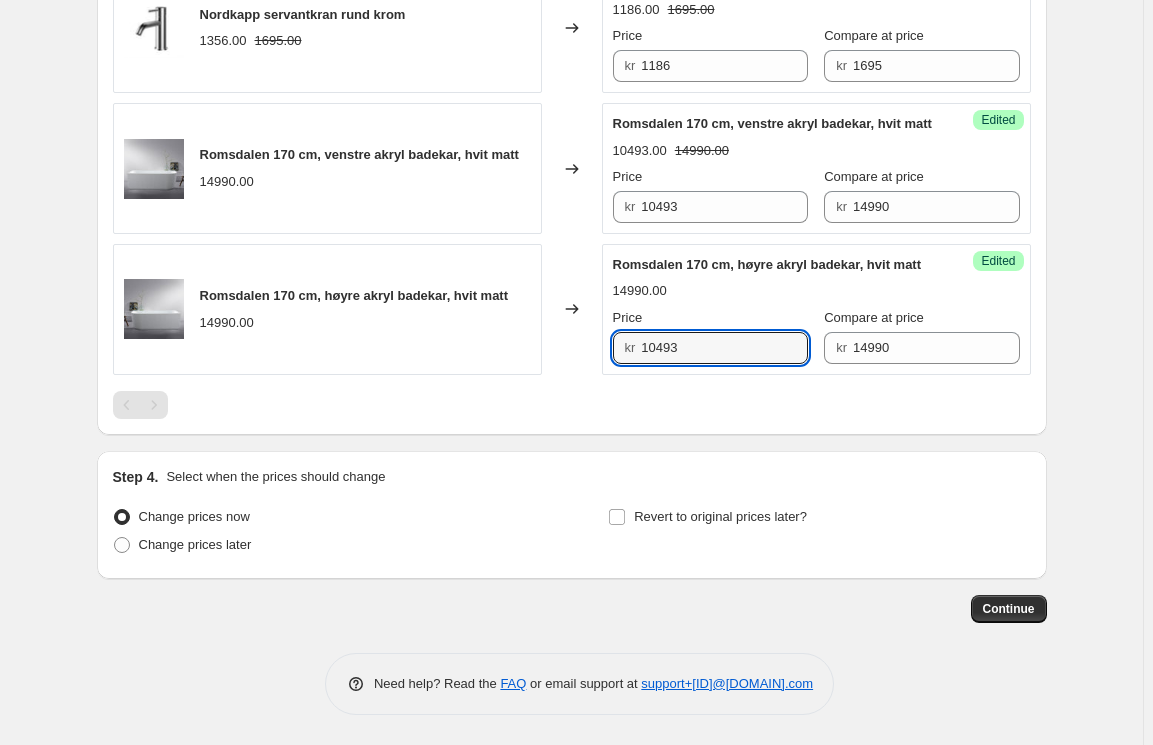 type on "10493" 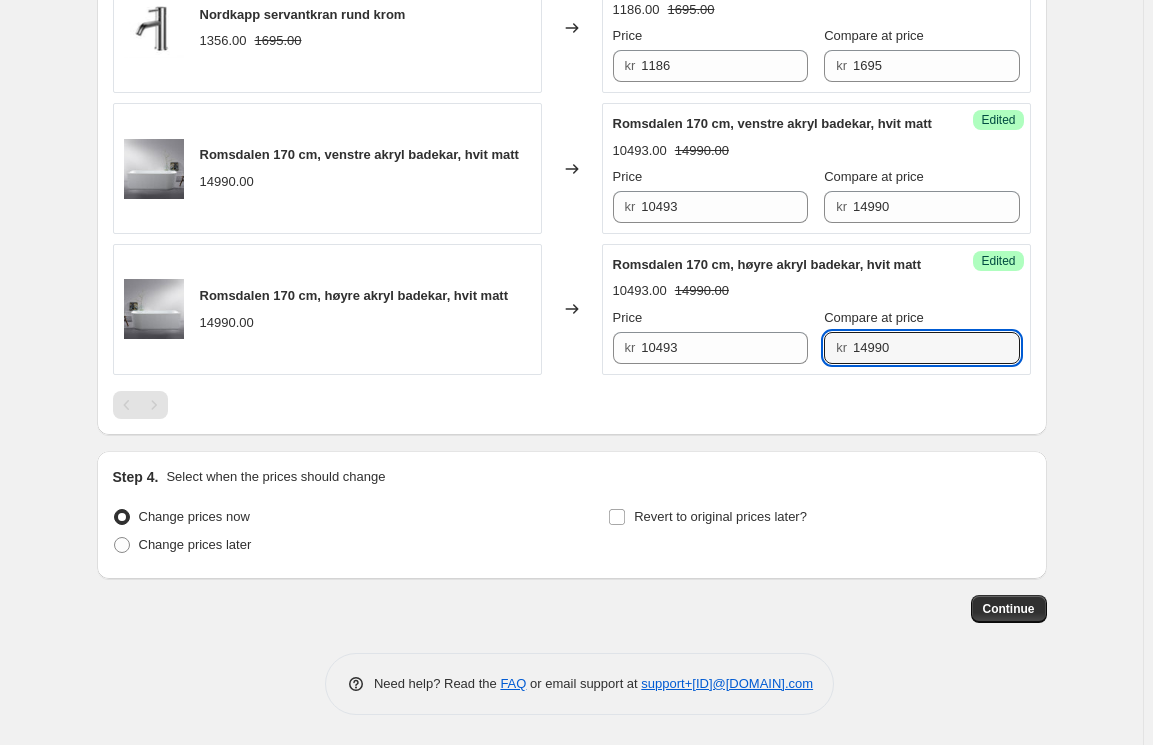 click on "Step 4. Select when the prices should change Change prices now Change prices later Revert to original prices later?" at bounding box center [572, 515] 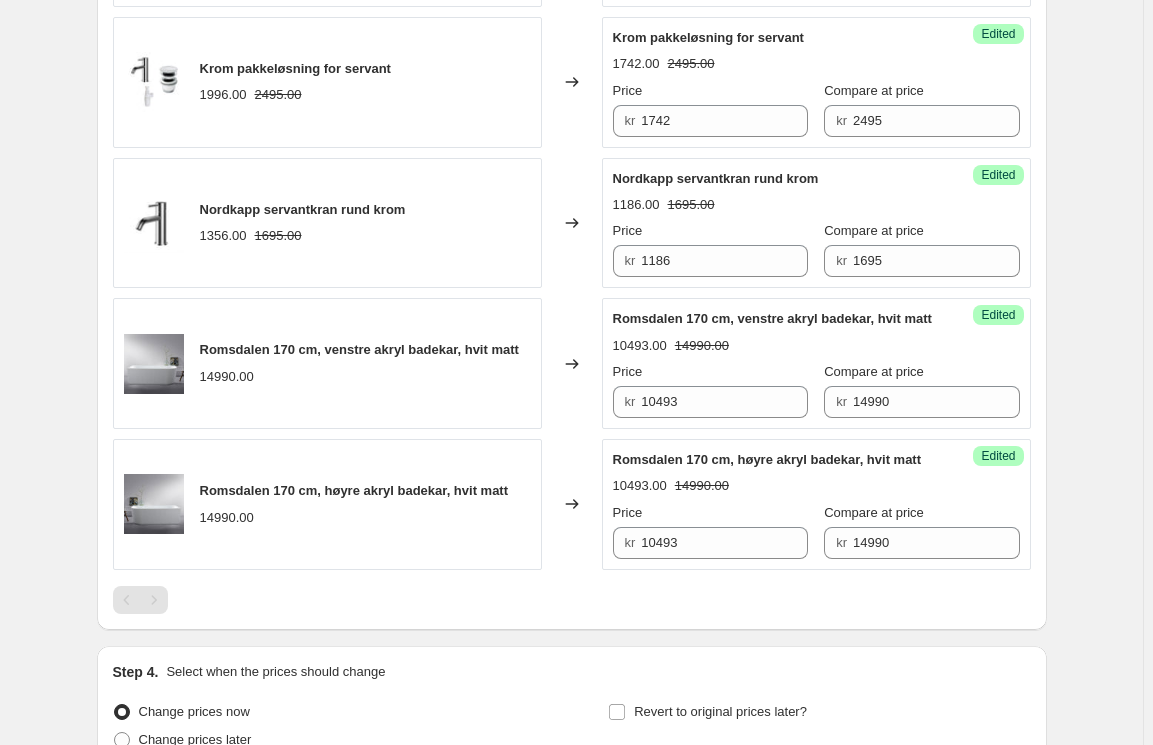 scroll, scrollTop: 531, scrollLeft: 0, axis: vertical 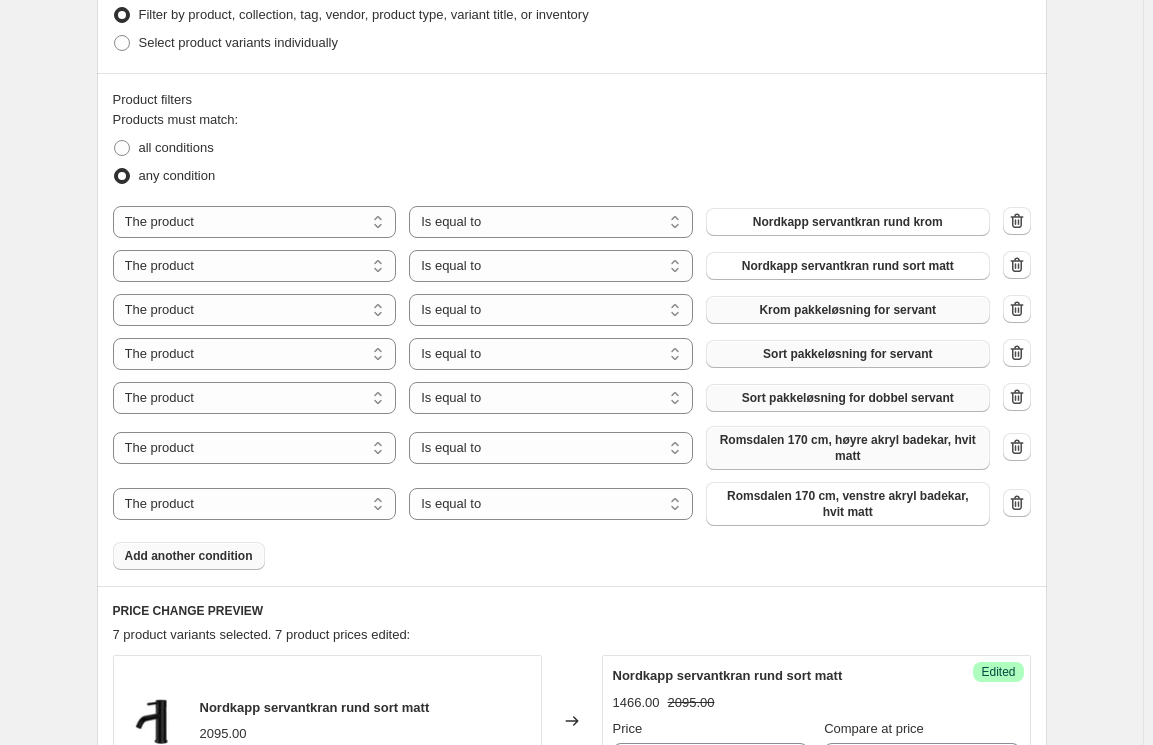 click on "Product filters Products must match: all conditions any condition The product The product's collection The product's tag The product's vendor The product's type The product's status The variant's title Inventory quantity The product Is equal to Is not equal to Is equal to Nordkapp servantkran rund krom The product The product's collection The product's tag The product's vendor The product's type The product's status The variant's title Inventory quantity The product Is equal to Is not equal to Is equal to Nordkapp servantkran rund sort matt The product The product's collection The product's tag The product's vendor The product's type The product's status The variant's title Inventory quantity The product Is equal to Is not equal to Is equal to Krom pakkeløsning for servant The product The product's collection The product's tag The product's vendor The product's type The product's status The variant's title Inventory quantity The product Is equal to Is not equal to Is equal to Sort pakkeløsning for servant" at bounding box center [572, 329] 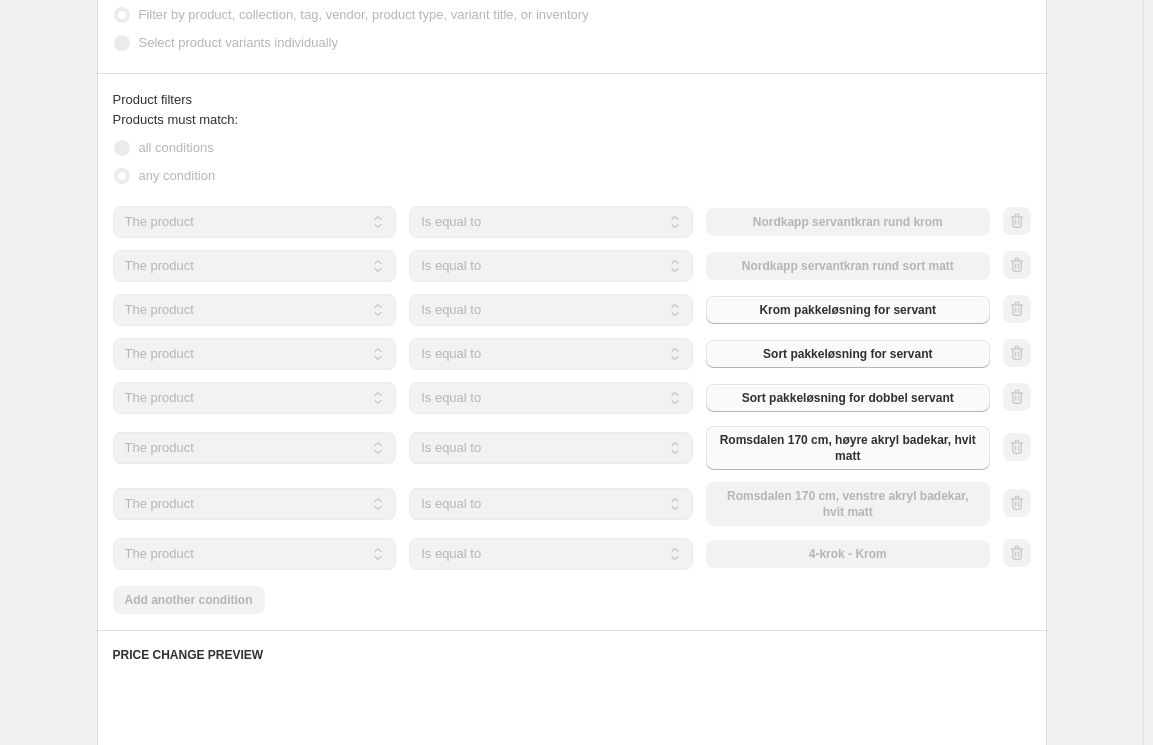 click on "Products must match: all conditions any condition The product The product's collection The product's tag The product's vendor The product's type The product's status The variant's title Inventory quantity The product Is equal to Is not equal to Is equal to Nordkapp servantkran rund krom The product The product's collection The product's tag The product's vendor The product's type The product's status The variant's title Inventory quantity The product Is equal to Is not equal to Is equal to Nordkapp servantkran rund sort matt The product The product's collection The product's tag The product's vendor The product's type The product's status The variant's title Inventory quantity The product Is equal to Is not equal to Is equal to Krom pakkeløsning for servant The product The product's collection The product's tag The product's vendor The product's type The product's status The variant's title Inventory quantity The product Is equal to Is not equal to Is equal to Sort pakkeløsning for servant The product" at bounding box center [572, 362] 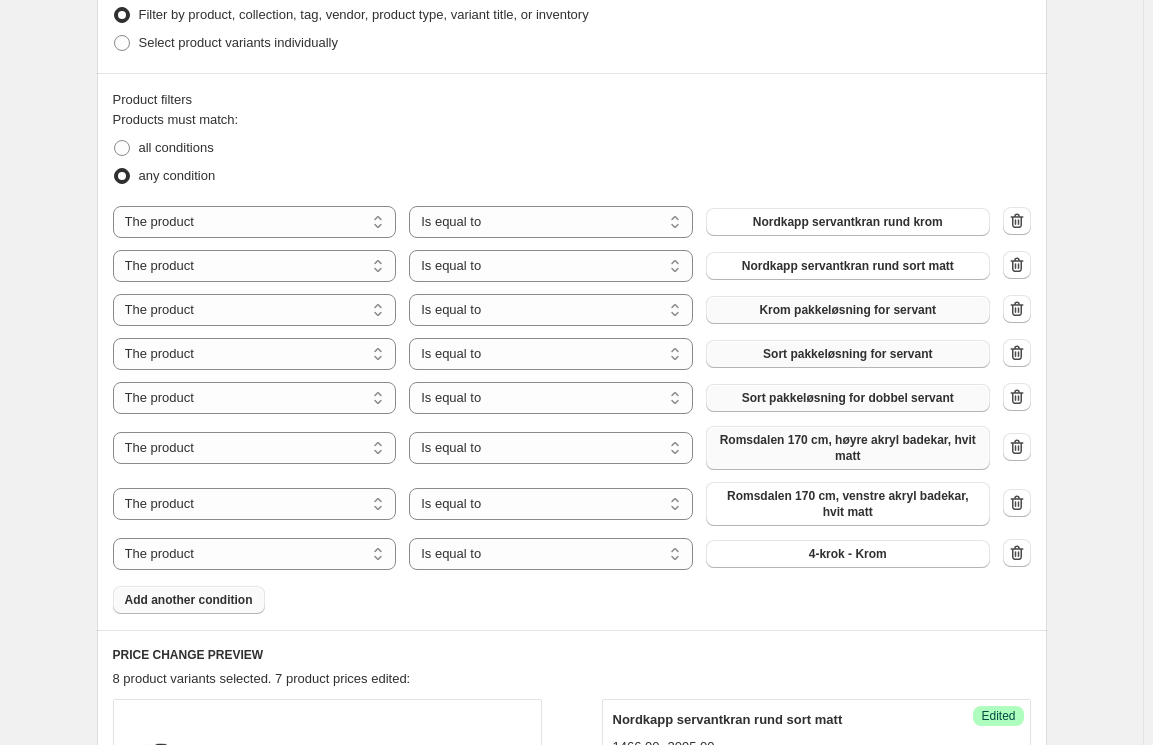 click on "Add another condition" at bounding box center (189, 600) 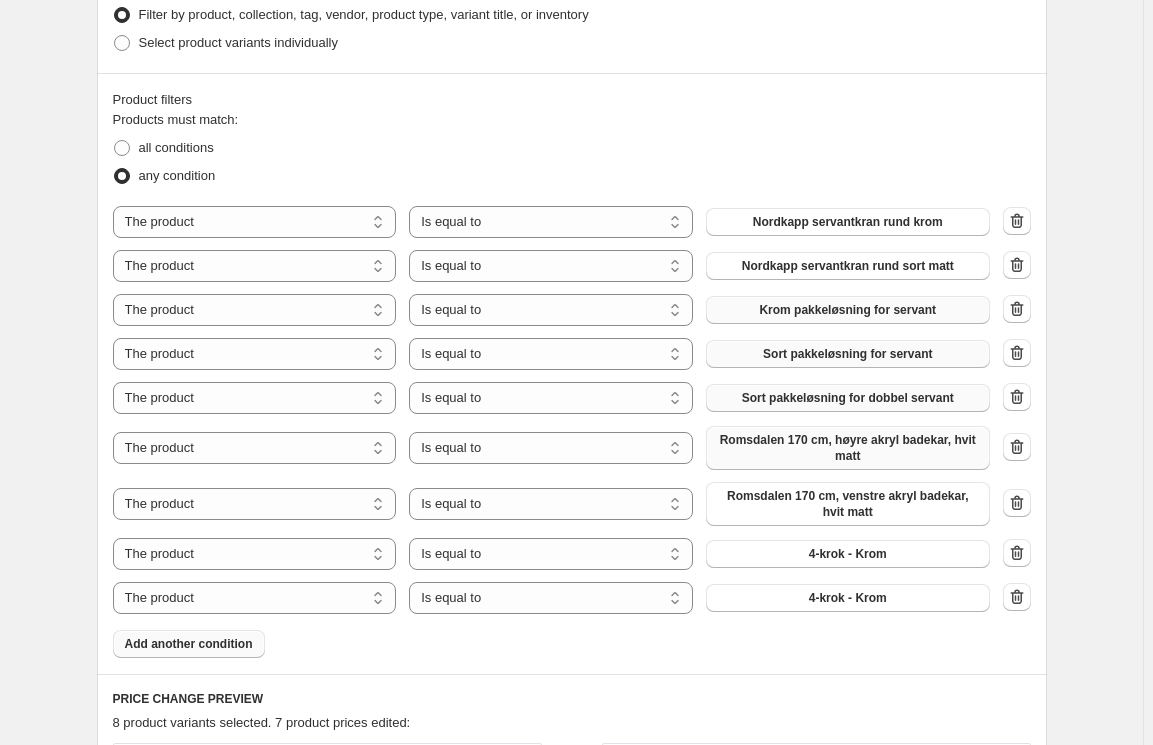 click on "4-krok - Krom" at bounding box center (848, 554) 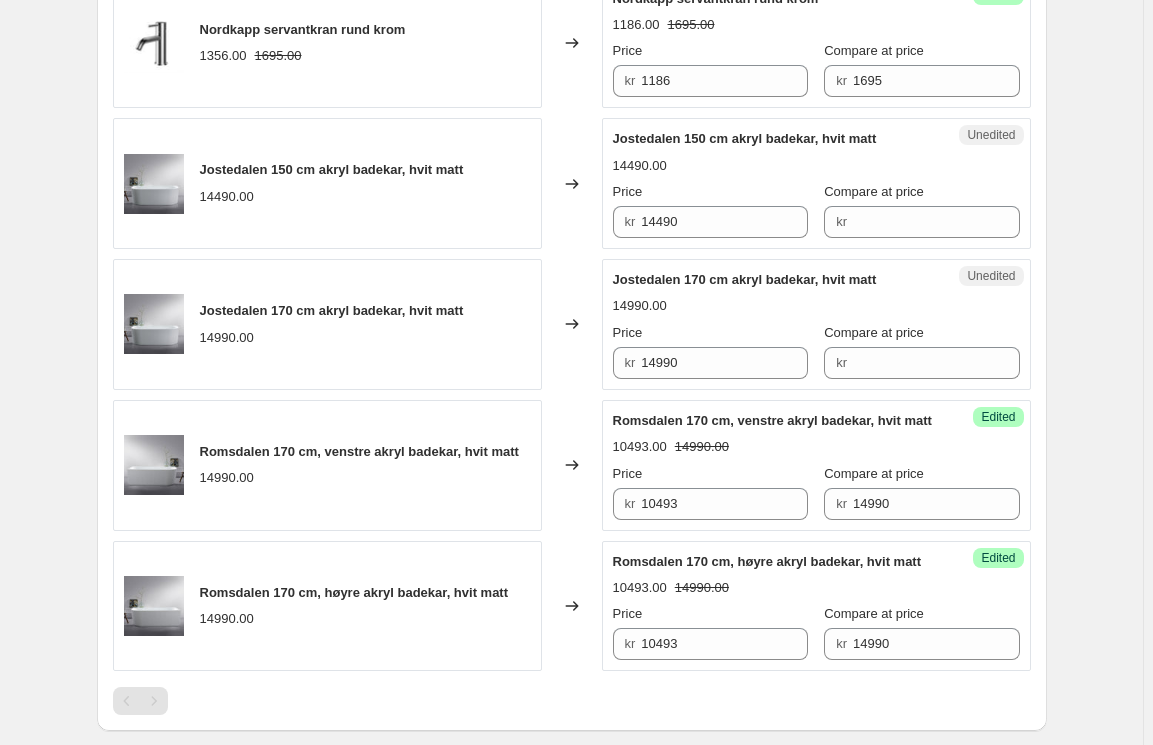 scroll, scrollTop: 1804, scrollLeft: 0, axis: vertical 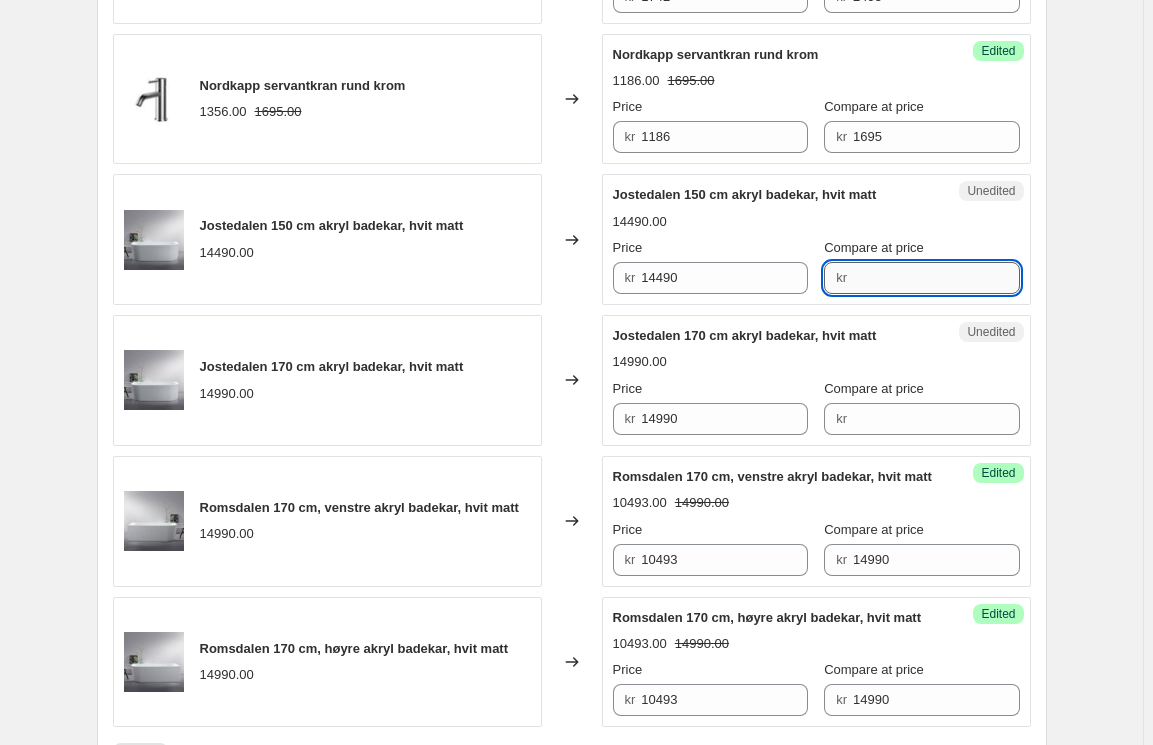 click on "Compare at price" at bounding box center (936, 278) 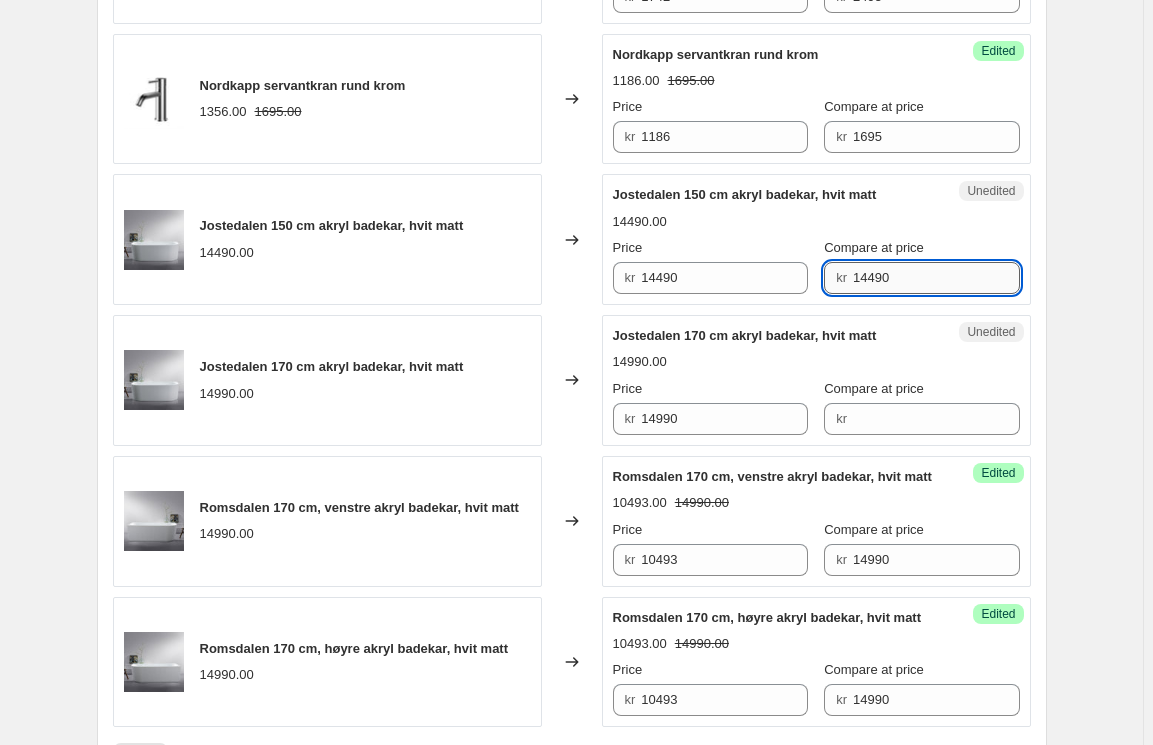 type on "14490" 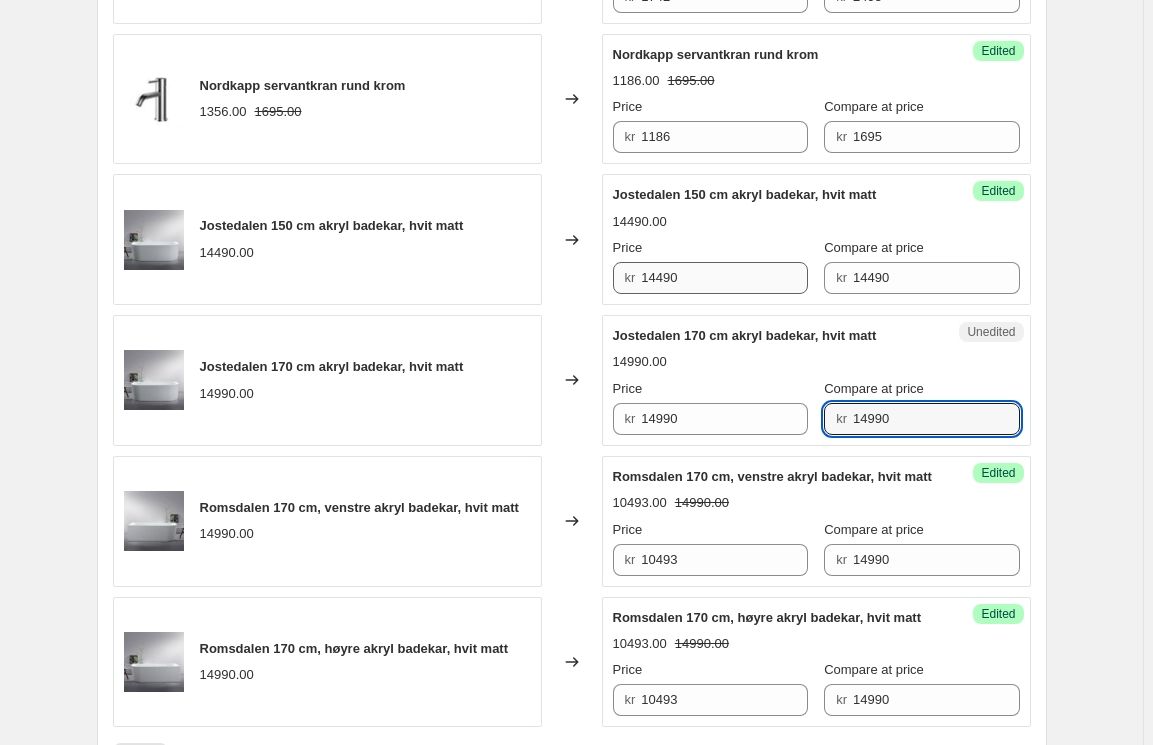type on "14990" 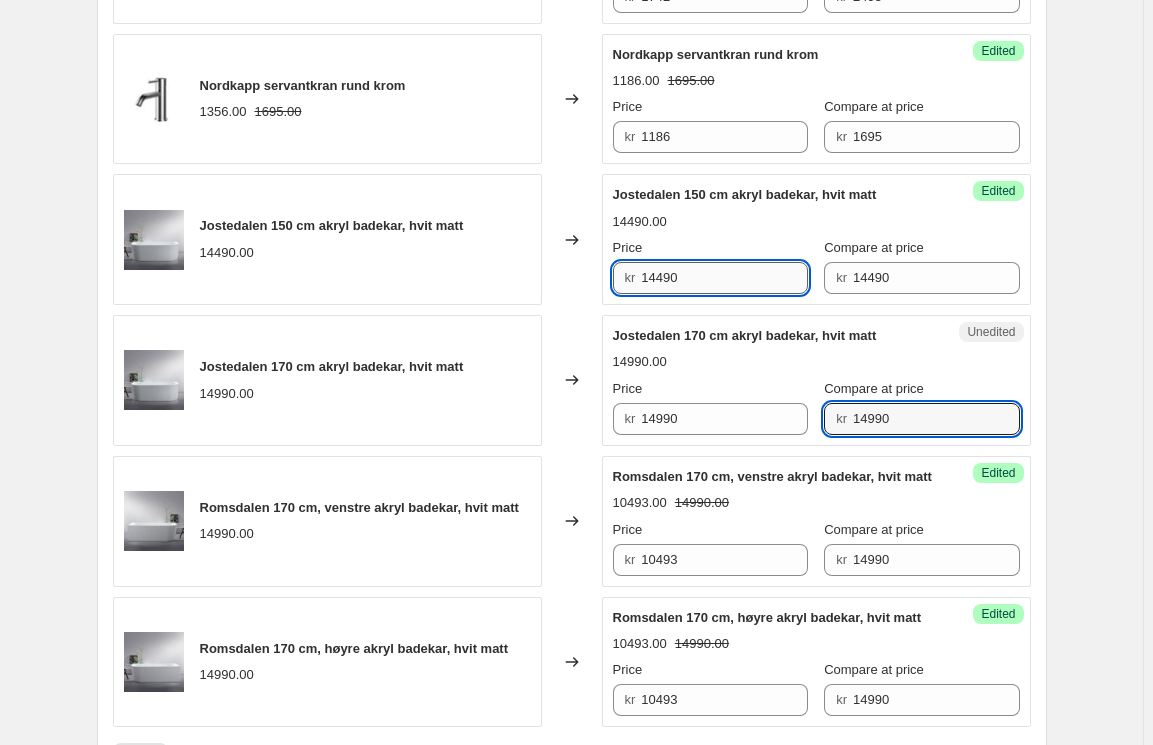 click on "14490" at bounding box center [724, 278] 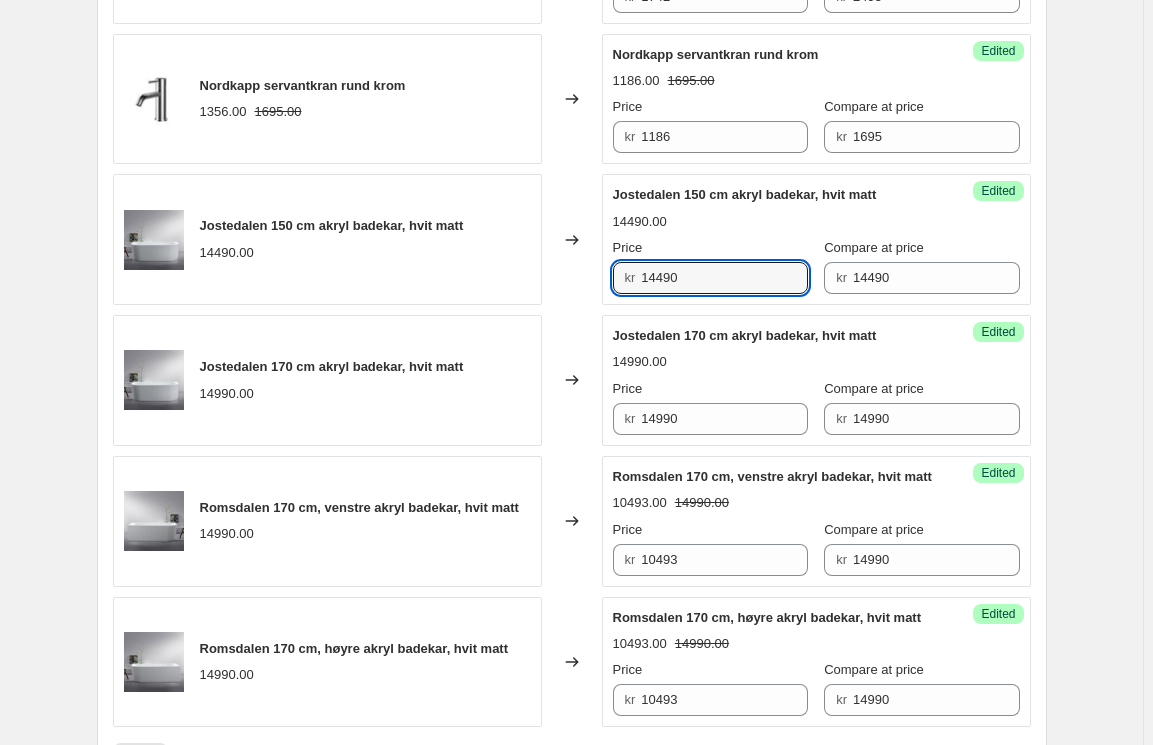 drag, startPoint x: 740, startPoint y: 275, endPoint x: 564, endPoint y: 288, distance: 176.47946 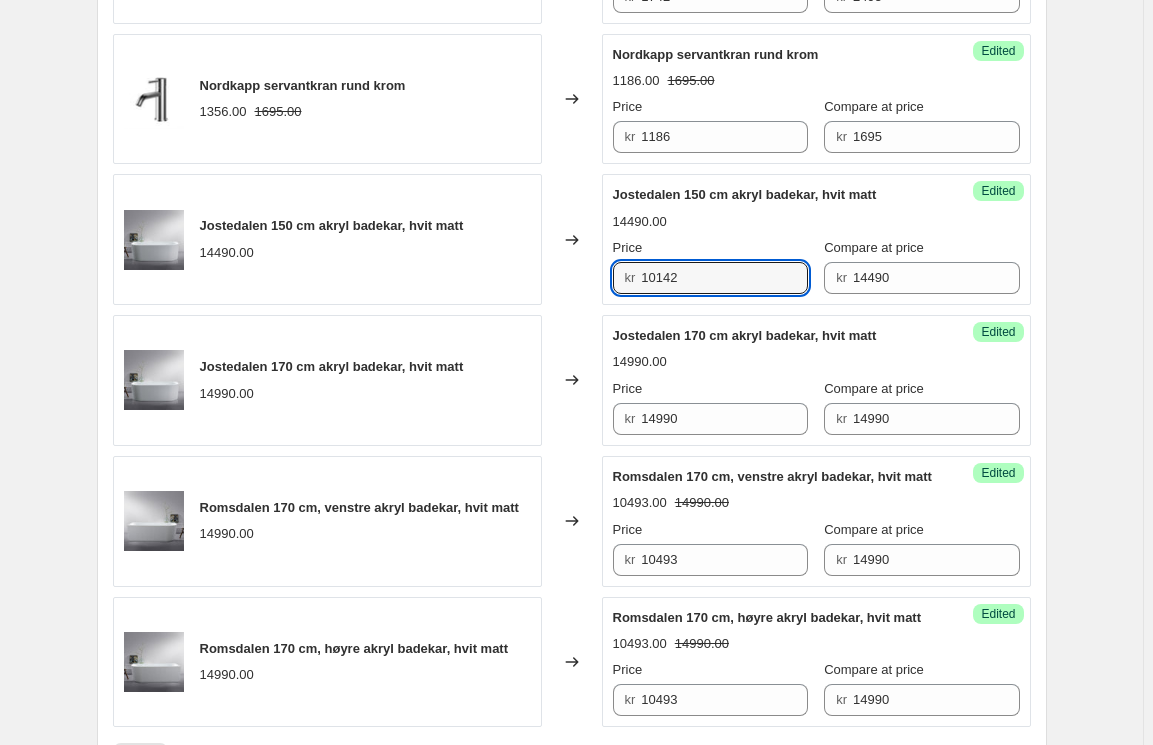 type on "10142" 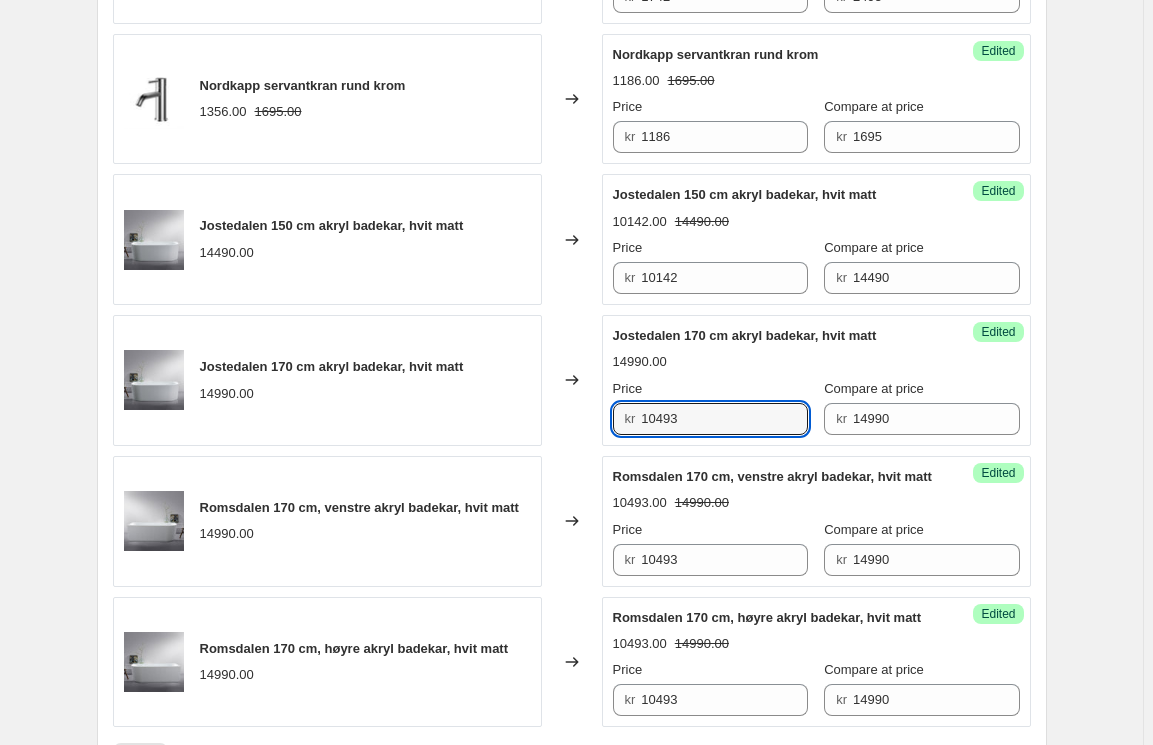 type on "10493" 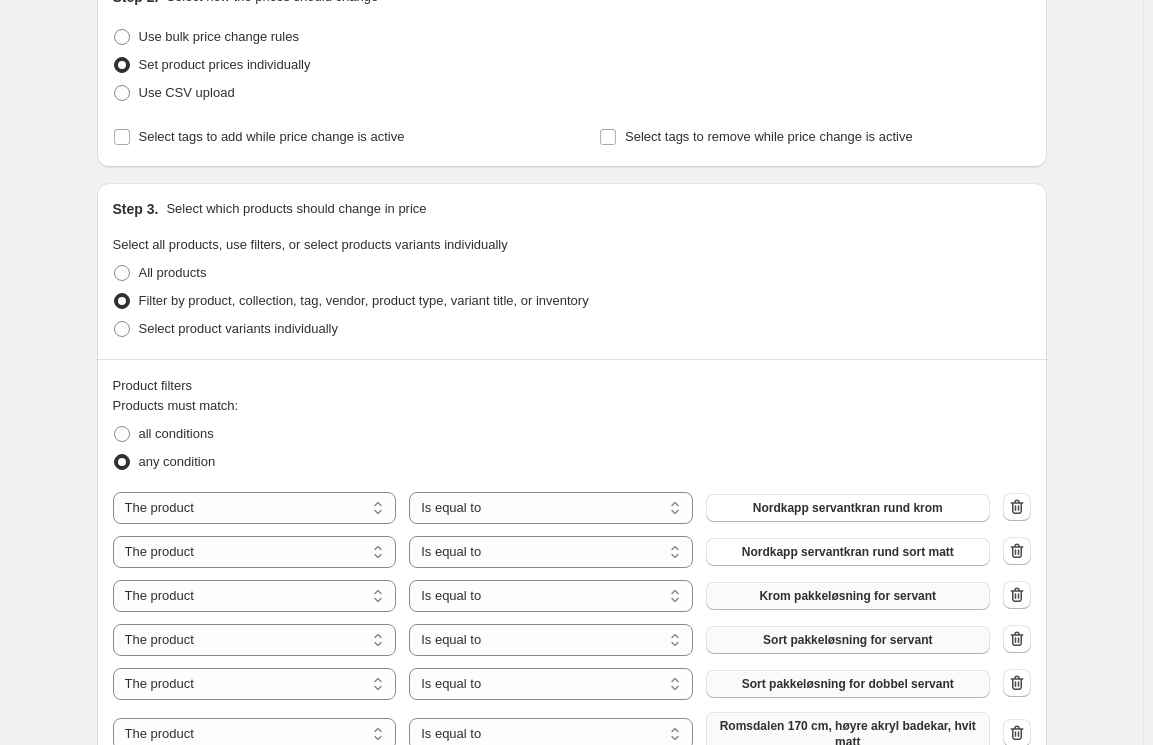 scroll, scrollTop: 636, scrollLeft: 0, axis: vertical 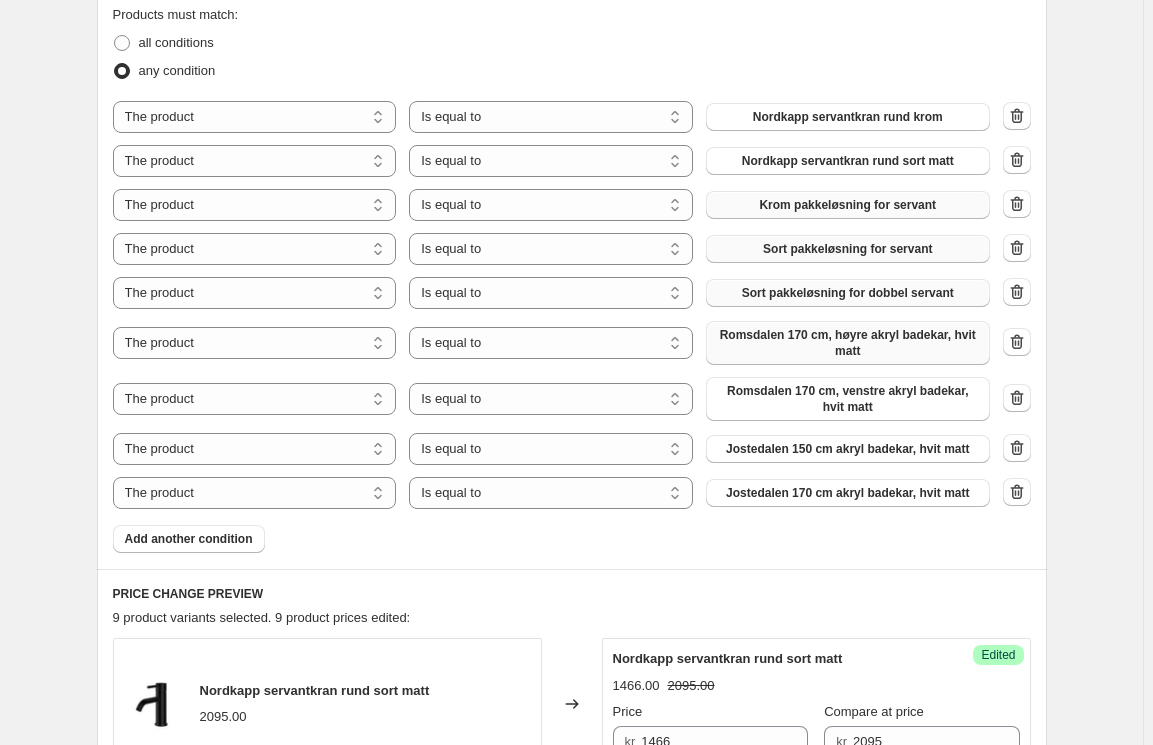 drag, startPoint x: 211, startPoint y: 542, endPoint x: 237, endPoint y: 557, distance: 30.016663 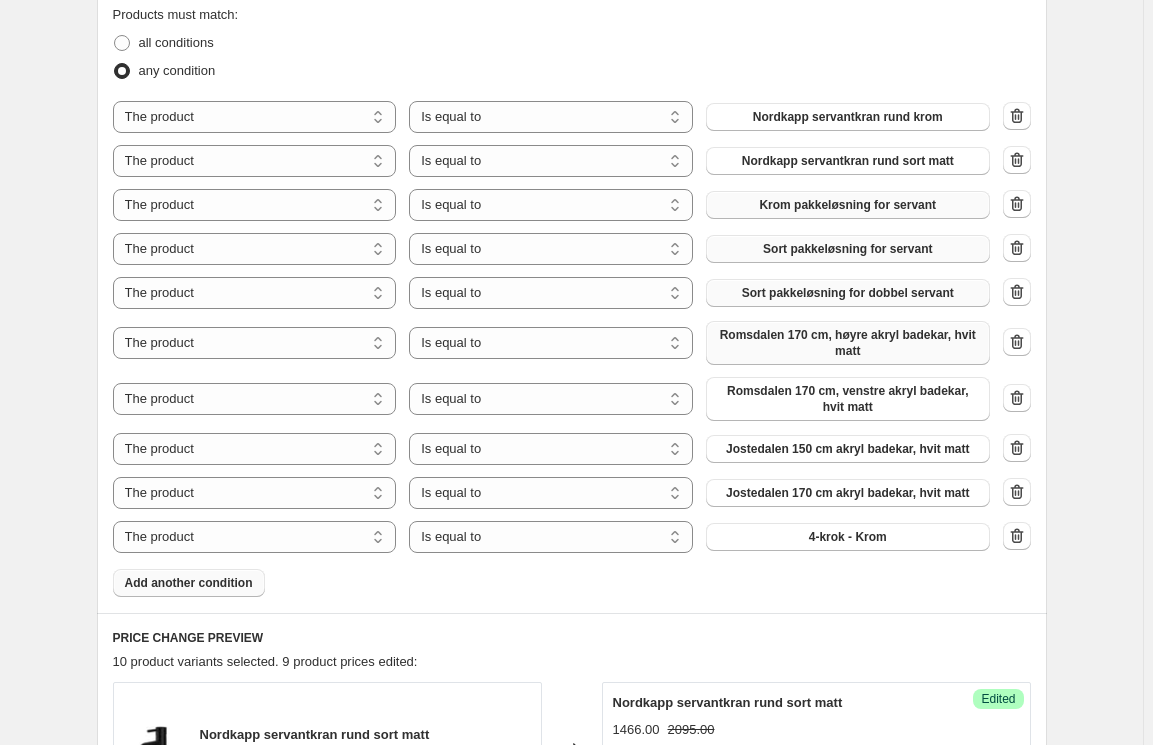 click on "Add another condition" at bounding box center (189, 583) 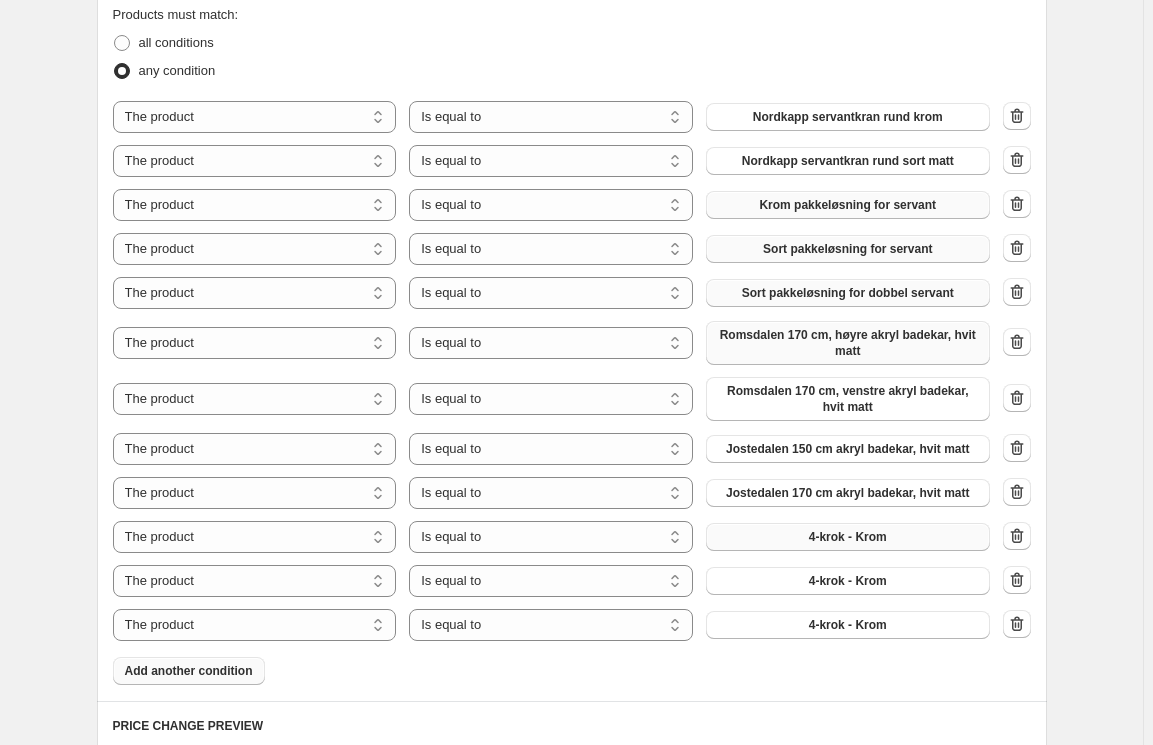 click on "4-krok - Krom" at bounding box center [848, 537] 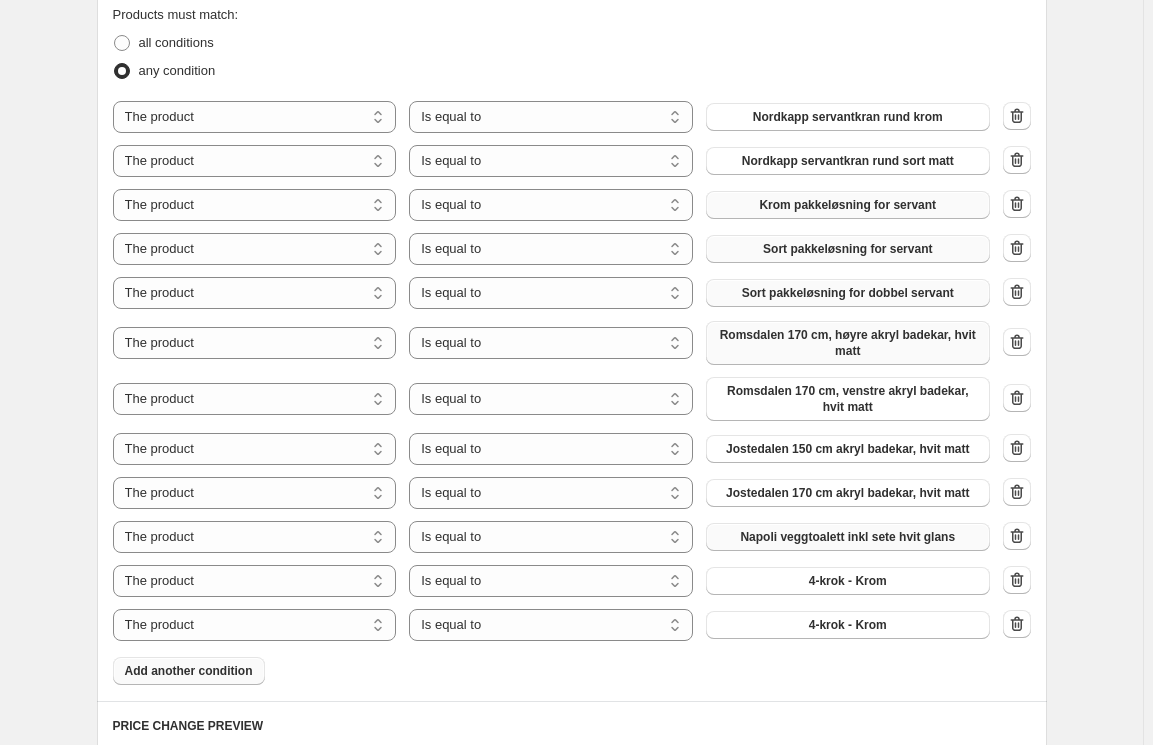click on "4-krok - Krom" at bounding box center (848, 581) 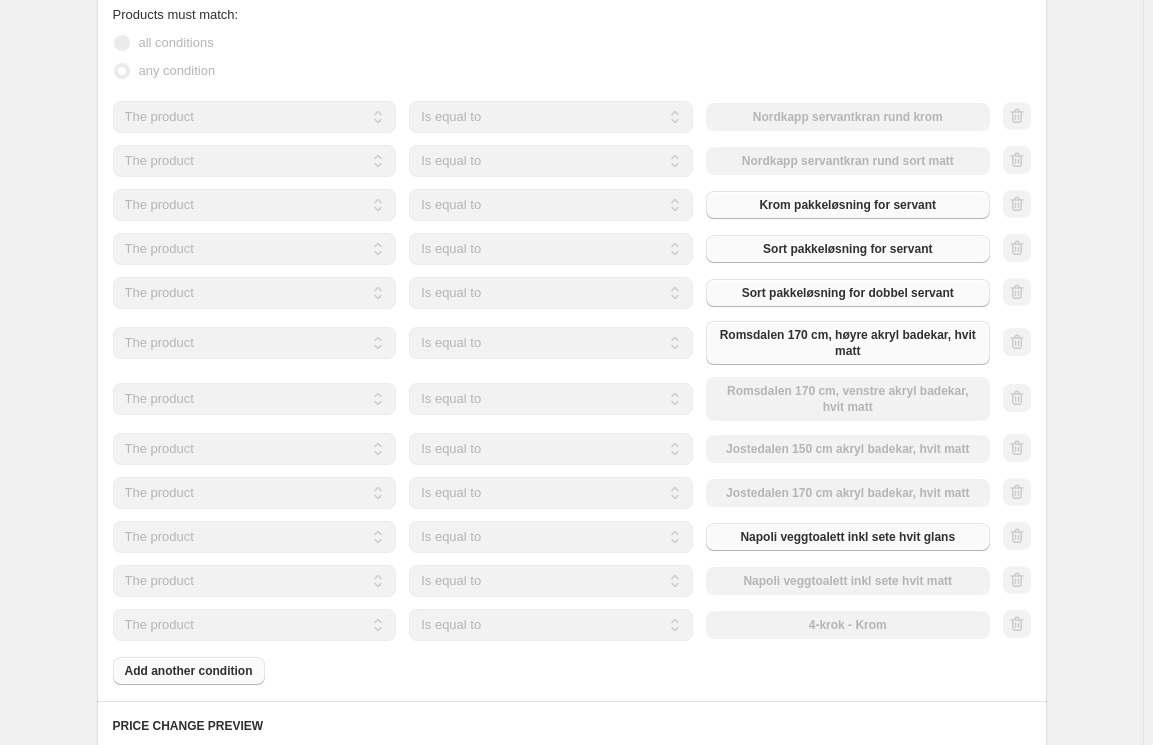 click on "4-krok - Krom" at bounding box center (848, 625) 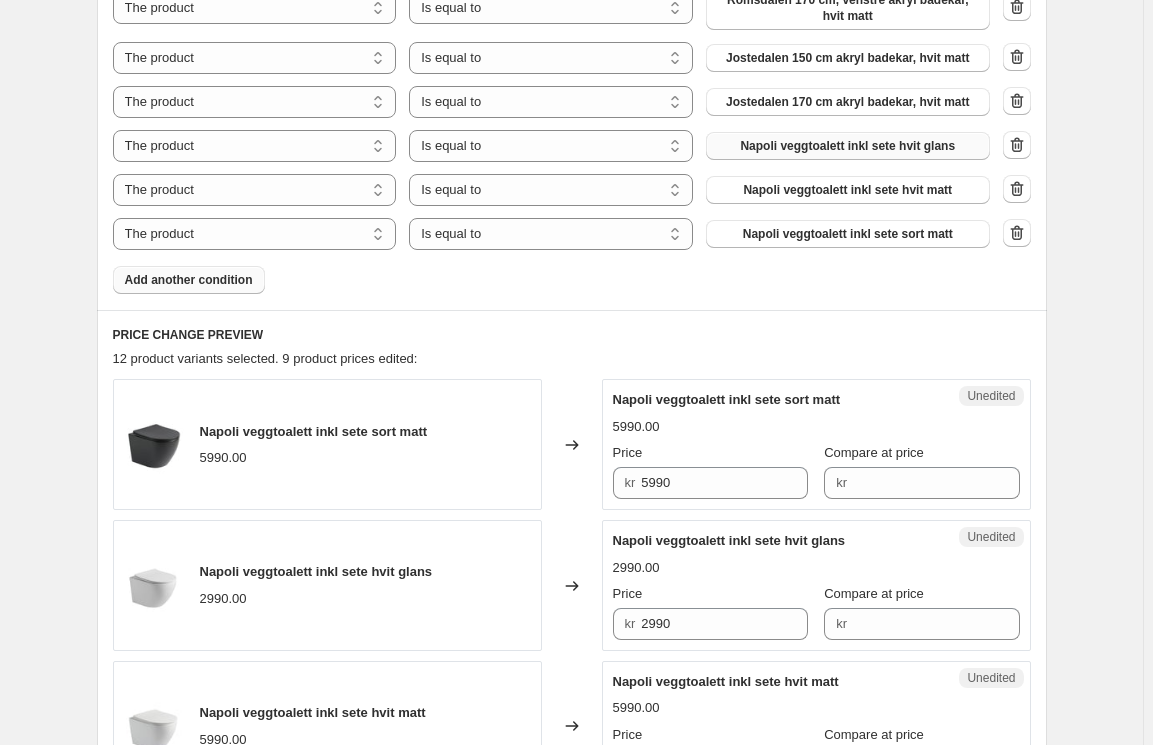 scroll, scrollTop: 1272, scrollLeft: 0, axis: vertical 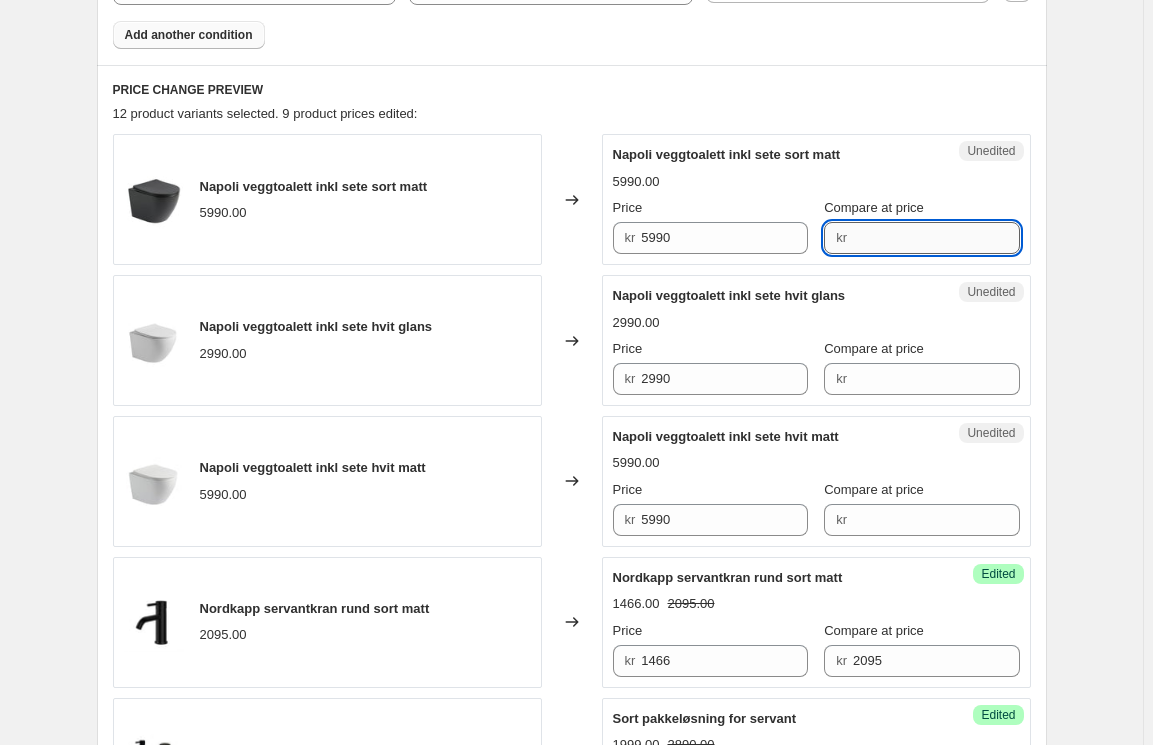 click on "Compare at price" at bounding box center [936, 238] 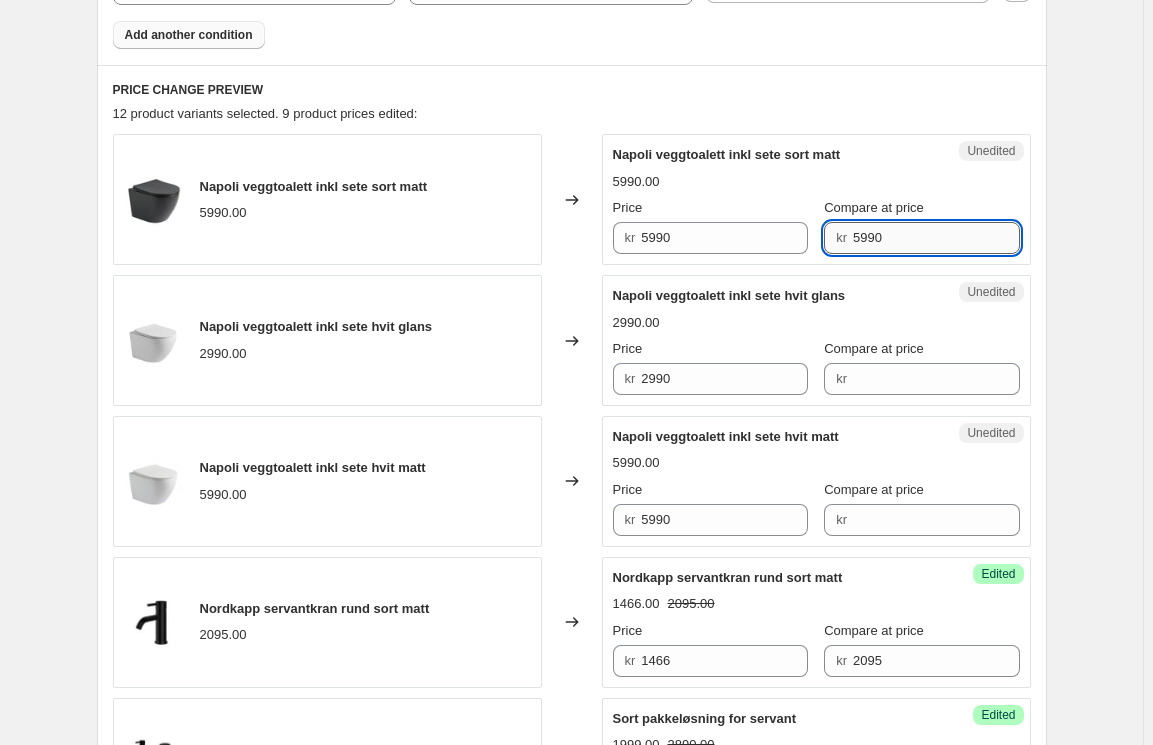 type on "5990" 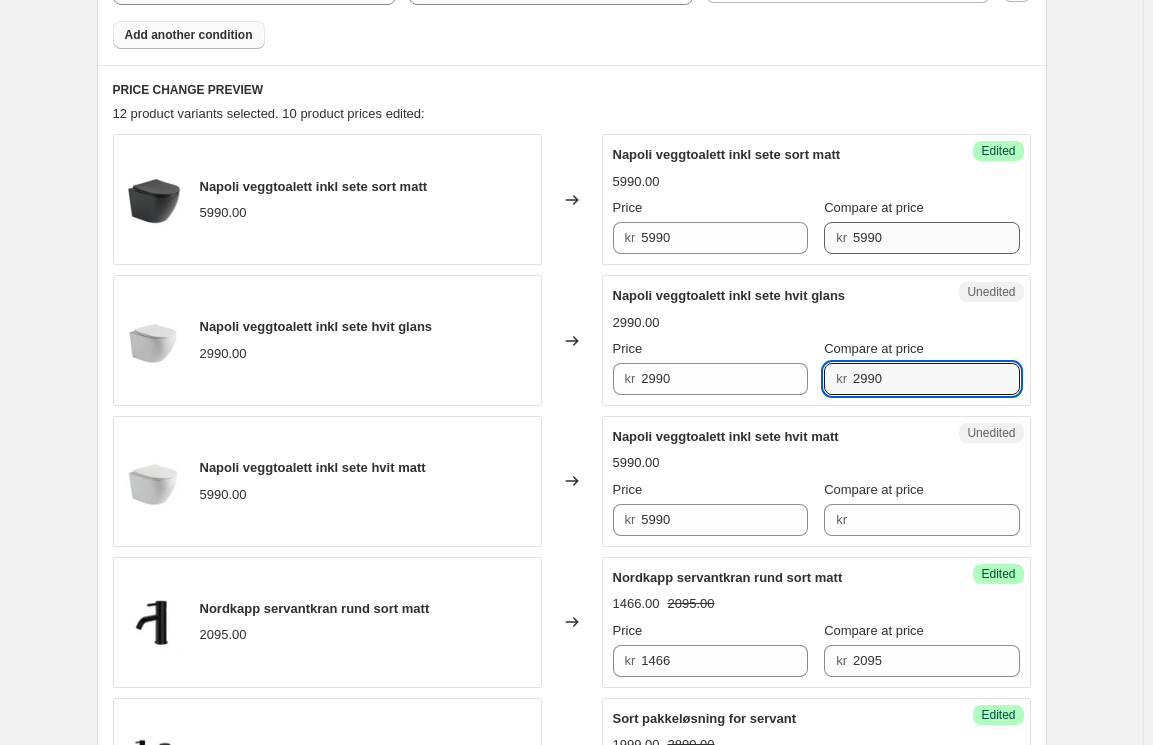 type on "2990" 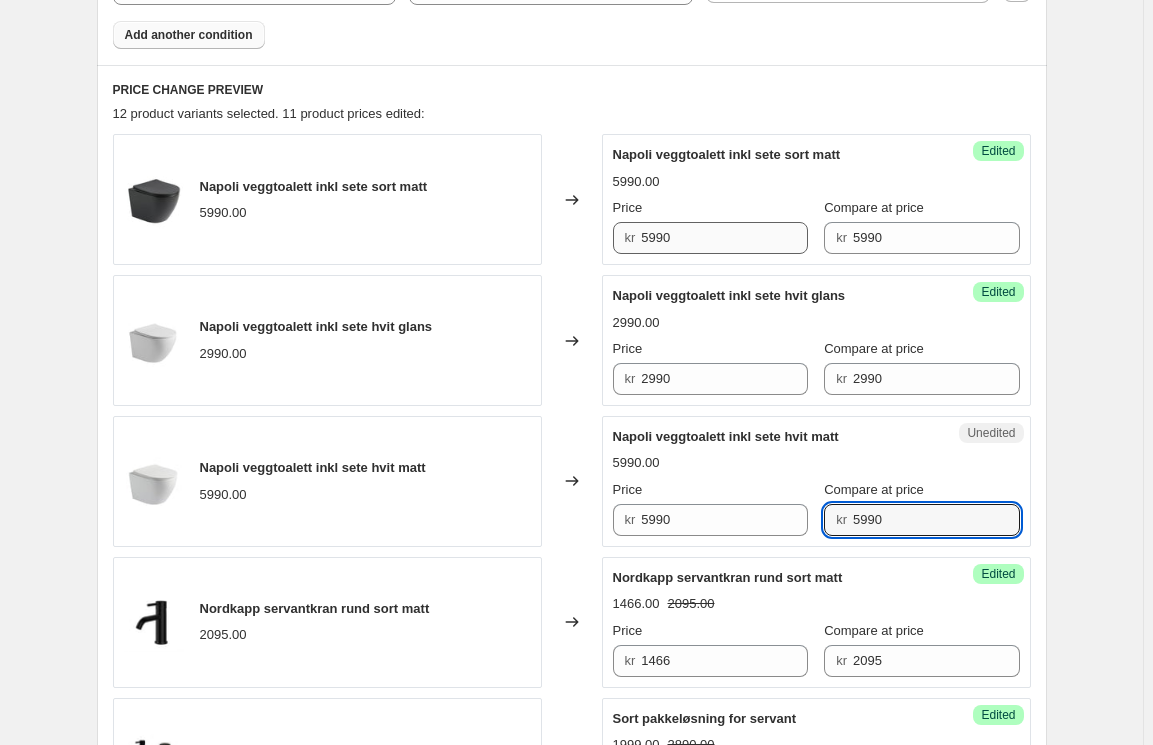 type on "5990" 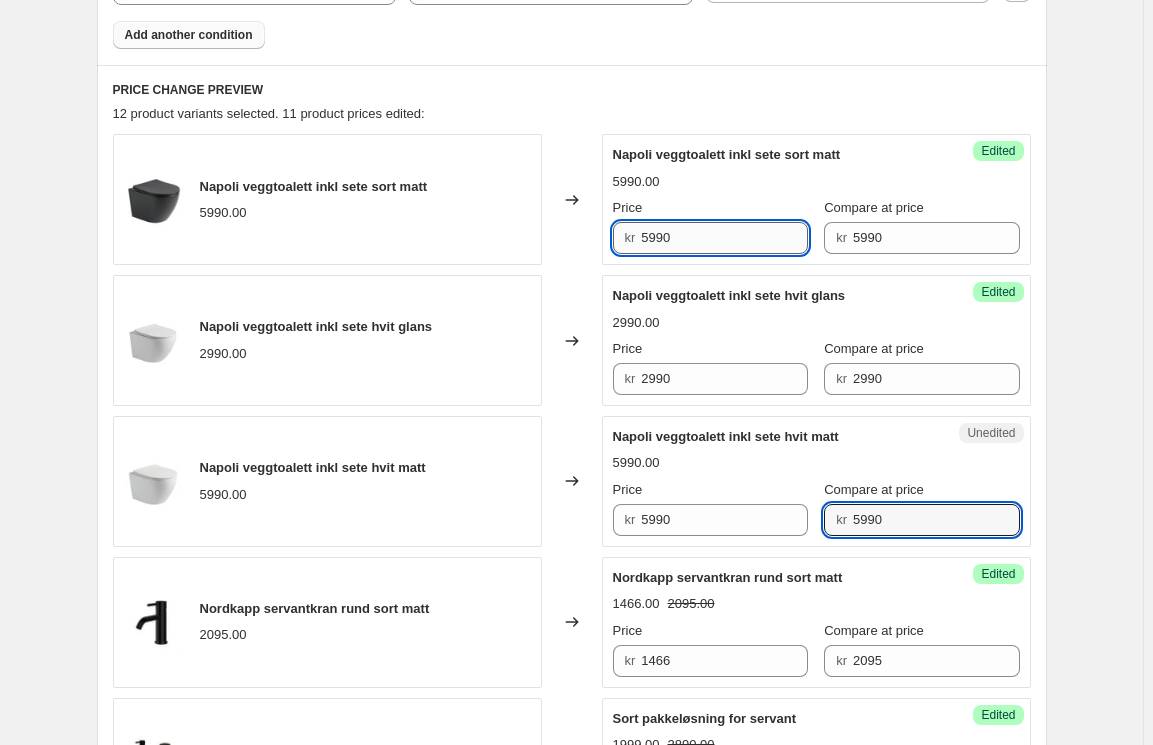 click on "5990" at bounding box center (724, 238) 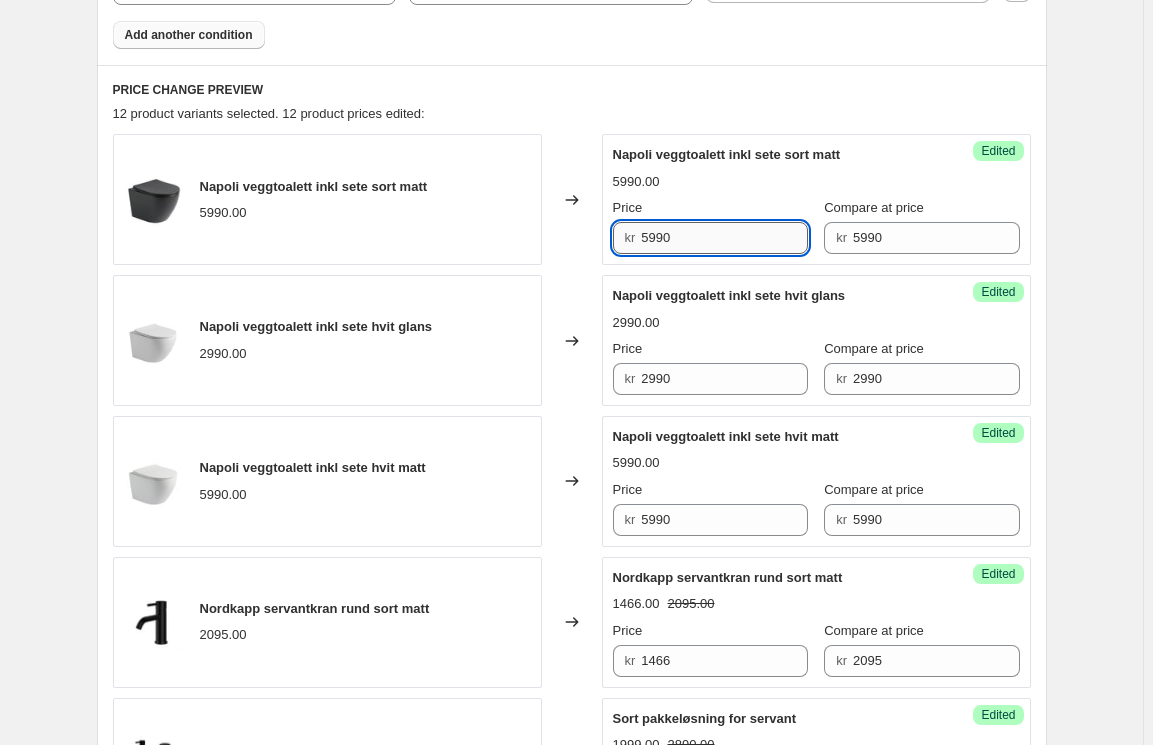 click on "5990" at bounding box center [724, 238] 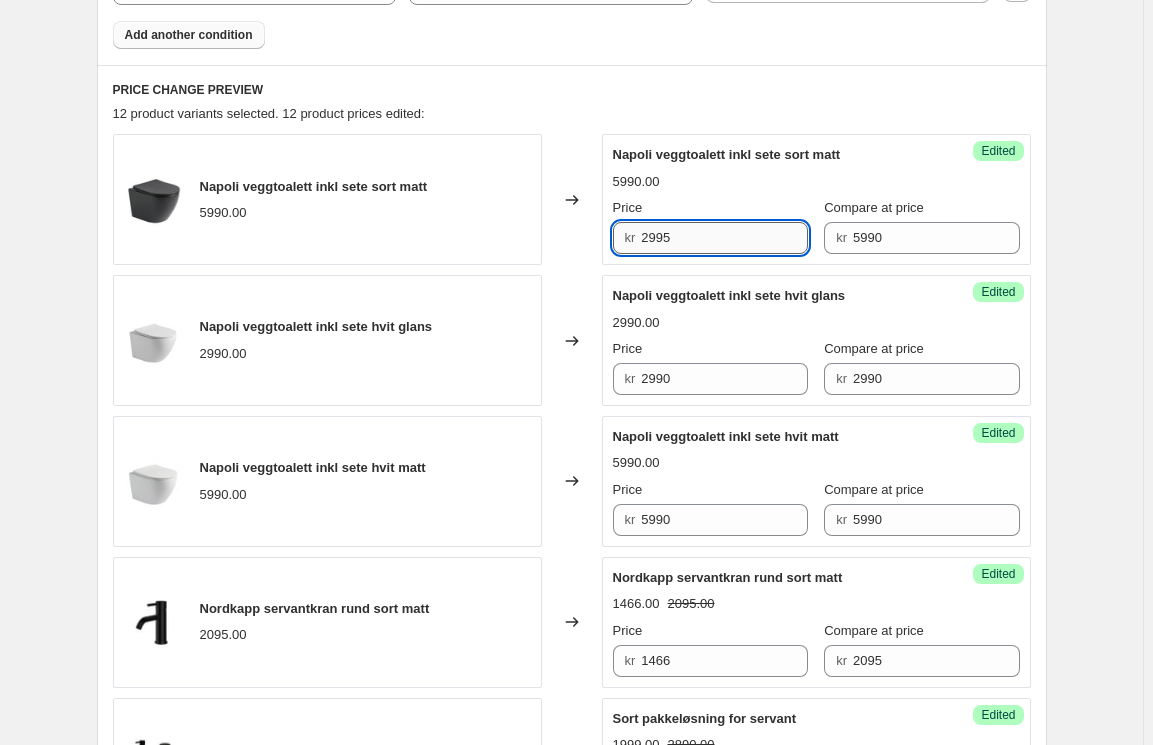 type on "2995" 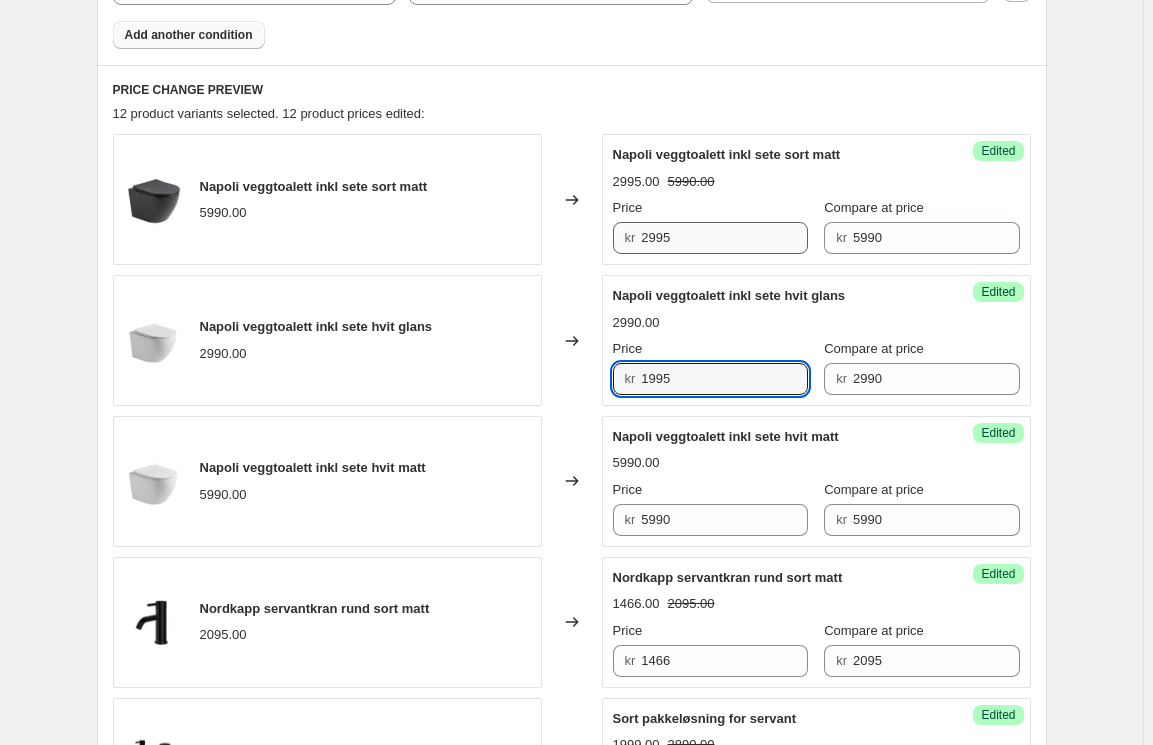 type on "1995" 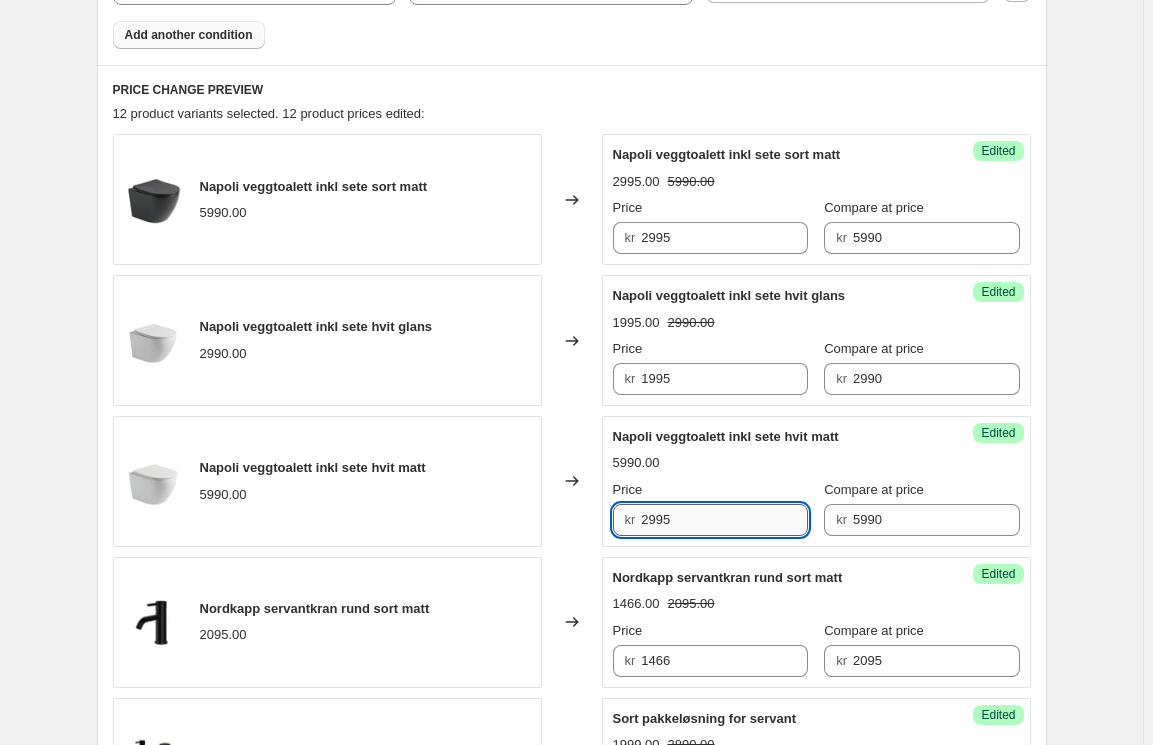 type on "2995" 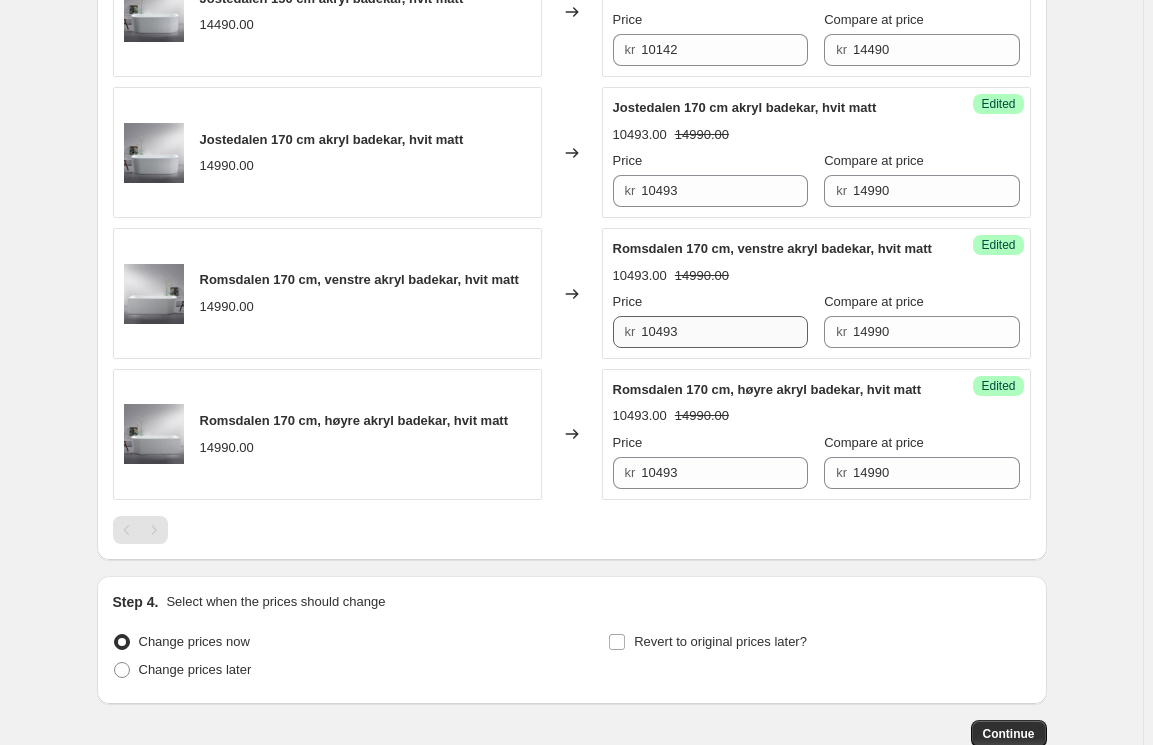 scroll, scrollTop: 2727, scrollLeft: 0, axis: vertical 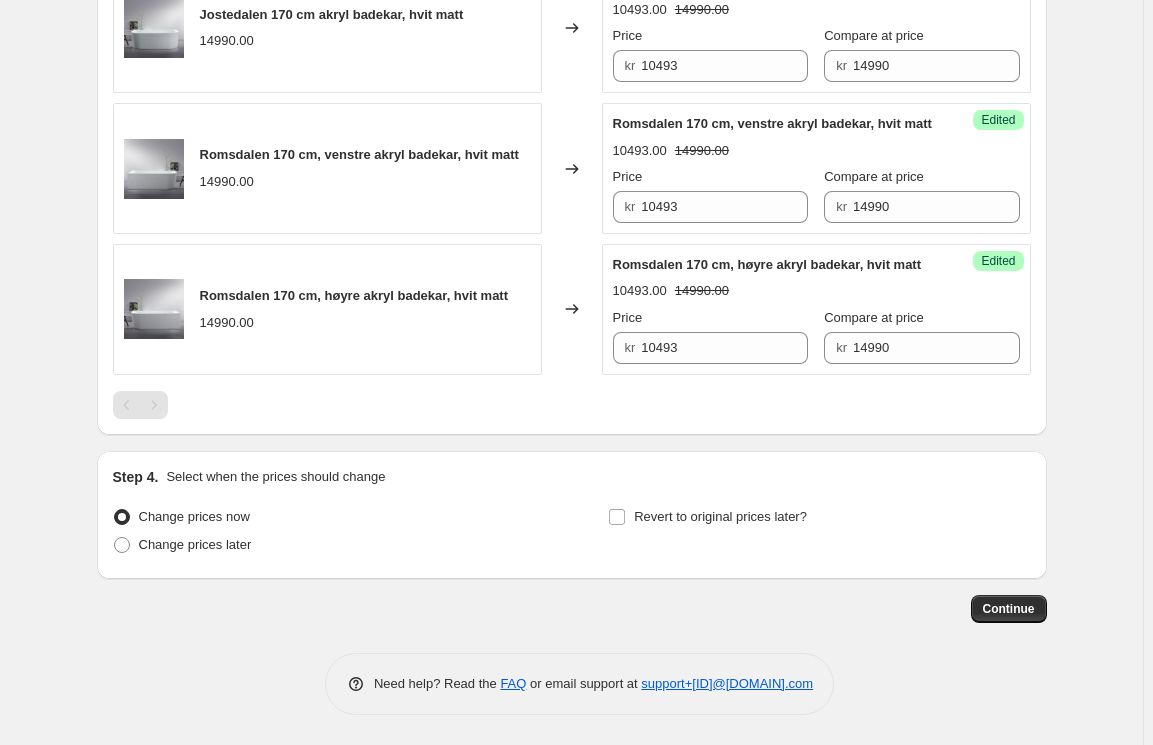 click on "Create new price change job. This page is ready Create new price change job Draft Step 1. Optionally give your price change job a title (eg "March 30% off sale on boots") 1. aug. 2025, 10:20:12 Price change job This title is just for internal use, customers won't see it Step 2. Select how the prices should change Use bulk price change rules Set product prices individually Use CSV upload Select tags to add while price change is active Select tags to remove while price change is active Step 3. Select which products should change in price Select all products, use filters, or select products variants individually All products Filter by product, collection, tag, vendor, product type, variant title, or inventory Select product variants individually Product filters Products must match: all conditions any condition The product The product's collection The product's tag The product's vendor The product's type The product's status The variant's title Inventory quantity The product Is equal to Is not equal to 5990.00 kr" at bounding box center (572, -983) 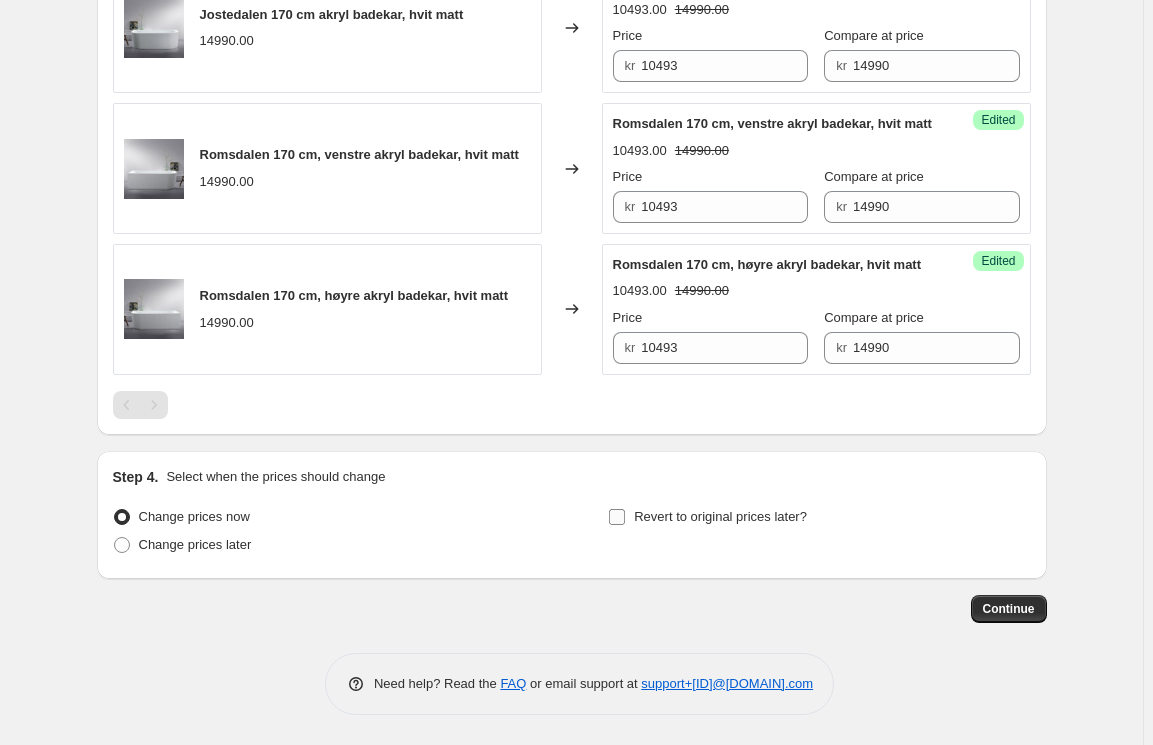 click on "Revert to original prices later?" at bounding box center [707, 517] 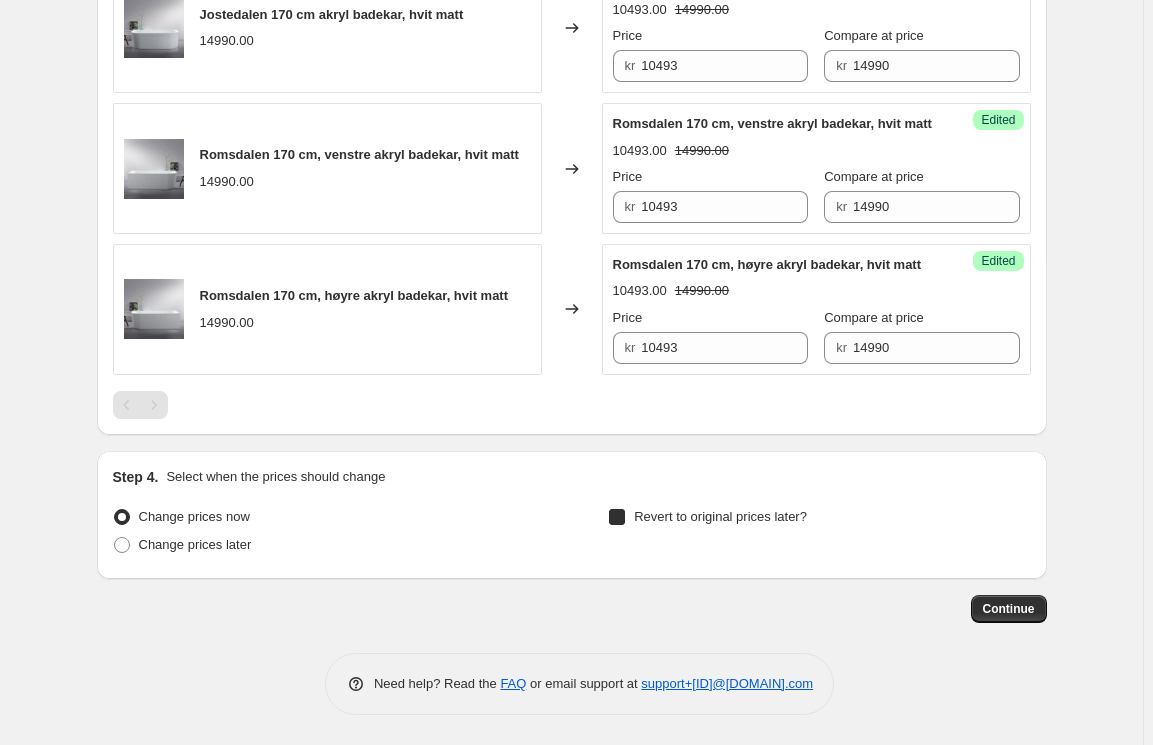 checkbox on "true" 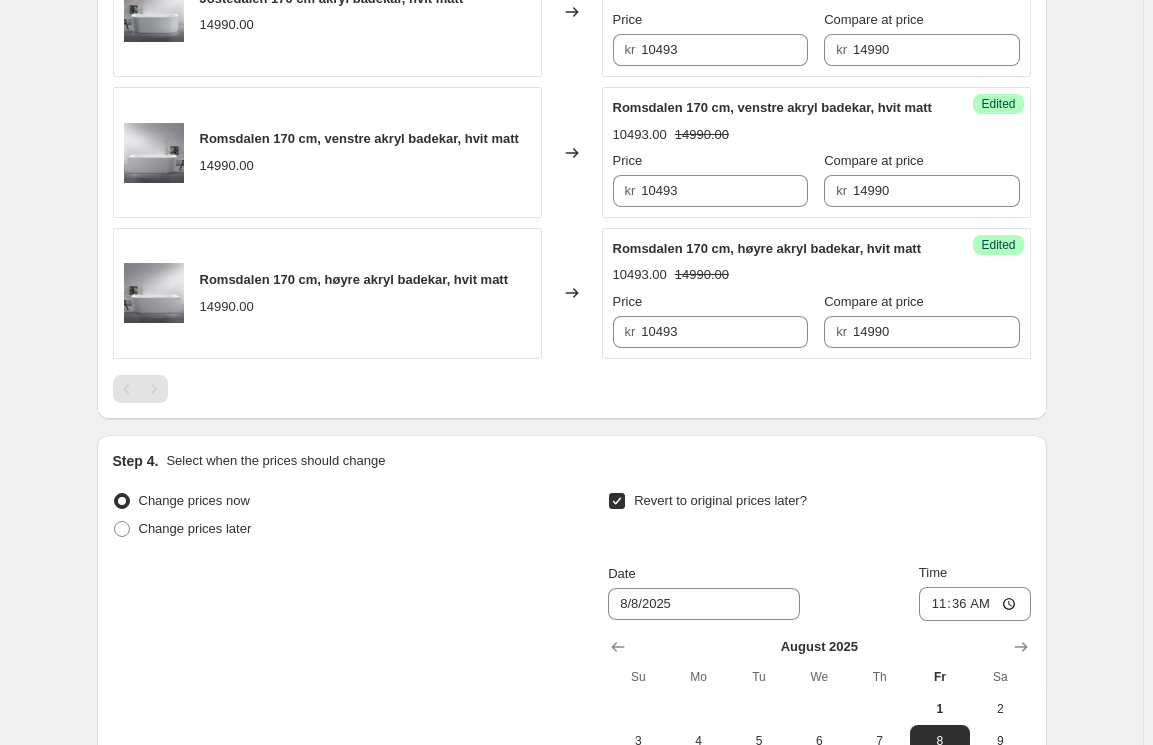 scroll, scrollTop: 2939, scrollLeft: 0, axis: vertical 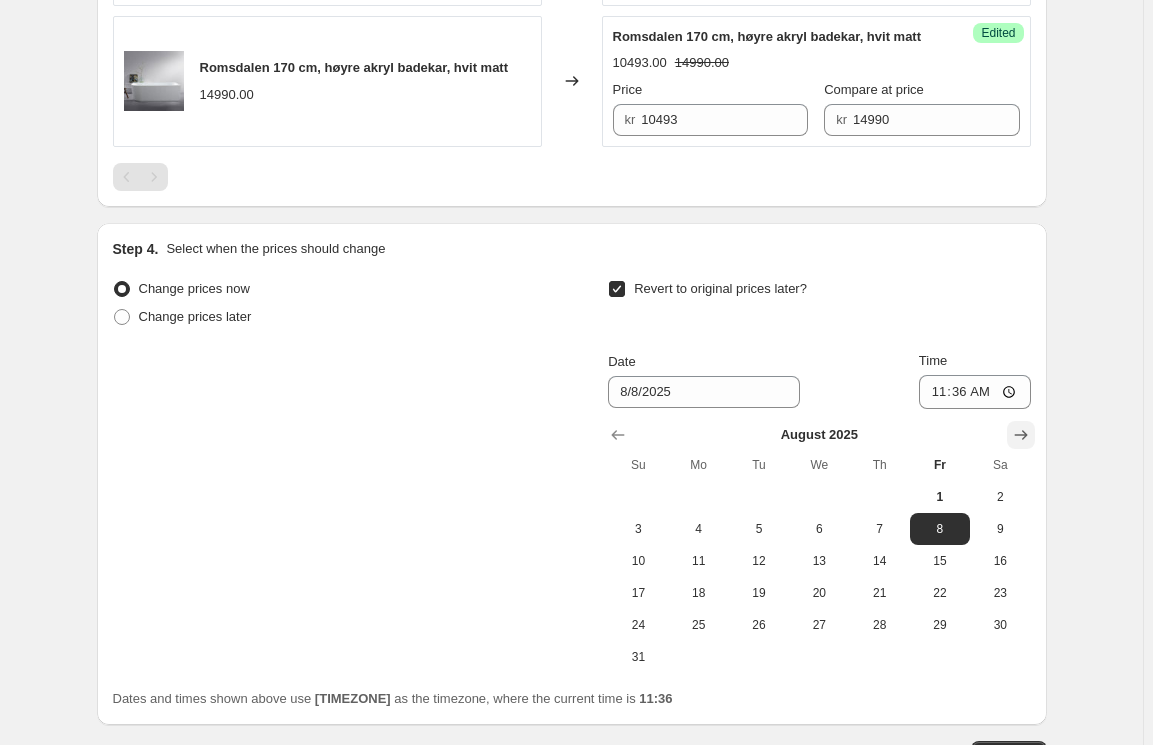 click 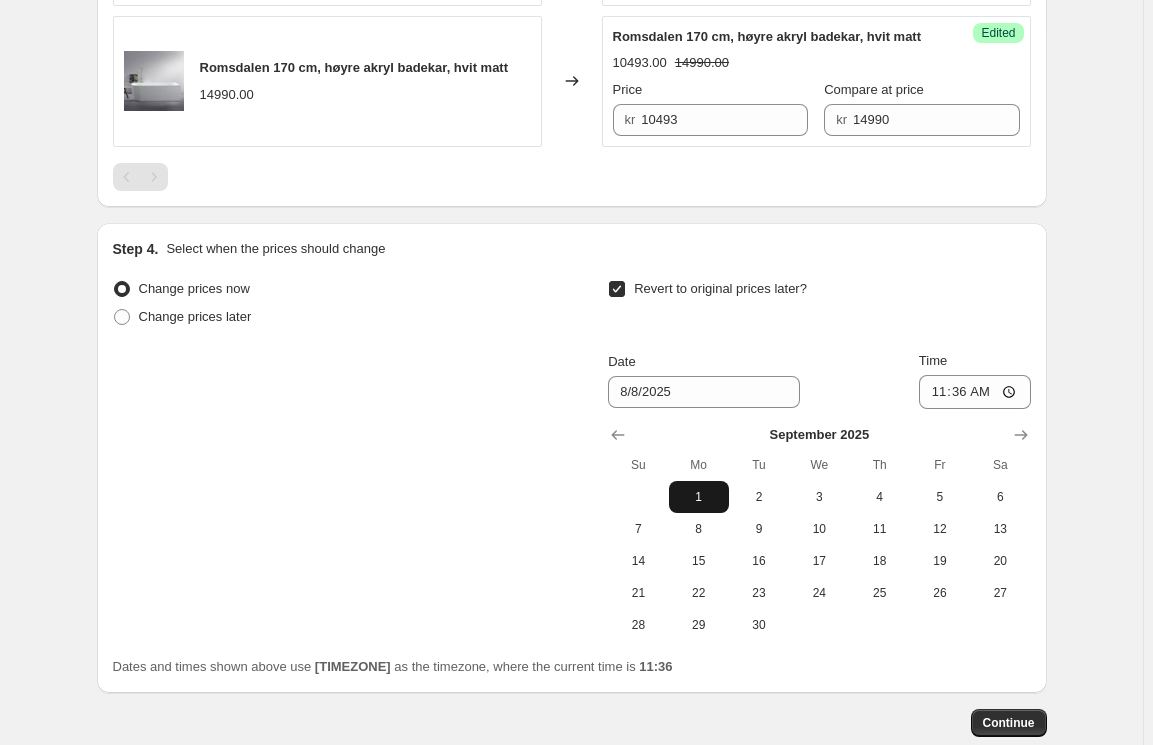 click on "1" at bounding box center (699, 497) 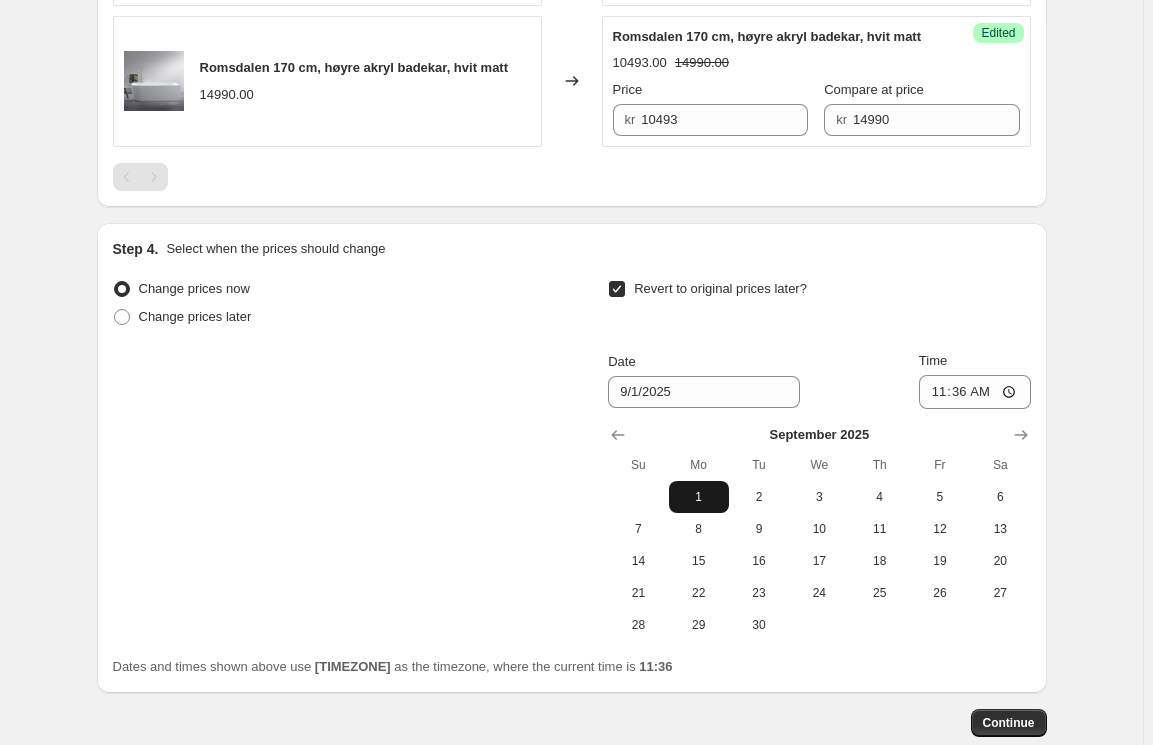 type on "9/1/2025" 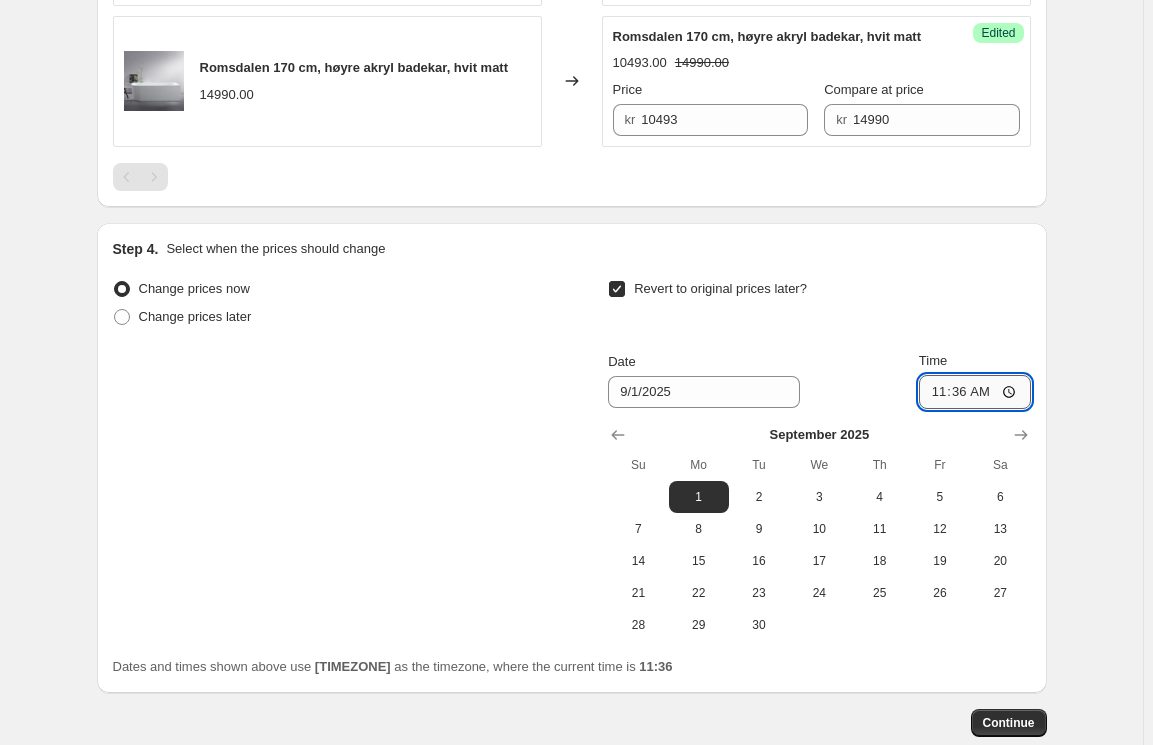 click on "11:36" at bounding box center (975, 392) 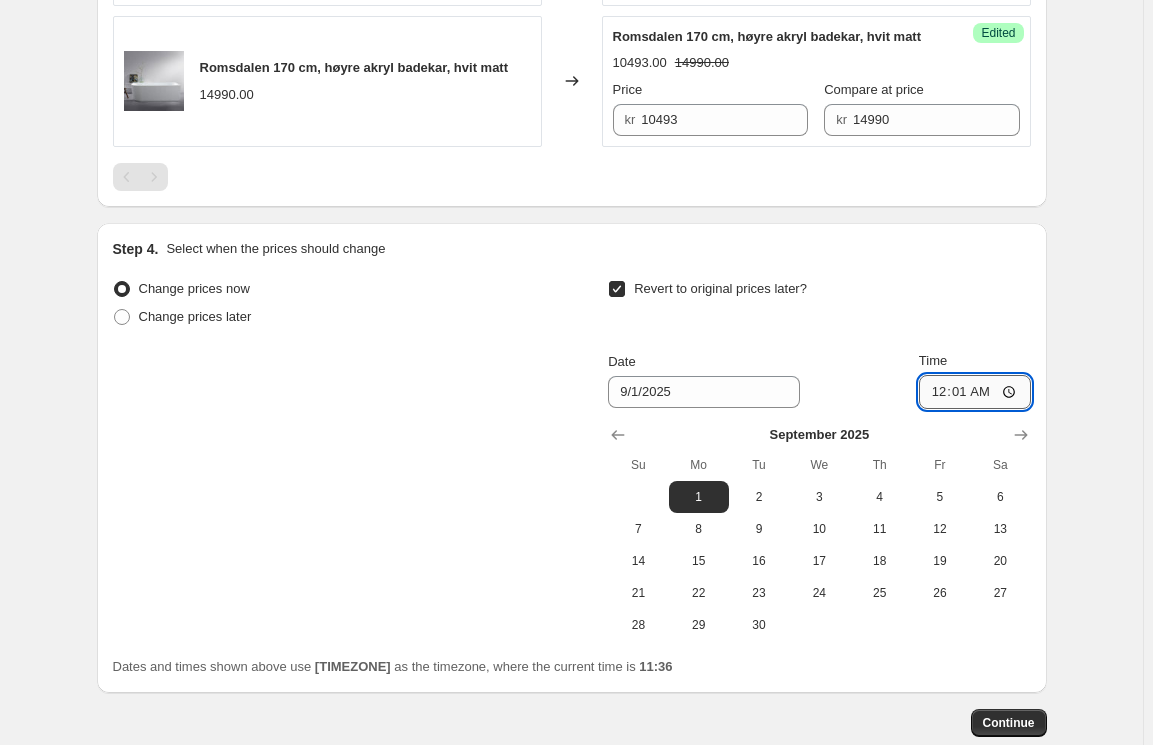 type on "00:15" 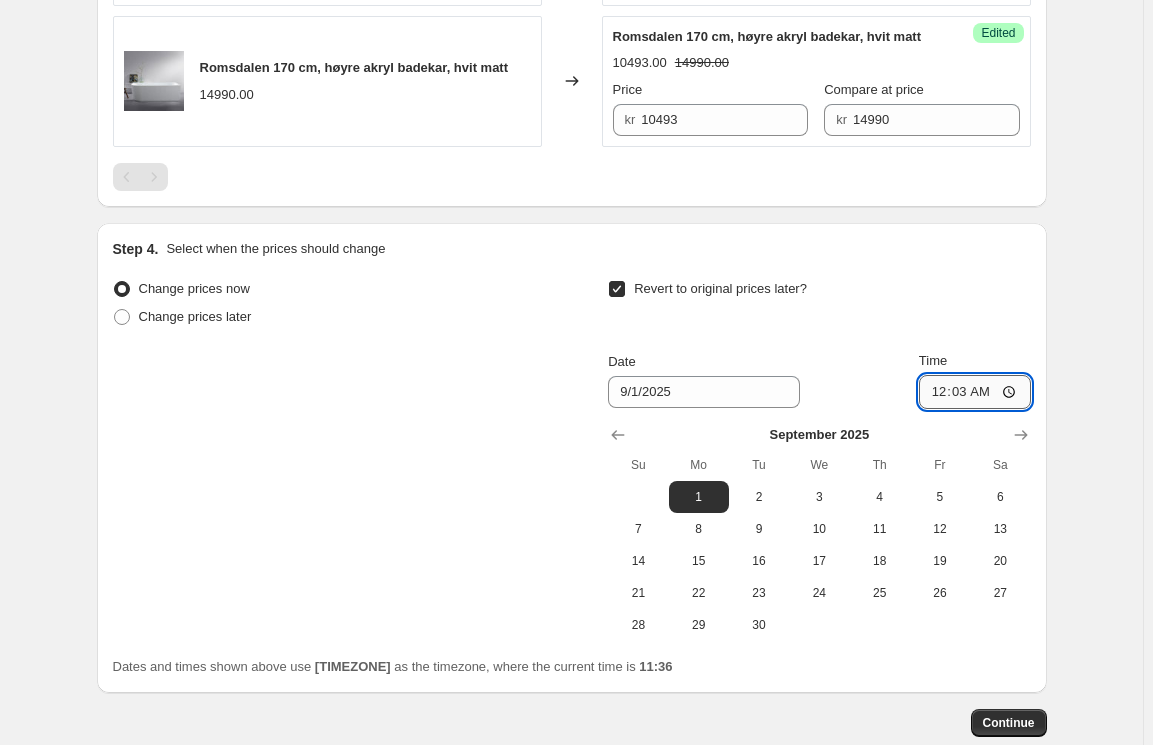 type on "00:30" 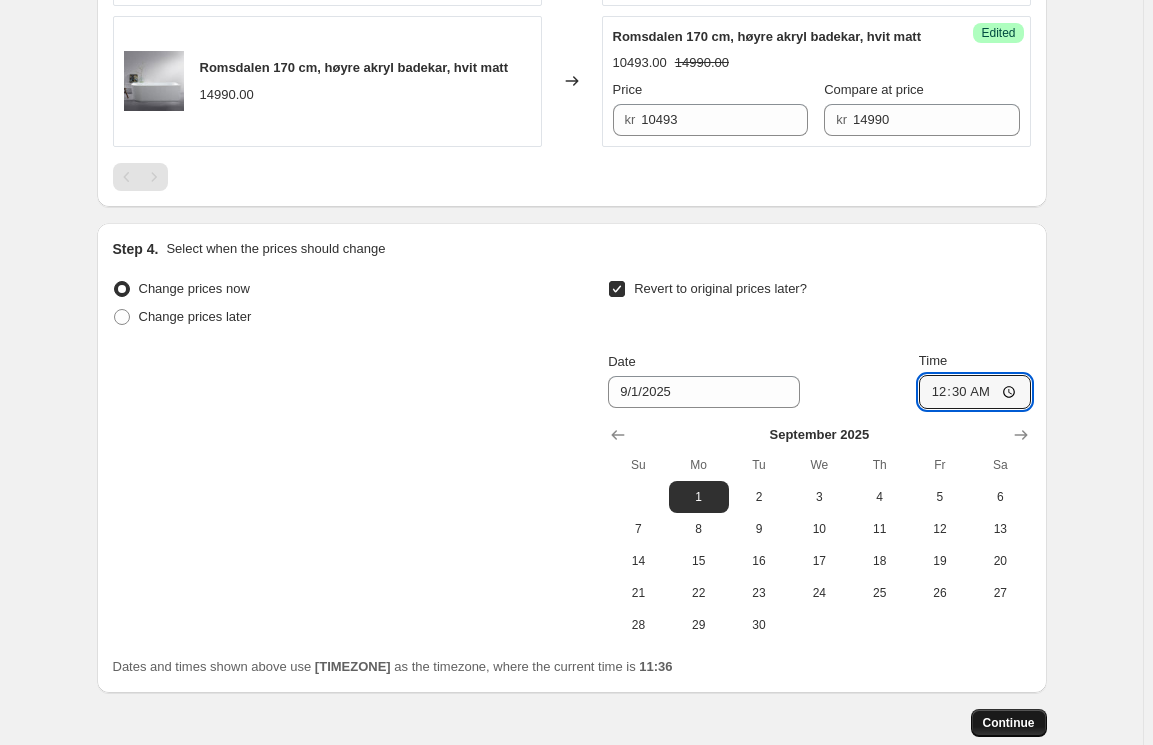 click on "Continue" at bounding box center (1009, 723) 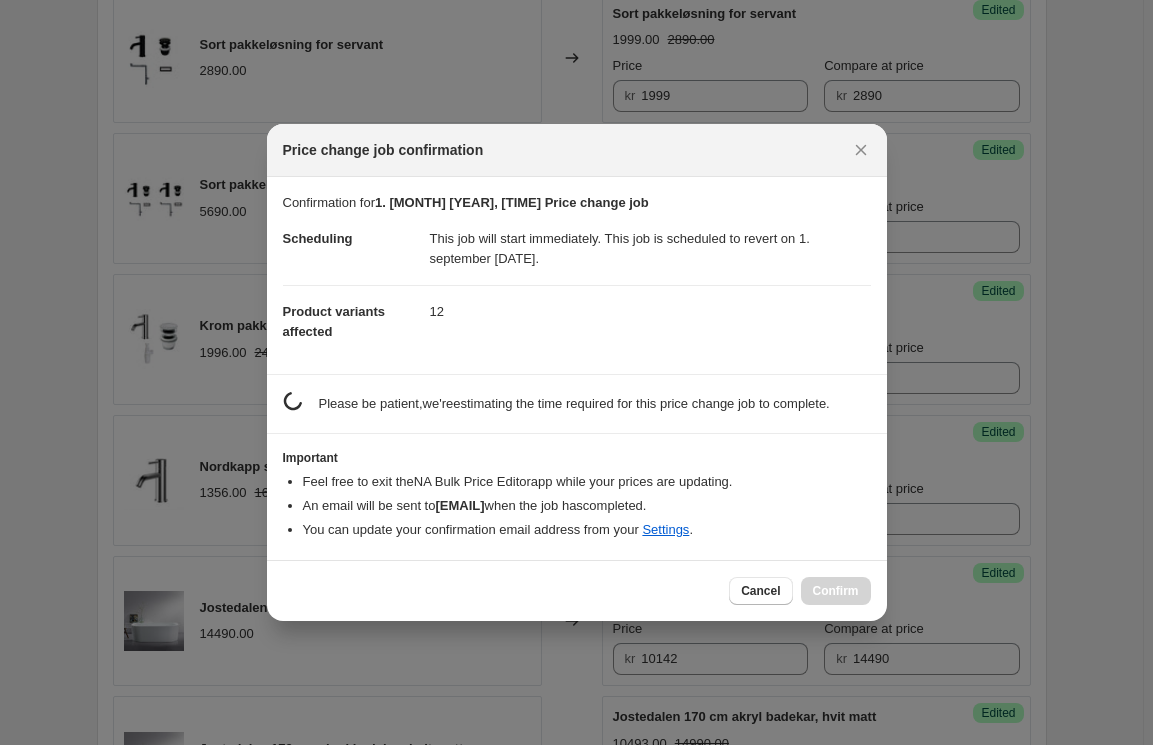 scroll, scrollTop: 0, scrollLeft: 0, axis: both 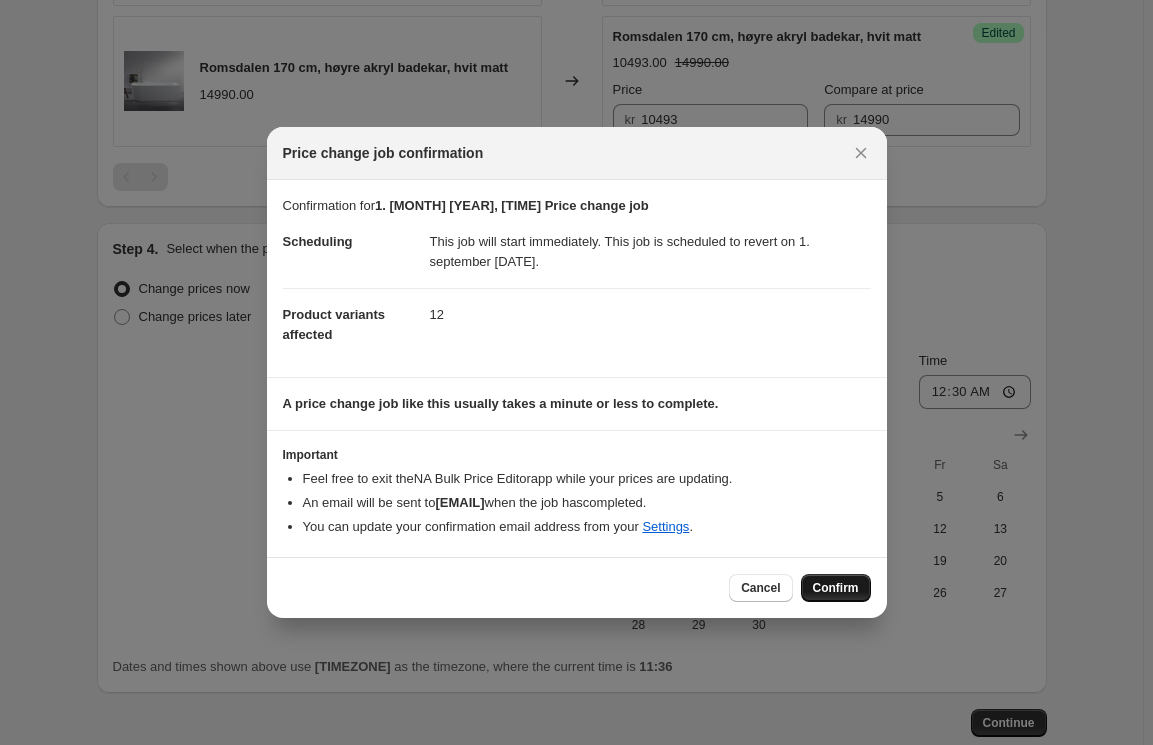 click on "Confirm" at bounding box center [836, 588] 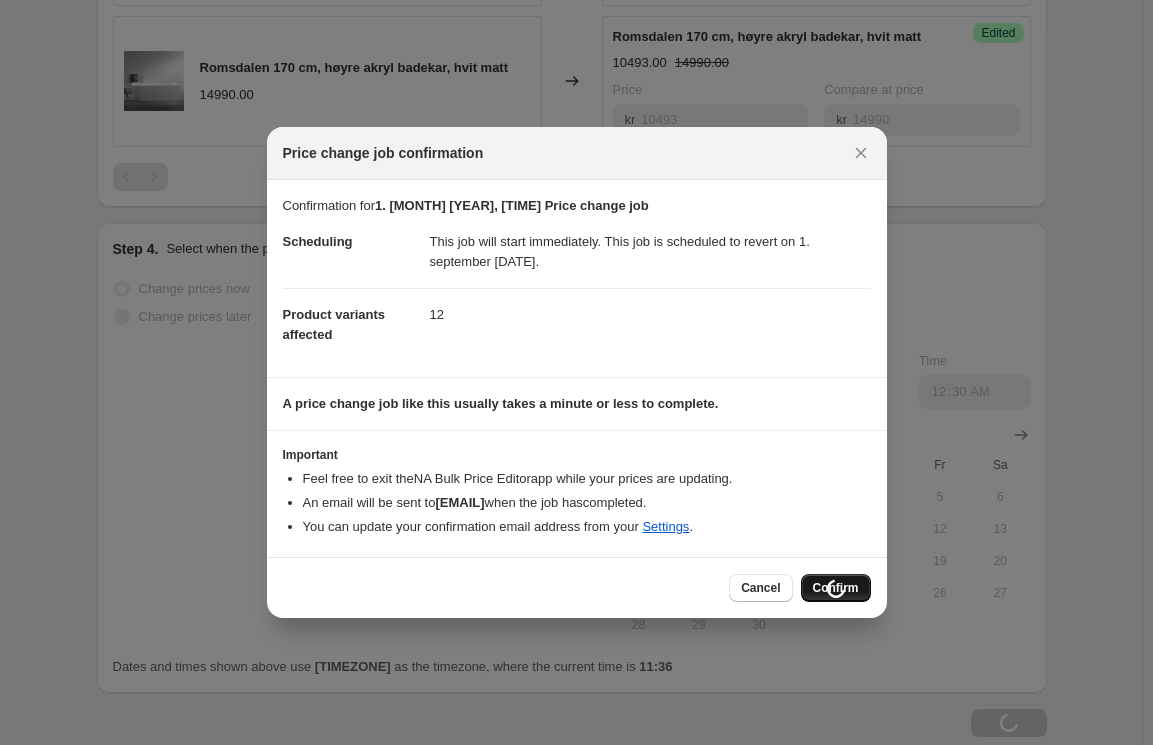 scroll, scrollTop: 3006, scrollLeft: 0, axis: vertical 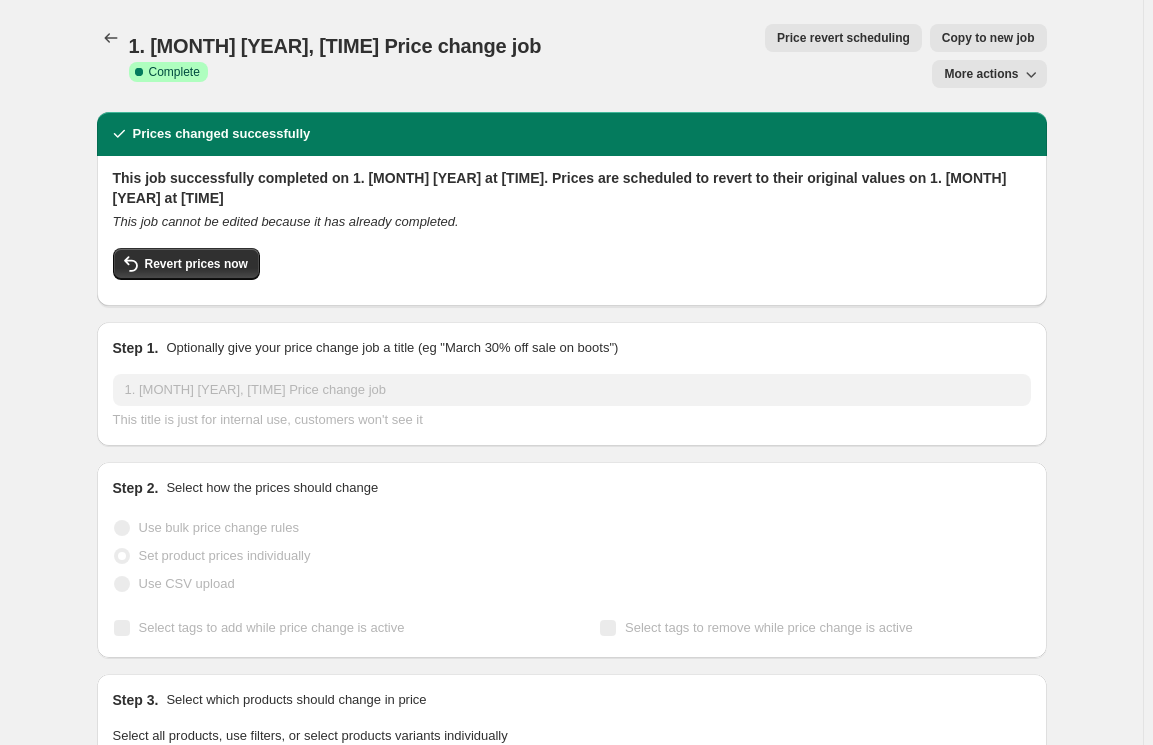 click on "Revert prices now" at bounding box center (572, 269) 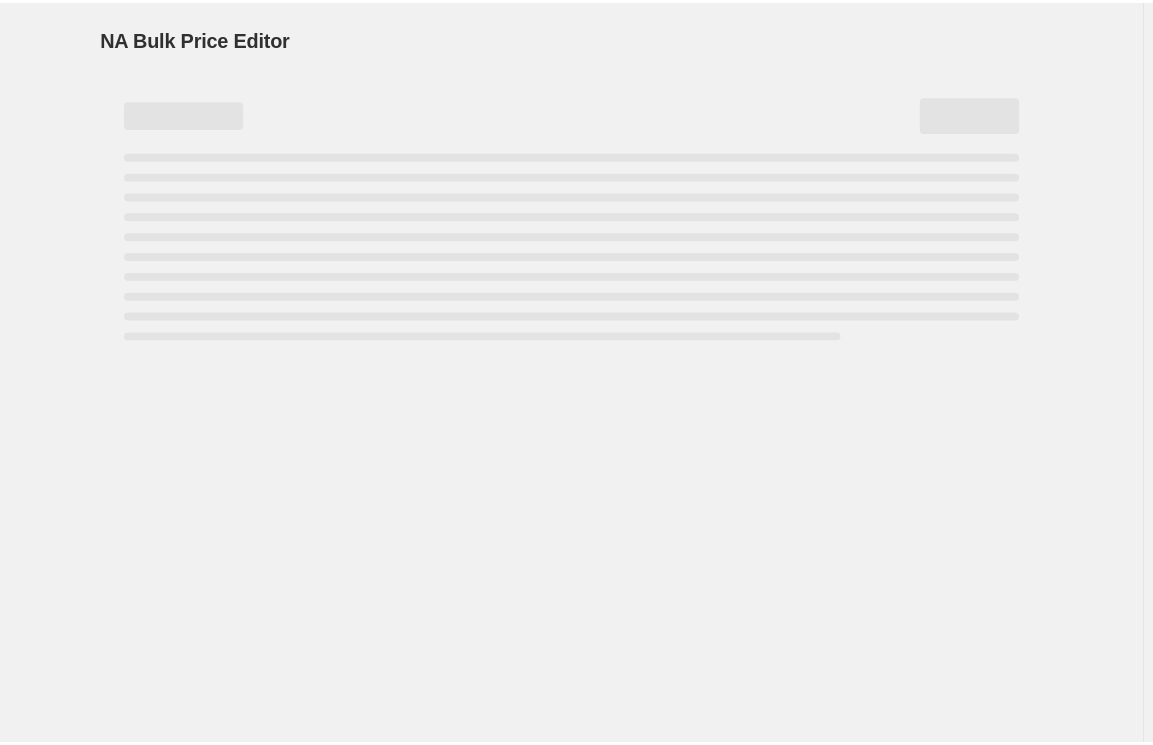 scroll, scrollTop: 0, scrollLeft: 0, axis: both 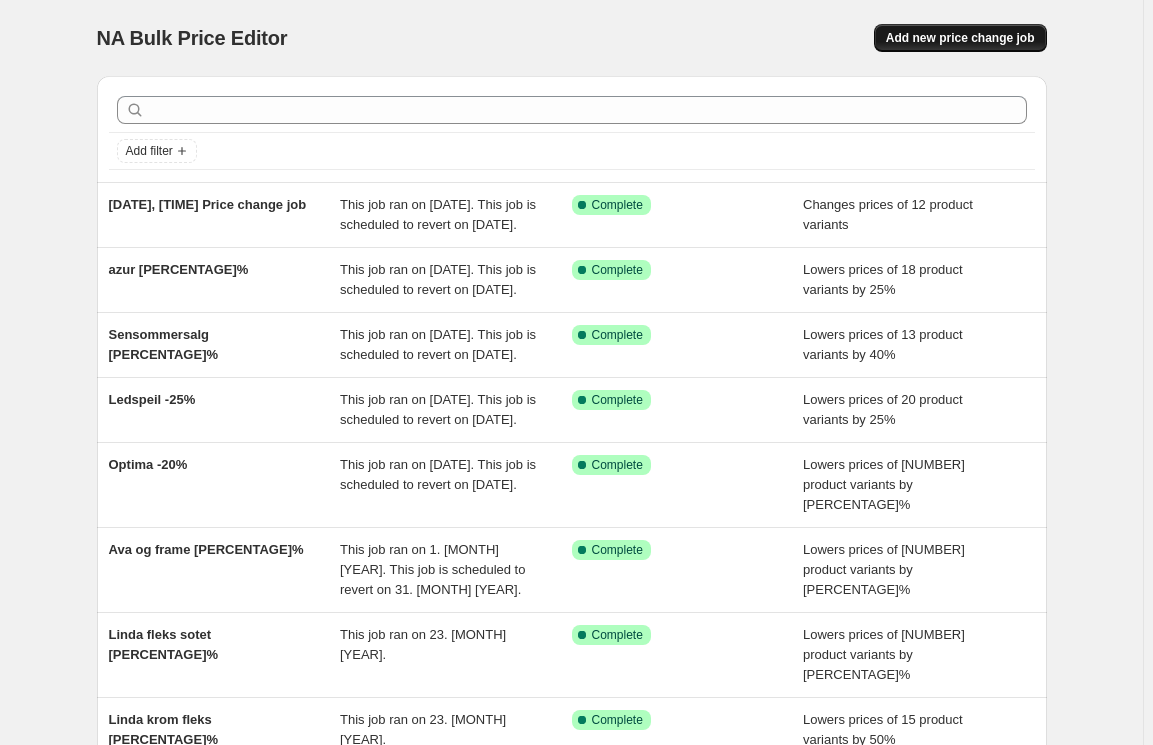 click on "Add new price change job" at bounding box center (960, 38) 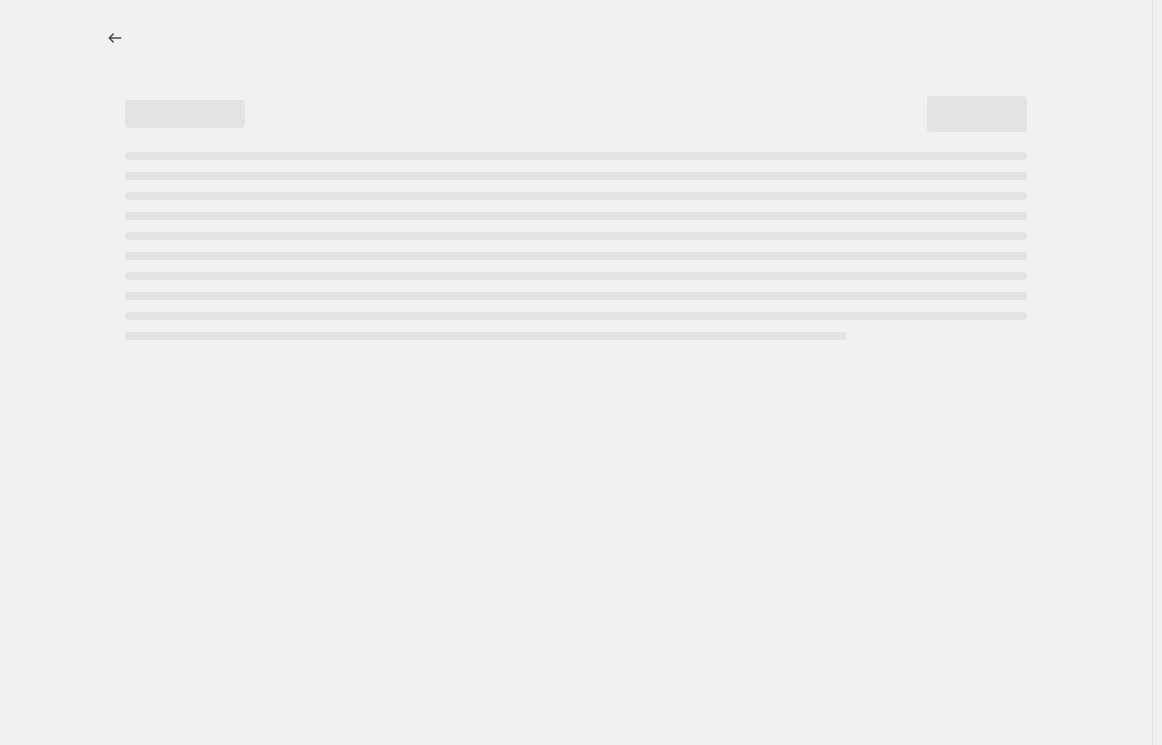 select on "percentage" 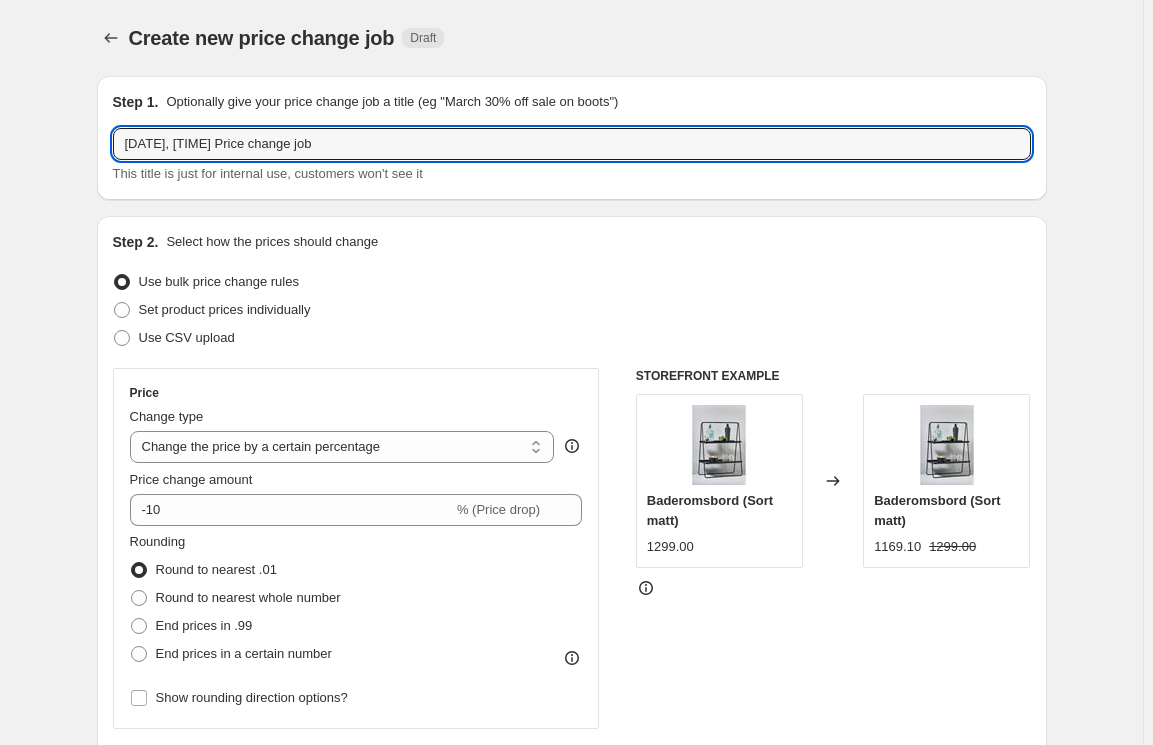 drag, startPoint x: 436, startPoint y: 153, endPoint x: -100, endPoint y: 171, distance: 536.3021 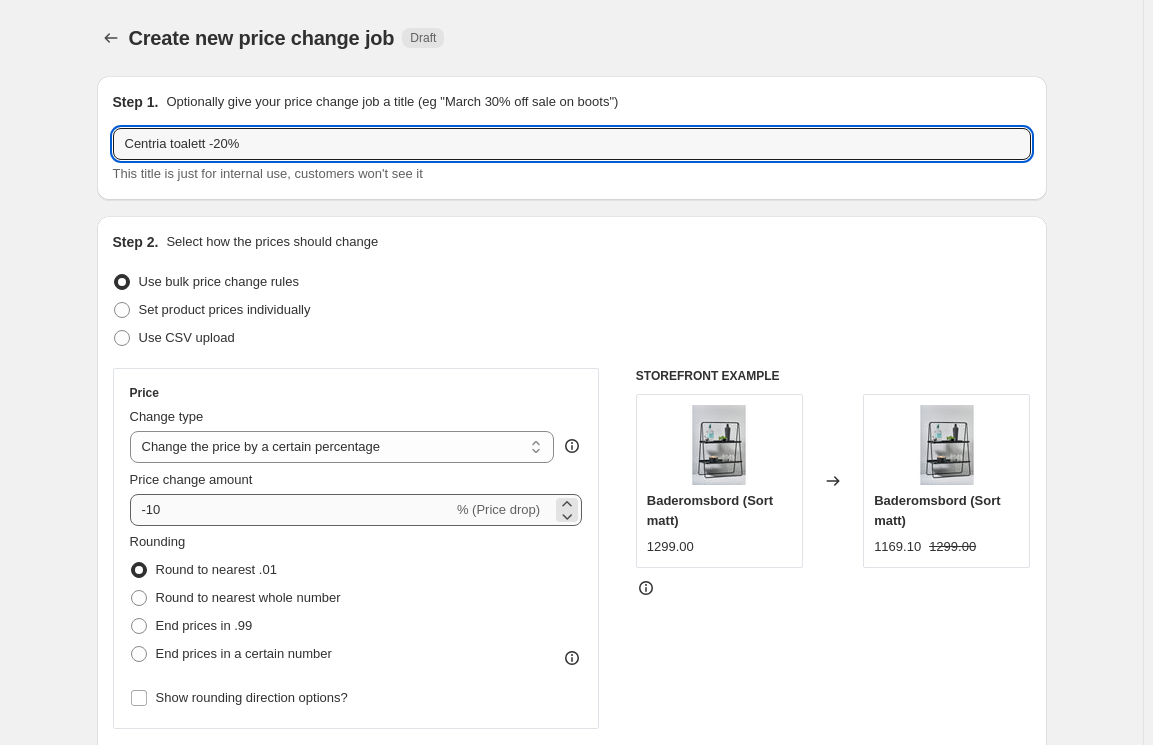 type on "Centria toalett -20%" 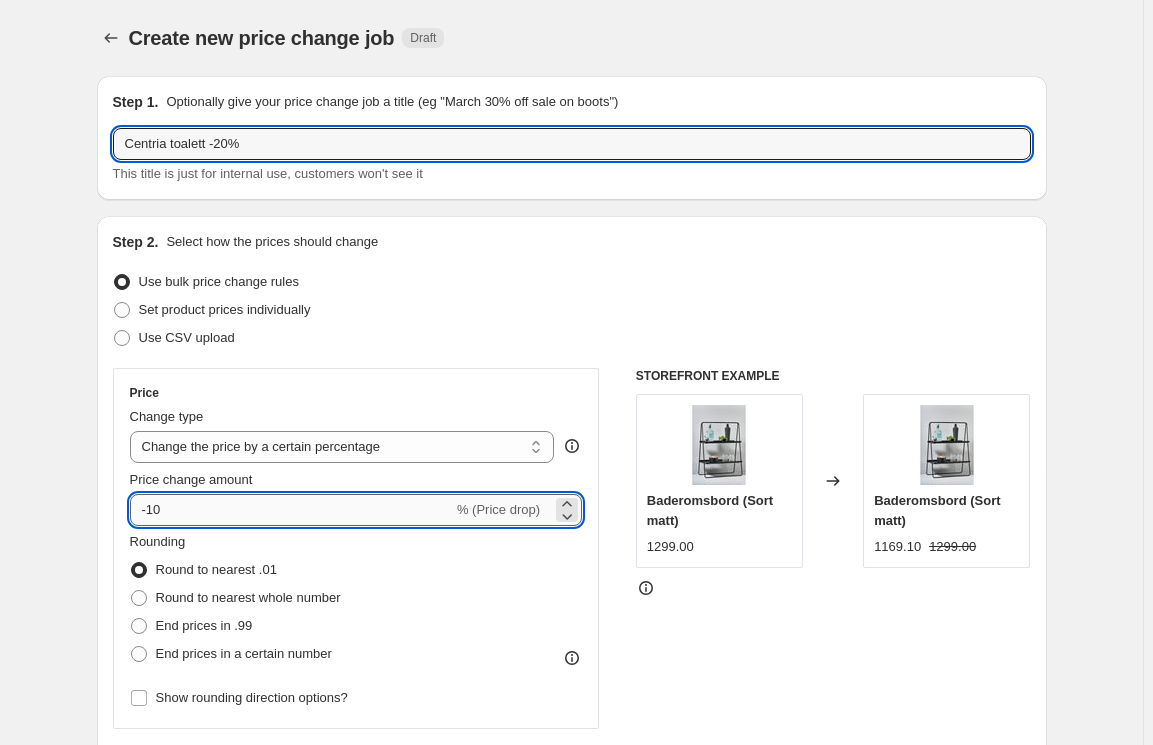 drag, startPoint x: 189, startPoint y: 508, endPoint x: 229, endPoint y: 503, distance: 40.311287 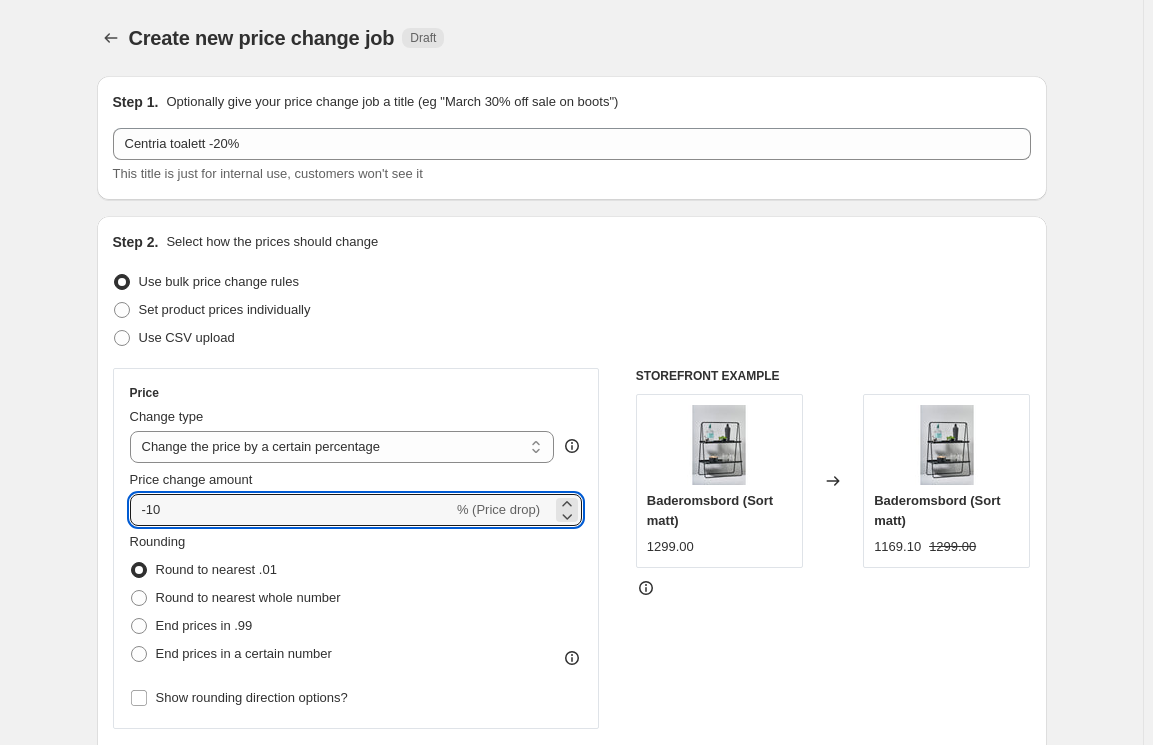 type on "-1" 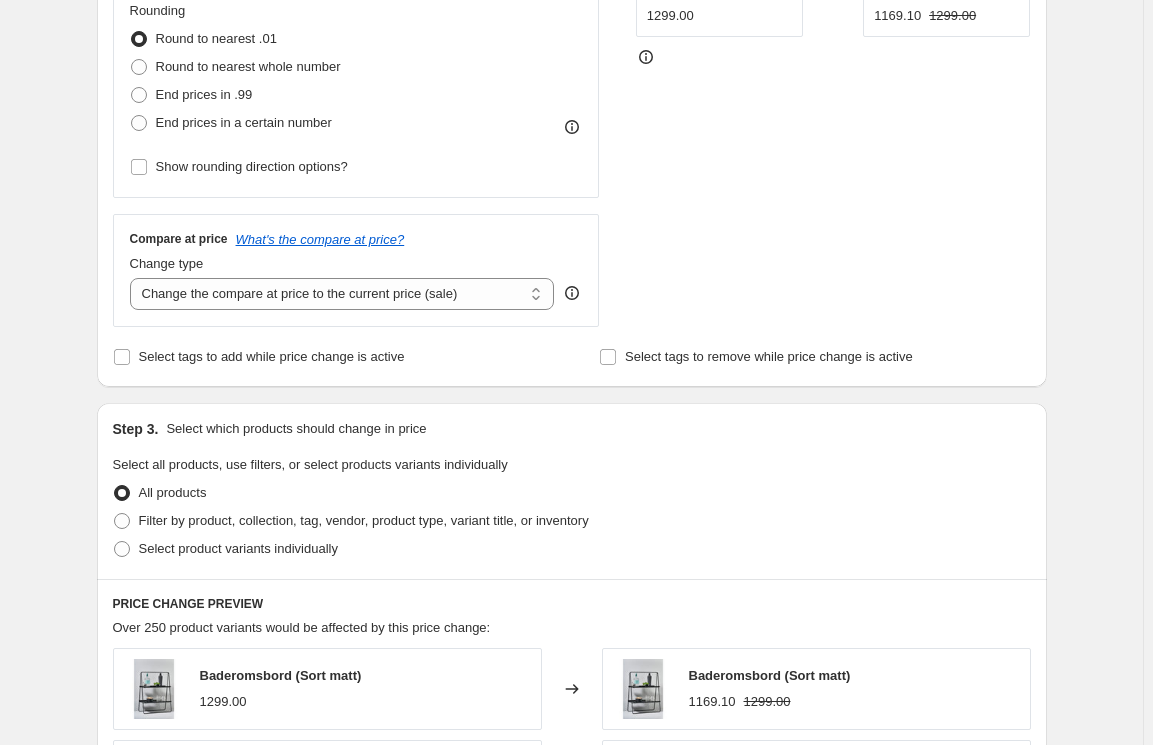 scroll, scrollTop: 636, scrollLeft: 0, axis: vertical 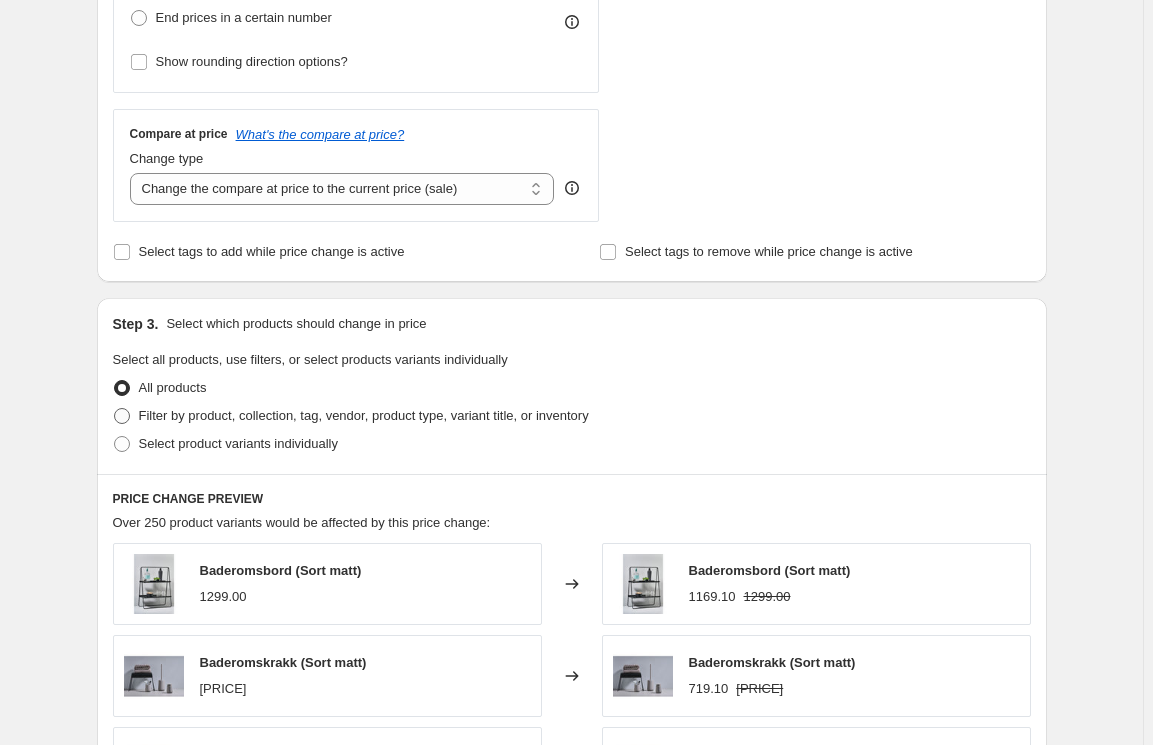 type on "-20" 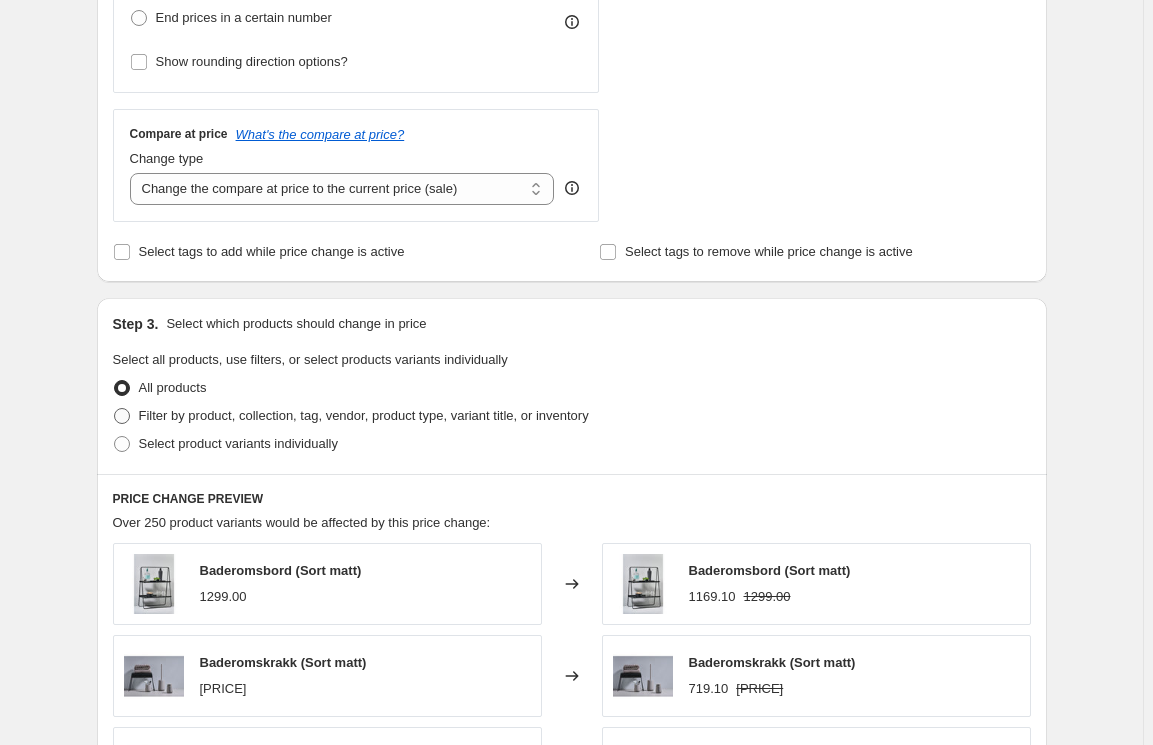 radio on "true" 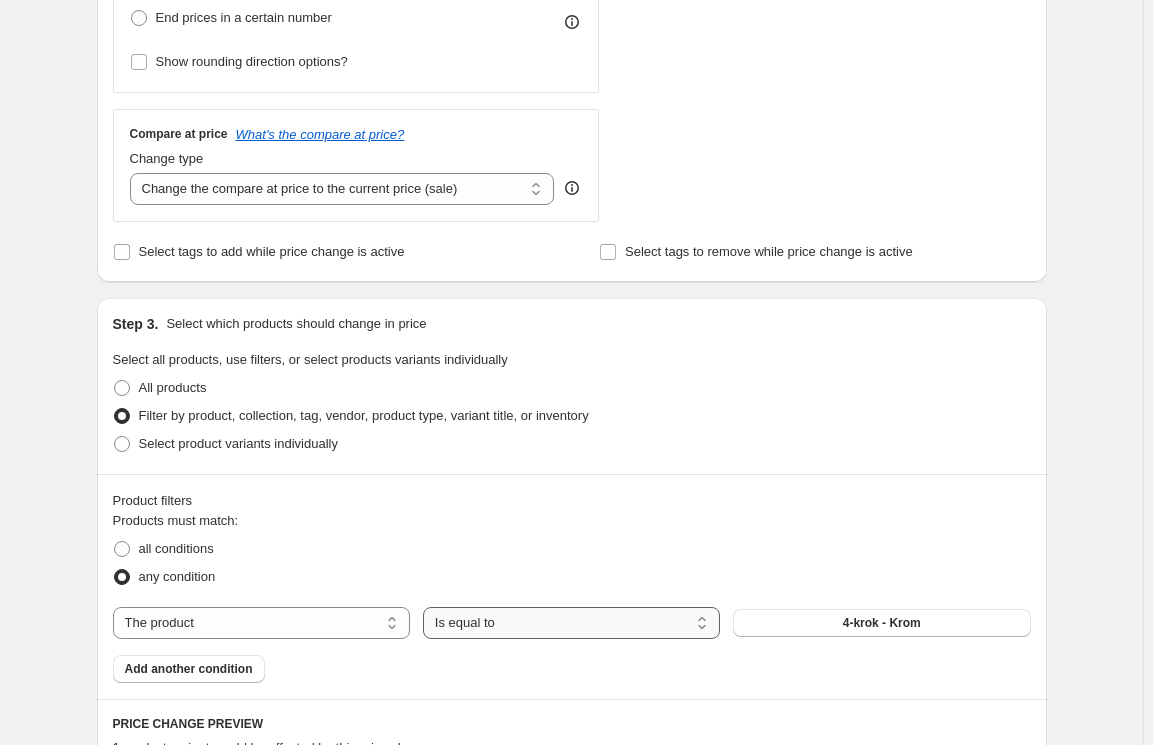 drag, startPoint x: 478, startPoint y: 633, endPoint x: 494, endPoint y: 631, distance: 16.124516 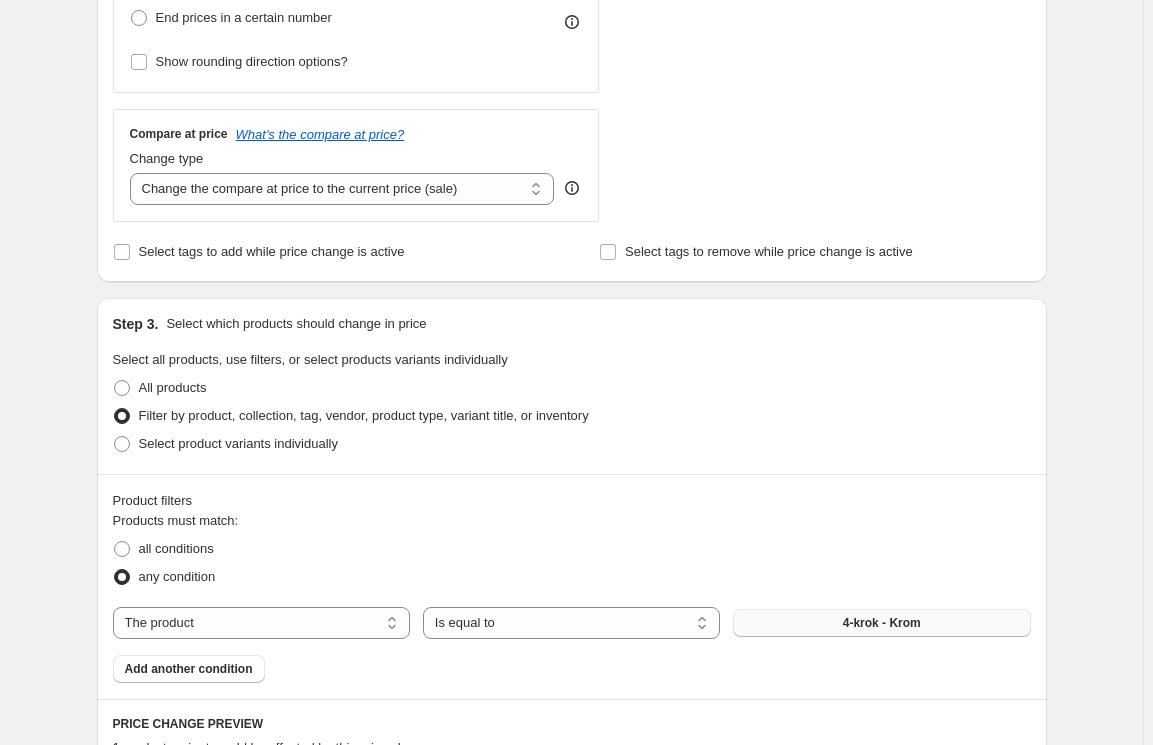 click on "4-krok - Krom" at bounding box center [882, 623] 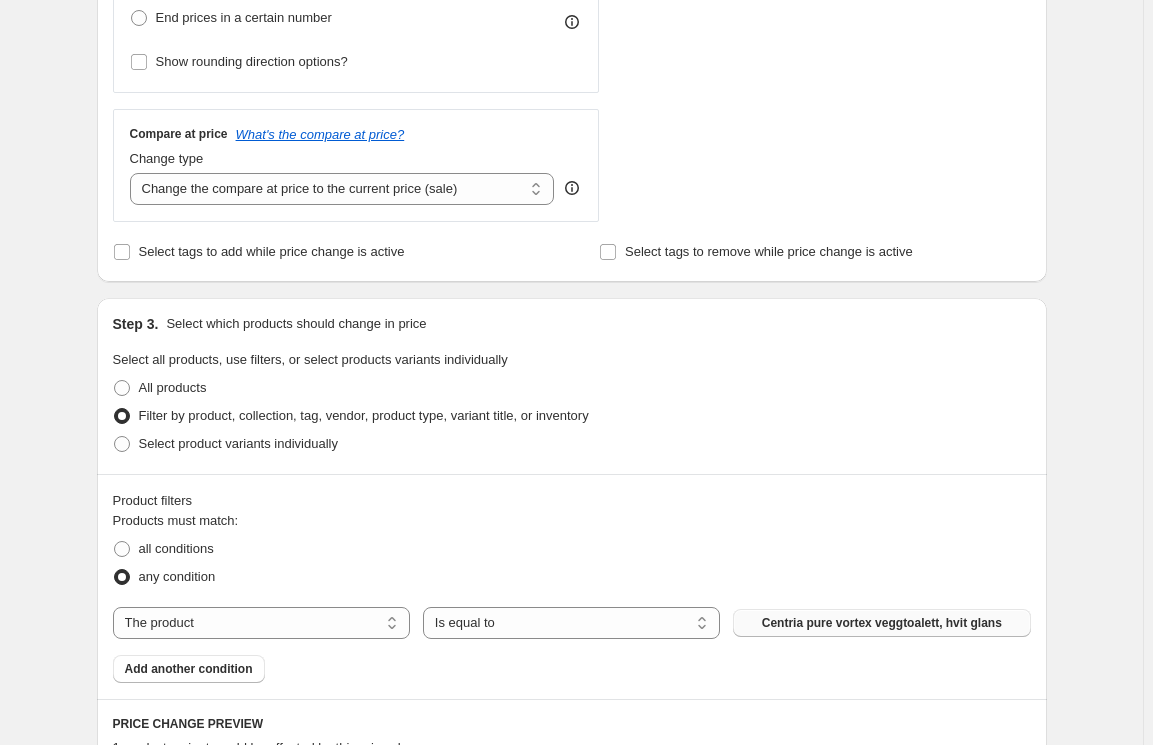 scroll, scrollTop: 848, scrollLeft: 0, axis: vertical 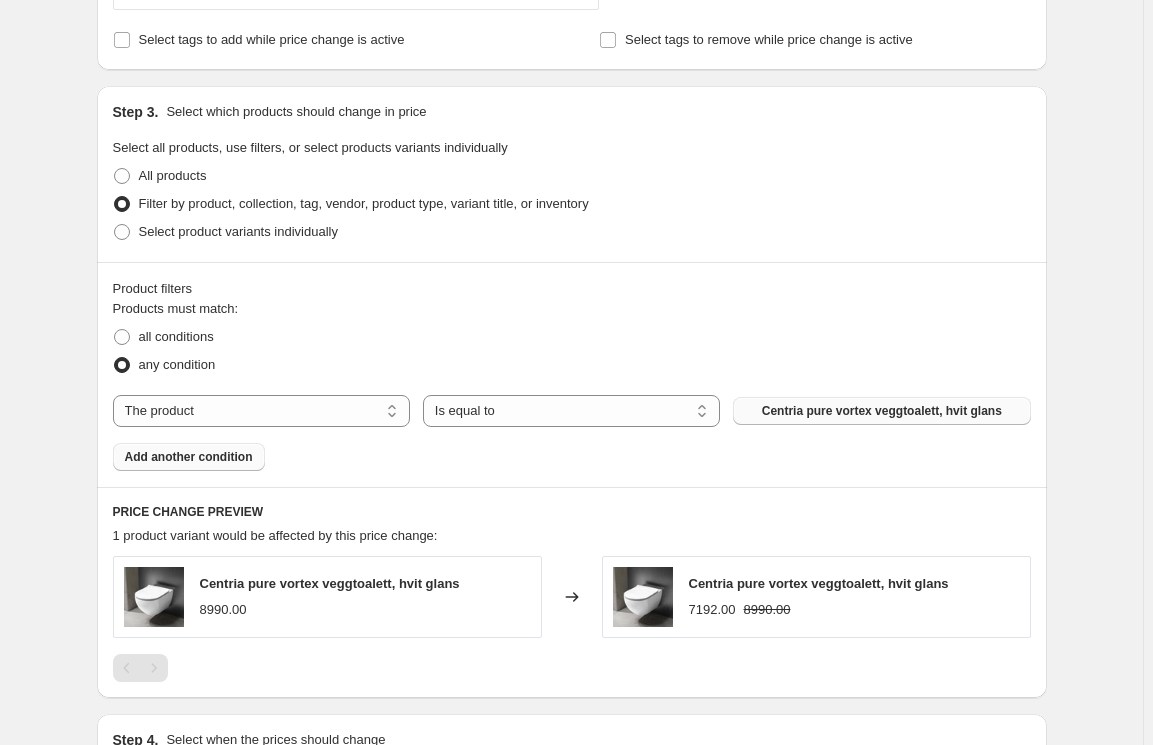 click on "Add another condition" at bounding box center (189, 457) 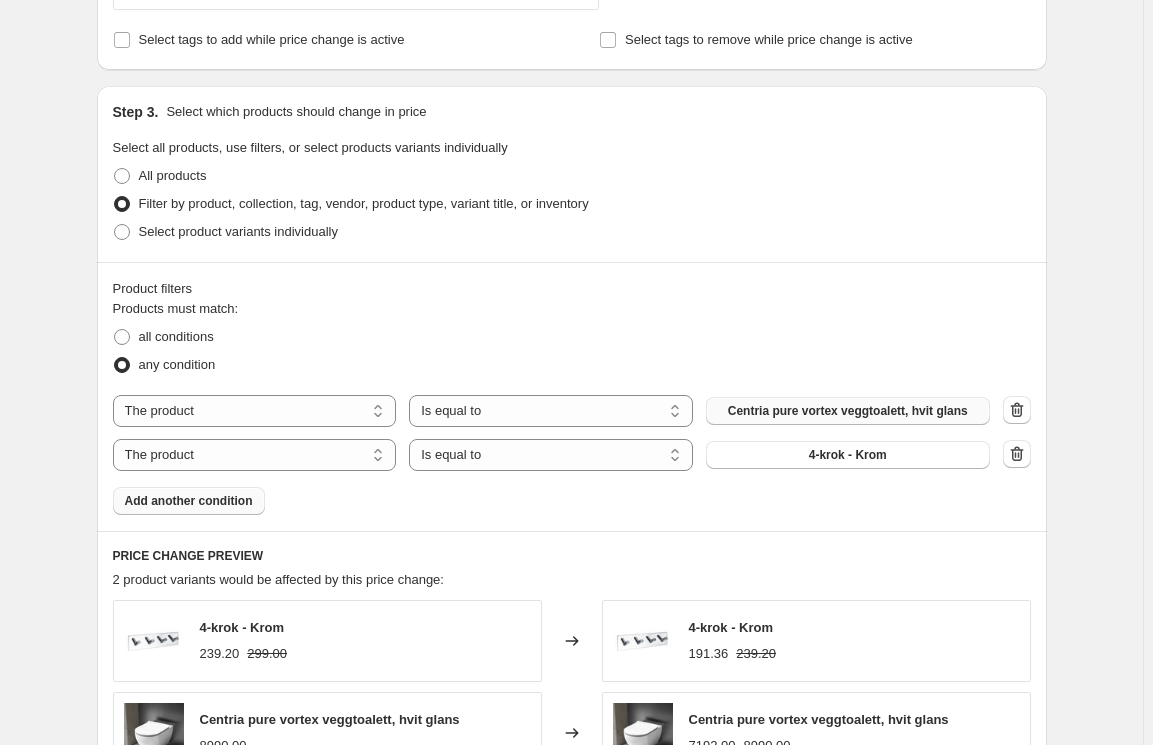 click on "Add another condition" at bounding box center (189, 501) 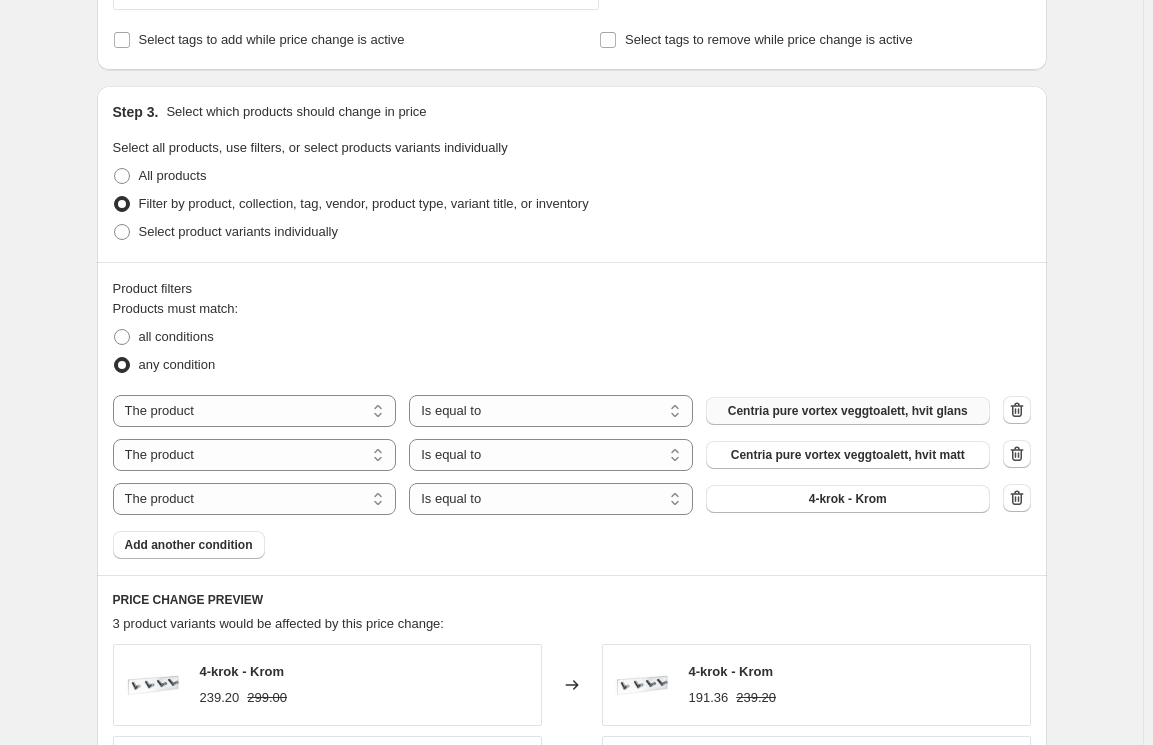 click on "4-krok - Krom" at bounding box center (848, 499) 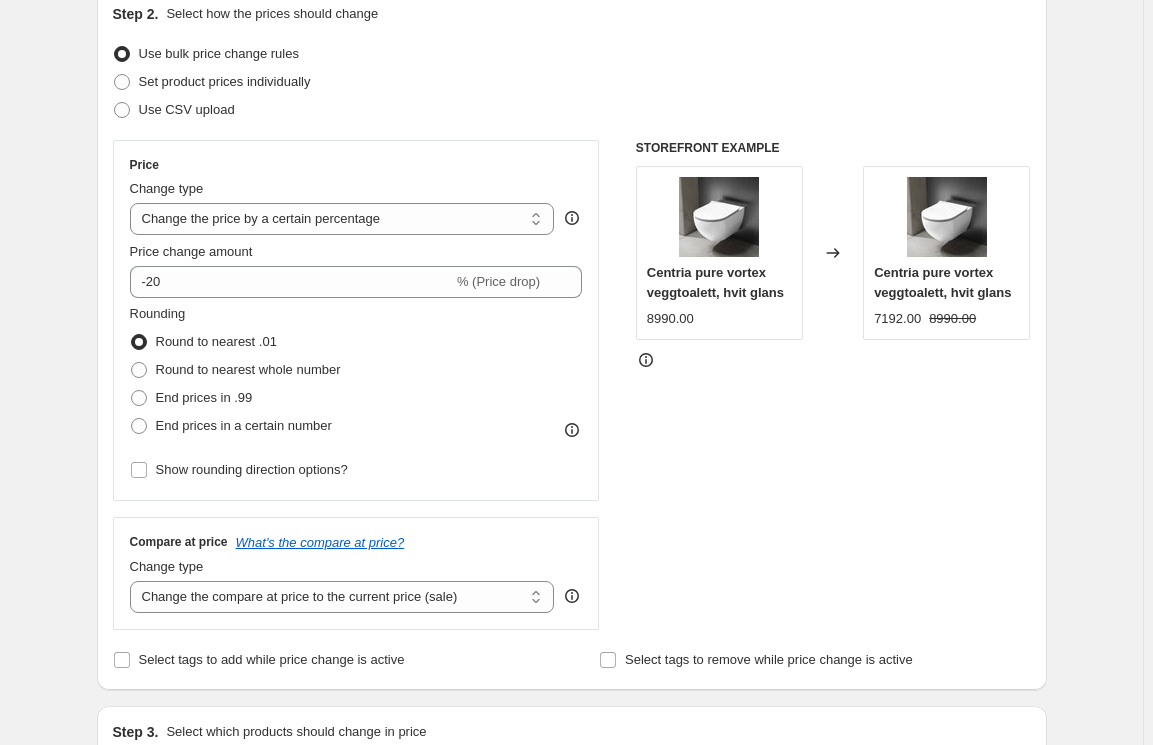 scroll, scrollTop: 211, scrollLeft: 0, axis: vertical 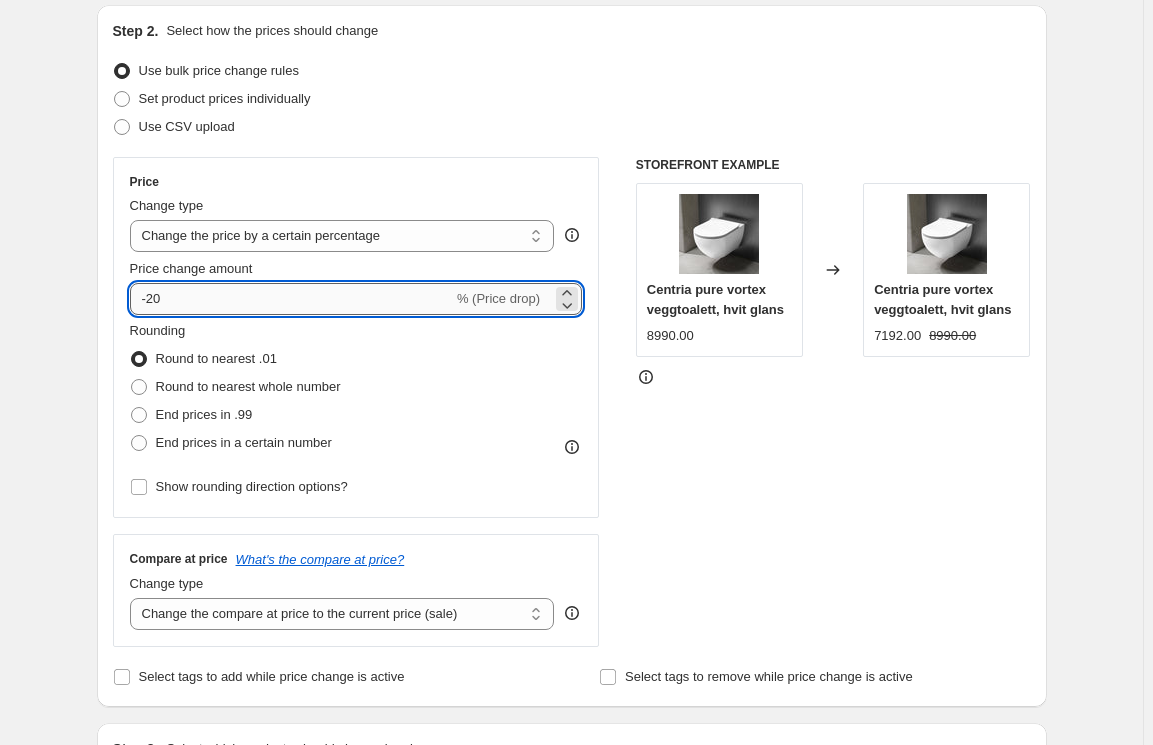 click on "-20" at bounding box center [291, 299] 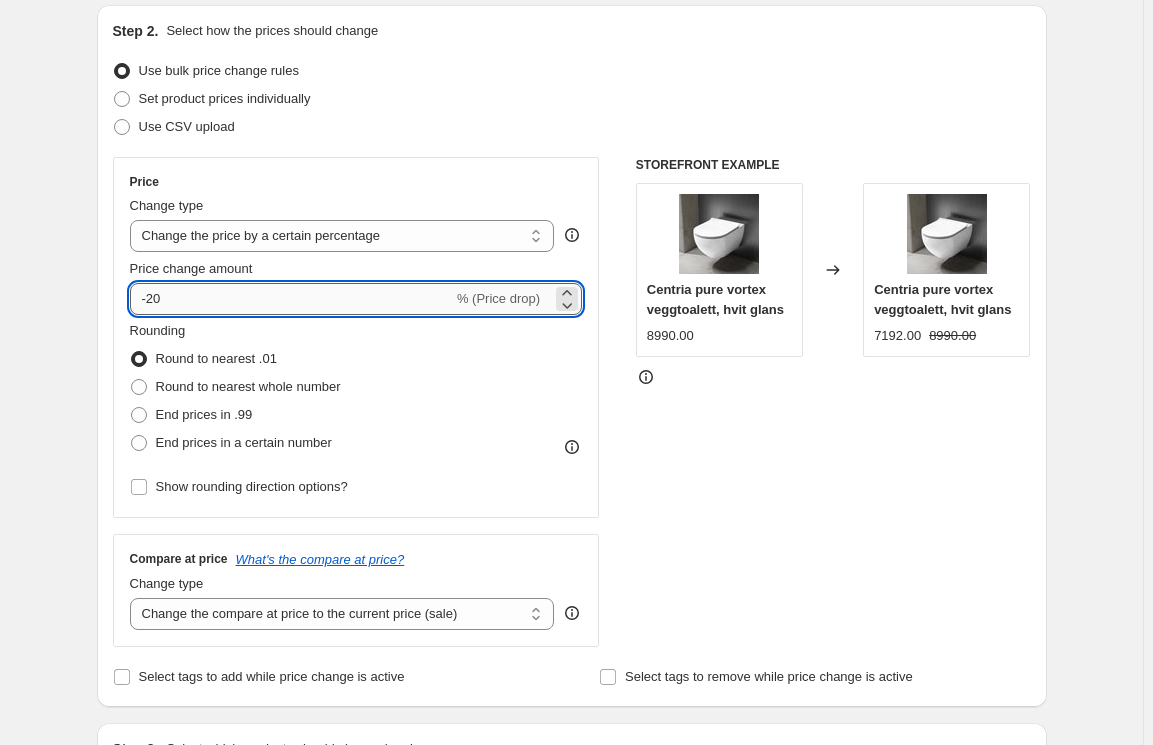type on "-2" 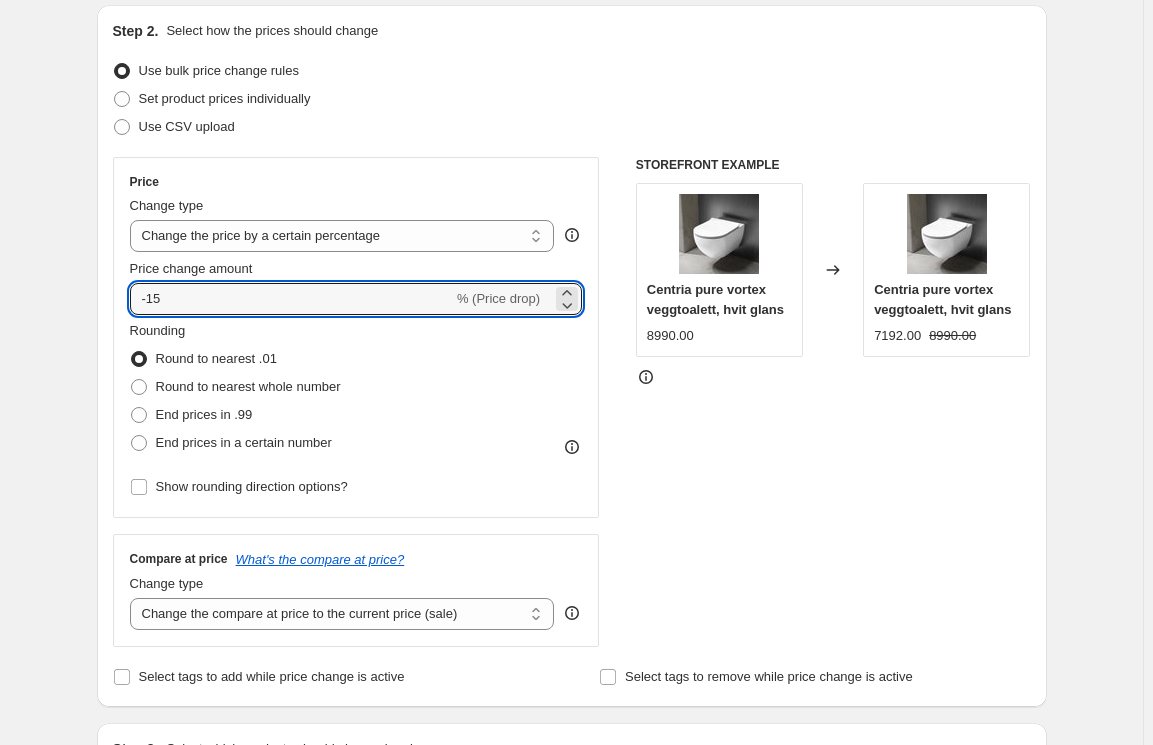 click on "STOREFRONT EXAMPLE Centria pure vortex veggtoalett, hvit glans [PRICE] Changed to Centria pure vortex veggtoalett, hvit glans [PRICE] [PRICE]" at bounding box center (833, 402) 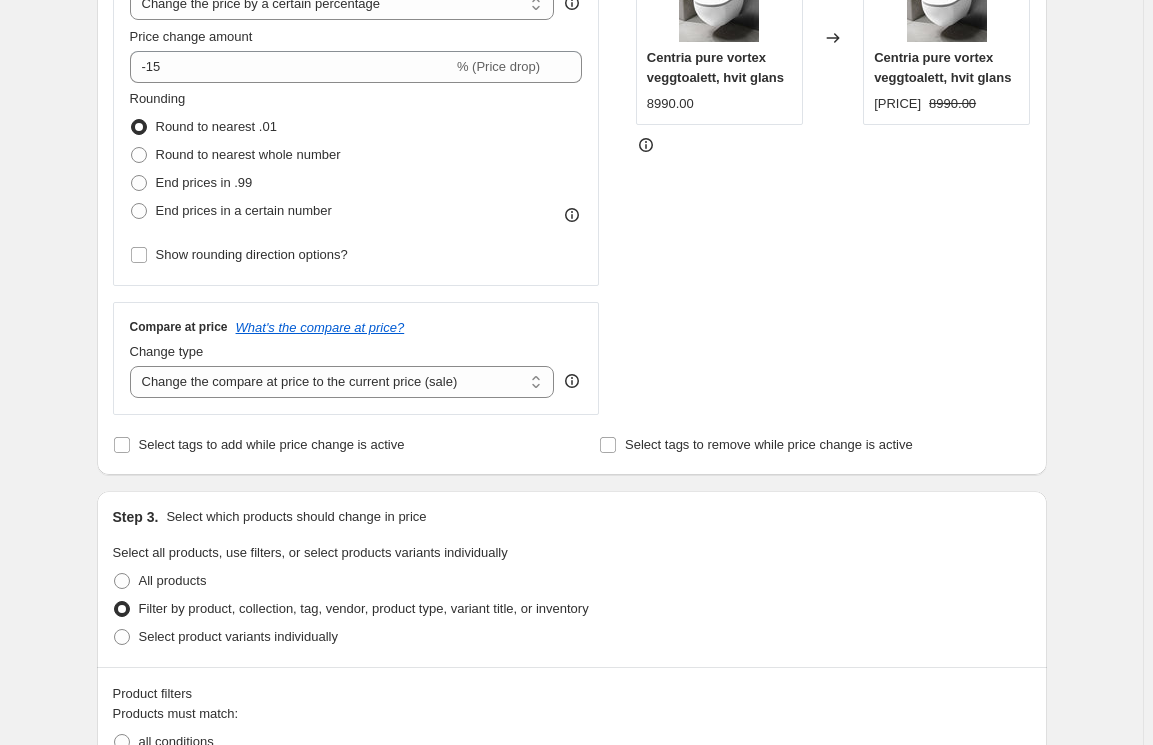 scroll, scrollTop: 424, scrollLeft: 0, axis: vertical 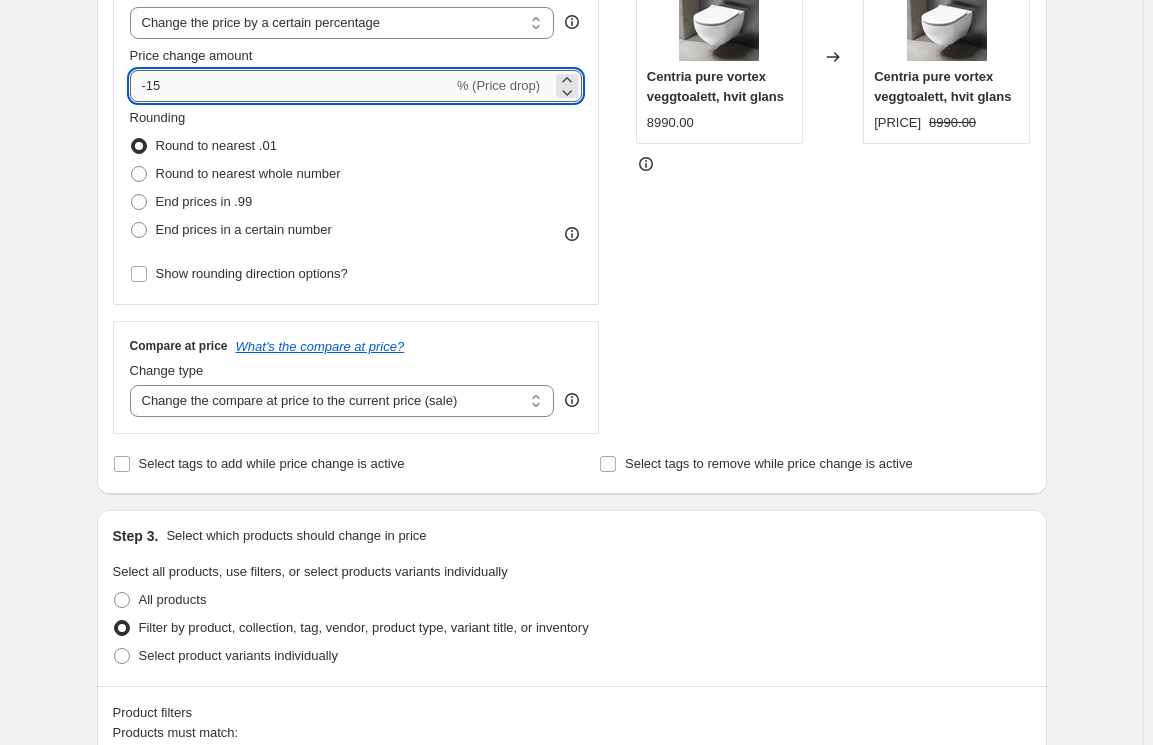 click on "-15" at bounding box center (291, 86) 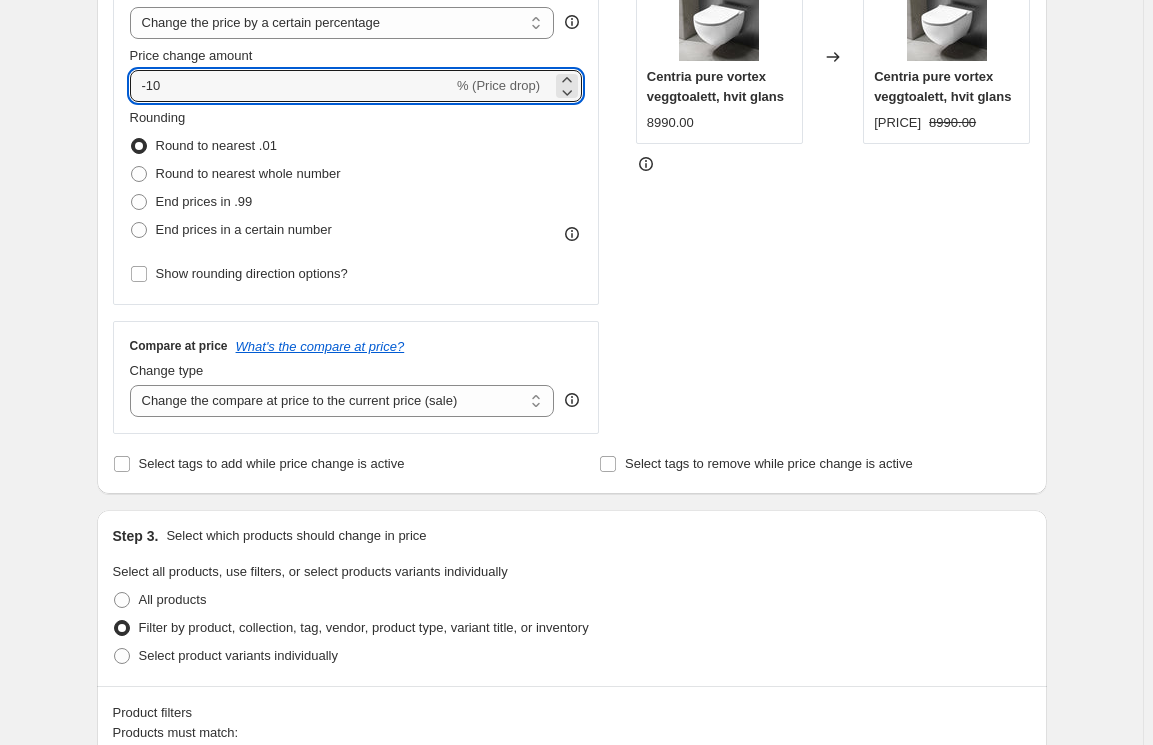 type on "-10" 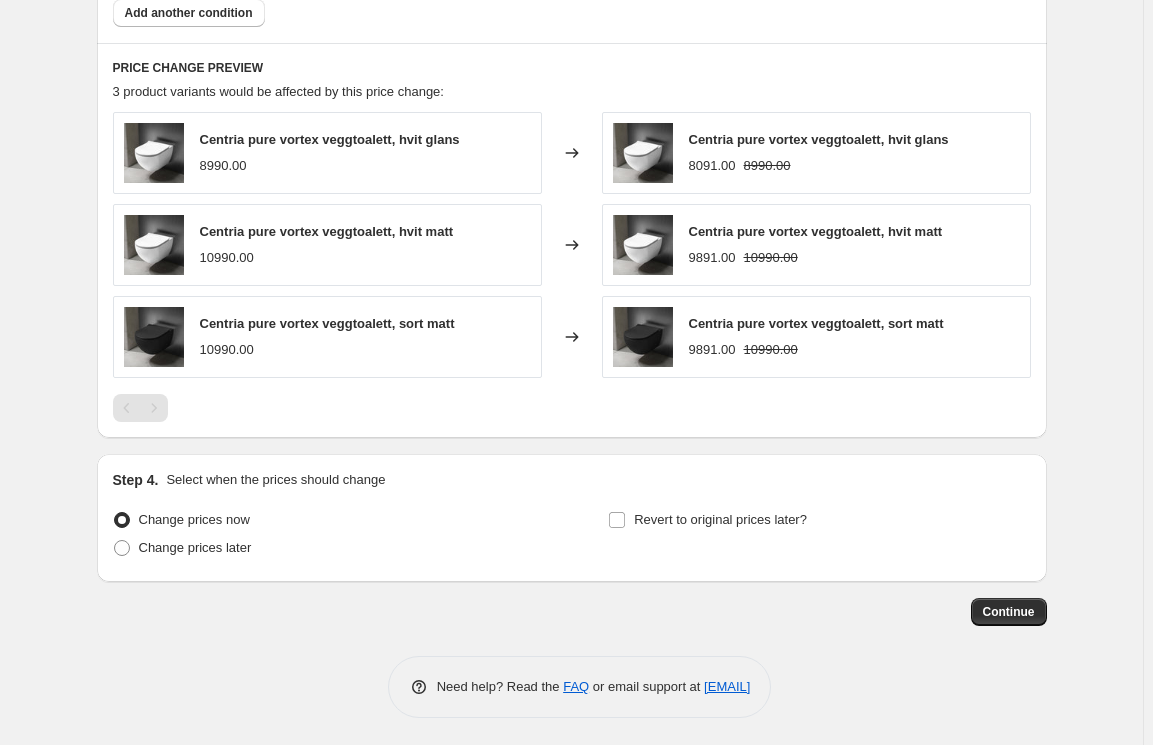 scroll, scrollTop: 1381, scrollLeft: 0, axis: vertical 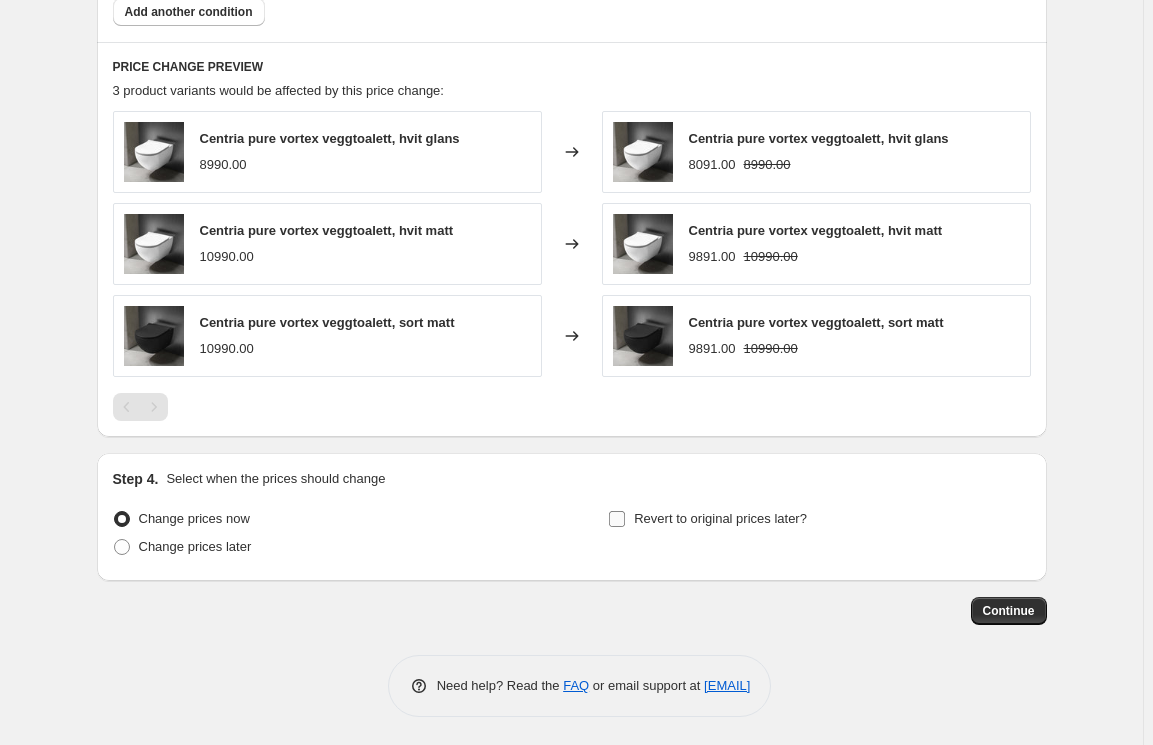 click on "Revert to original prices later?" at bounding box center (720, 519) 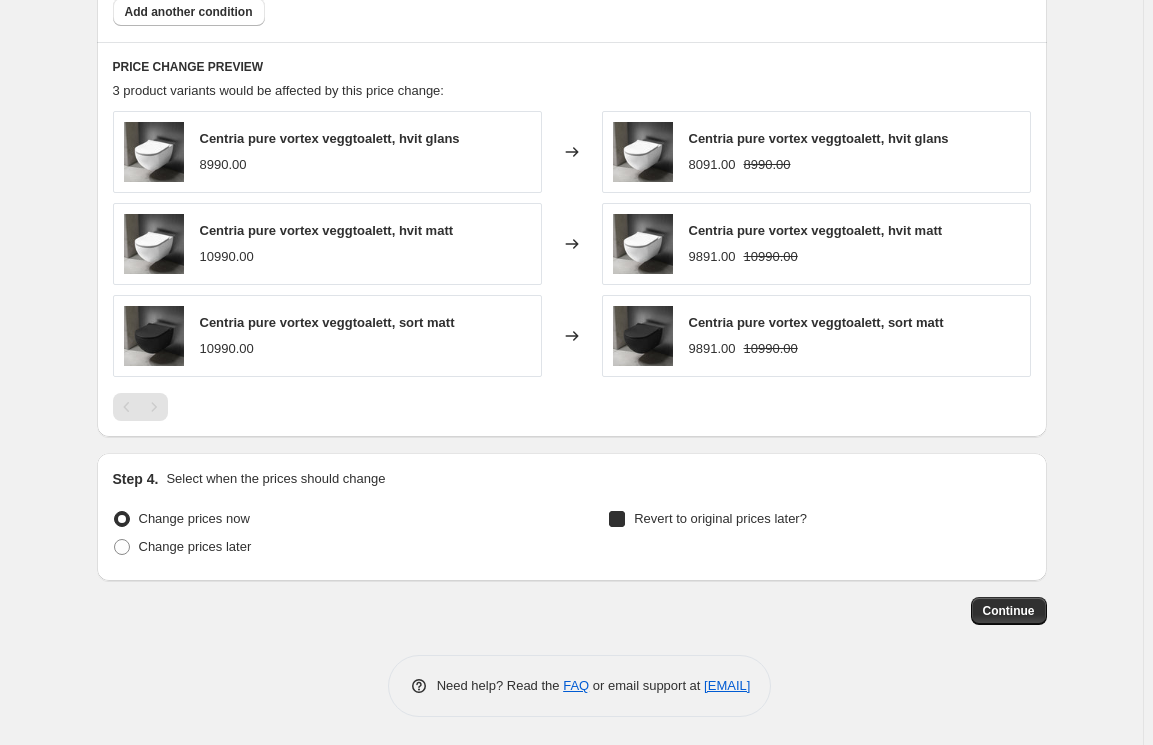 checkbox on "true" 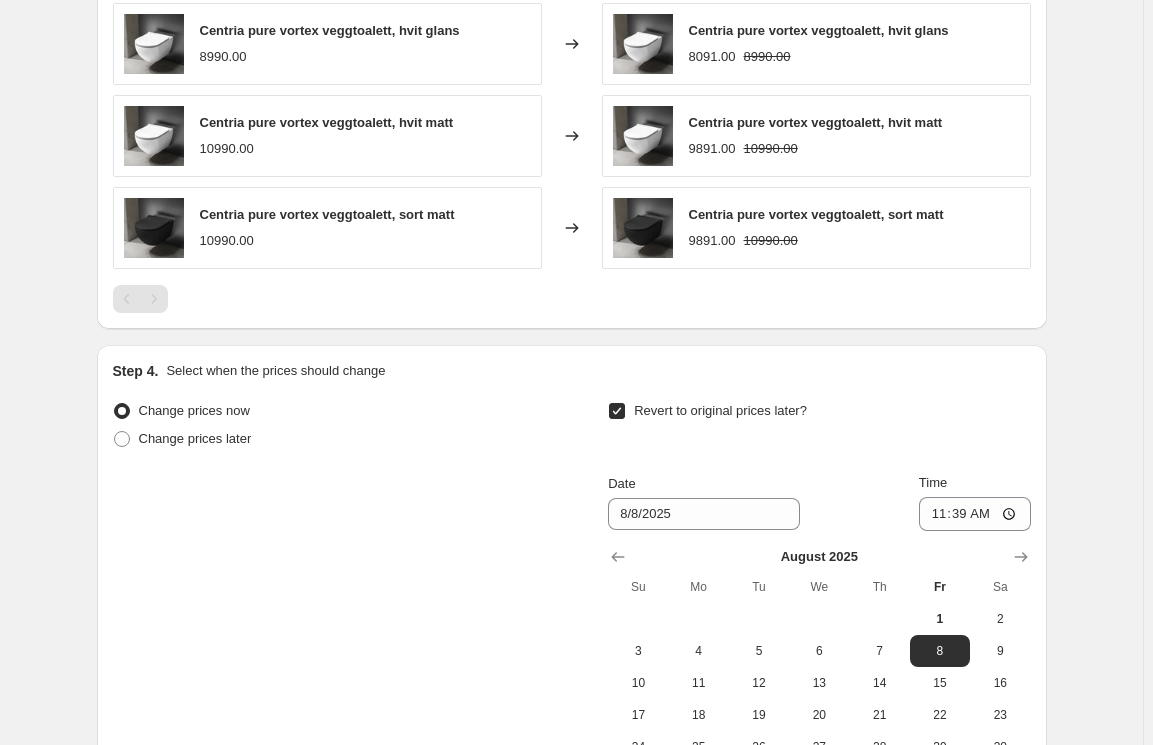 scroll, scrollTop: 1593, scrollLeft: 0, axis: vertical 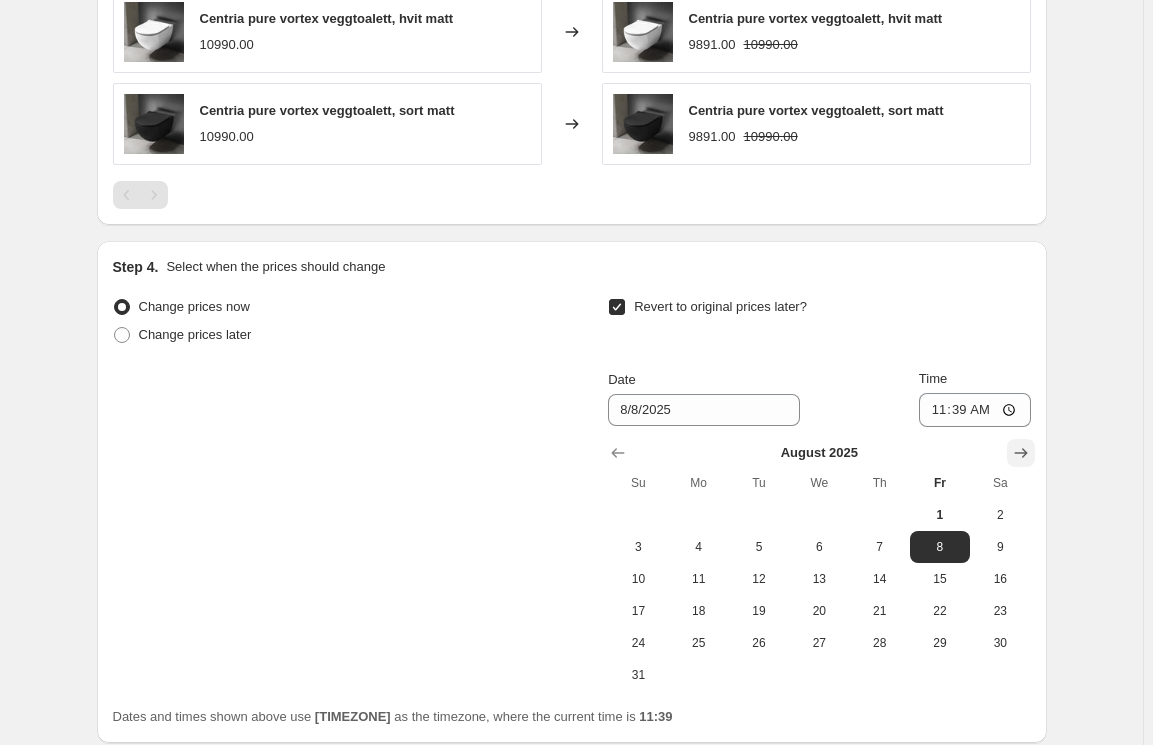 click 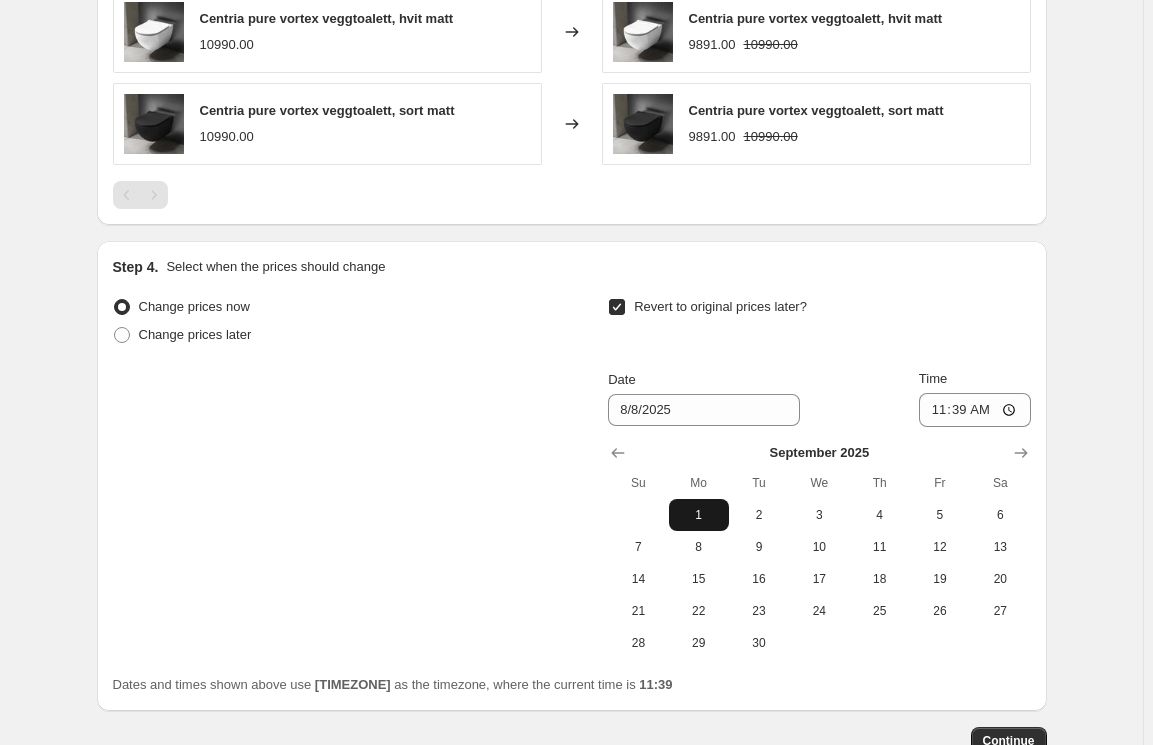 click on "1" at bounding box center (699, 515) 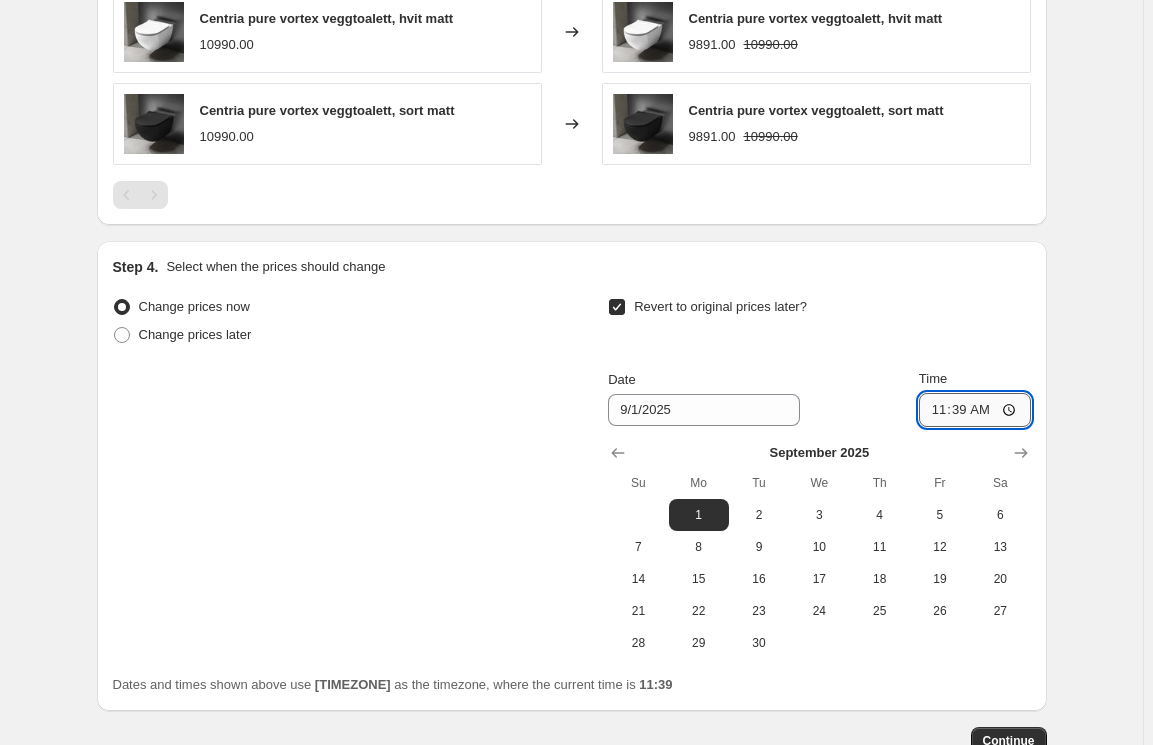 click on "11:39" at bounding box center [975, 410] 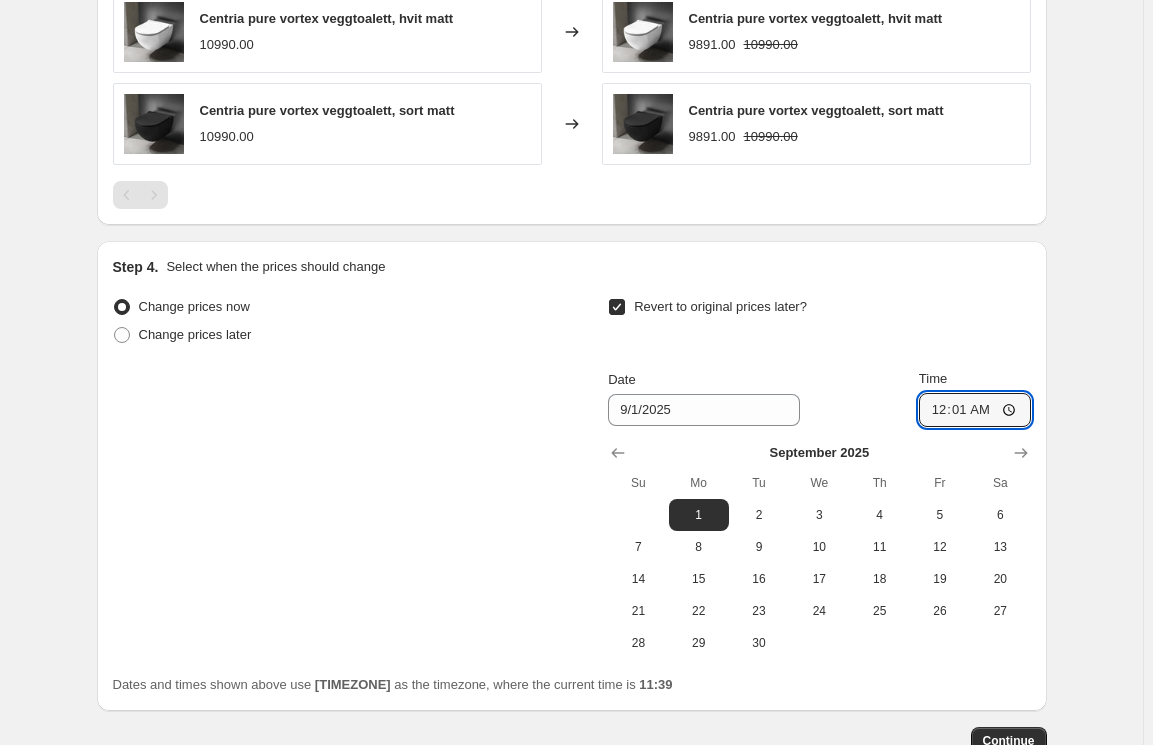 type on "00:19" 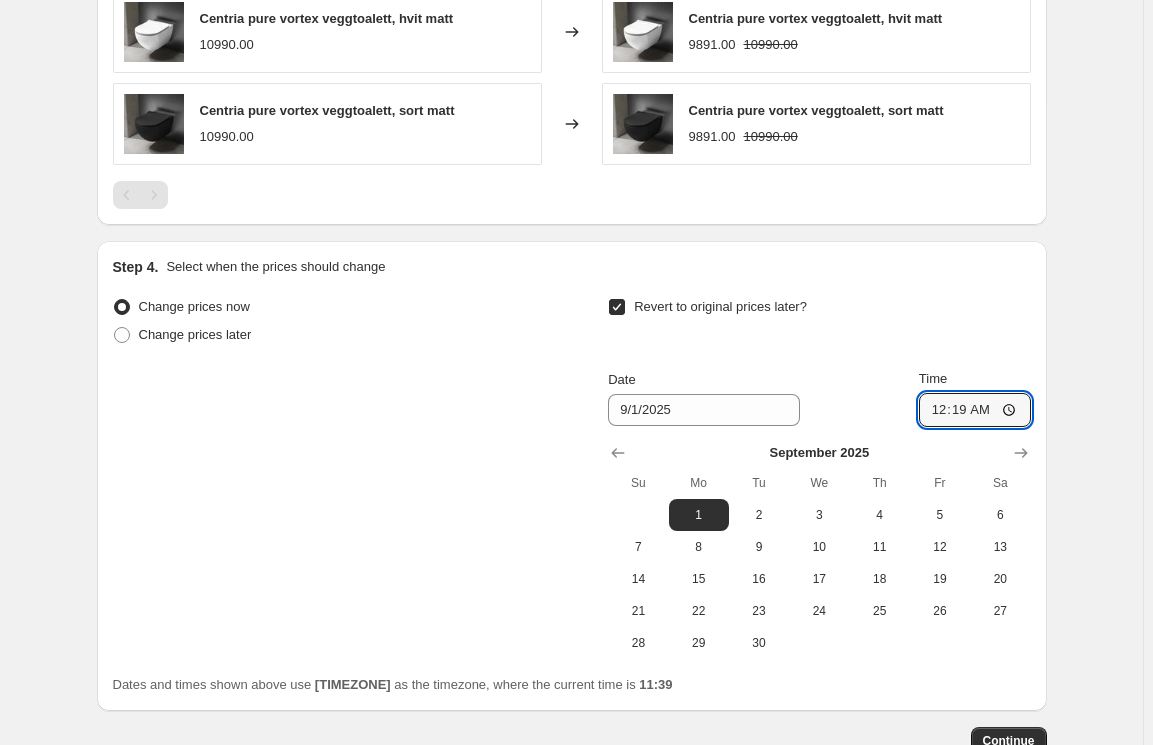 drag, startPoint x: 1026, startPoint y: 734, endPoint x: 1024, endPoint y: 723, distance: 11.18034 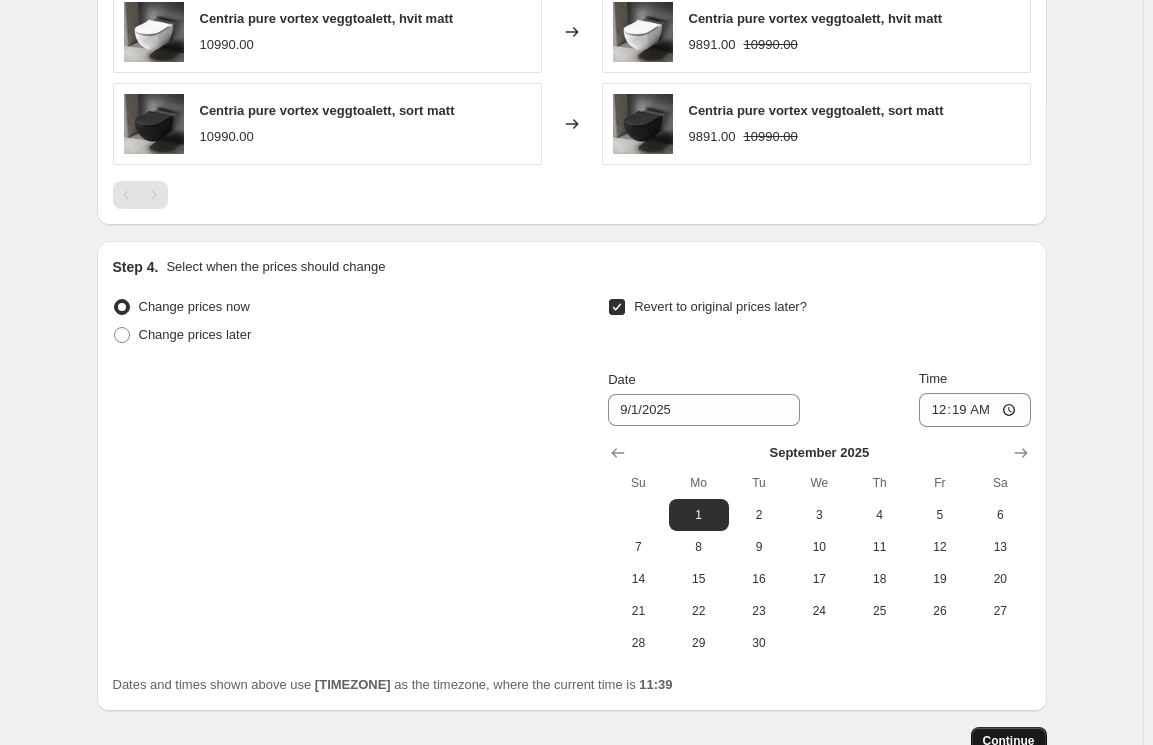 click on "Continue" at bounding box center [1009, 741] 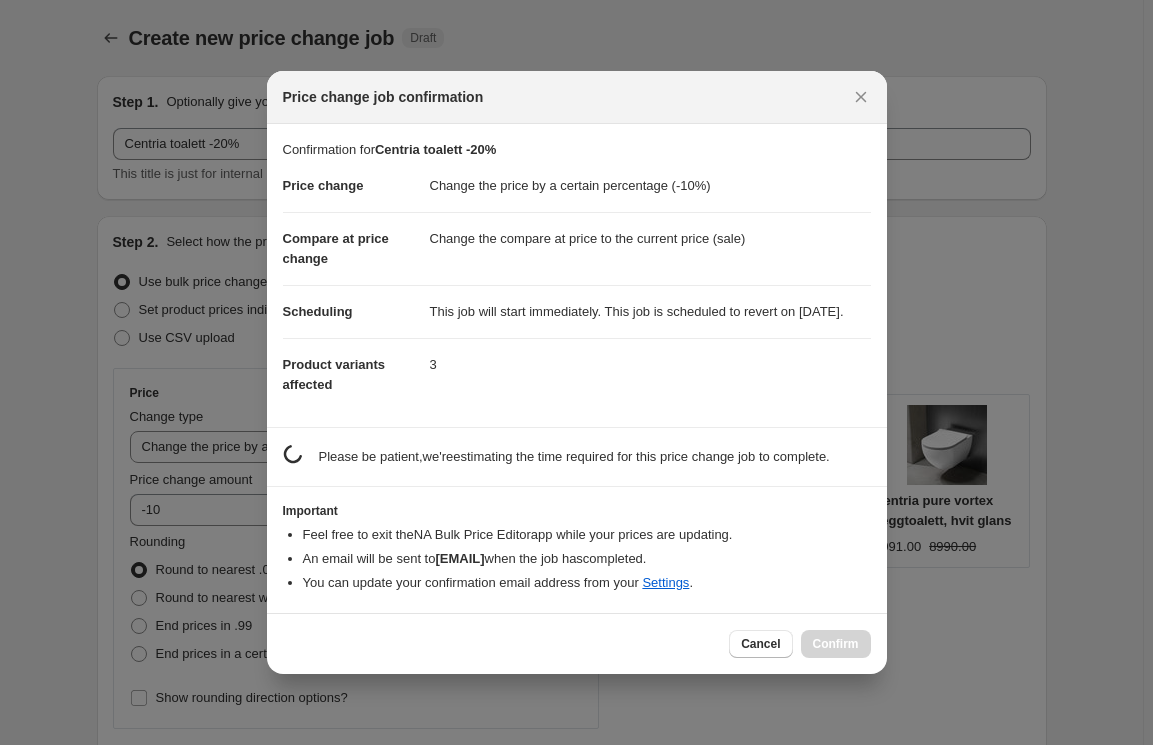 scroll, scrollTop: 1593, scrollLeft: 0, axis: vertical 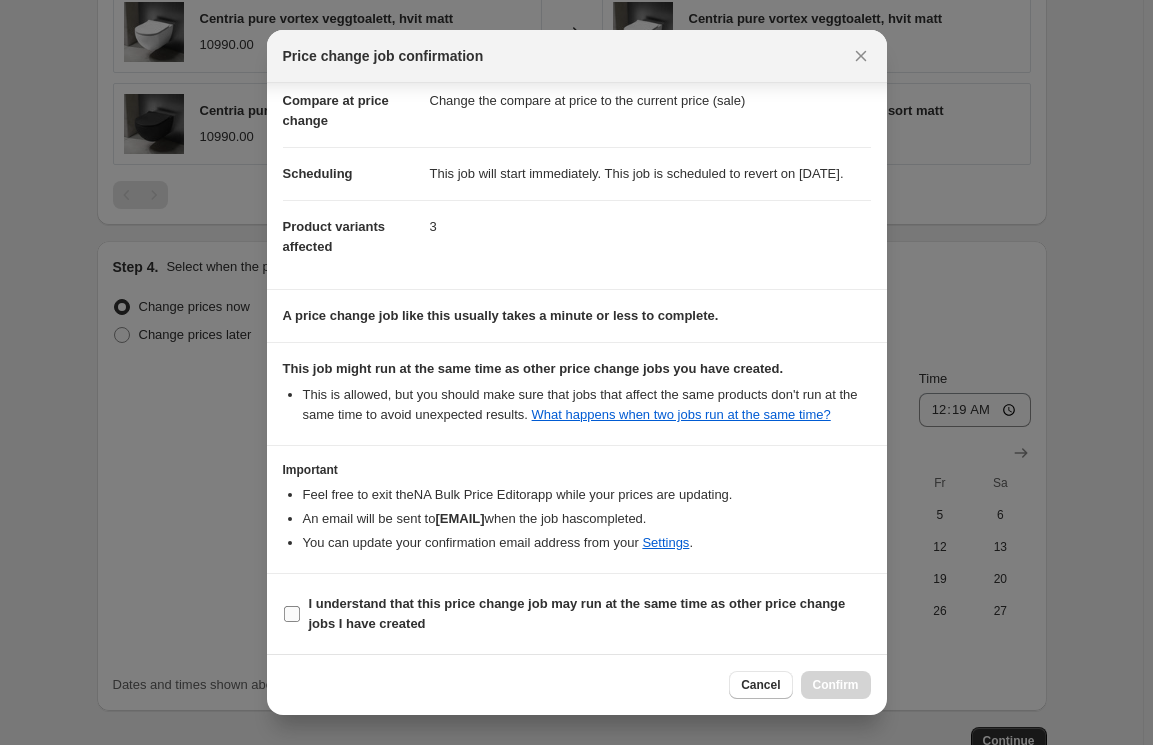 click on "I understand that this price change job may run at the same time as other price change jobs I have created" at bounding box center (577, 613) 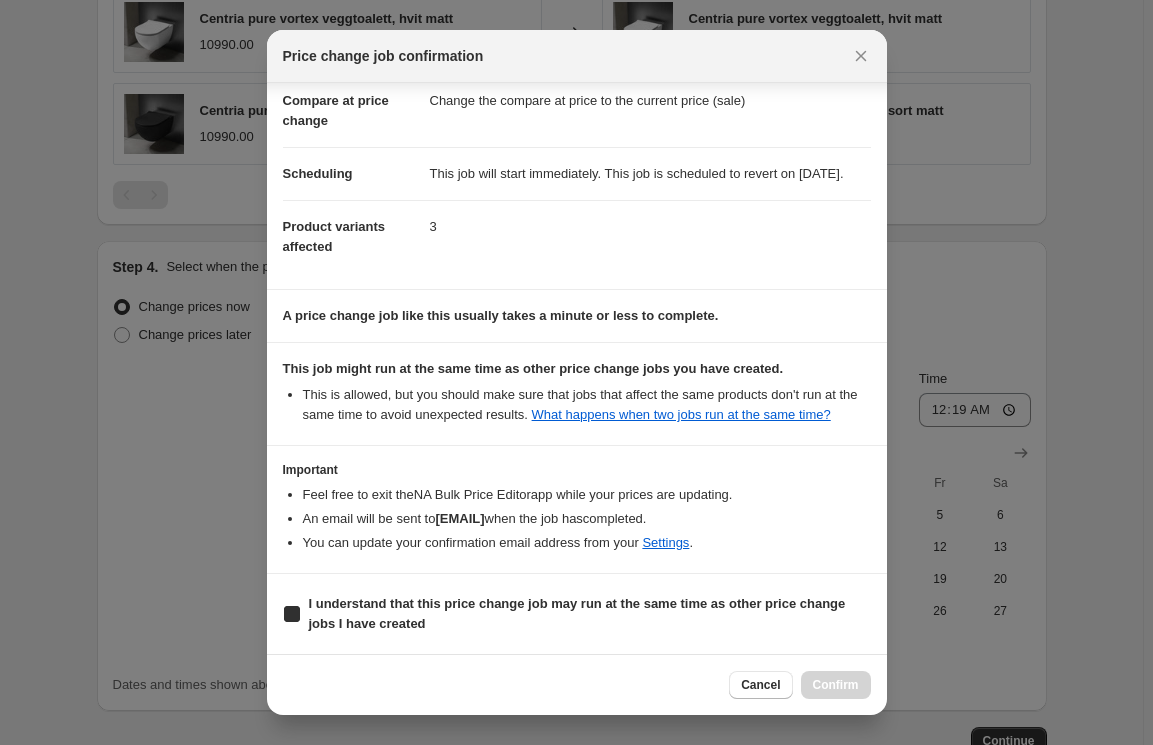 checkbox on "true" 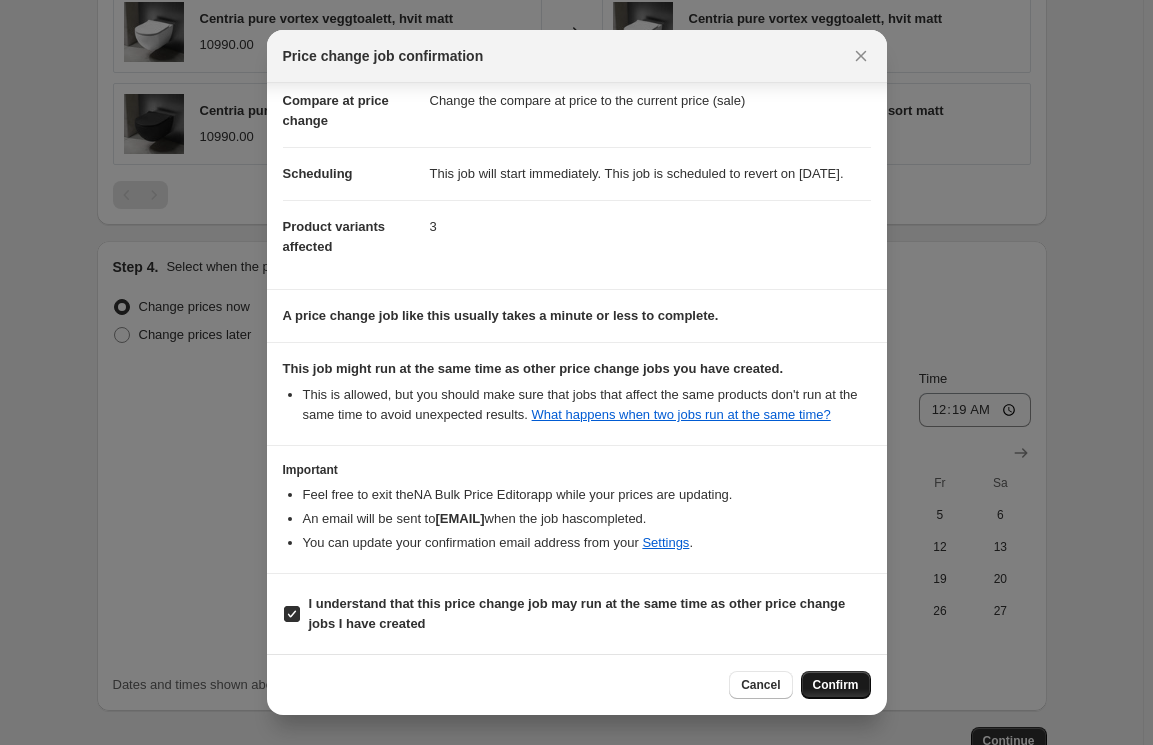 click on "Confirm" at bounding box center (836, 685) 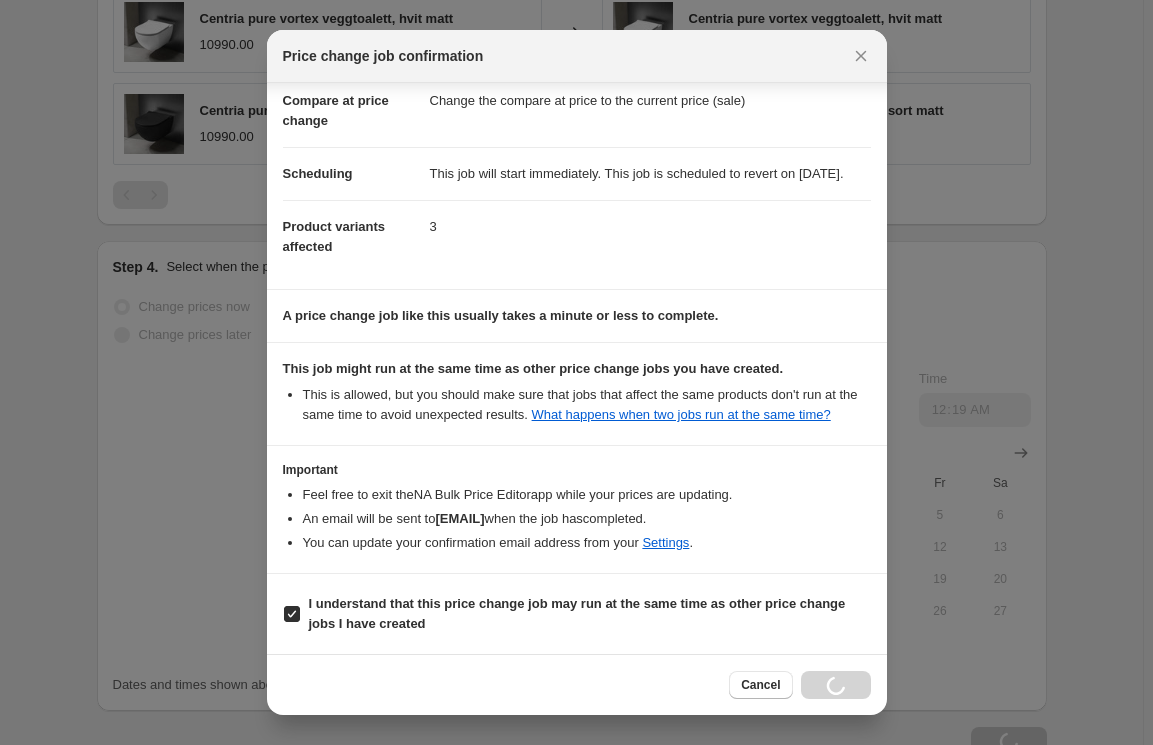 scroll, scrollTop: 1660, scrollLeft: 0, axis: vertical 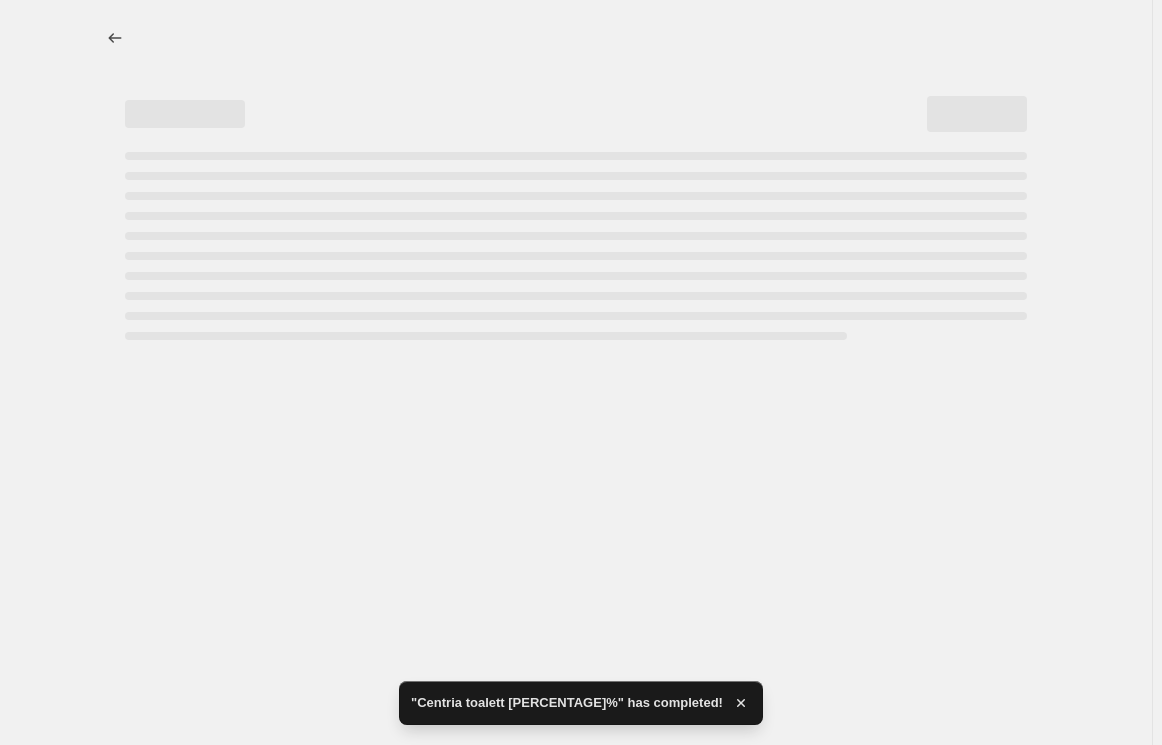 select on "percentage" 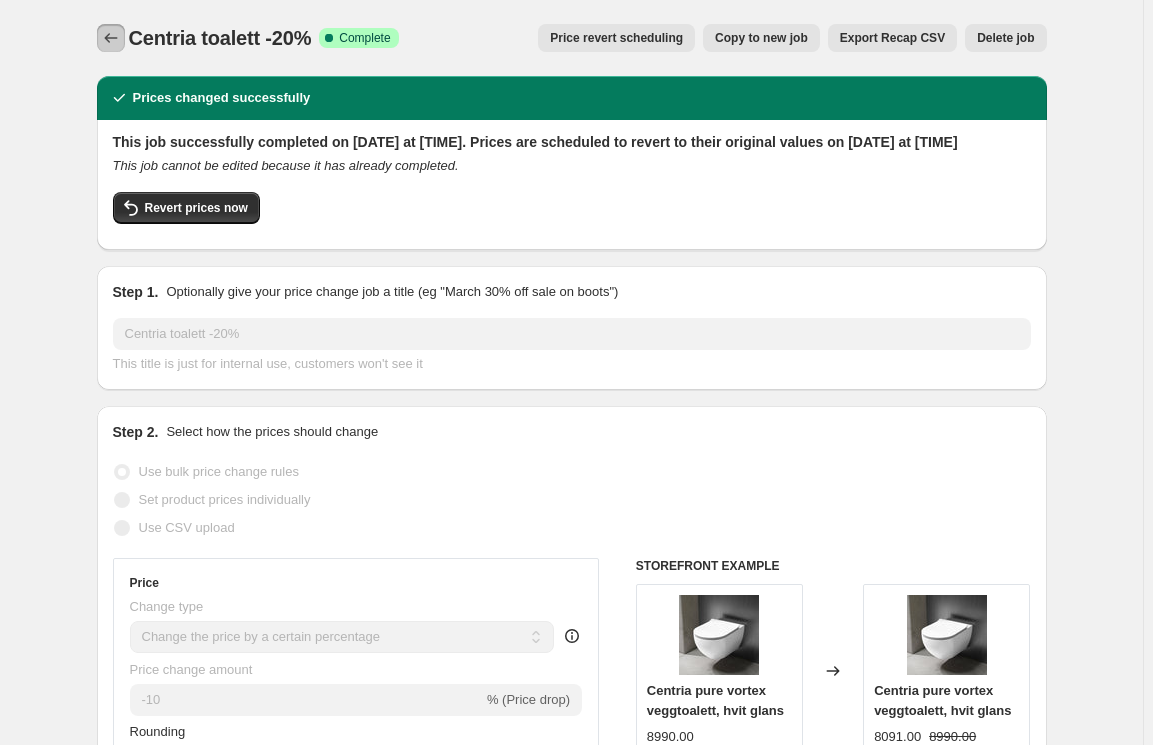 click at bounding box center (111, 38) 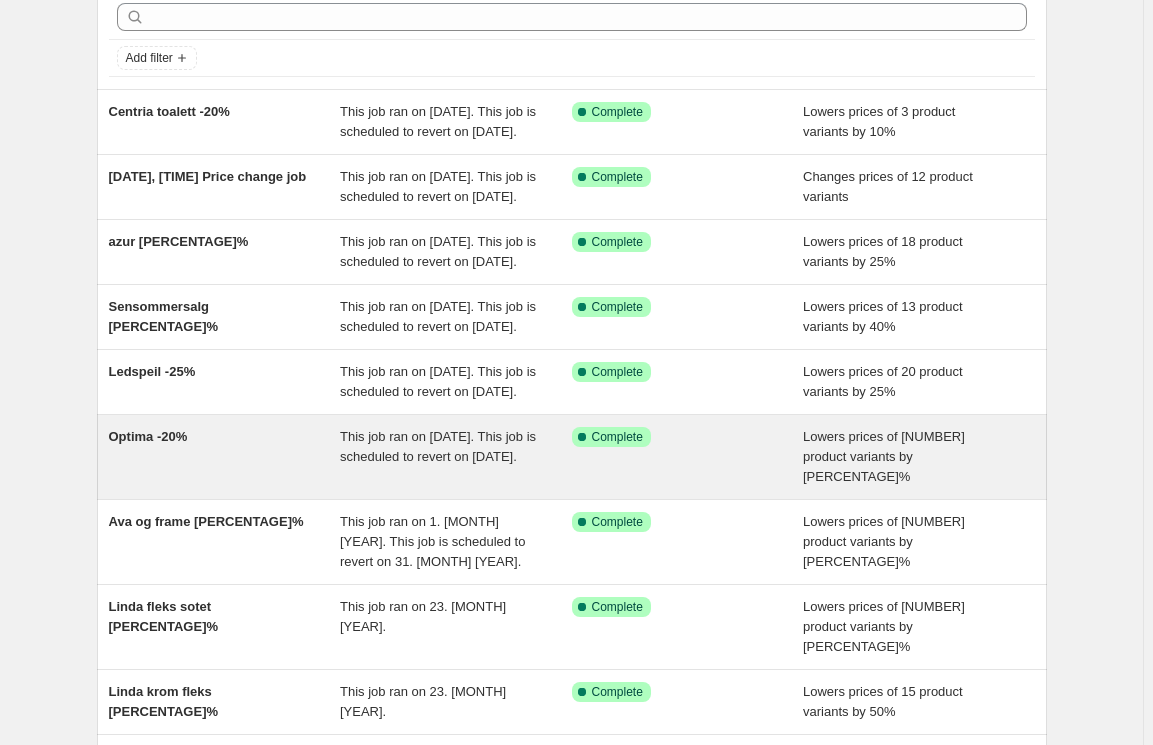 scroll, scrollTop: 211, scrollLeft: 0, axis: vertical 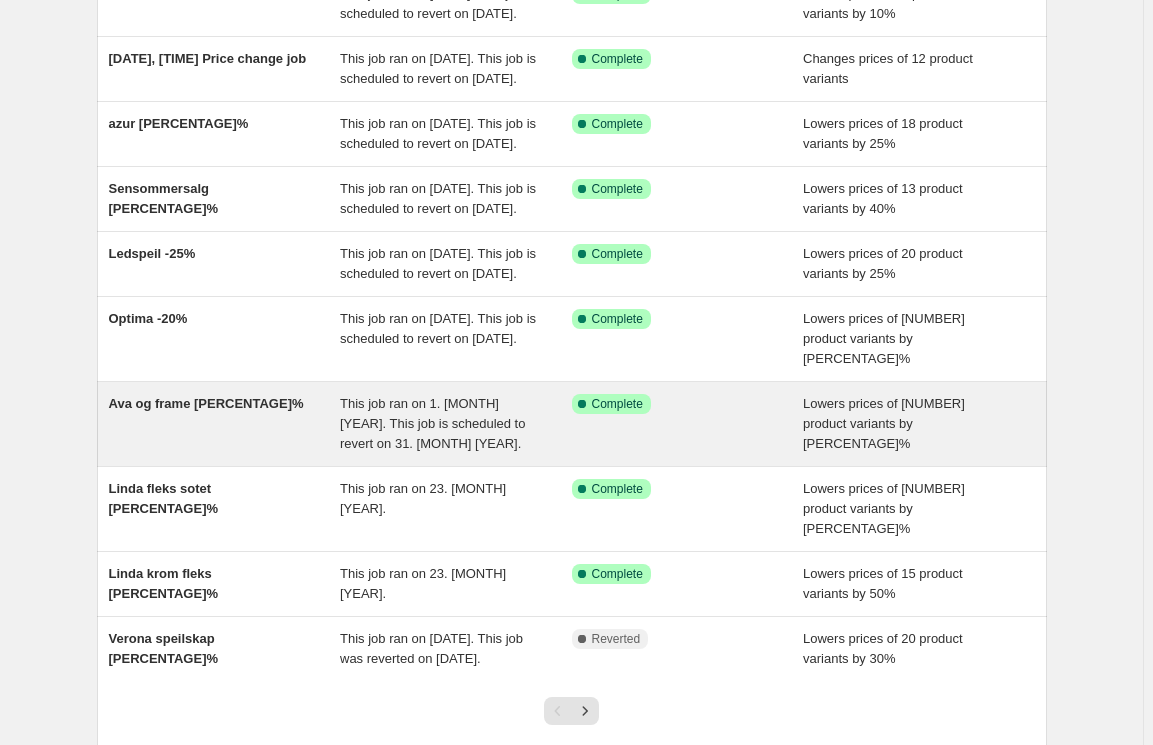 click on "Ava og frame [PERCENTAGE]%" at bounding box center (225, 424) 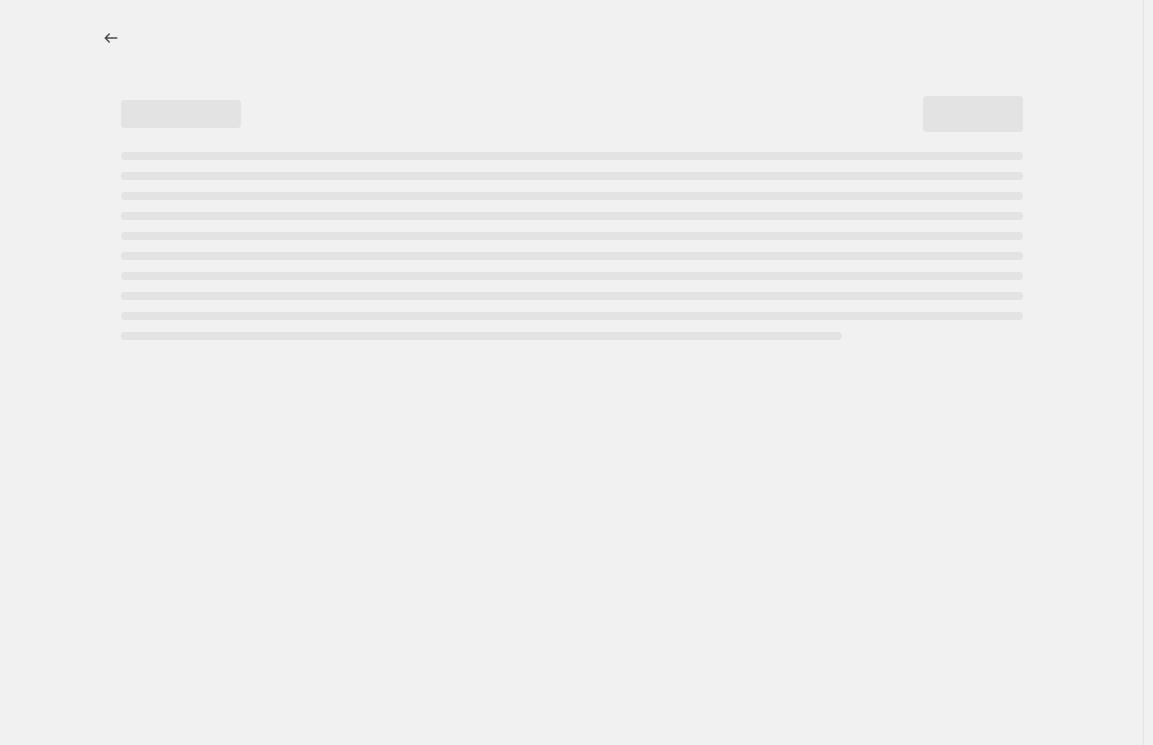 scroll, scrollTop: 0, scrollLeft: 0, axis: both 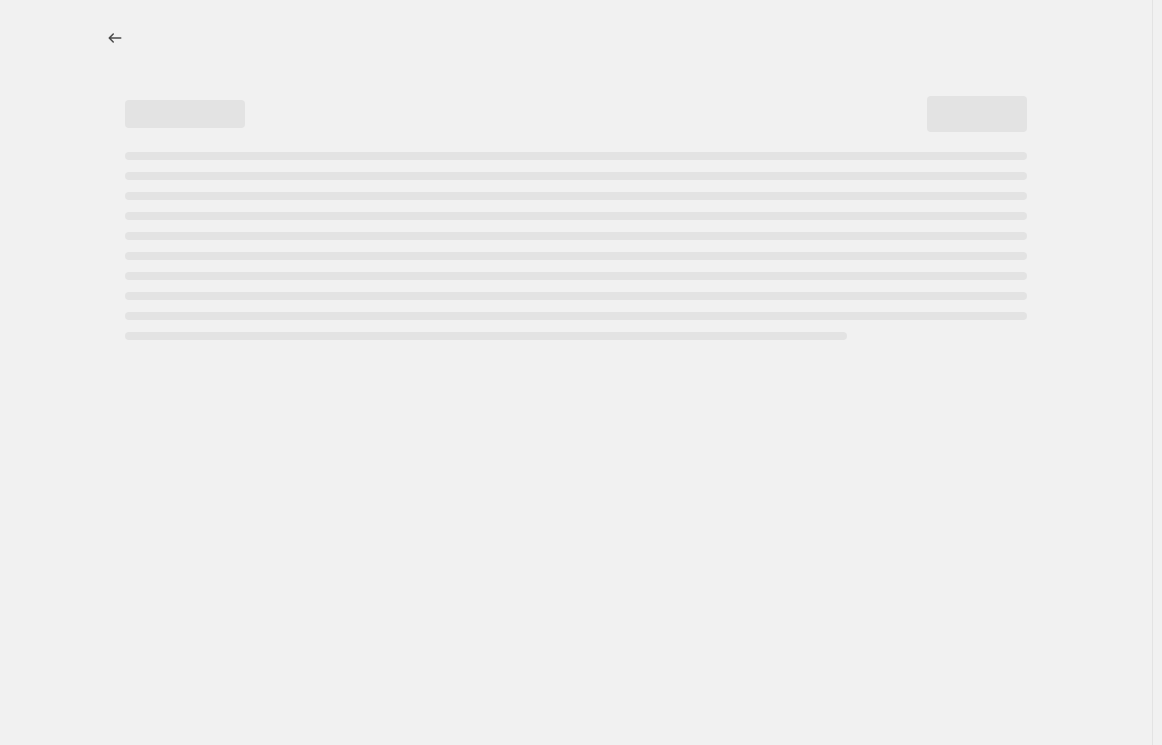 select on "percentage" 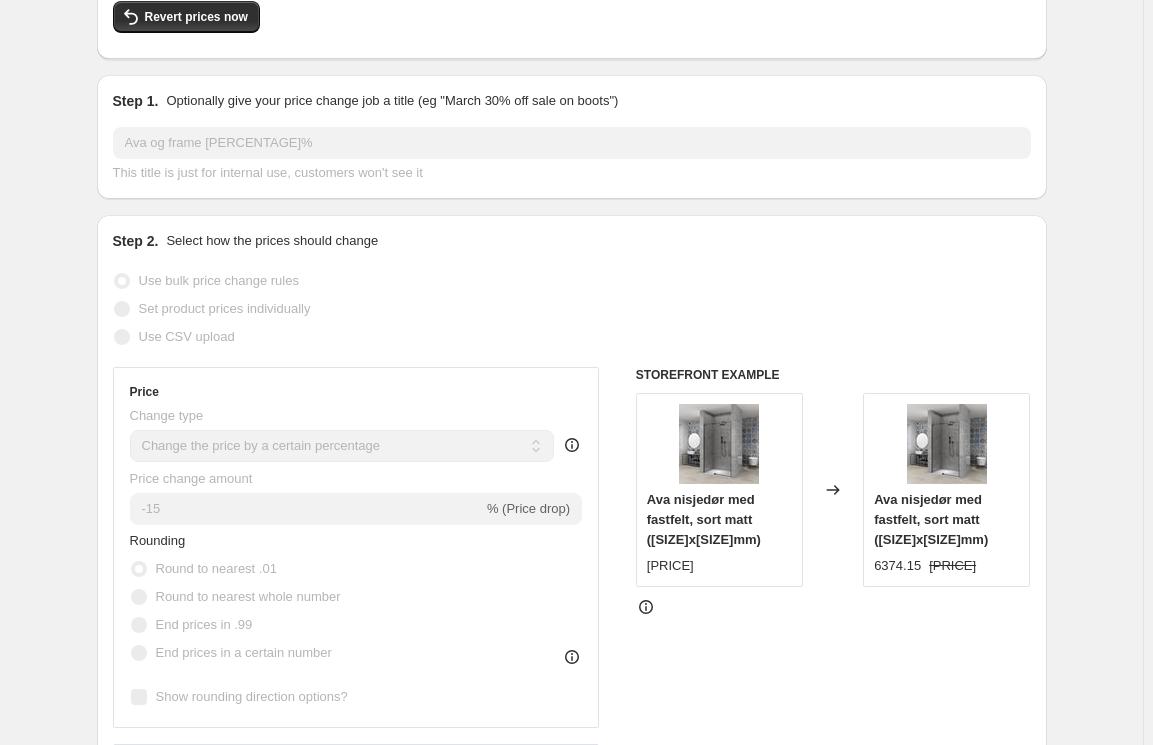 scroll, scrollTop: 0, scrollLeft: 0, axis: both 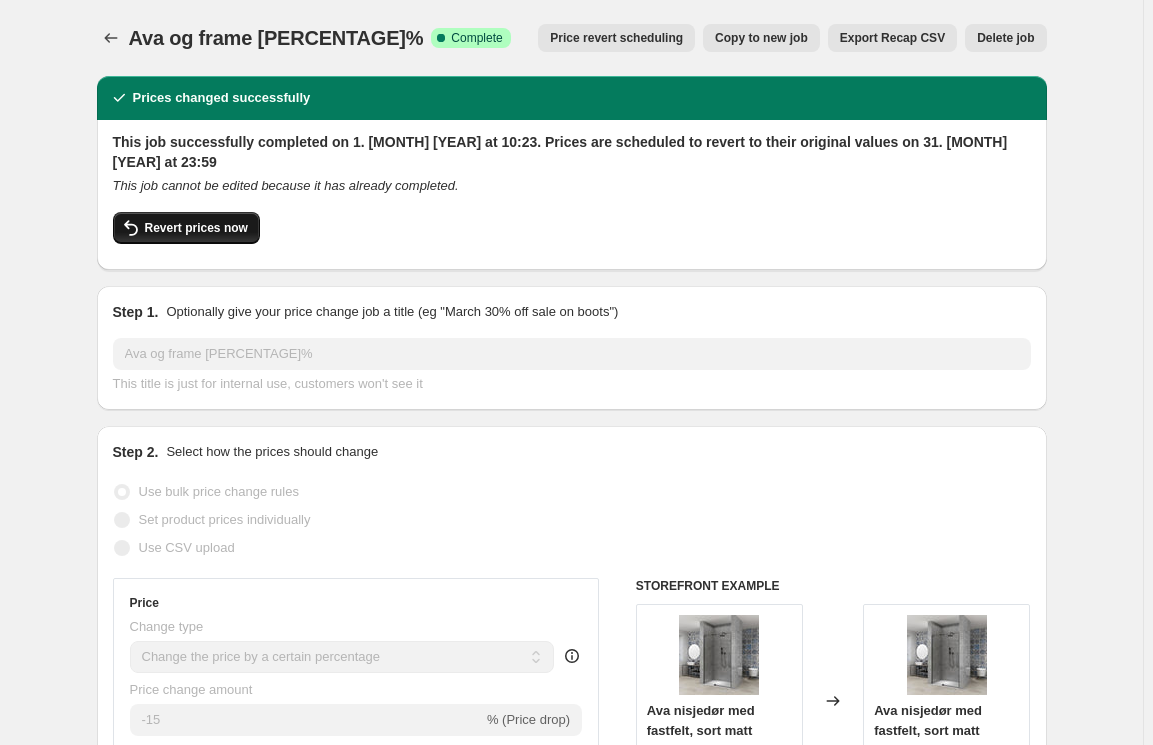 click on "Revert prices now" at bounding box center (196, 228) 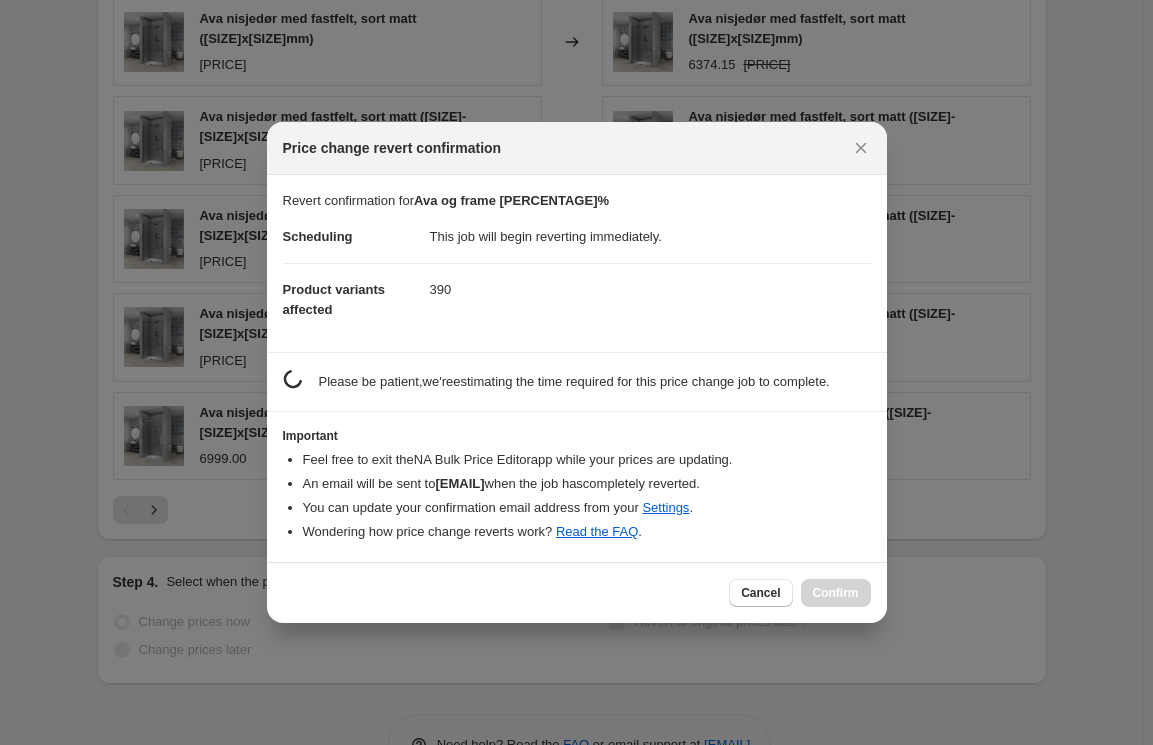 scroll, scrollTop: 0, scrollLeft: 0, axis: both 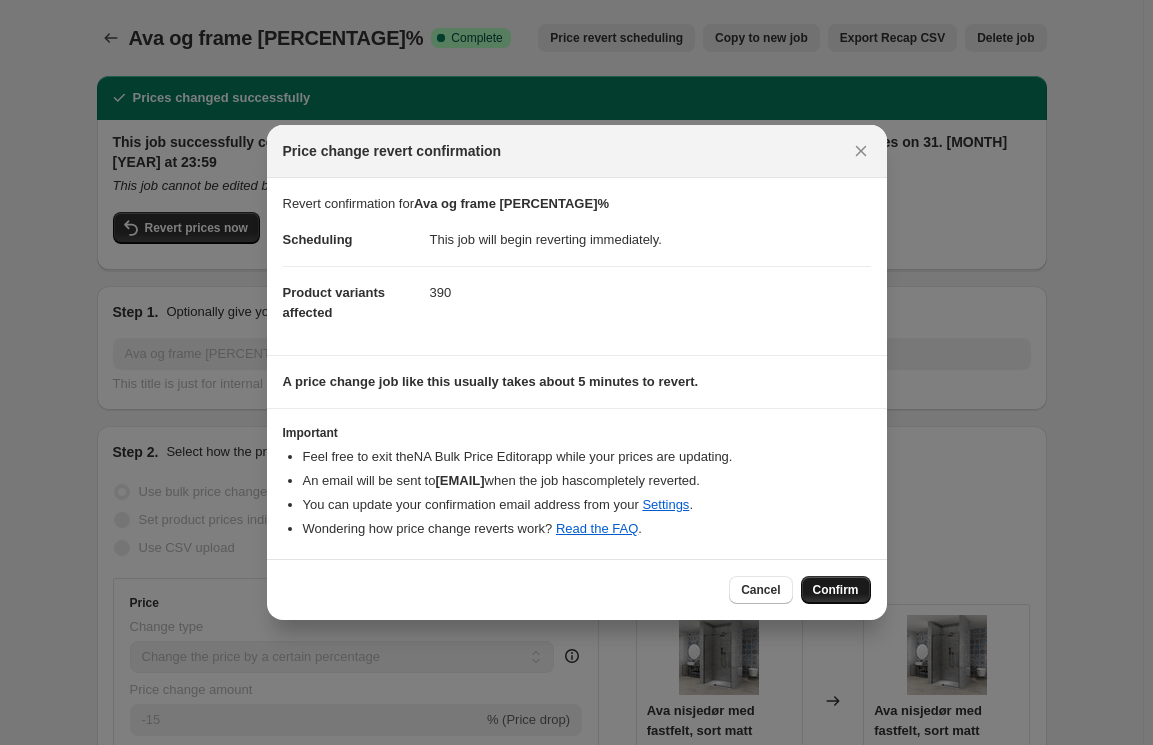 click on "Confirm" at bounding box center [836, 590] 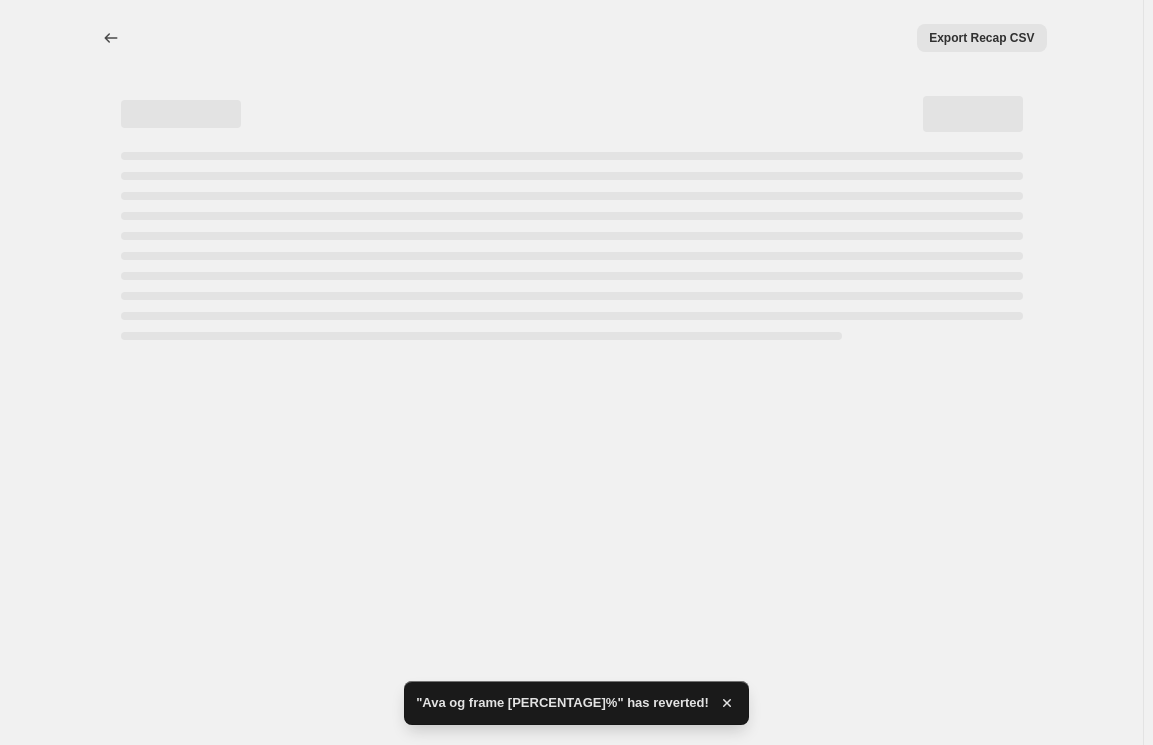 select on "percentage" 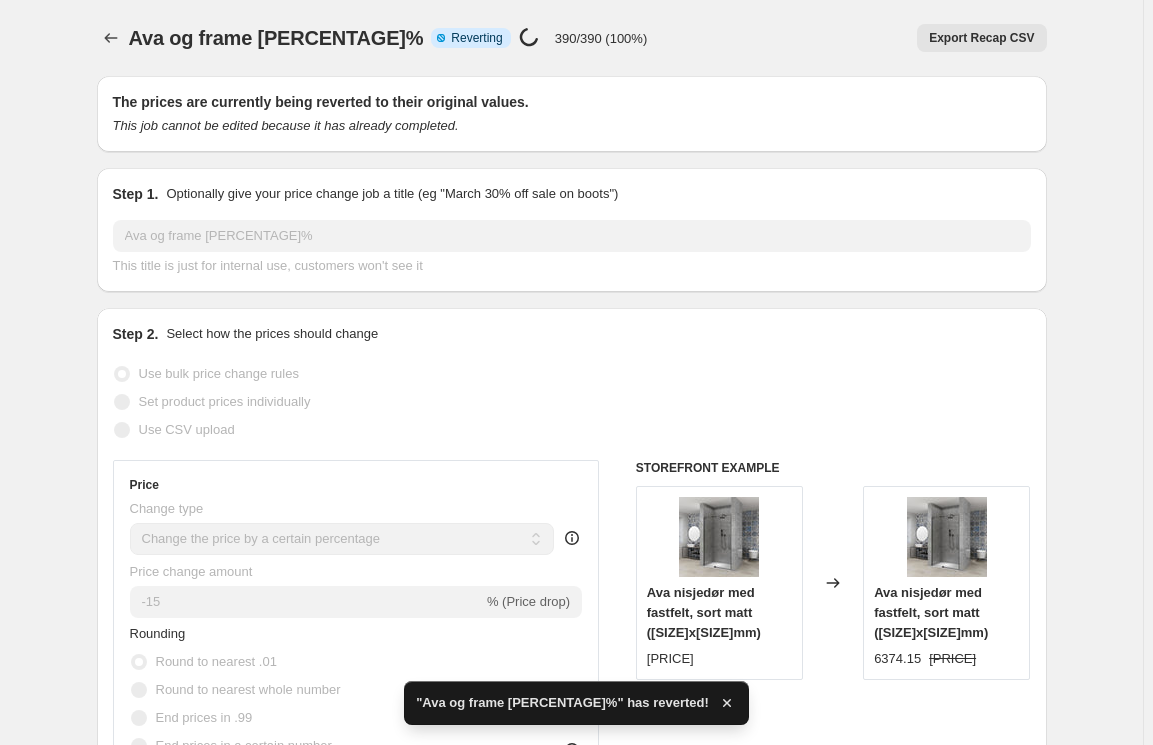checkbox on "true" 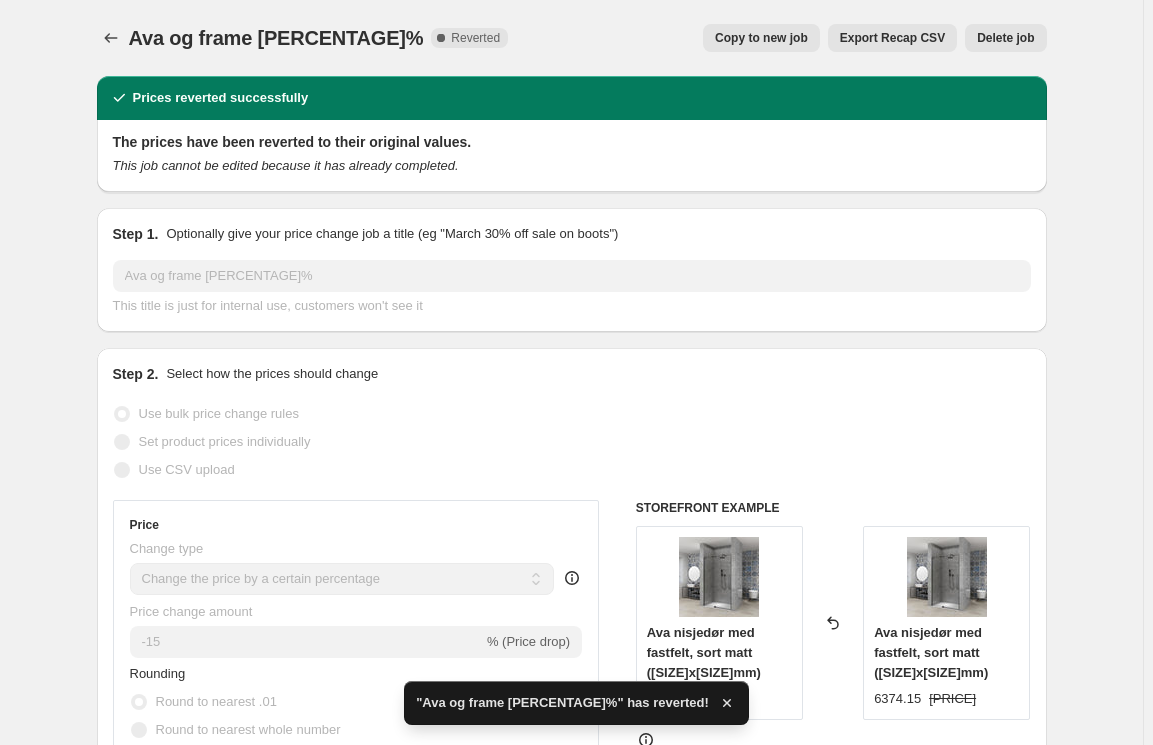 click on "Step 2. Select how the prices should change Use bulk price change rules Set product prices individually Use CSV upload Price Change type Change the price to a certain amount Change the price by a certain amount Change the price by a certain percentage Change the price to the current compare at price (price before sale) Change the price by a certain amount relative to the compare at price Change the price by a certain percentage relative to the compare at price Don't change the price Change the price by a certain percentage relative to the cost per item Change price to certain cost margin Change the price by a certain percentage Price change amount [PERCENTAGE] (Price drop) Rounding Round to nearest .01 Round to nearest whole number End prices in .99 End prices in a certain number Show rounding direction options? Compare at price What's the compare at price? Change type Change the compare at price to the current price (sale) Change the compare at price to a certain amount Don't change the compare at price [PRICE]" at bounding box center [572, 699] 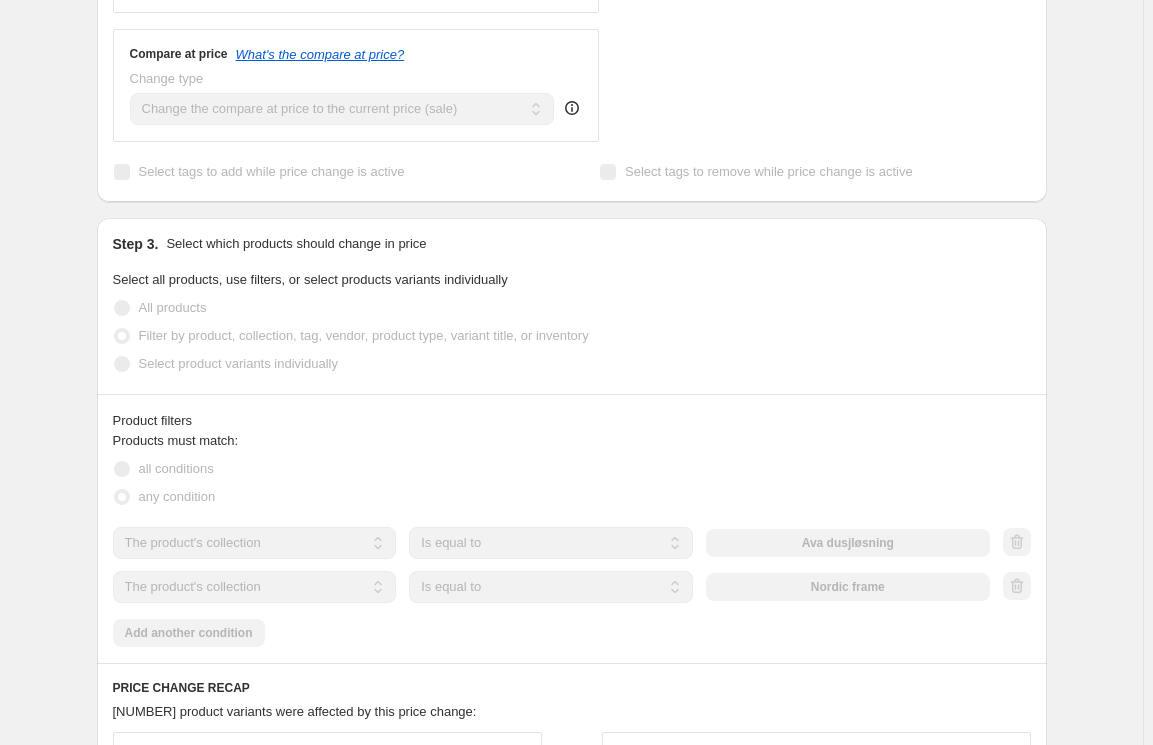 scroll, scrollTop: 0, scrollLeft: 0, axis: both 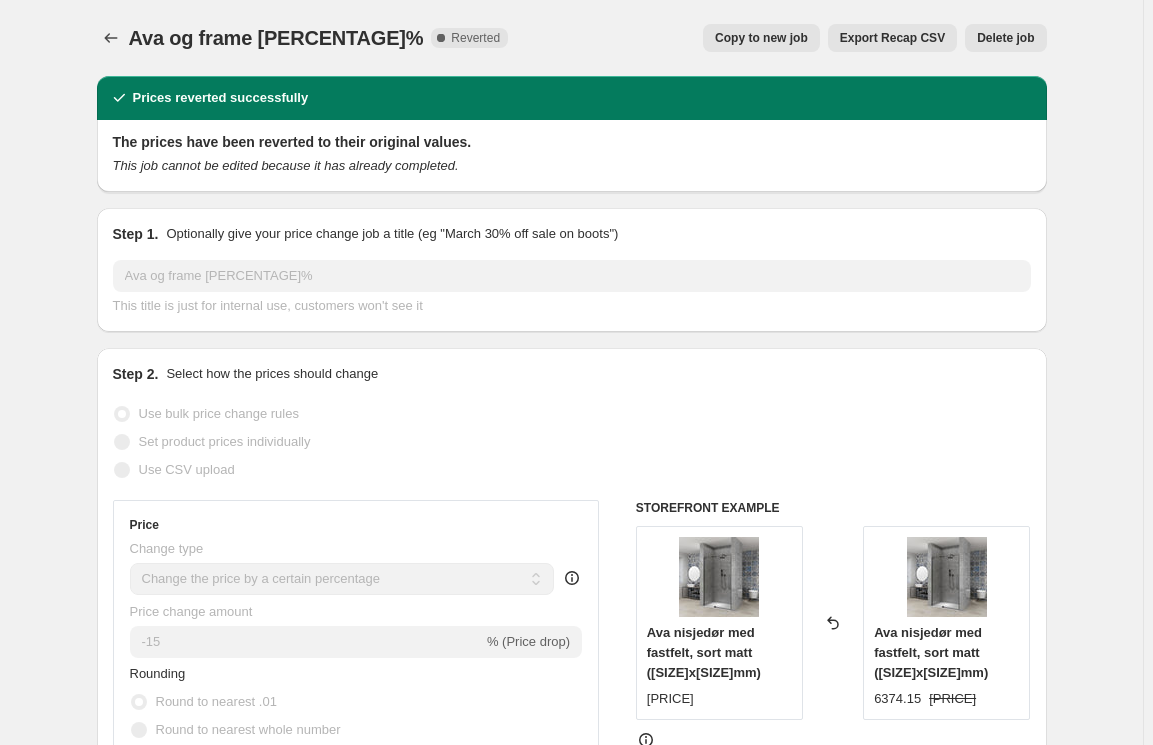 click on "Copy to new job" at bounding box center (761, 38) 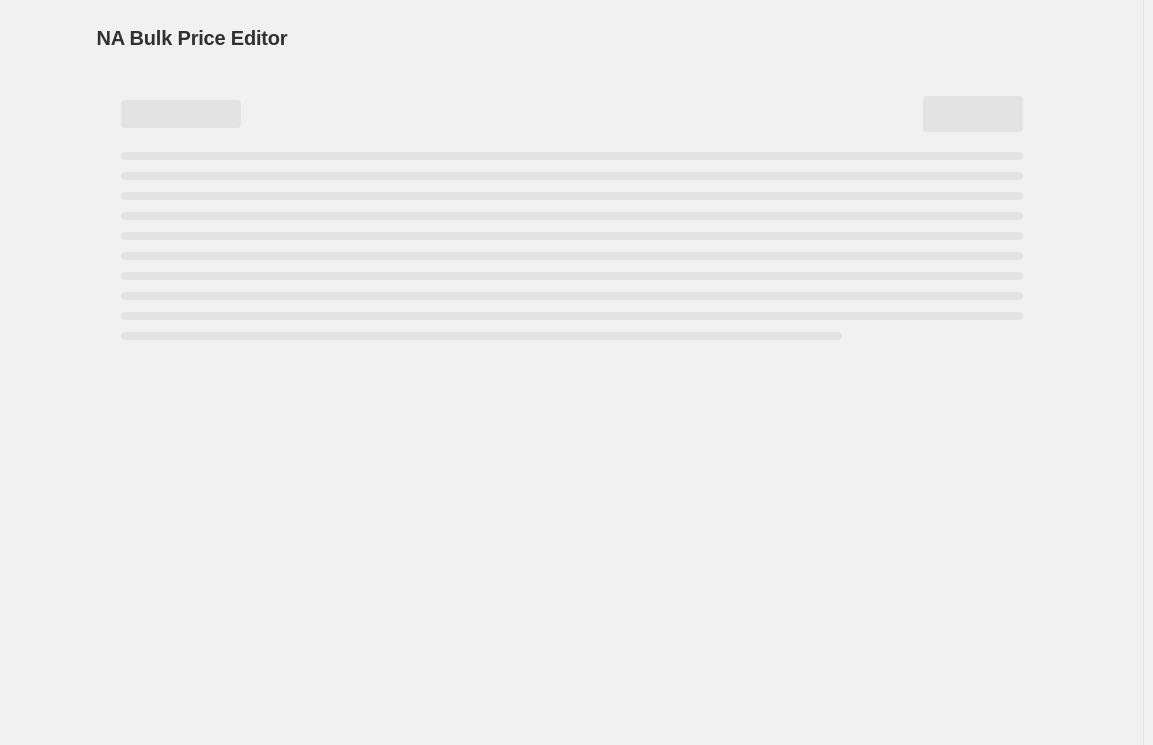 select on "percentage" 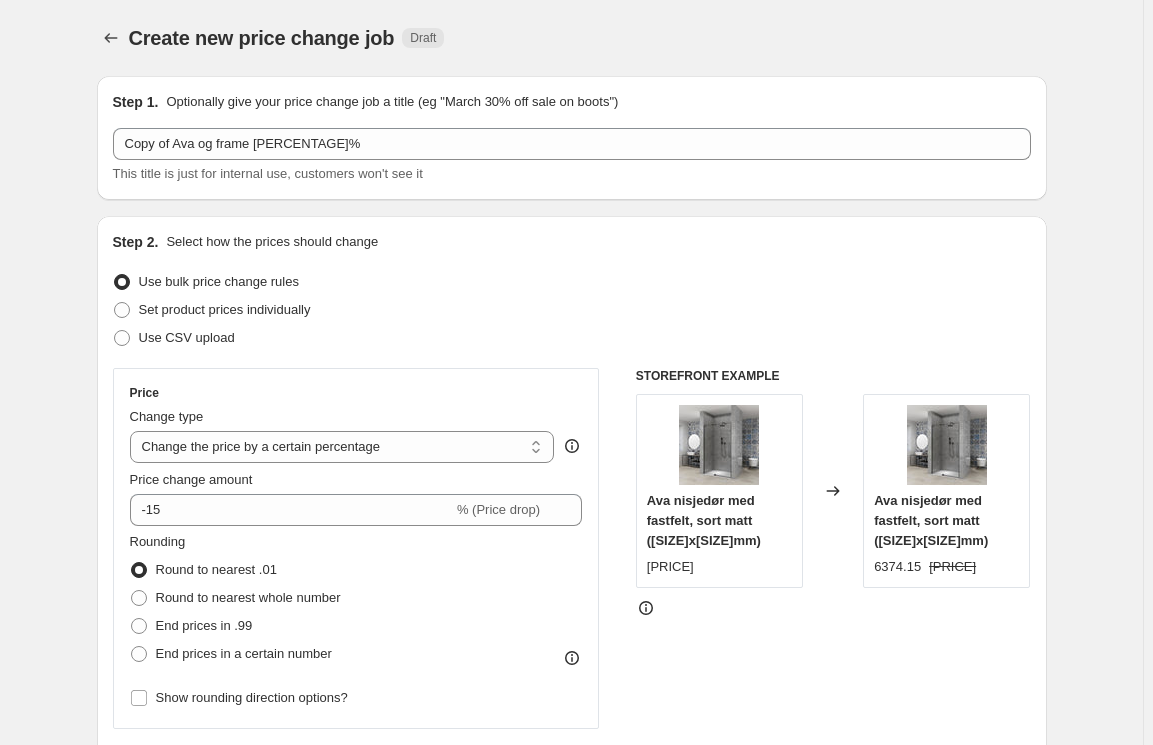 scroll, scrollTop: 211, scrollLeft: 0, axis: vertical 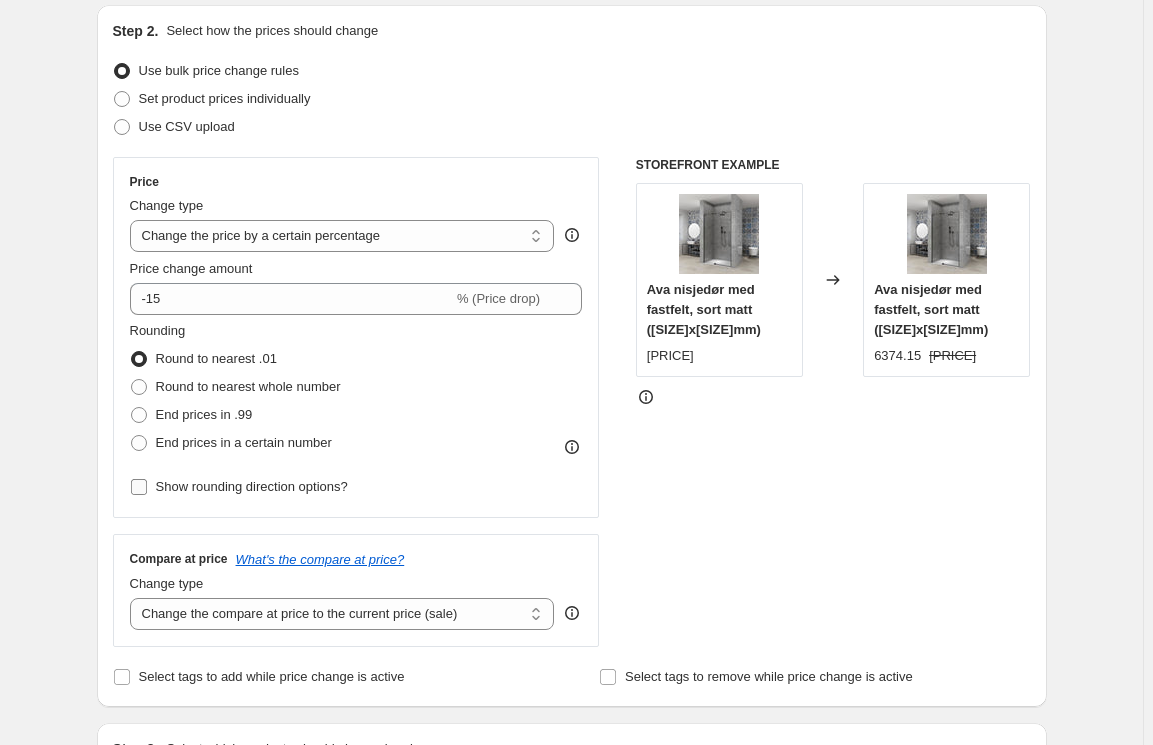 click on "Show rounding direction options?" at bounding box center (252, 486) 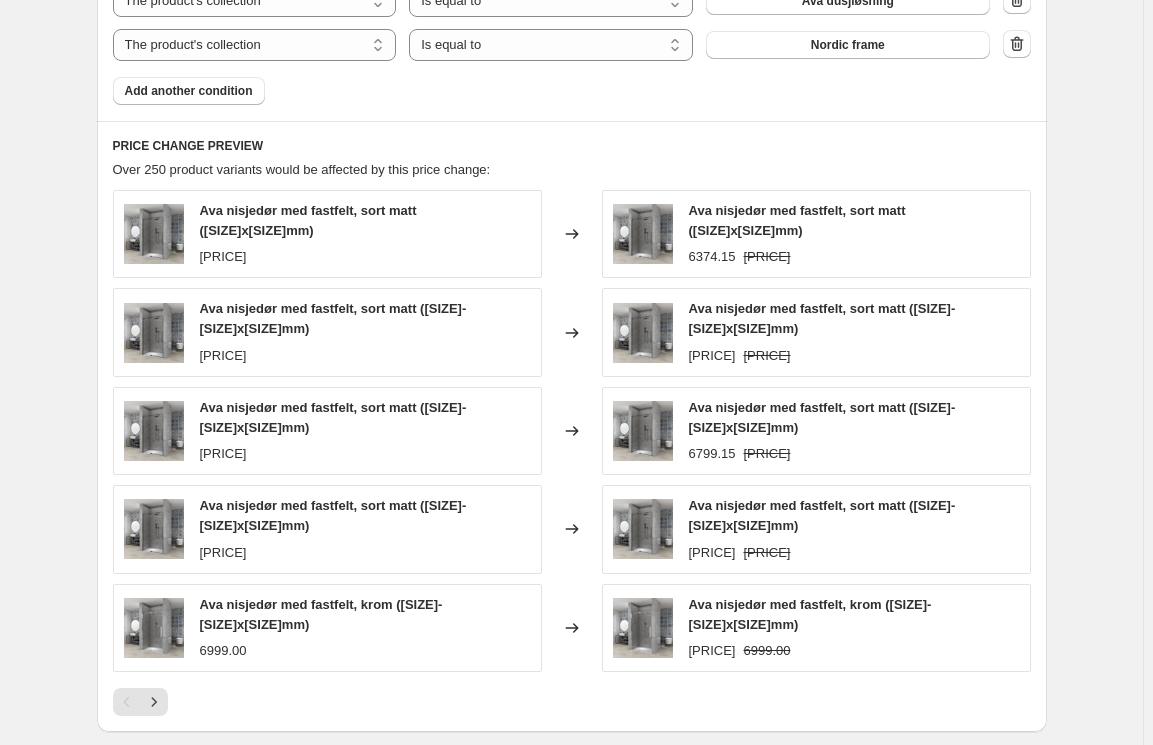 scroll, scrollTop: 1670, scrollLeft: 0, axis: vertical 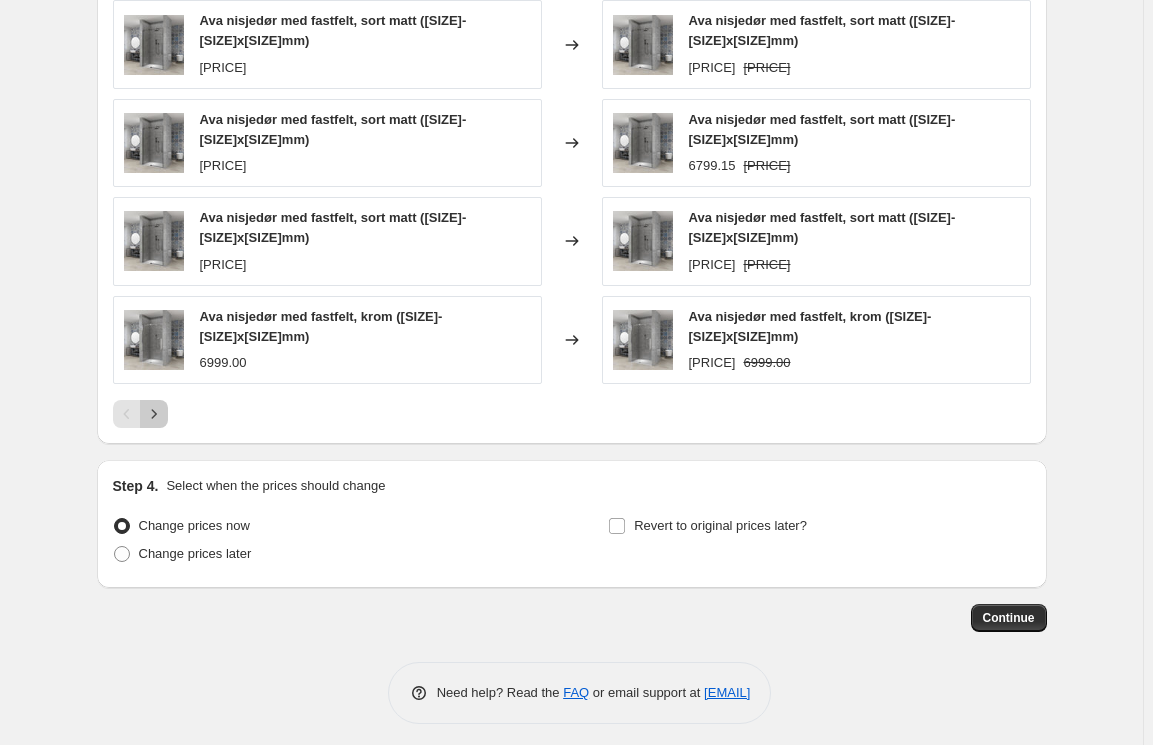 click 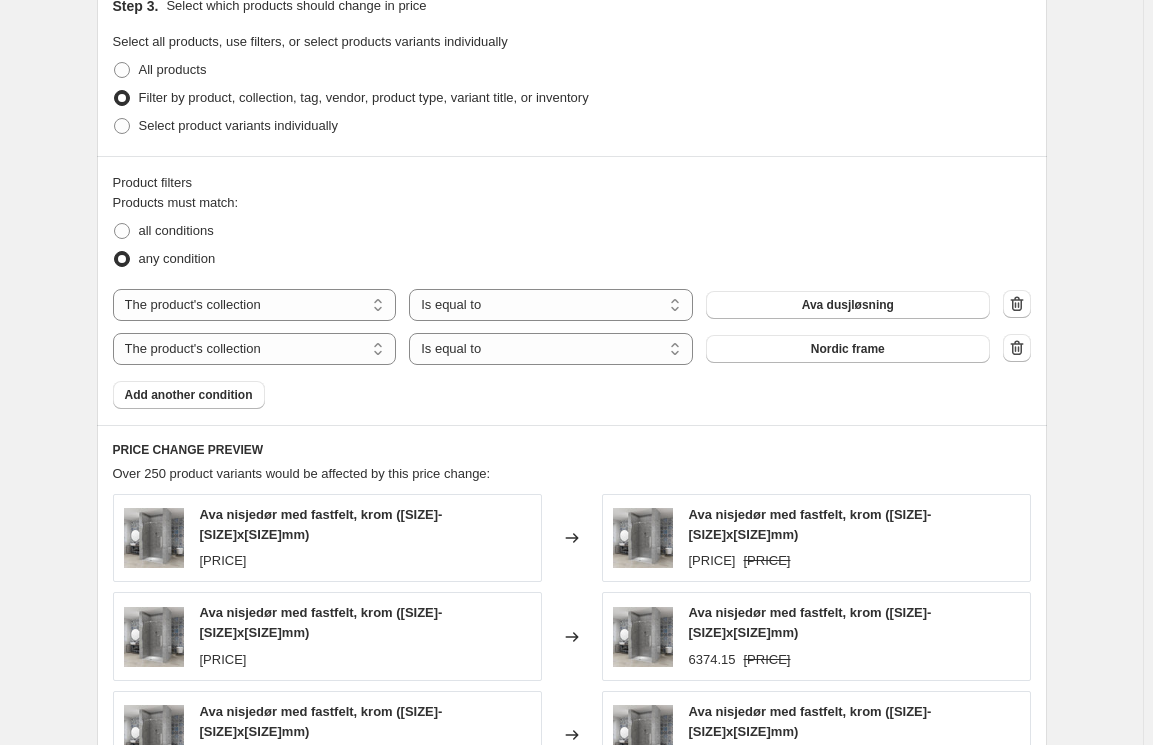 scroll, scrollTop: 1459, scrollLeft: 0, axis: vertical 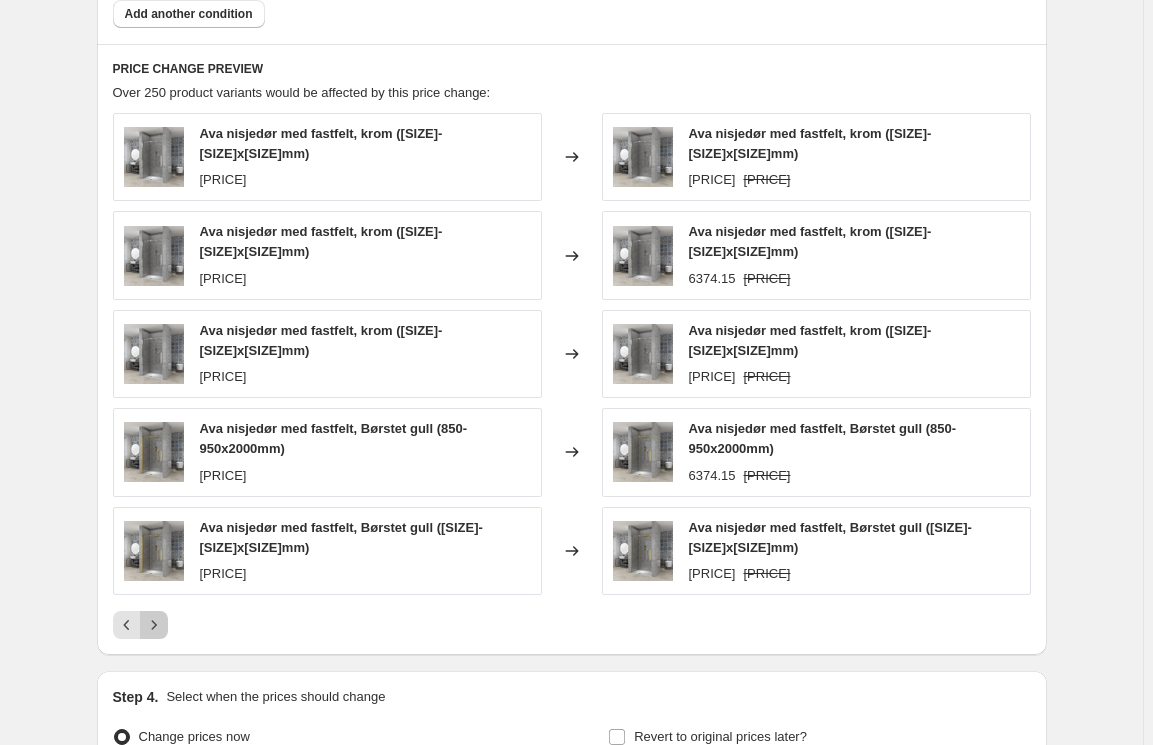click 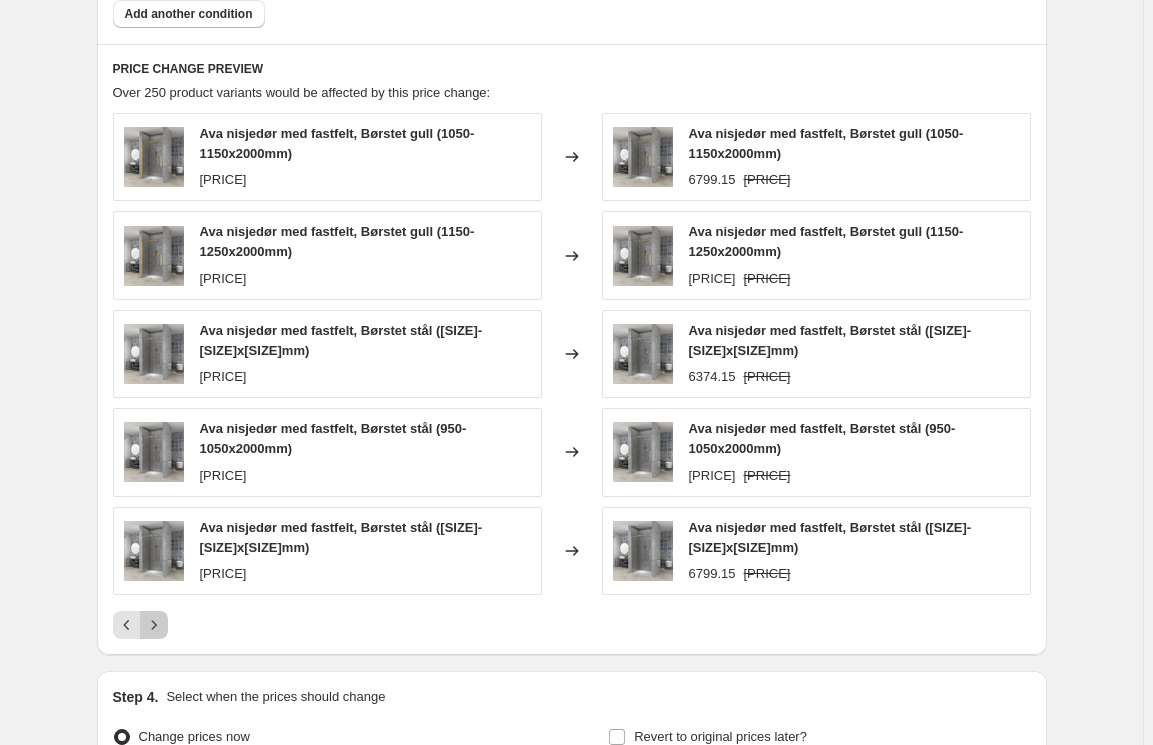 click 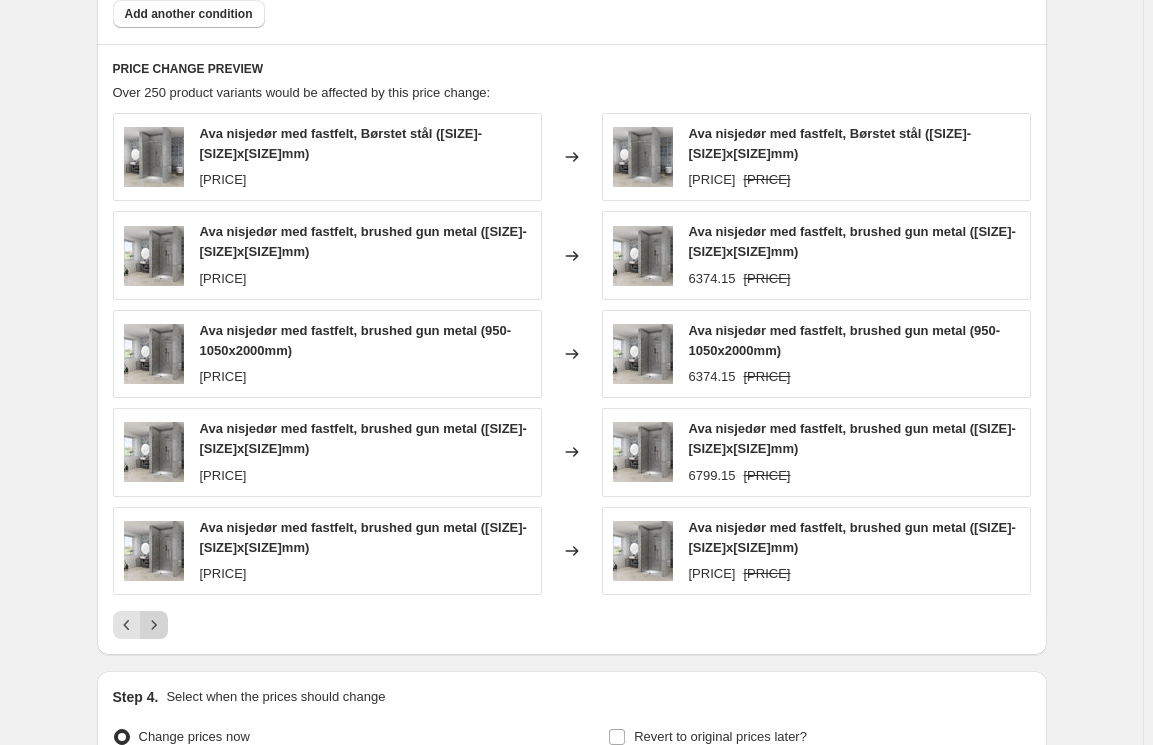 click 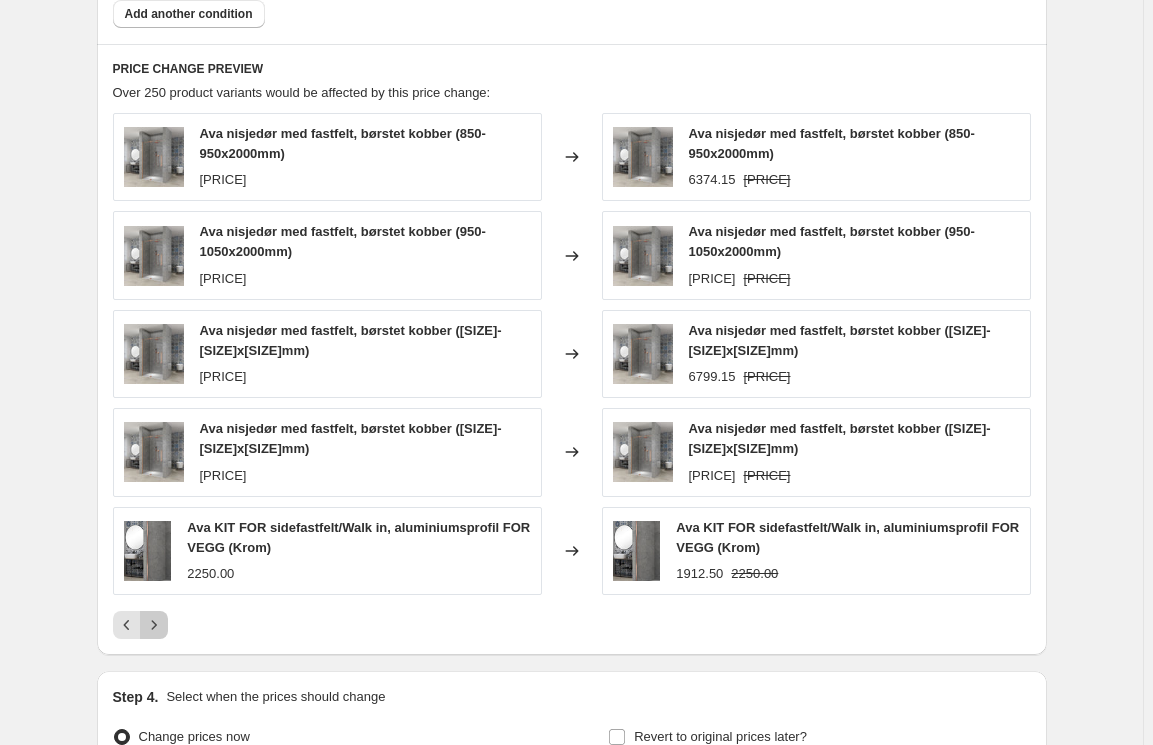 click 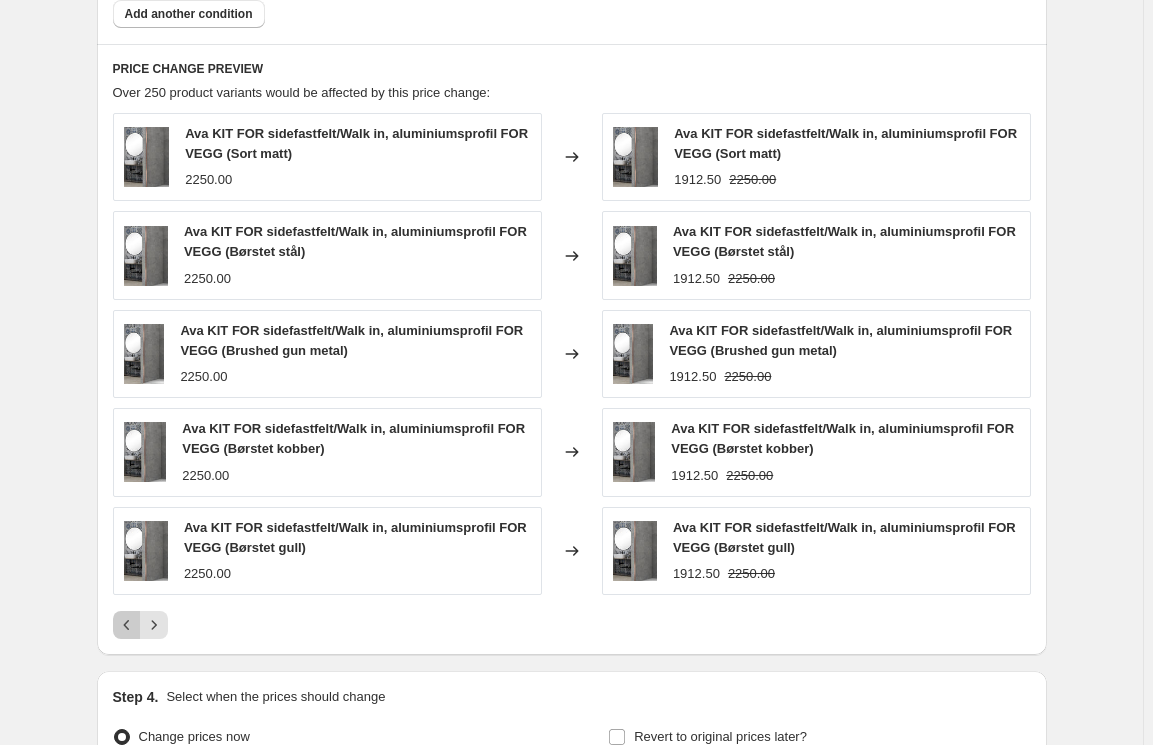 click 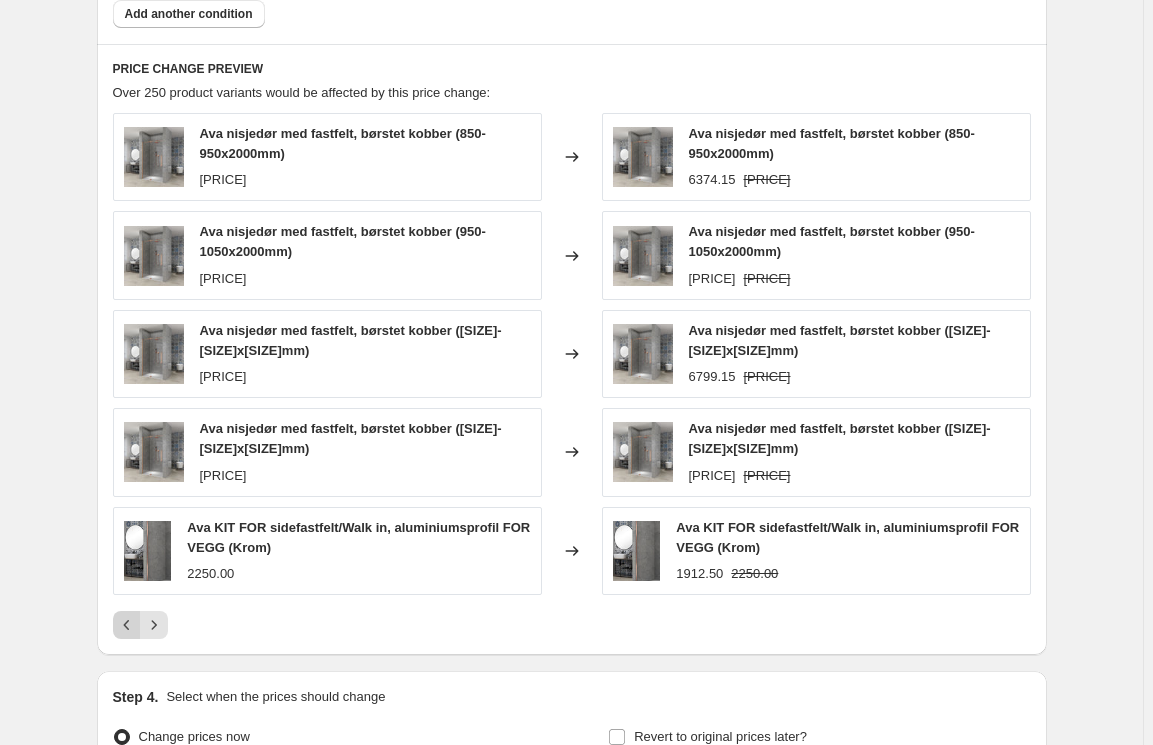click 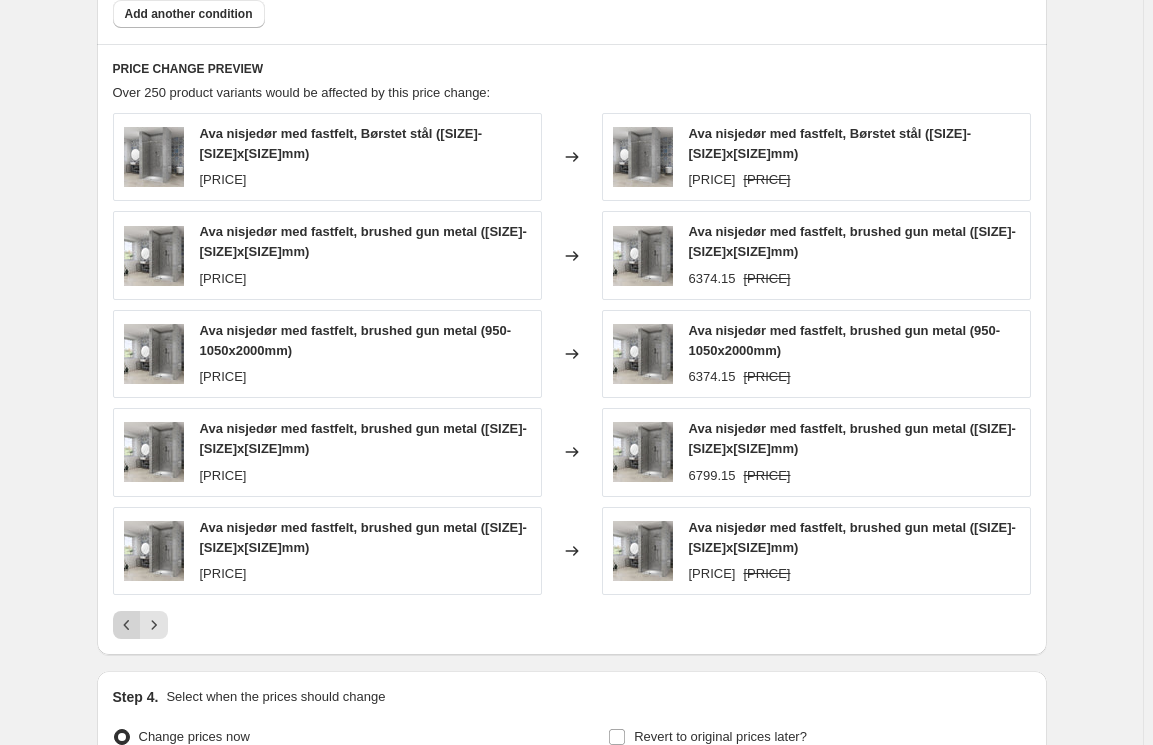 click 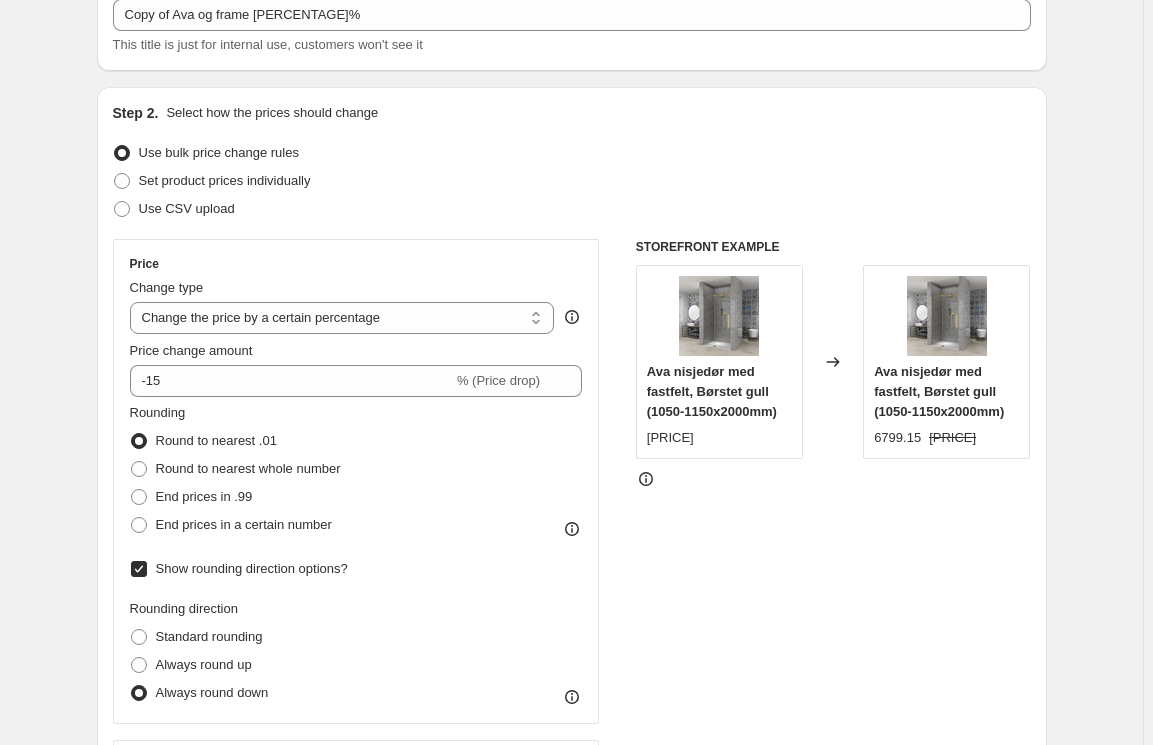 scroll, scrollTop: 0, scrollLeft: 0, axis: both 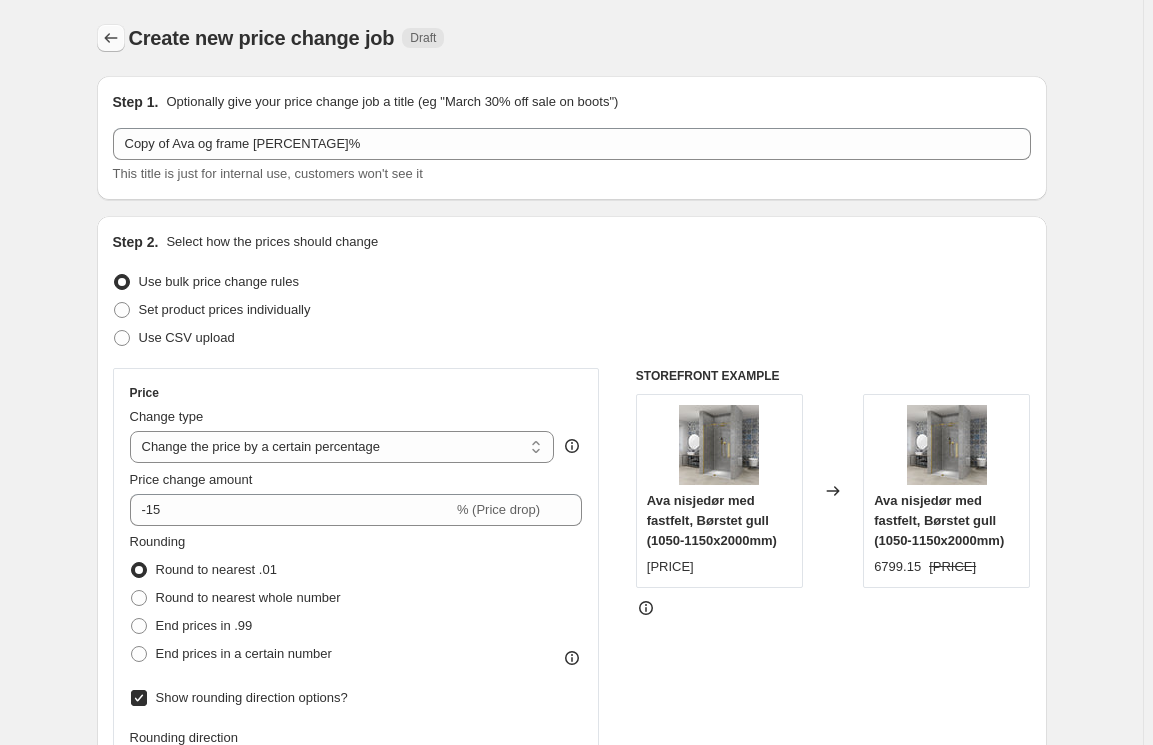 click 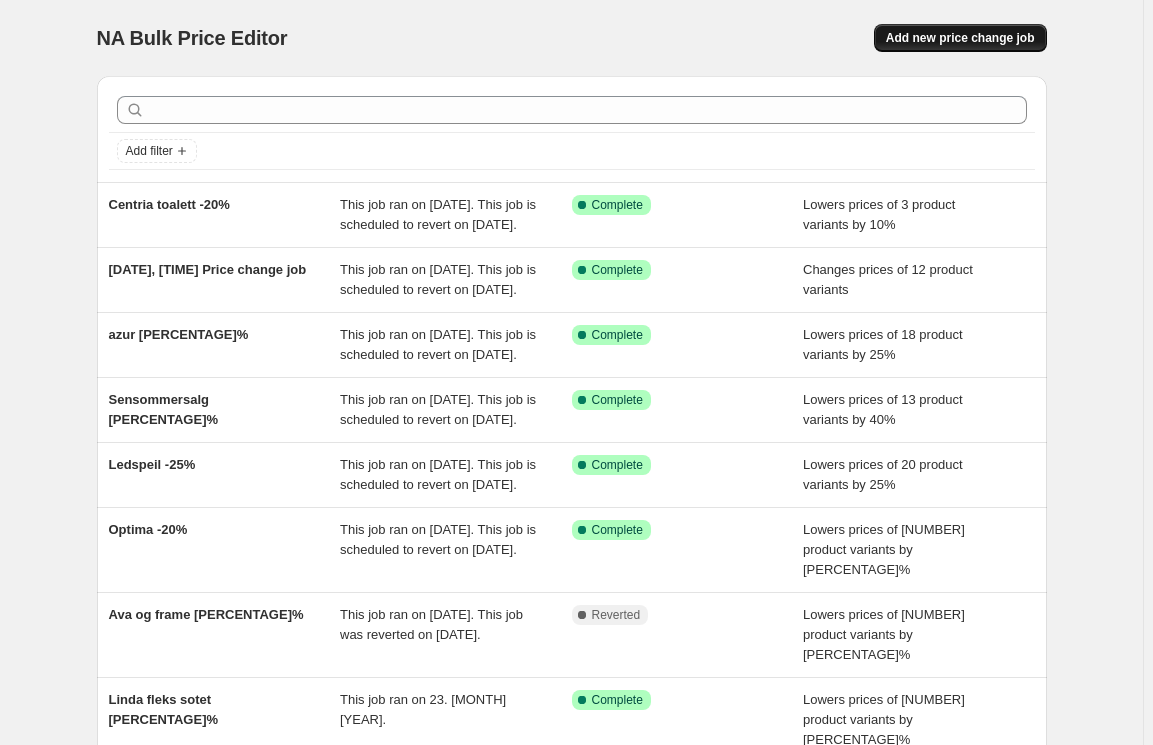 click on "Add new price change job" at bounding box center (960, 38) 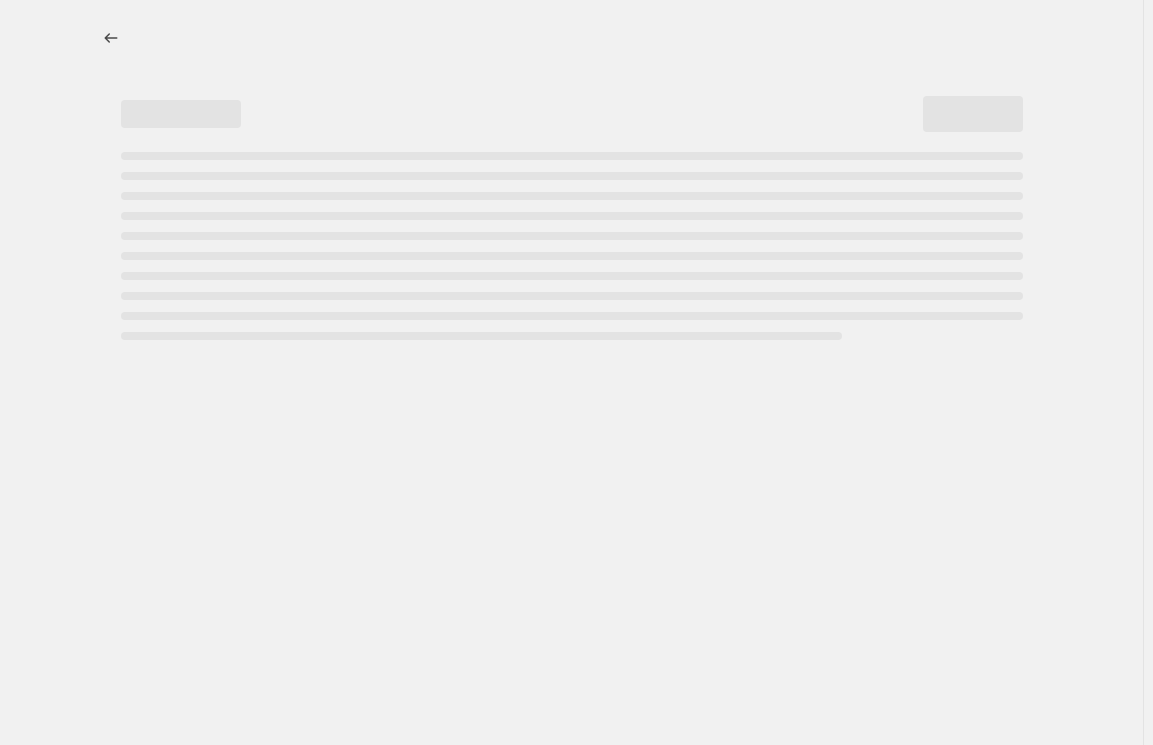 select on "percentage" 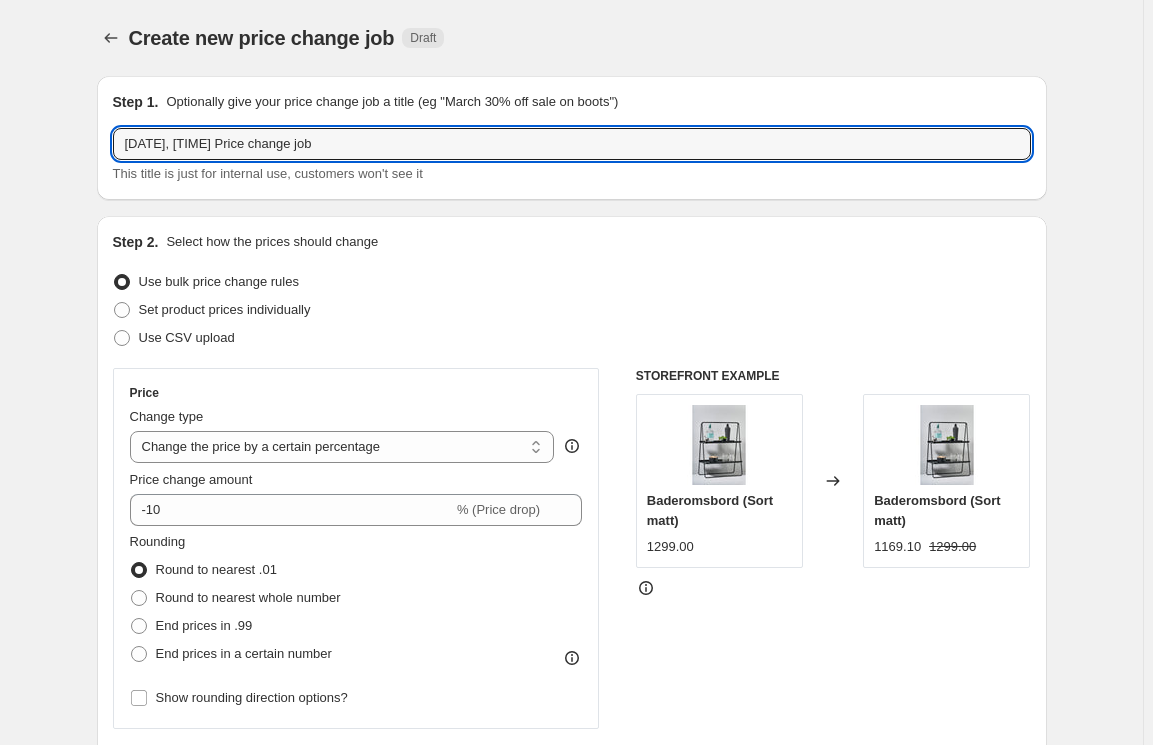 drag, startPoint x: 422, startPoint y: 146, endPoint x: -190, endPoint y: 149, distance: 612.0073 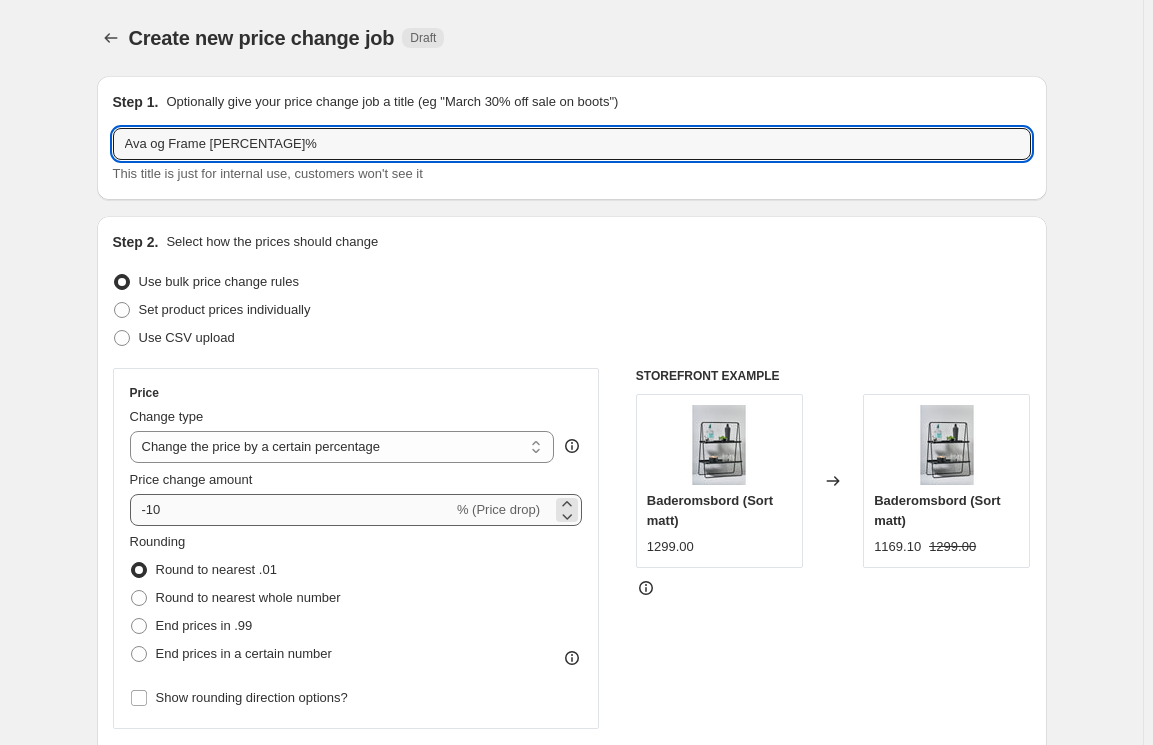type on "Ava og Frame [PERCENTAGE]%" 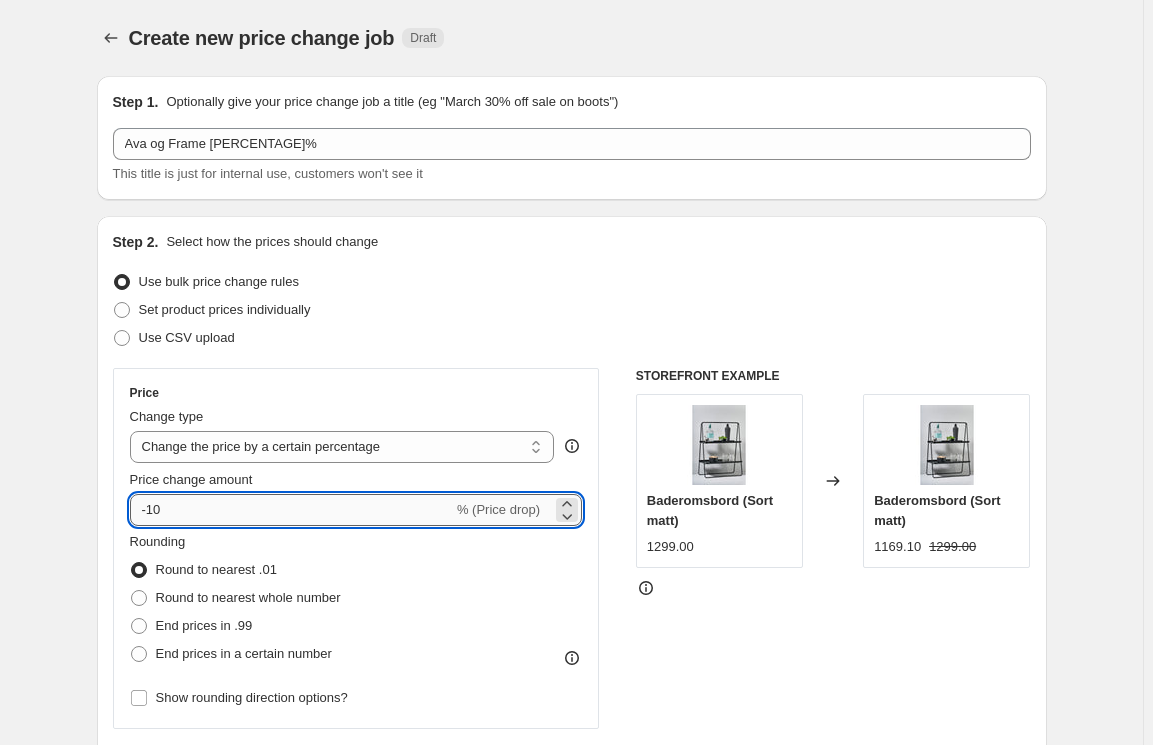 click on "-10" at bounding box center (291, 510) 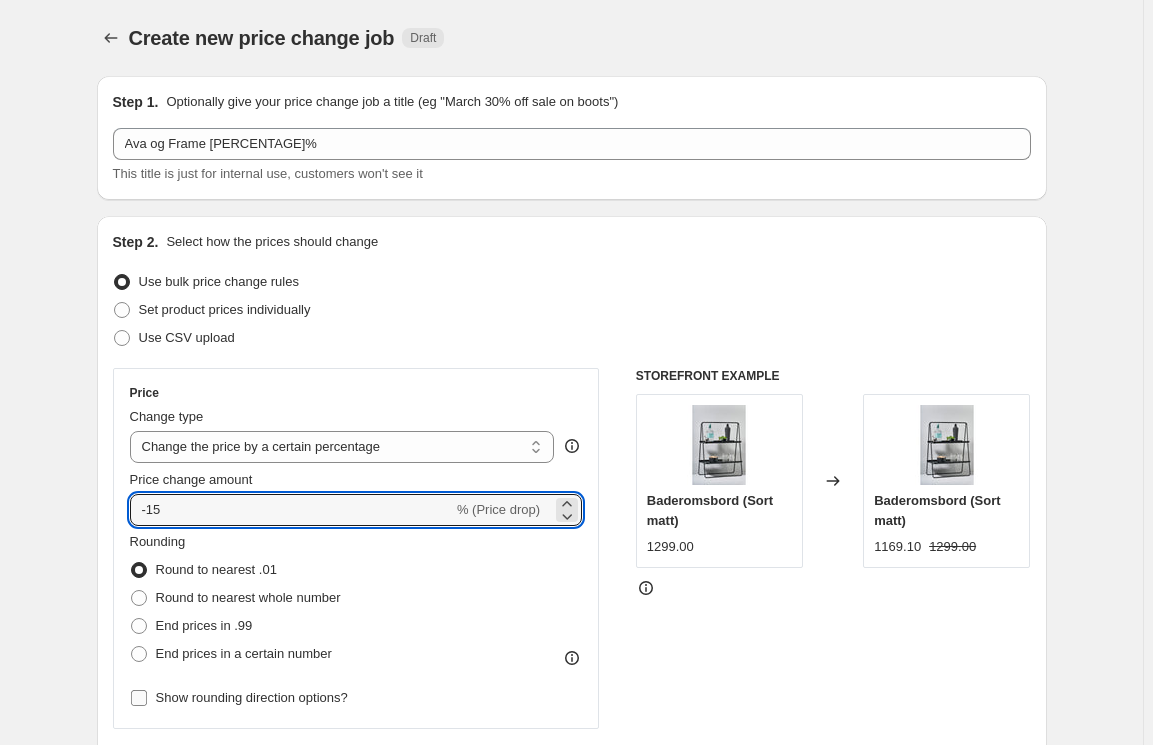 type on "-15" 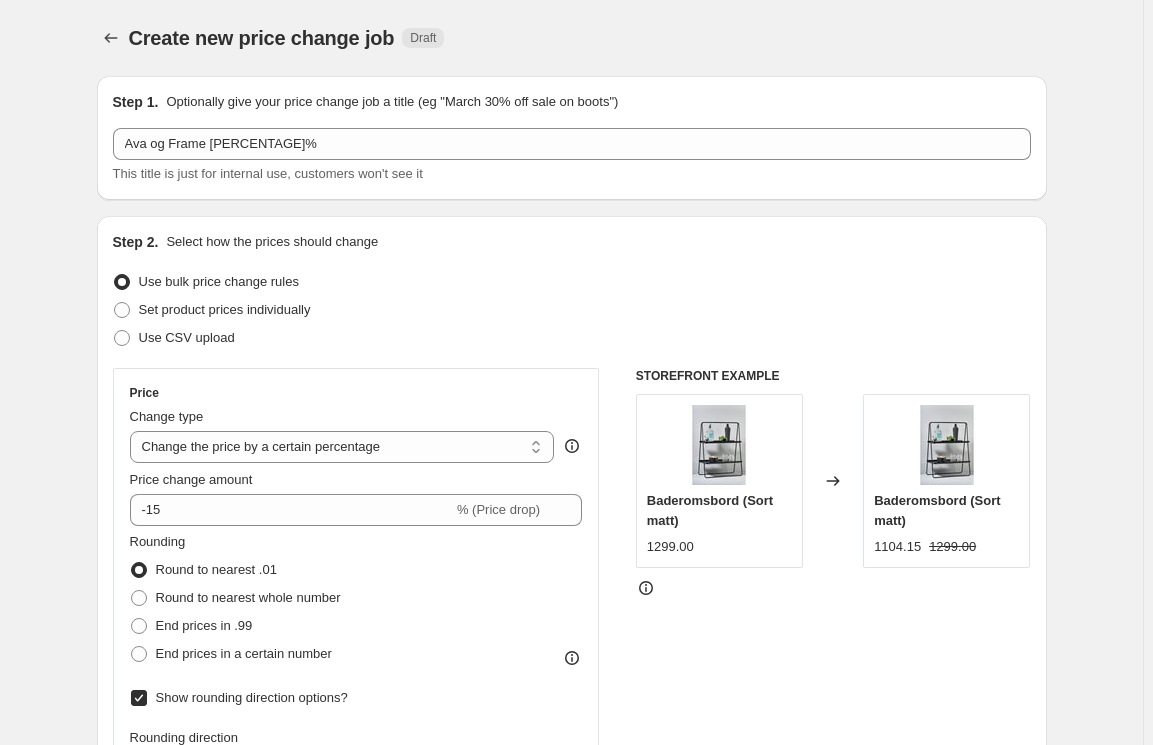 scroll, scrollTop: 211, scrollLeft: 0, axis: vertical 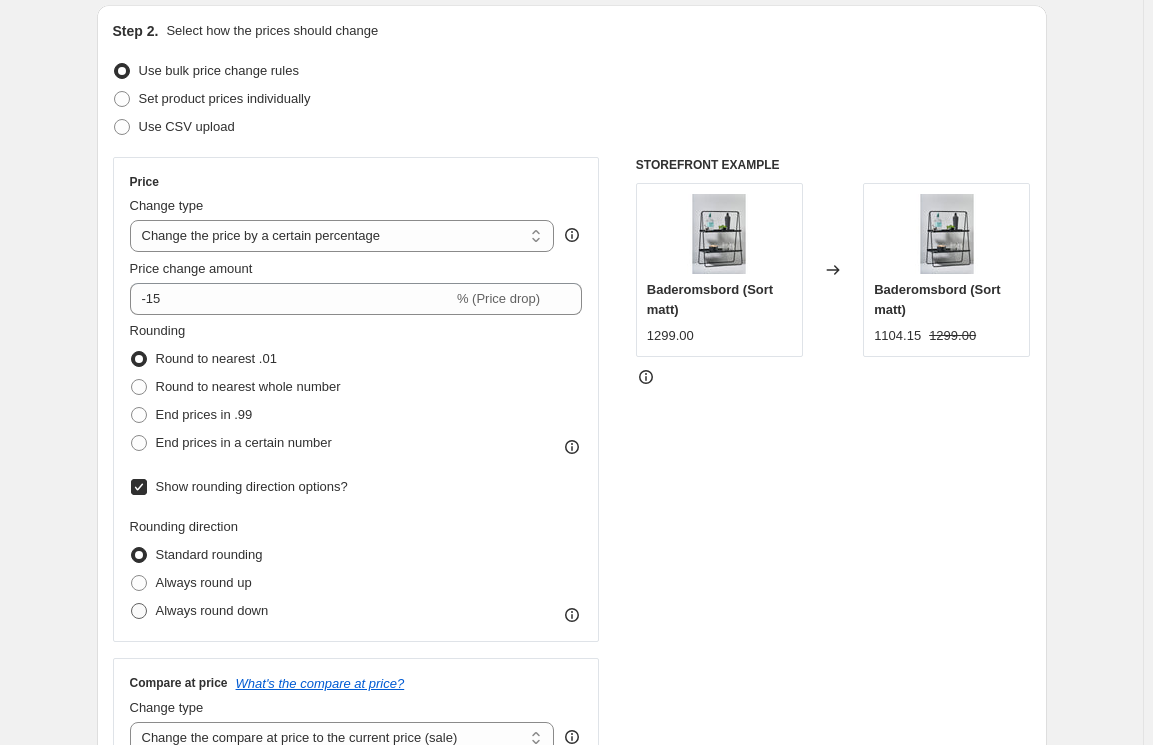 click on "Always round down" at bounding box center [212, 610] 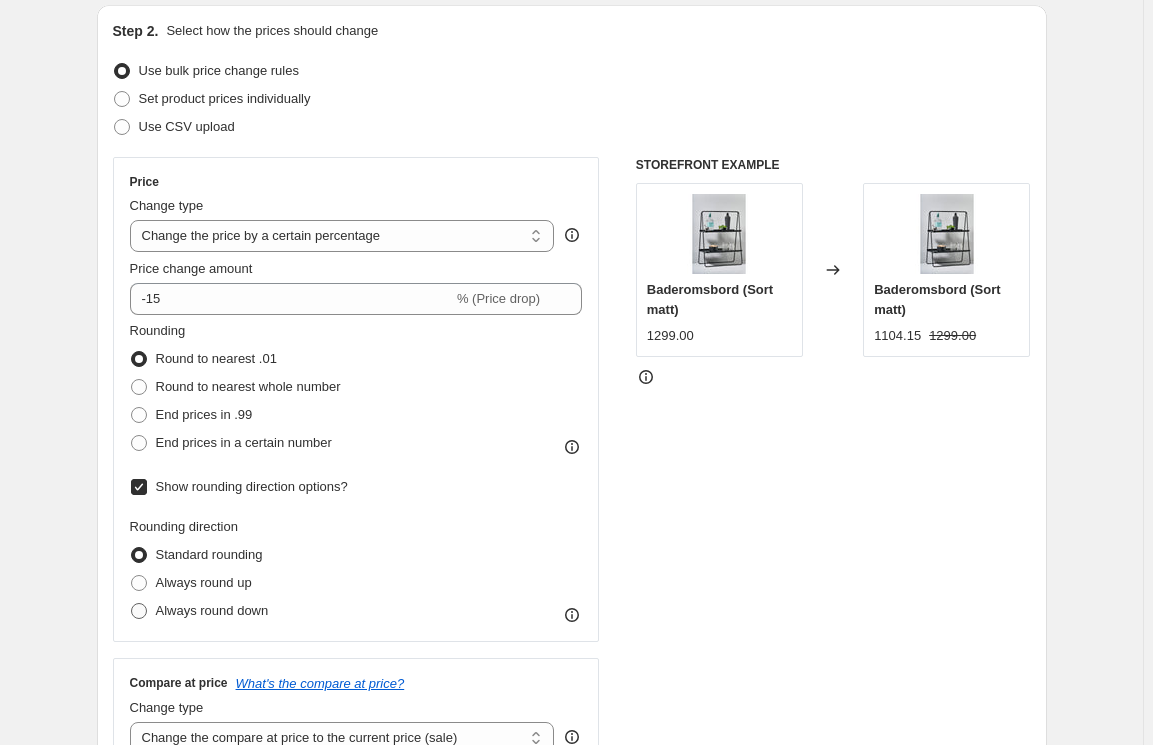 radio on "true" 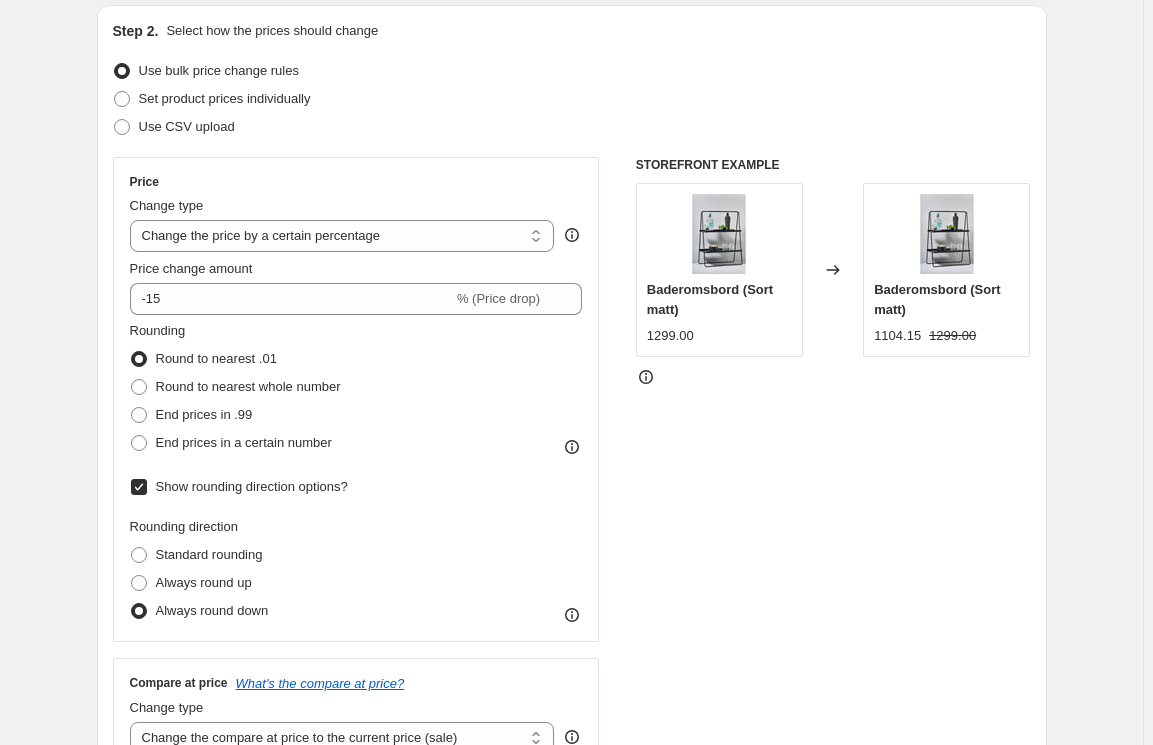 scroll, scrollTop: 636, scrollLeft: 0, axis: vertical 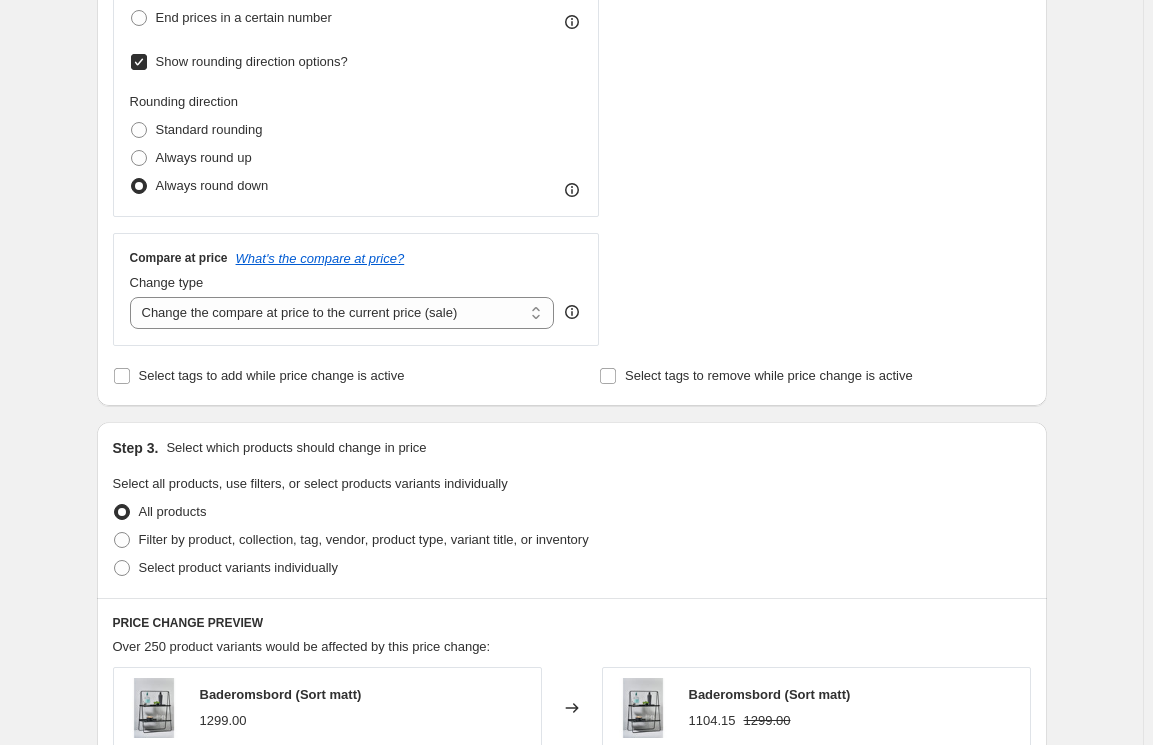click on "All products" at bounding box center [572, 512] 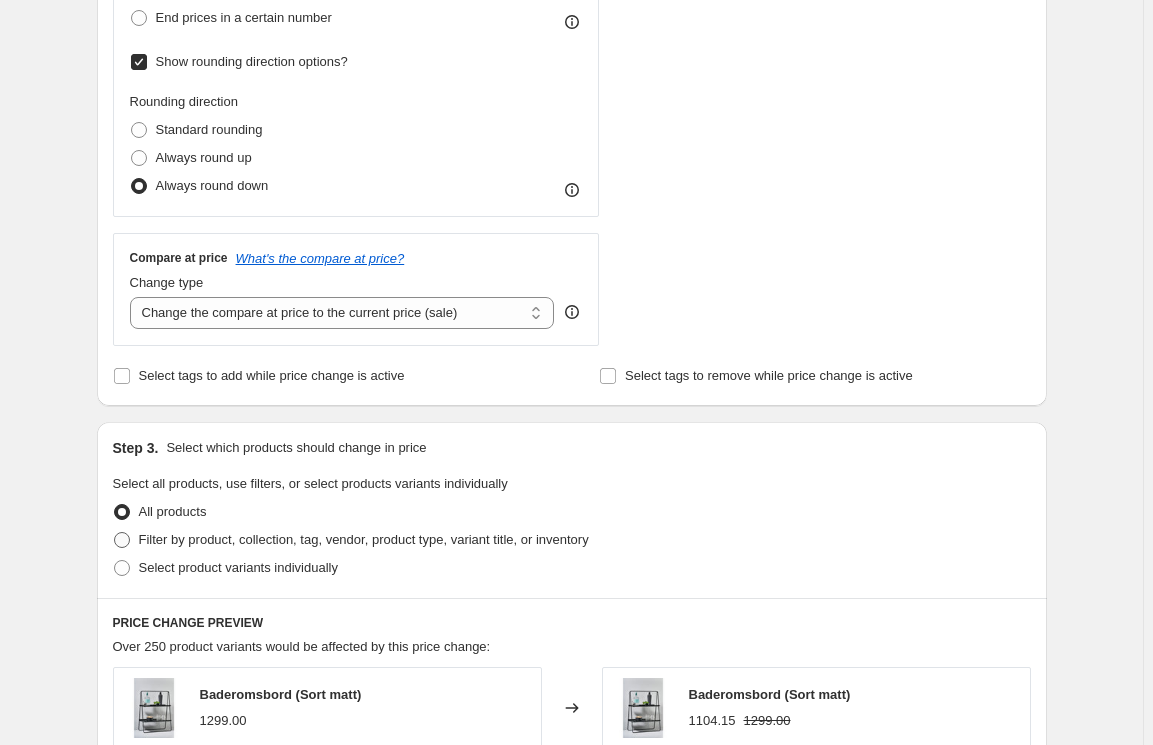 click on "Filter by product, collection, tag, vendor, product type, variant title, or inventory" at bounding box center (364, 539) 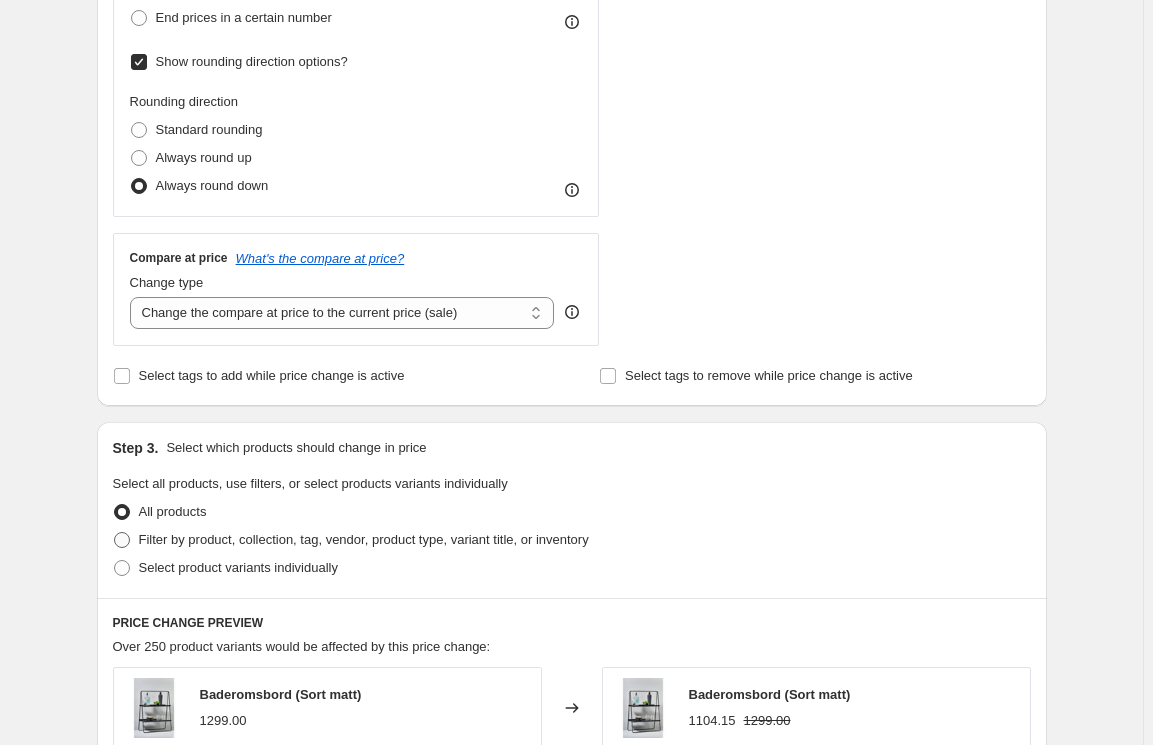 radio on "true" 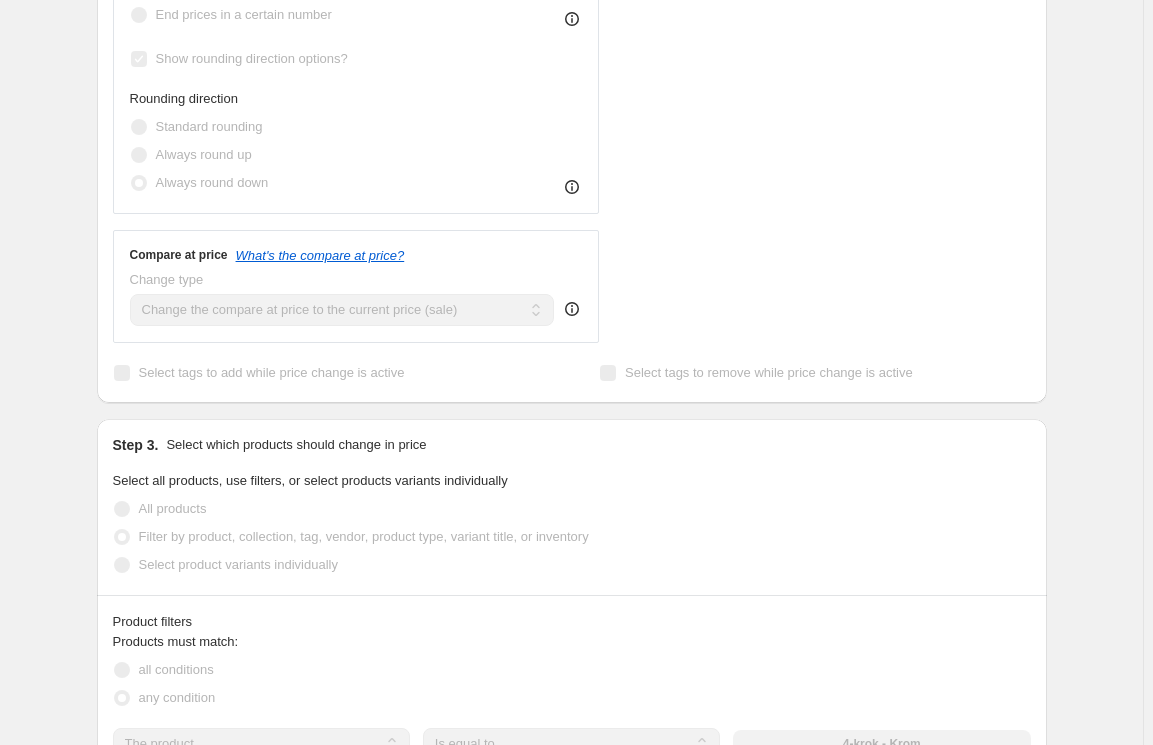 scroll, scrollTop: 848, scrollLeft: 0, axis: vertical 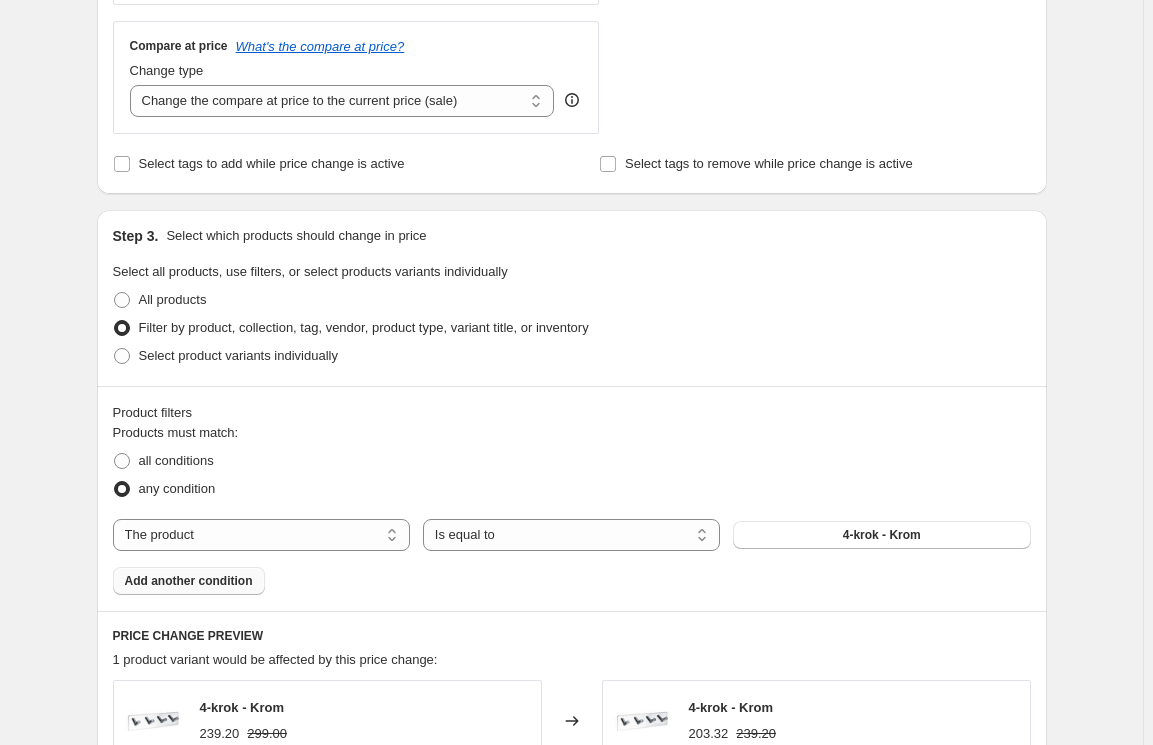 click on "Add another condition" at bounding box center (189, 581) 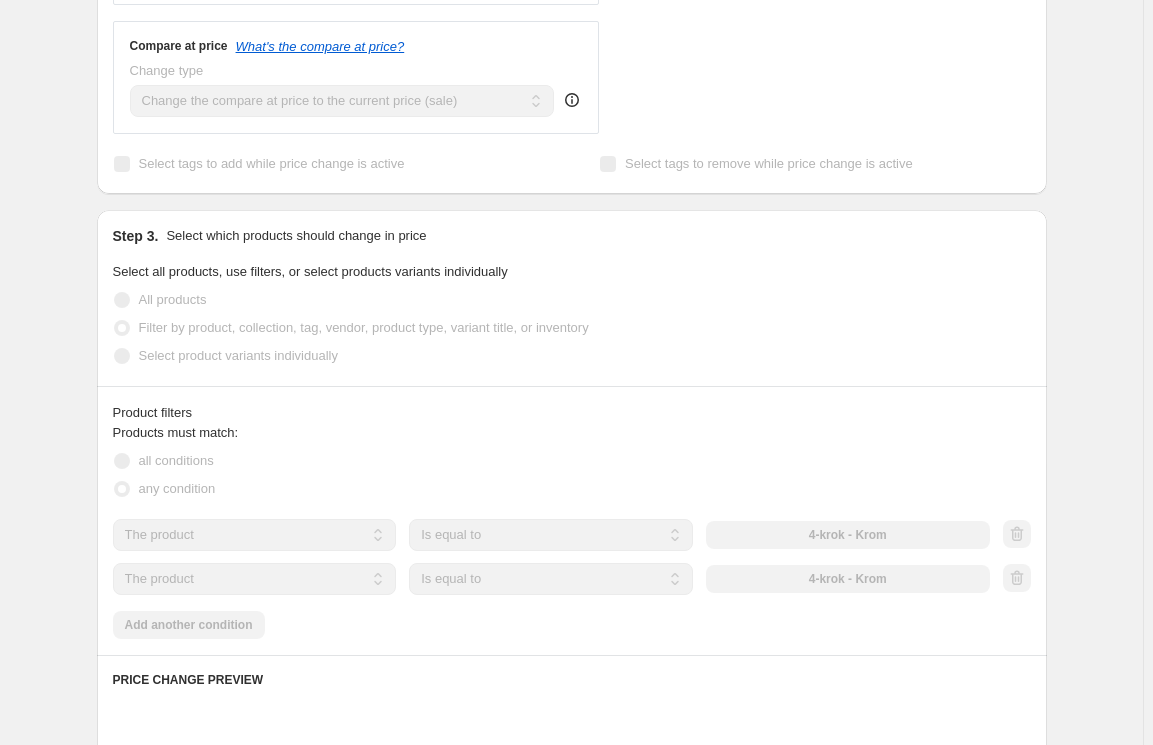 click on "The product The product's collection The product's tag The product's vendor The product's type The product's status The variant's title Inventory quantity" at bounding box center [255, 535] 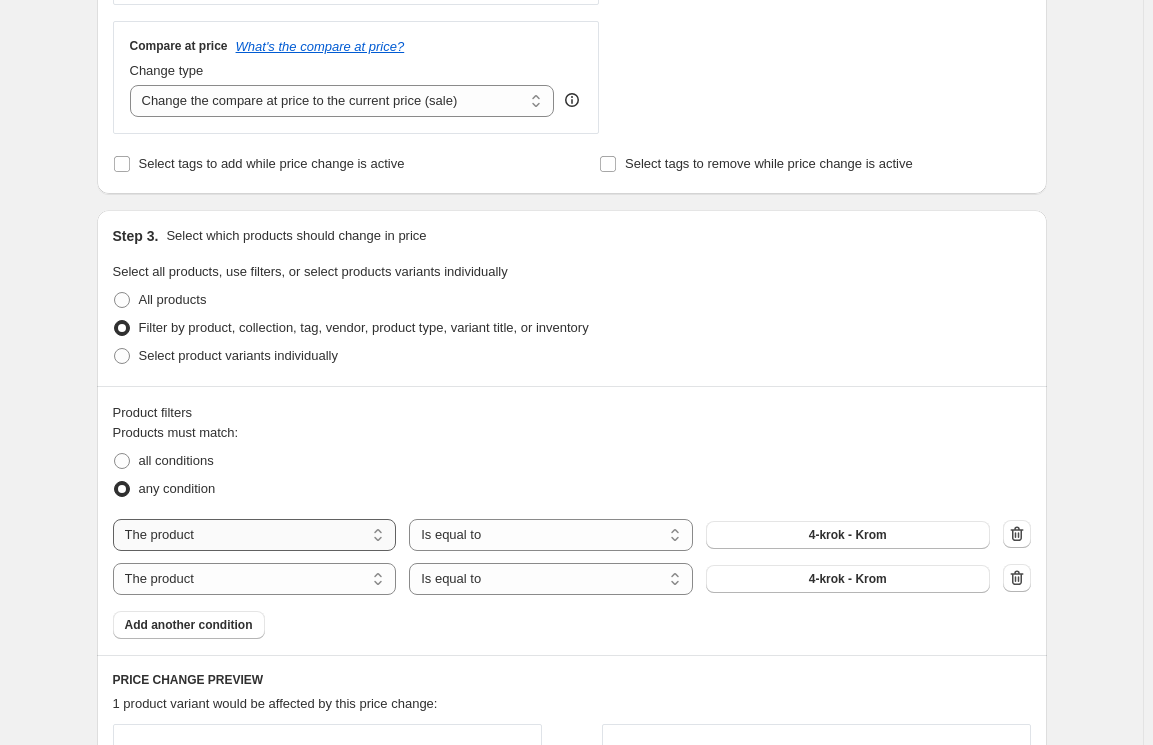 select on "collection" 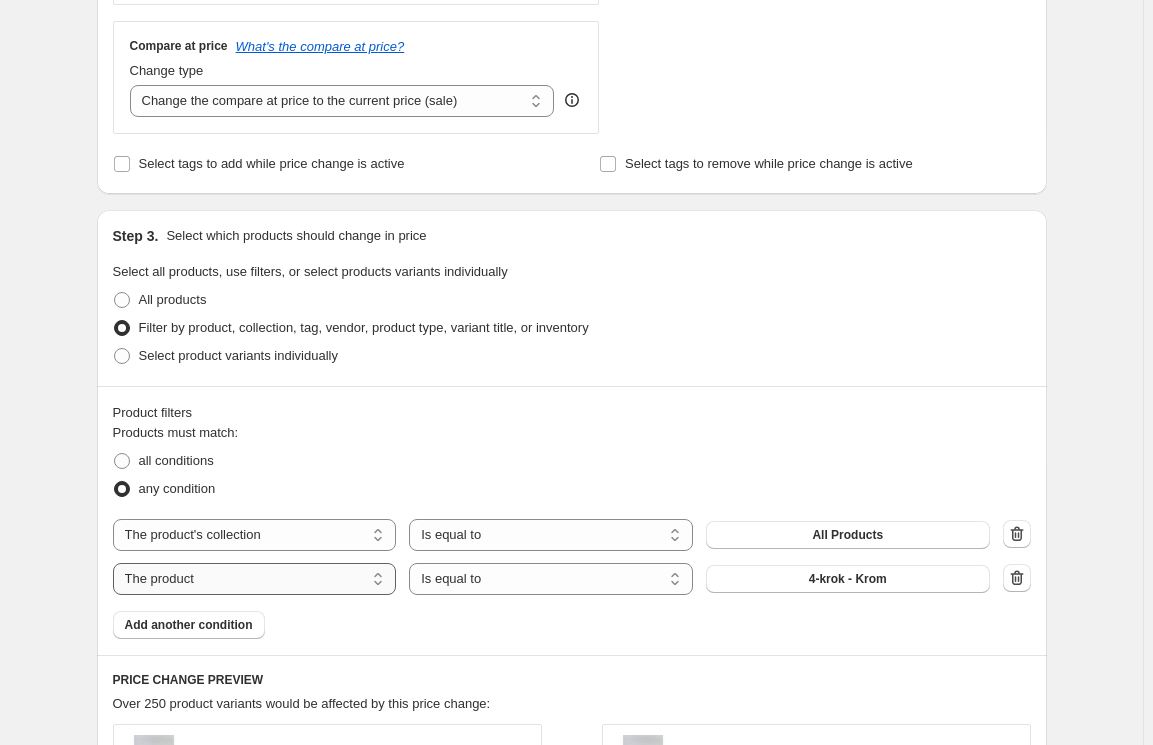 click on "The product The product's collection The product's tag The product's vendor The product's type The product's status The variant's title Inventory quantity" at bounding box center (255, 579) 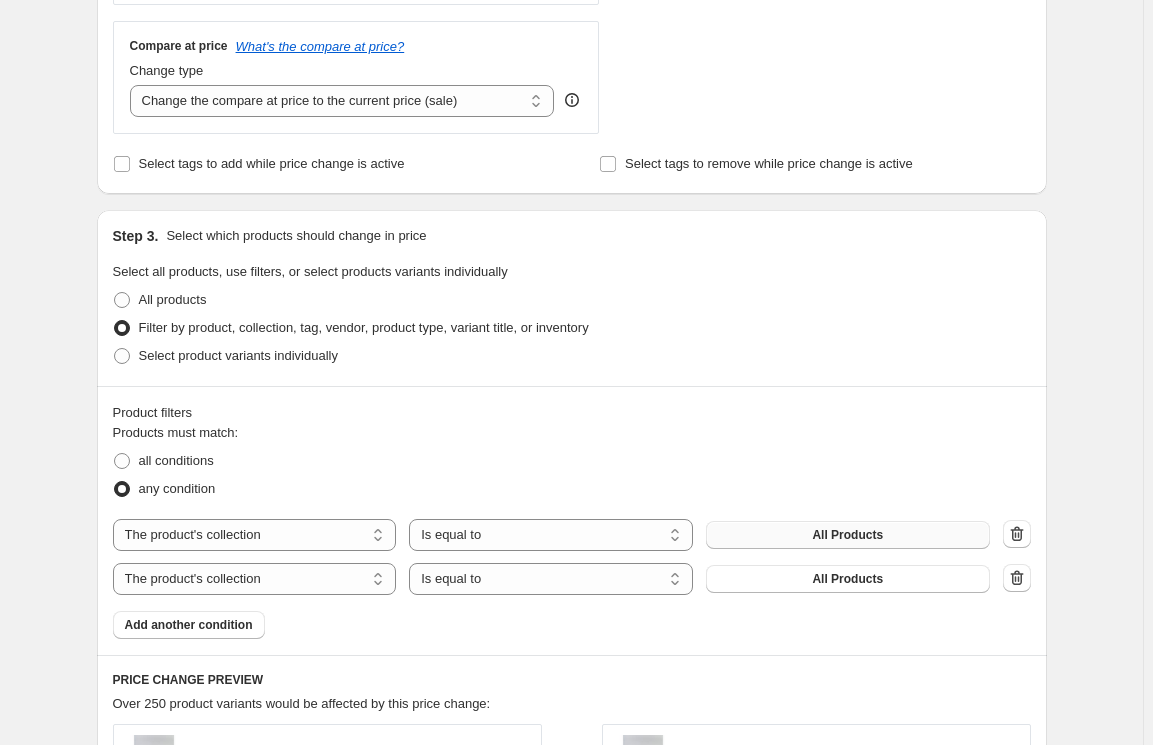 click on "All Products" at bounding box center (848, 535) 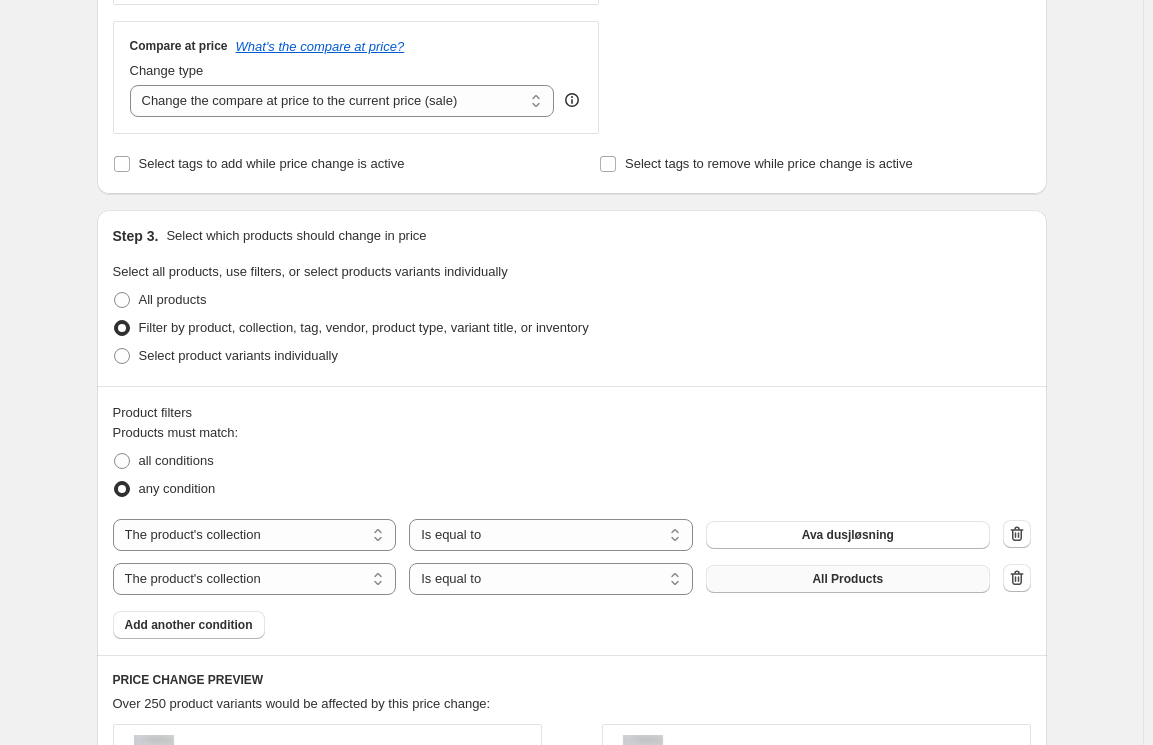 click on "All Products" at bounding box center (848, 579) 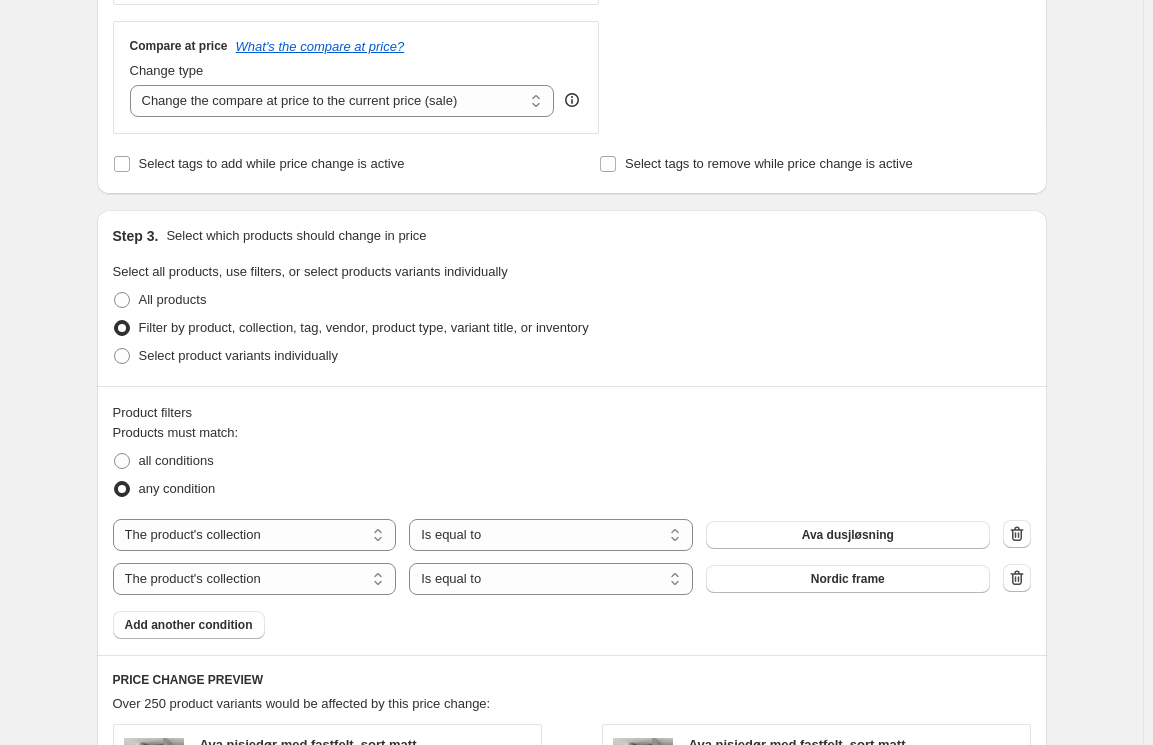 scroll, scrollTop: 1272, scrollLeft: 0, axis: vertical 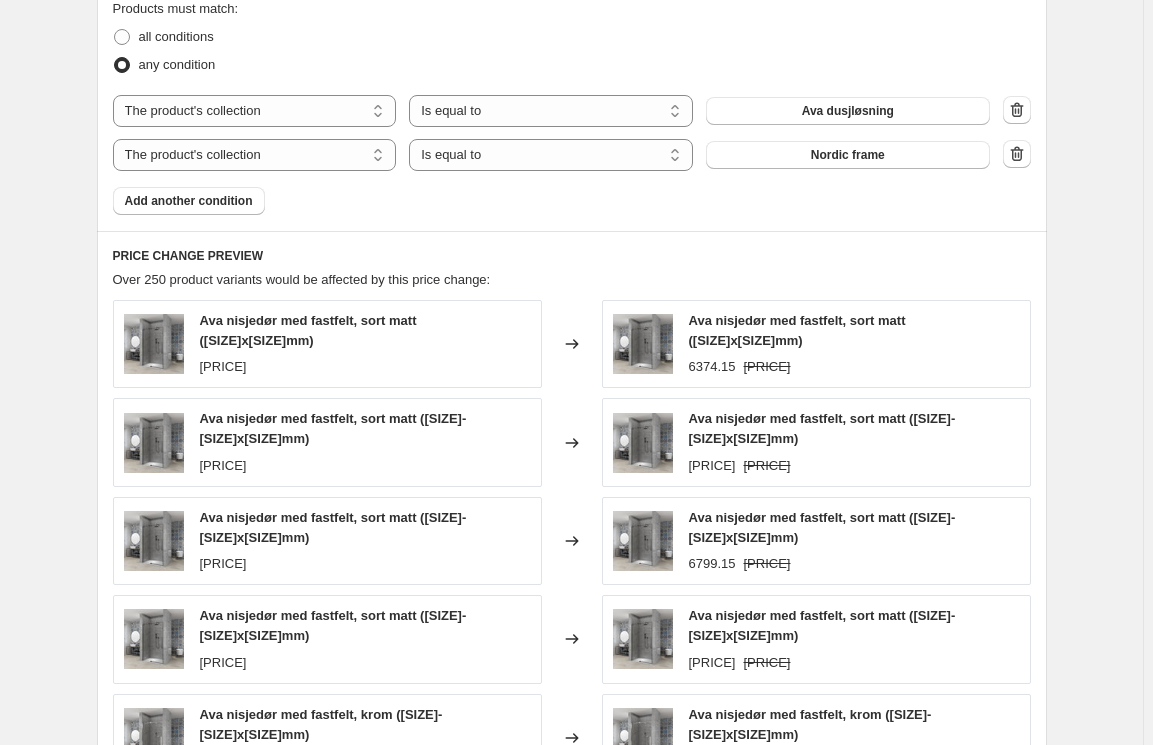 click on "PRICE CHANGE PREVIEW" at bounding box center (572, 256) 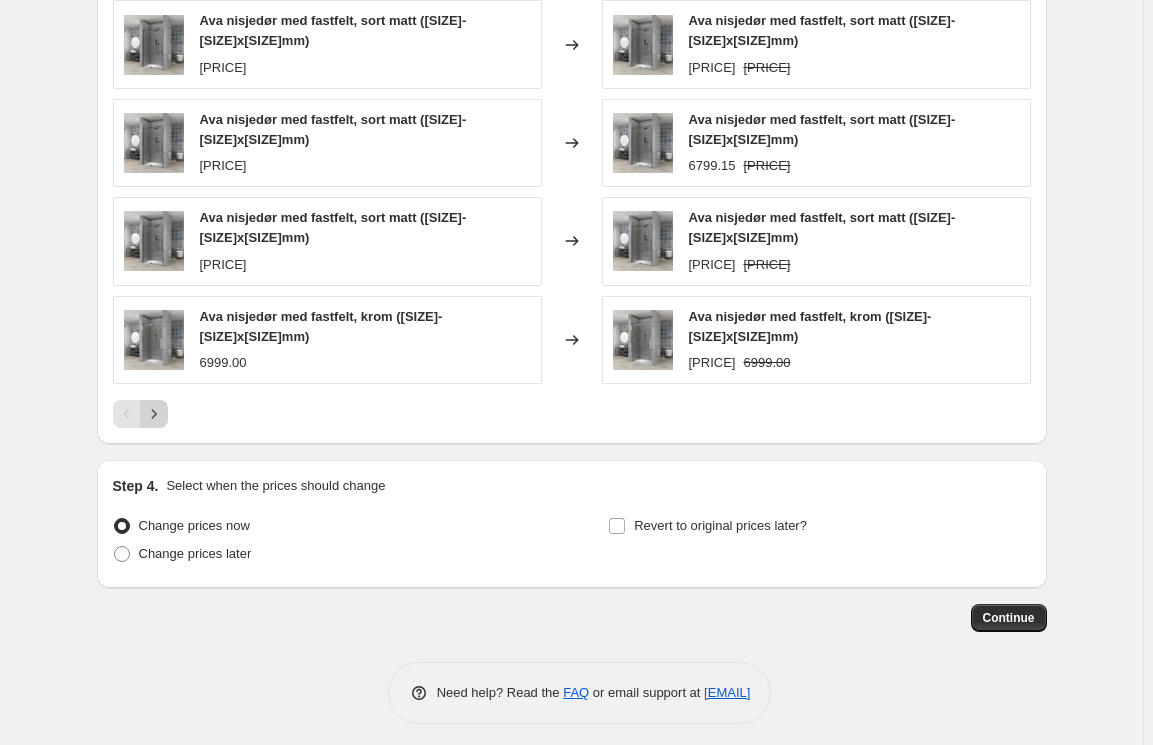 click 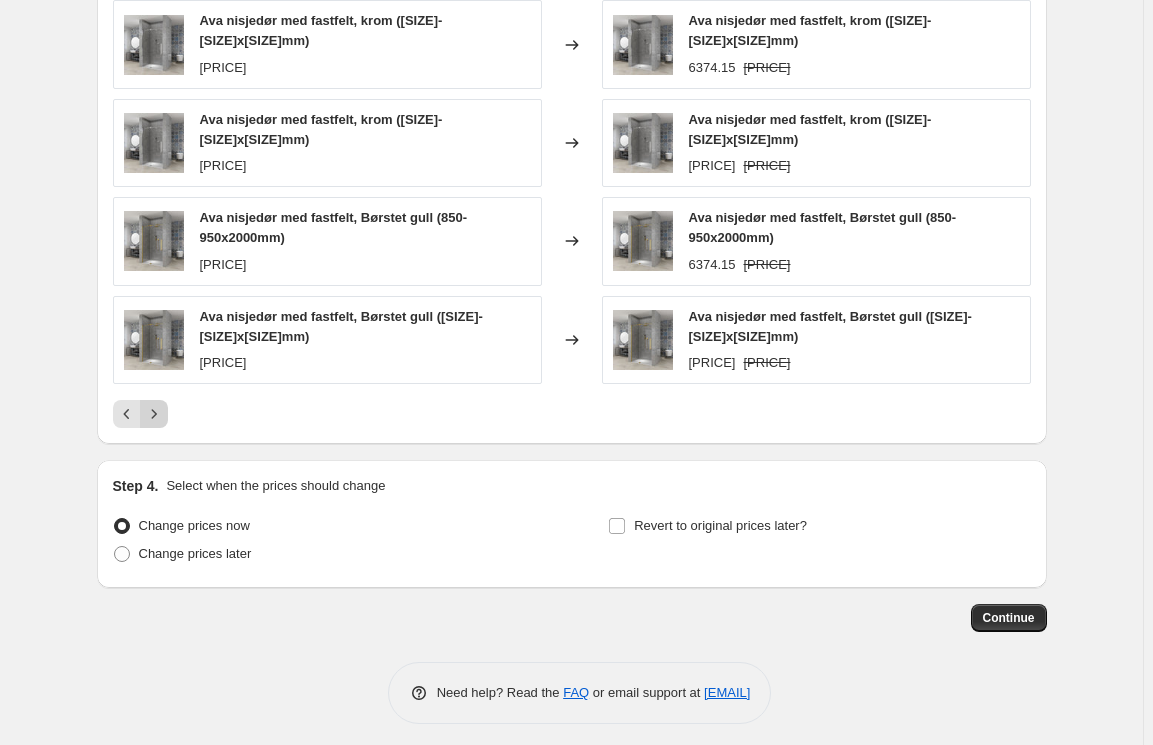 click 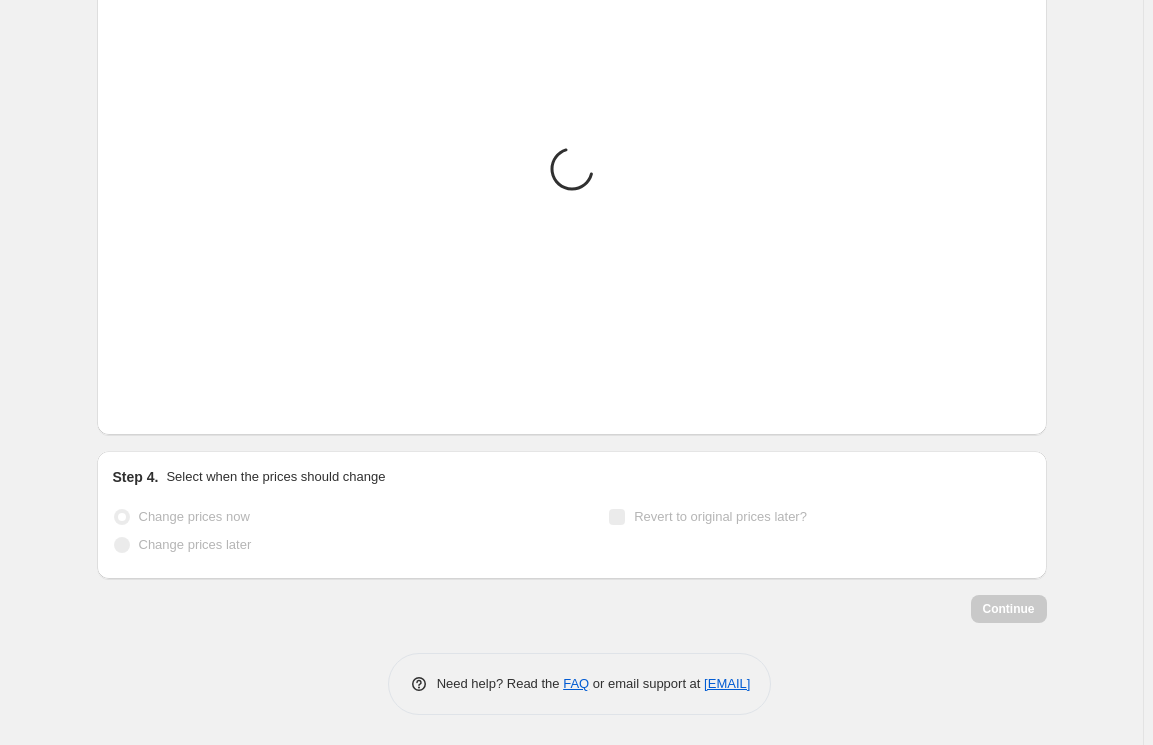 scroll, scrollTop: 1645, scrollLeft: 0, axis: vertical 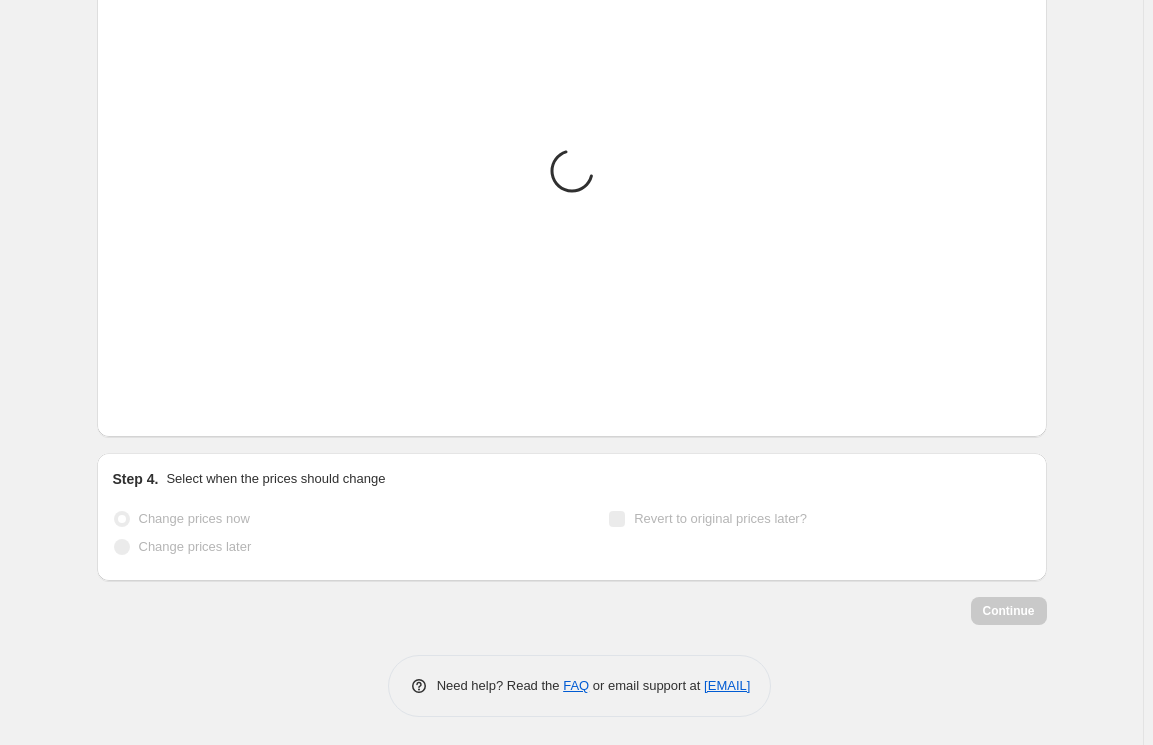 click on "Loading... Placeholder [PRICE] [PRICE] Changed to Placeholder [PRICE] [PRICE] Loading... Placeholder [PRICE] [PRICE] Changed to Placeholder [PRICE] [PRICE] Loading... Placeholder [PRICE] [PRICE] Changed to Placeholder [PRICE] [PRICE] Loading... Placeholder [PRICE] [PRICE] Changed to Placeholder [PRICE] [PRICE] Loading... Placeholder [PRICE] [PRICE] Changed to Placeholder [PRICE] [PRICE]" at bounding box center [572, 174] 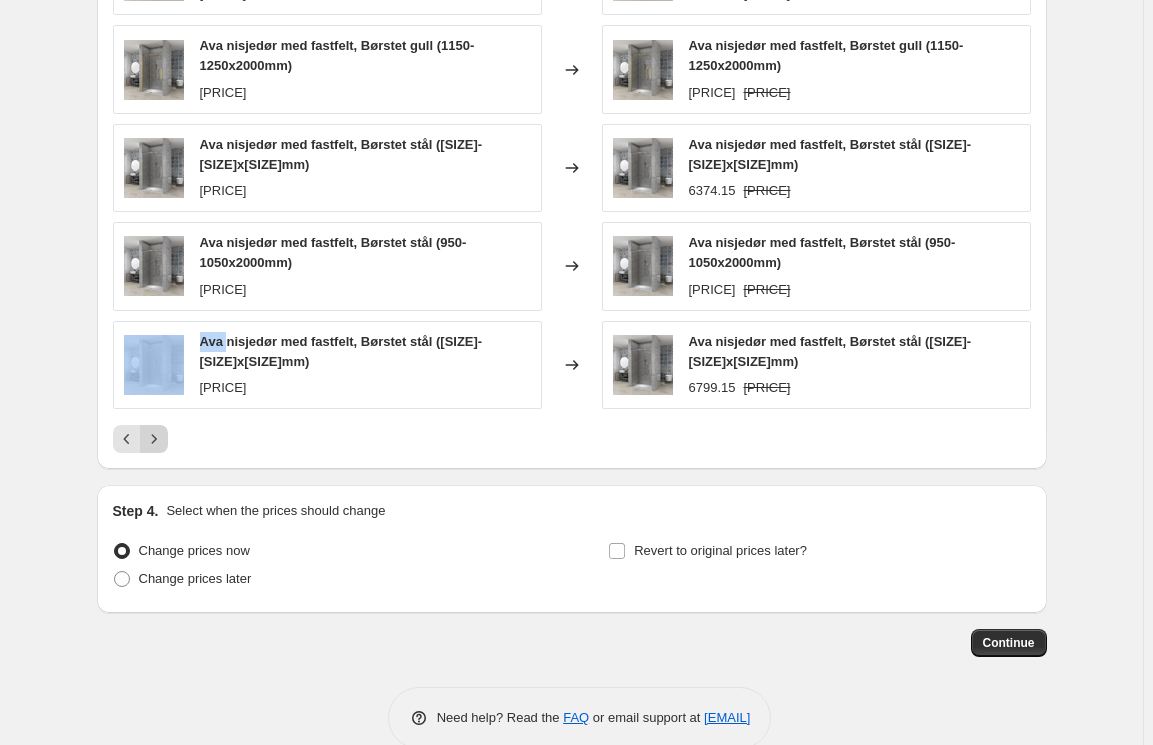 click on "Ava nisjedør med fastfelt, Børstet stål (1050-1150x2000mm) 7999.00" at bounding box center [327, 365] 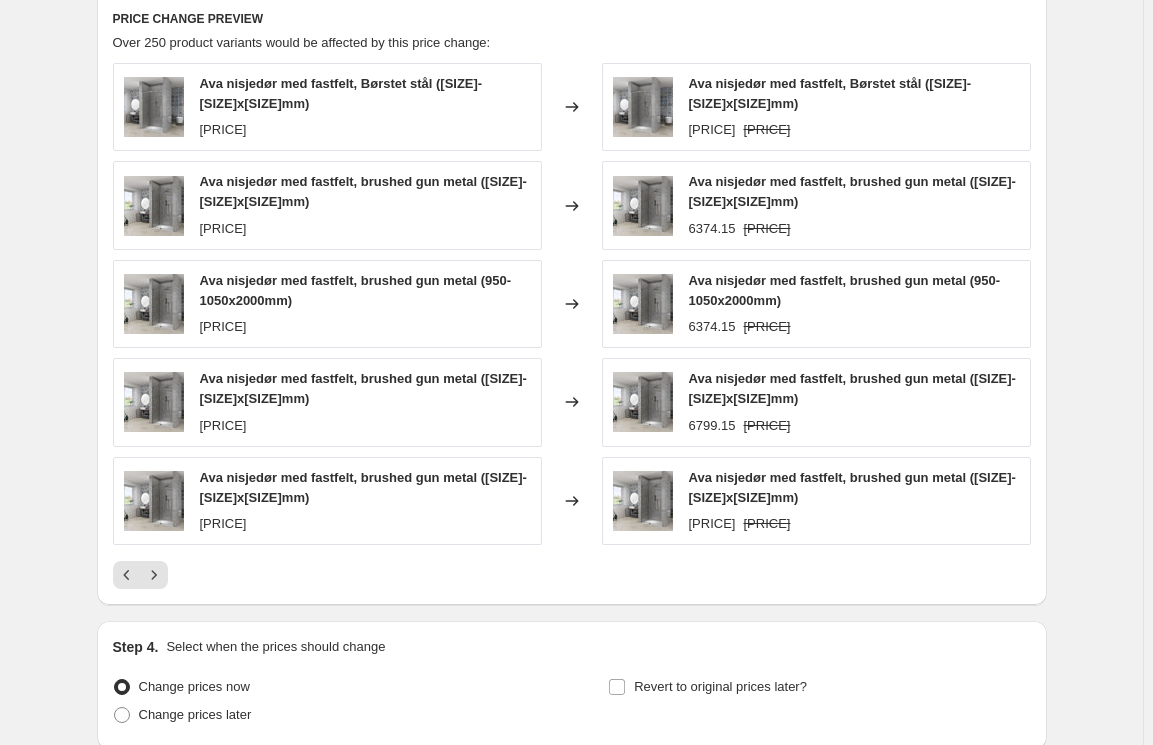 scroll, scrollTop: 1433, scrollLeft: 0, axis: vertical 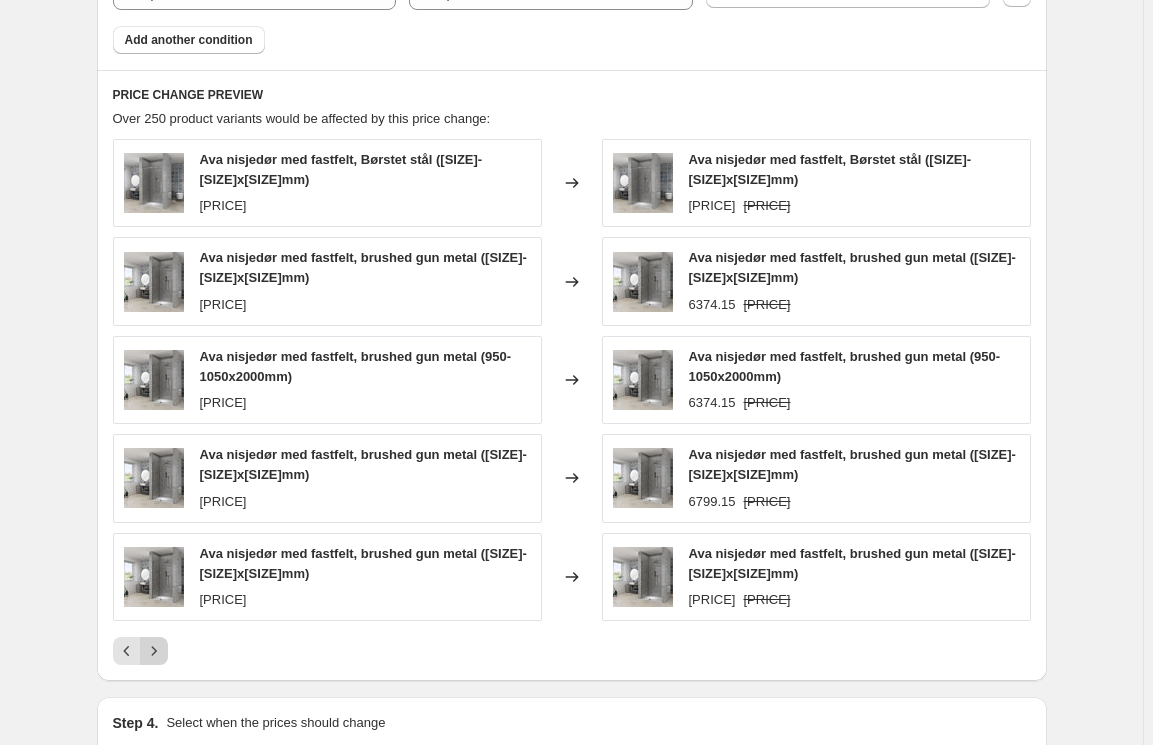 click 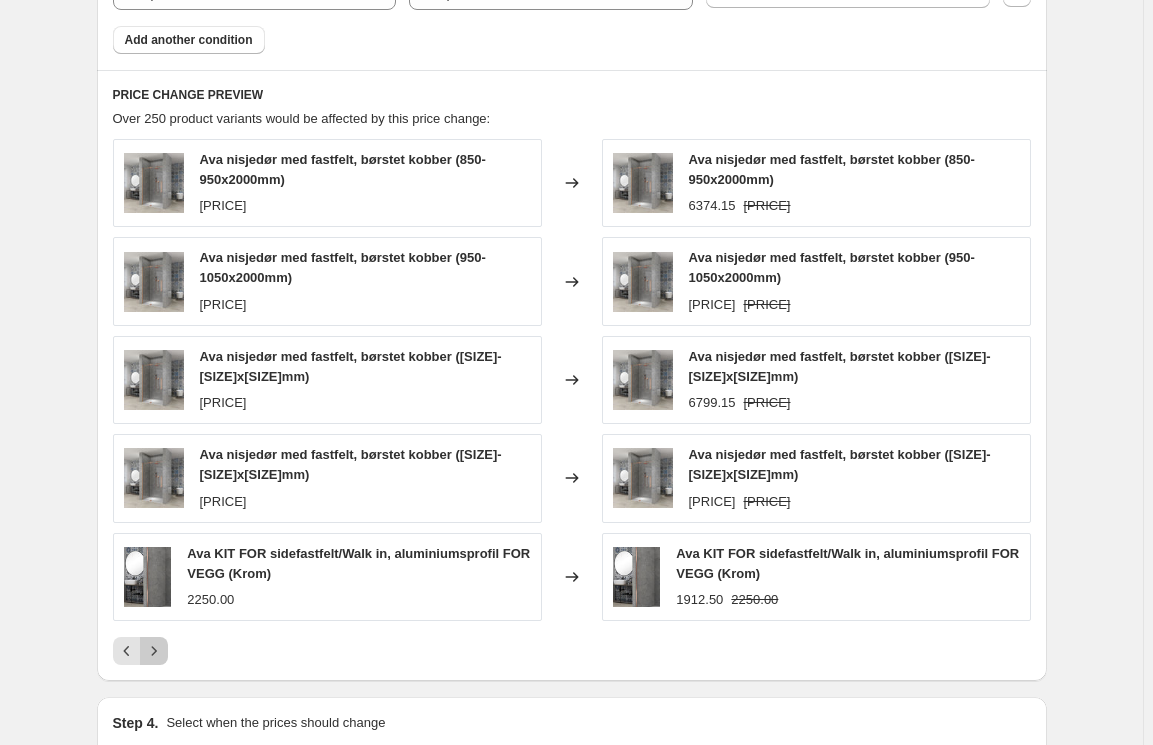 click 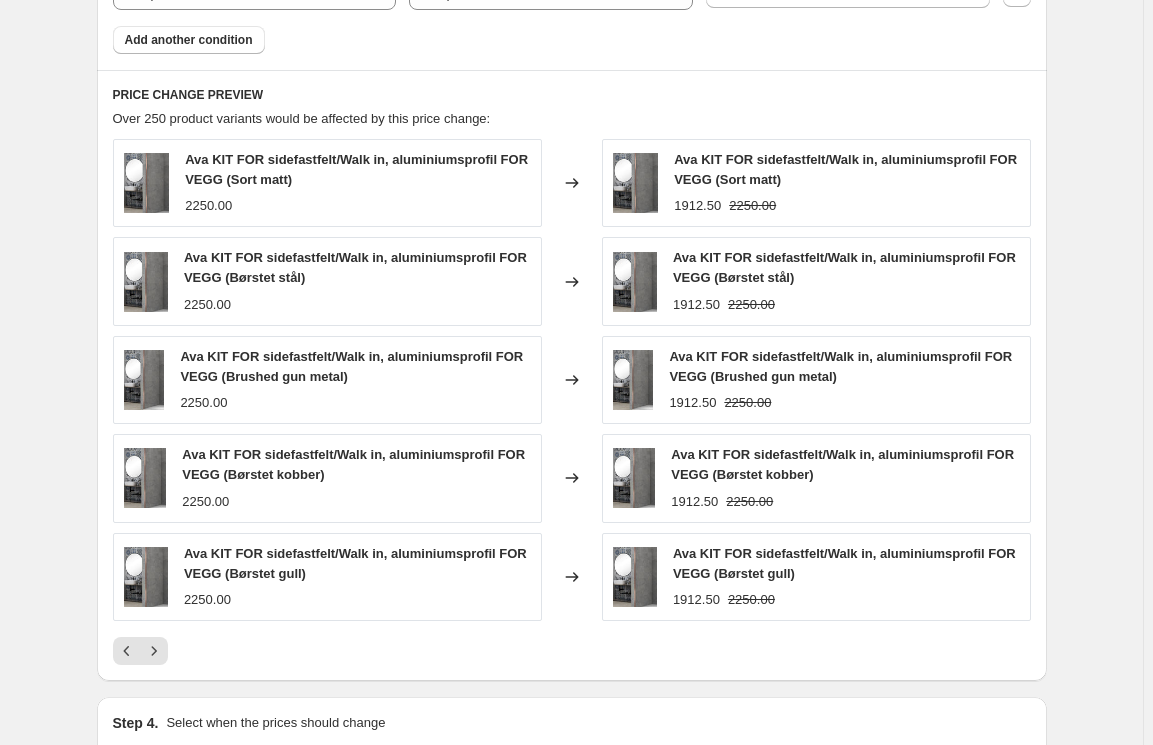click 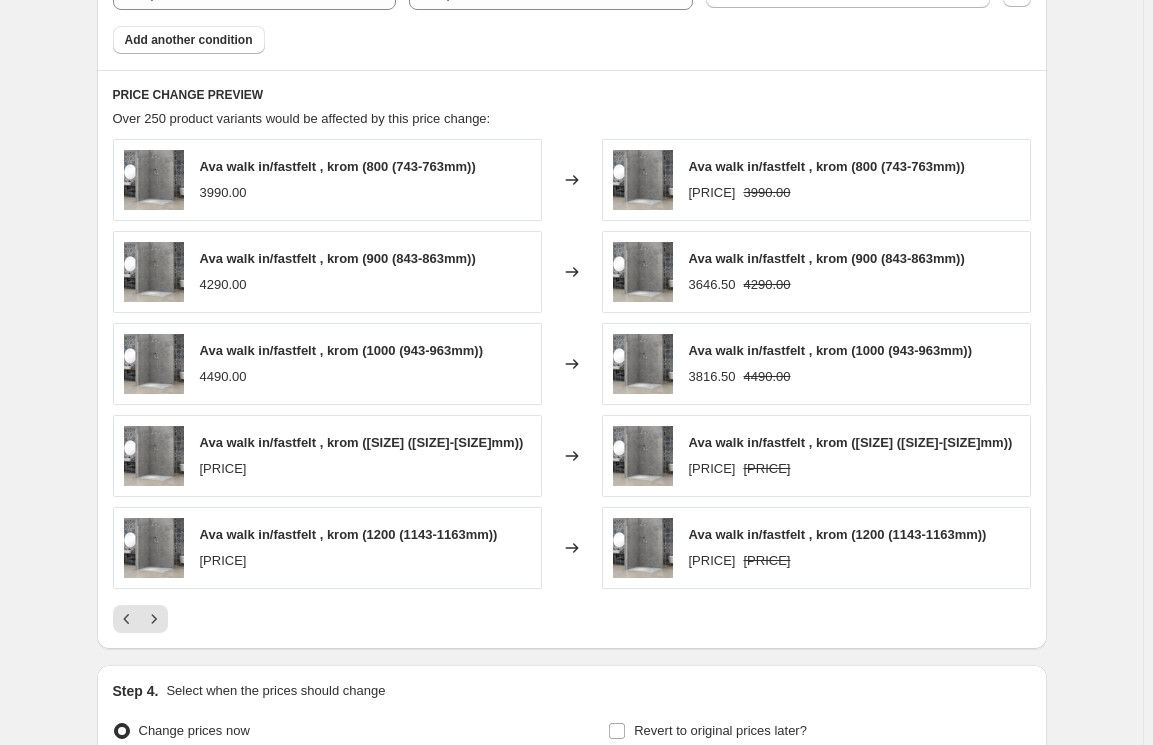 click on "Step 1. Optionally give your price change job a title (eg "March 30% off sale on boots") Ava og Frame [PERCENTAGE]% This title is just for internal use, customers won't see it Step 2. Select how the prices should change Use bulk price change rules Set product prices individually Use CSV upload Price Change type Change the price to a certain amount Change the price by a certain amount Change the price by a certain percentage Change the price to the current compare at price (price before sale) Change the price by a certain amount relative to the compare at price Change the price by a certain percentage relative to the compare at price Don't change the price Change the price by a certain percentage relative to the cost per item Change price to certain cost margin Change the price by a certain percentage Price change amount [PERCENTAGE]% (Price drop) Rounding Round to nearest .01 Round to nearest whole number End prices in .99 End prices in a certain number Show rounding direction options? Rounding direction Standard rounding" at bounding box center (564, -268) 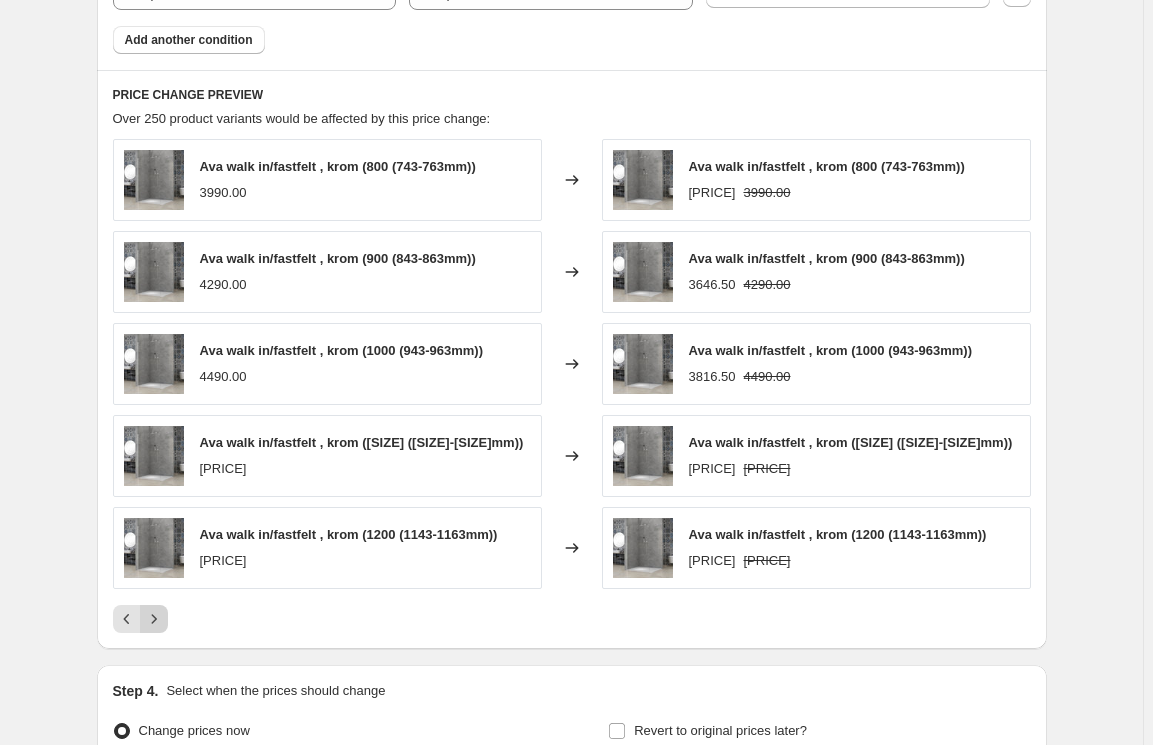 click 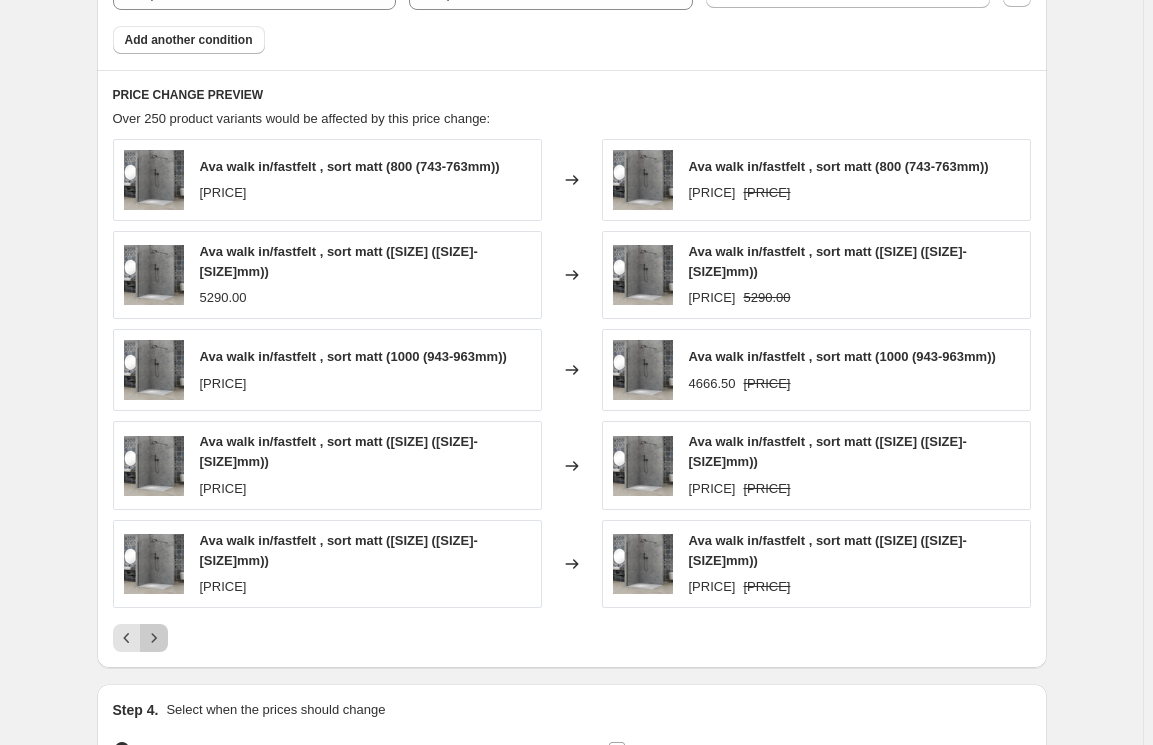 click at bounding box center [154, 638] 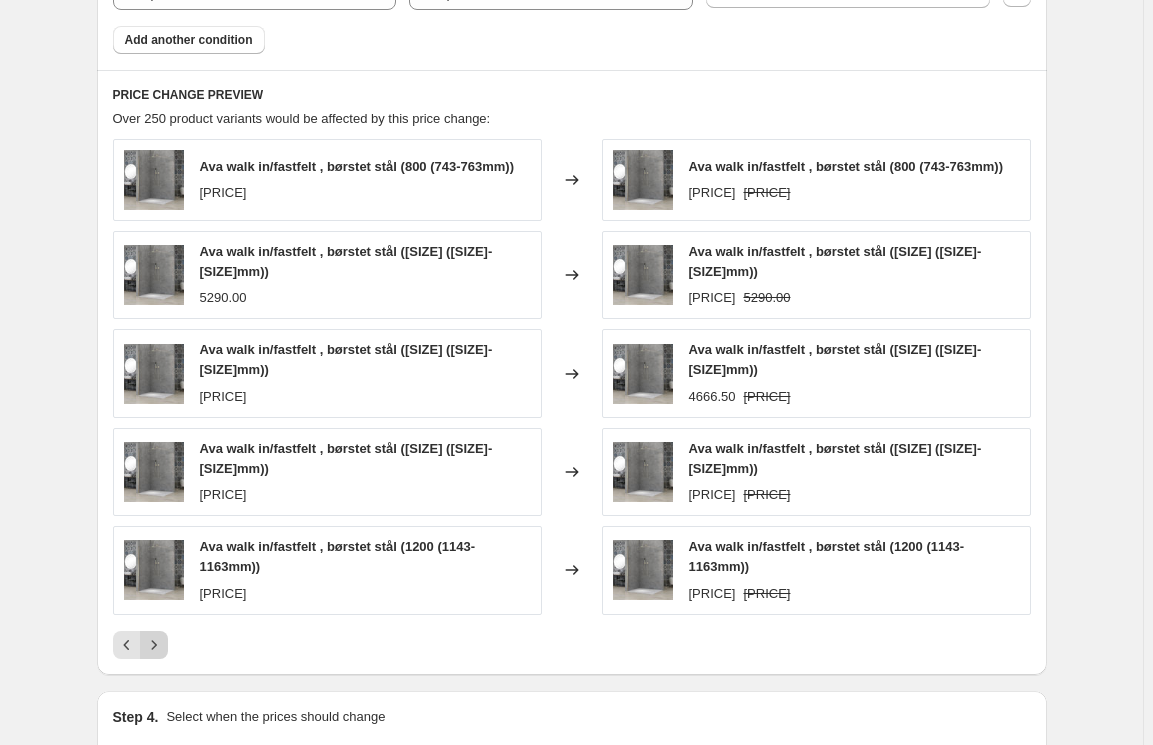 click at bounding box center (154, 645) 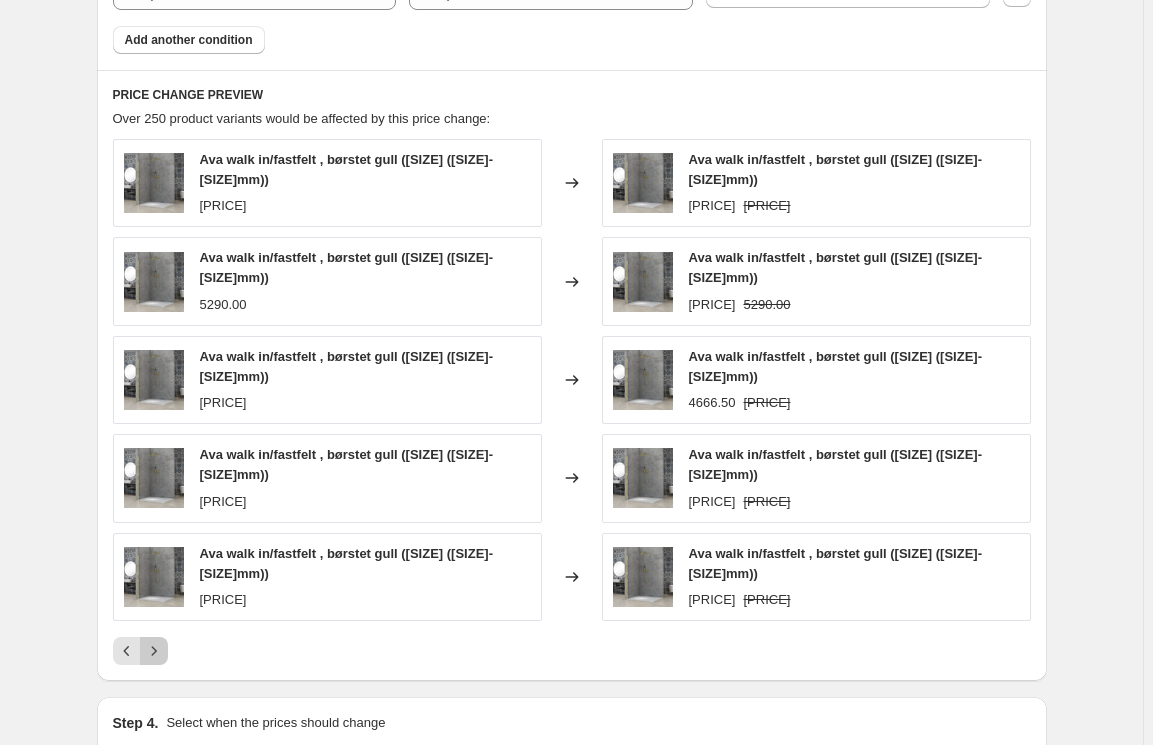 click at bounding box center [154, 651] 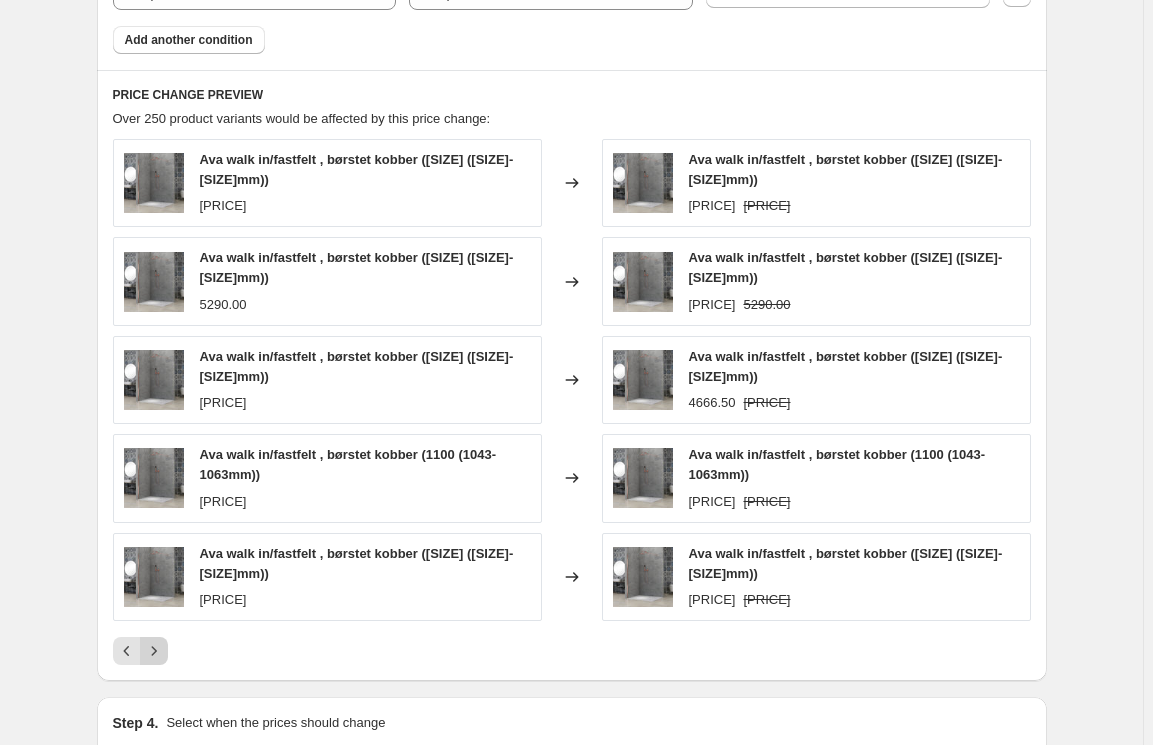 click 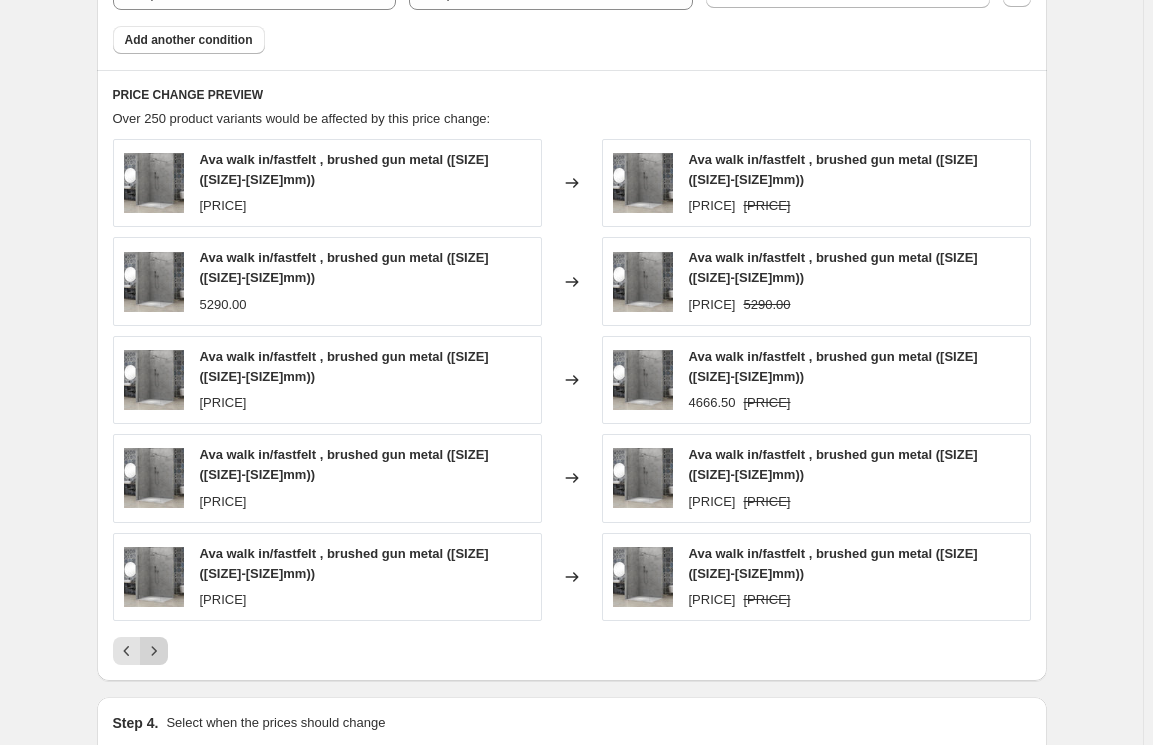 click 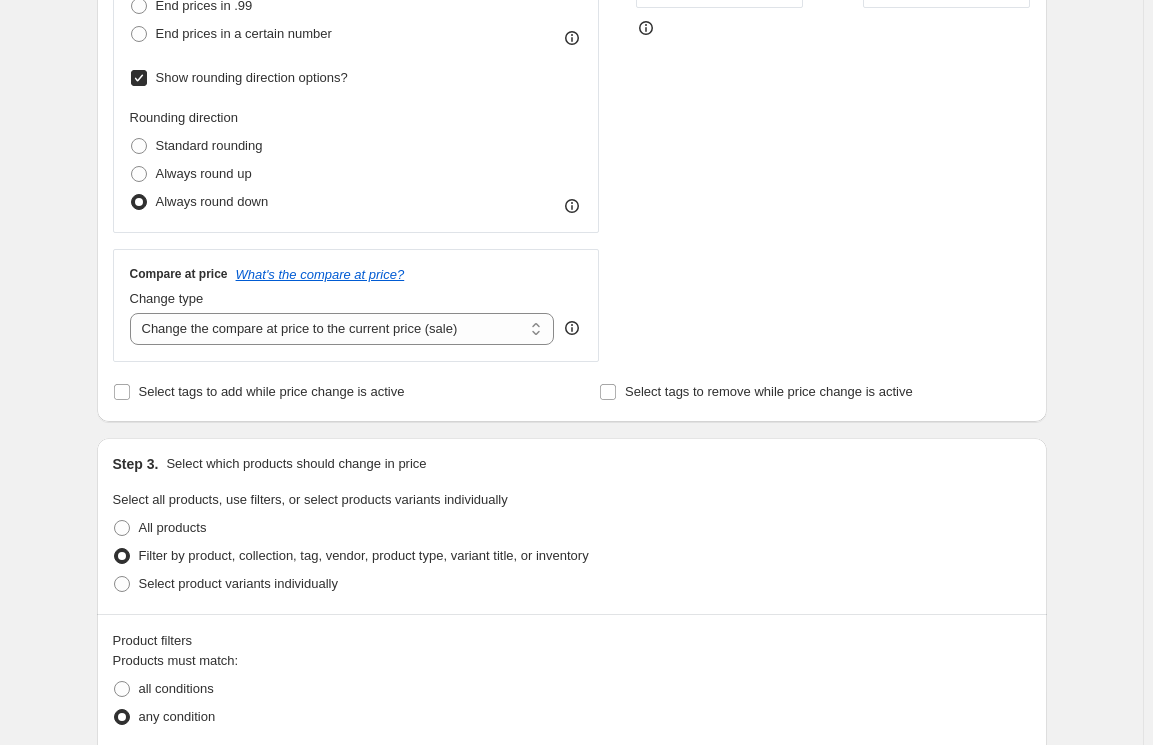 scroll, scrollTop: 160, scrollLeft: 0, axis: vertical 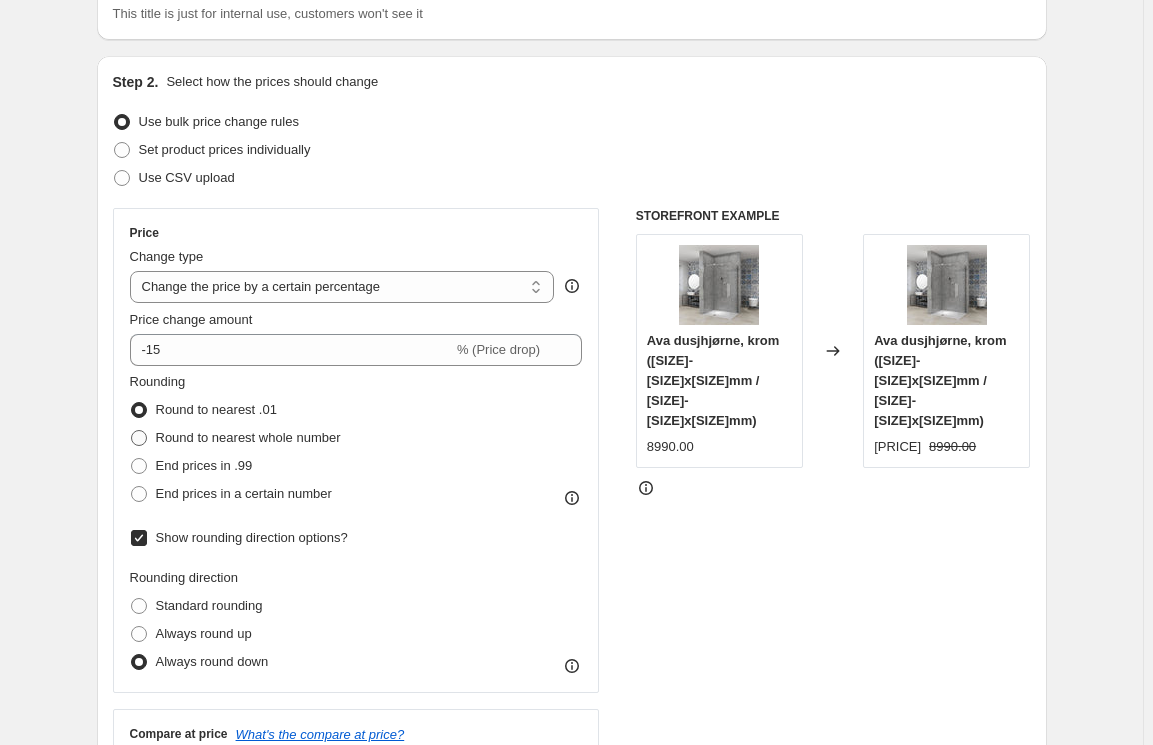 click on "Round to nearest whole number" at bounding box center (248, 437) 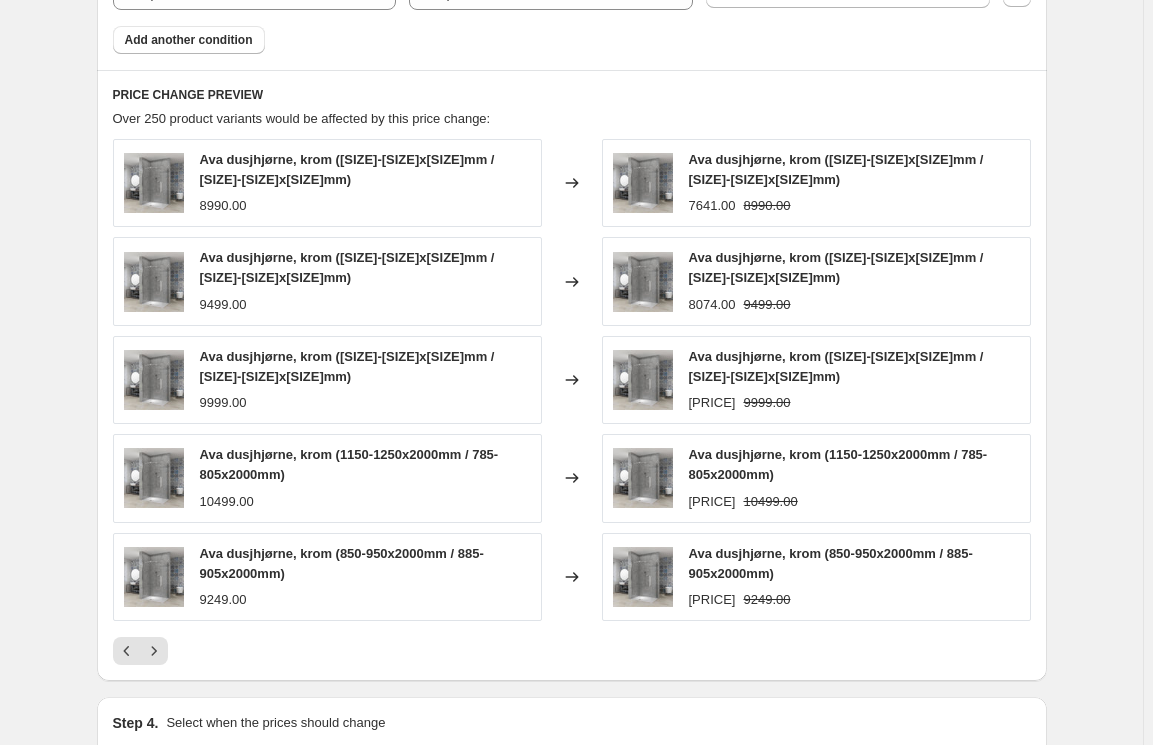 scroll, scrollTop: 1677, scrollLeft: 0, axis: vertical 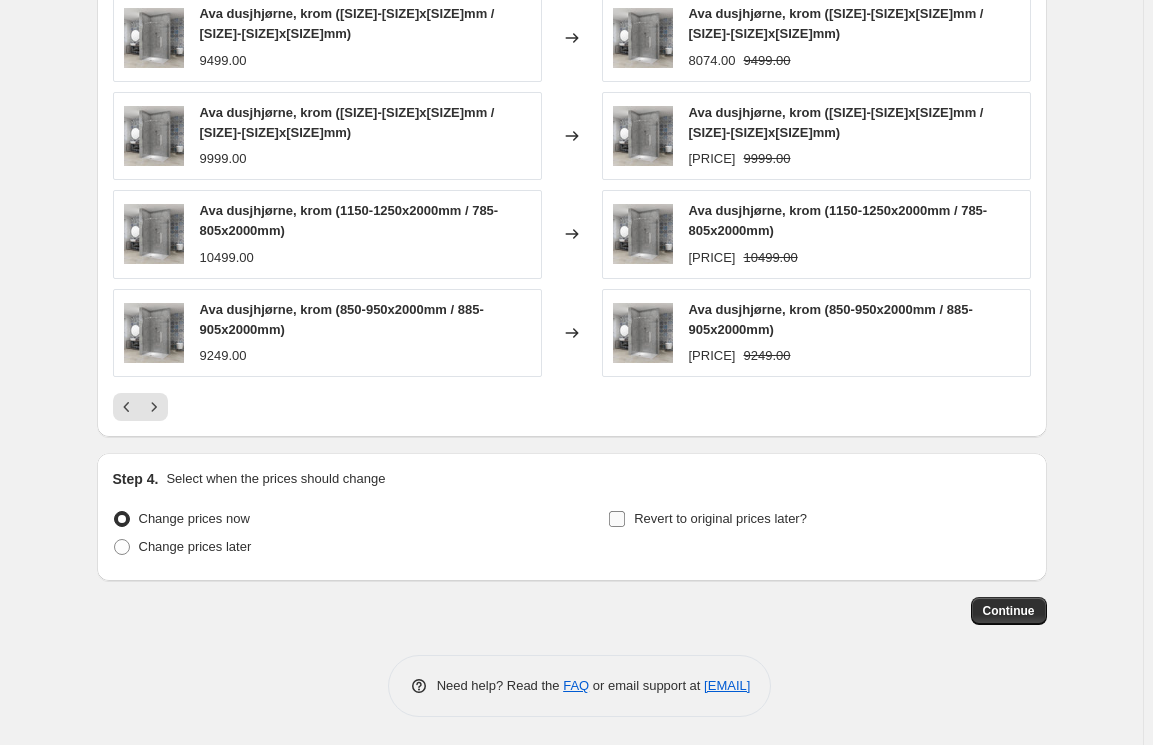 click on "Revert to original prices later?" at bounding box center (707, 519) 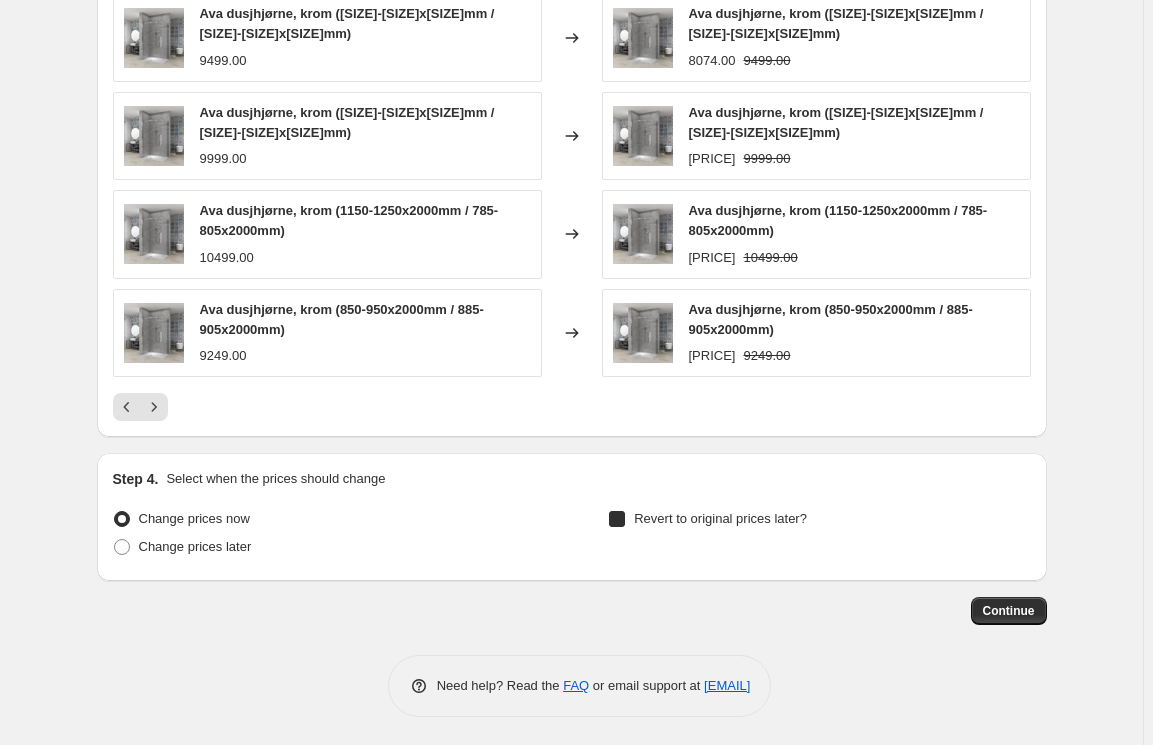 checkbox on "true" 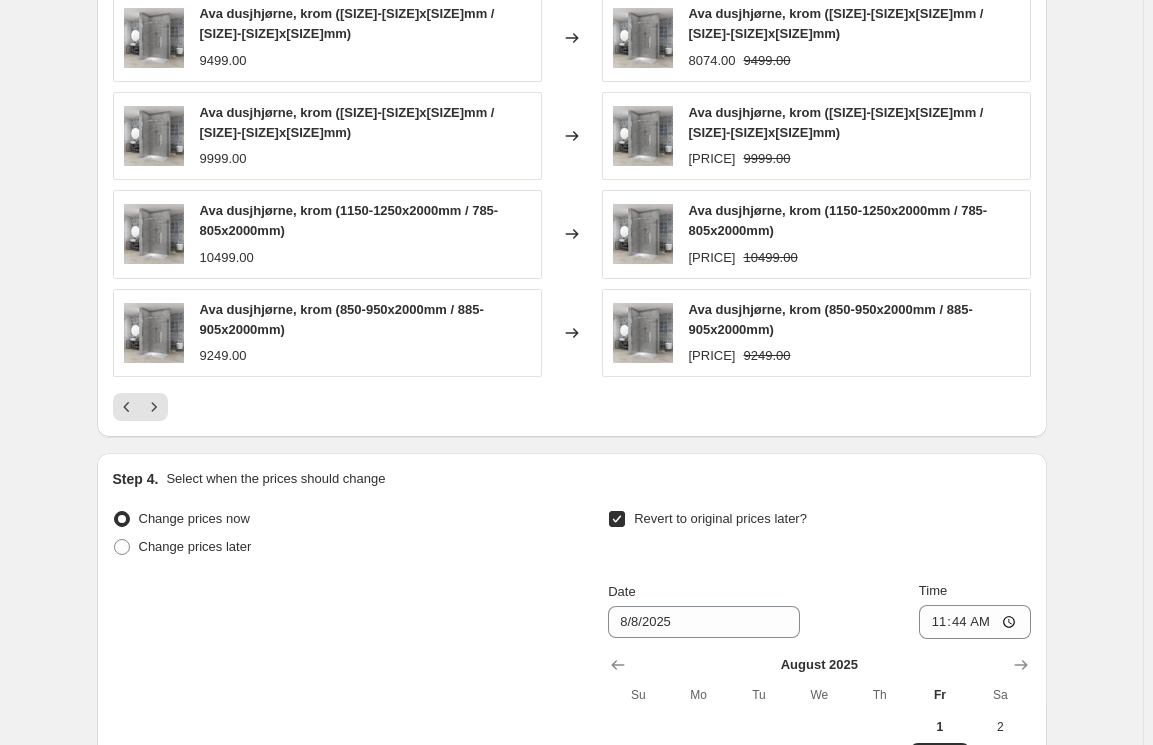 scroll, scrollTop: 2050, scrollLeft: 0, axis: vertical 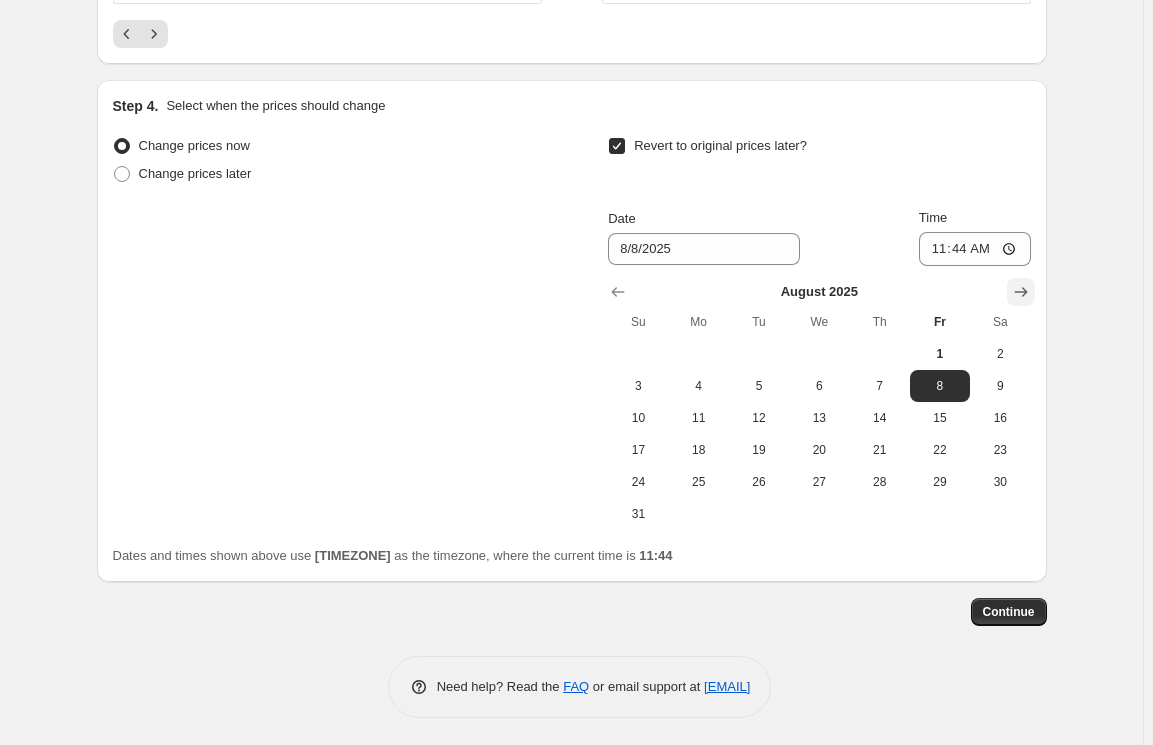 click 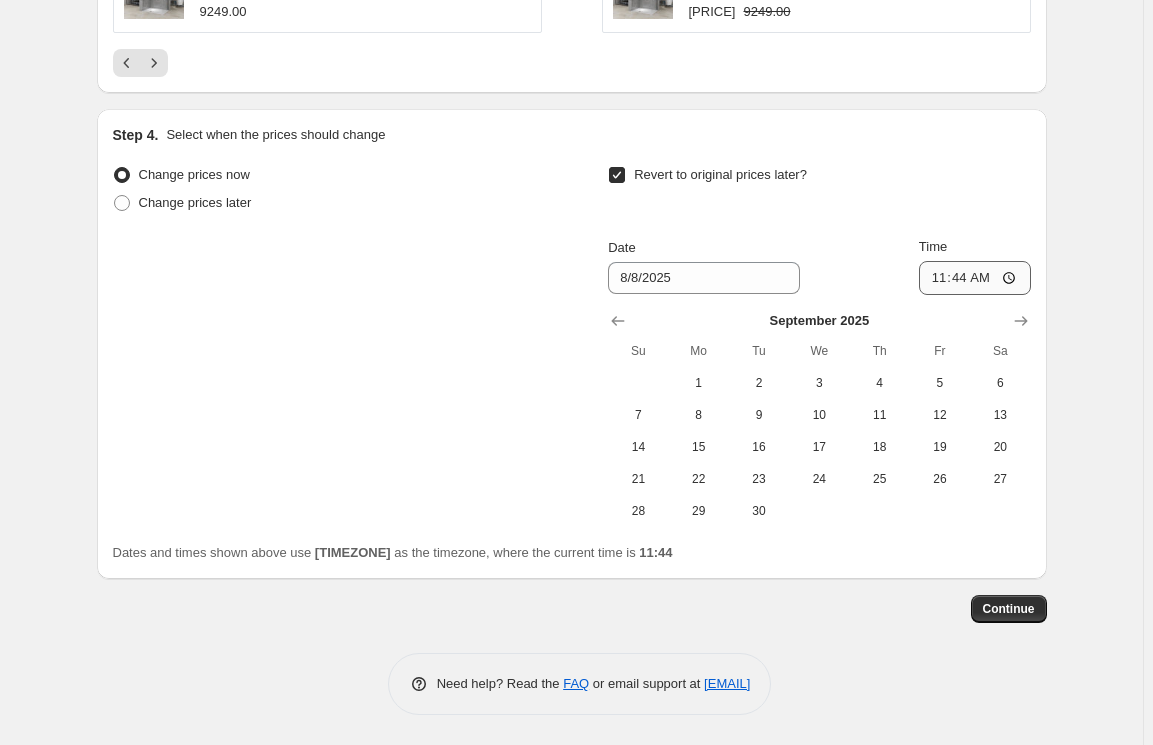 scroll, scrollTop: 2019, scrollLeft: 0, axis: vertical 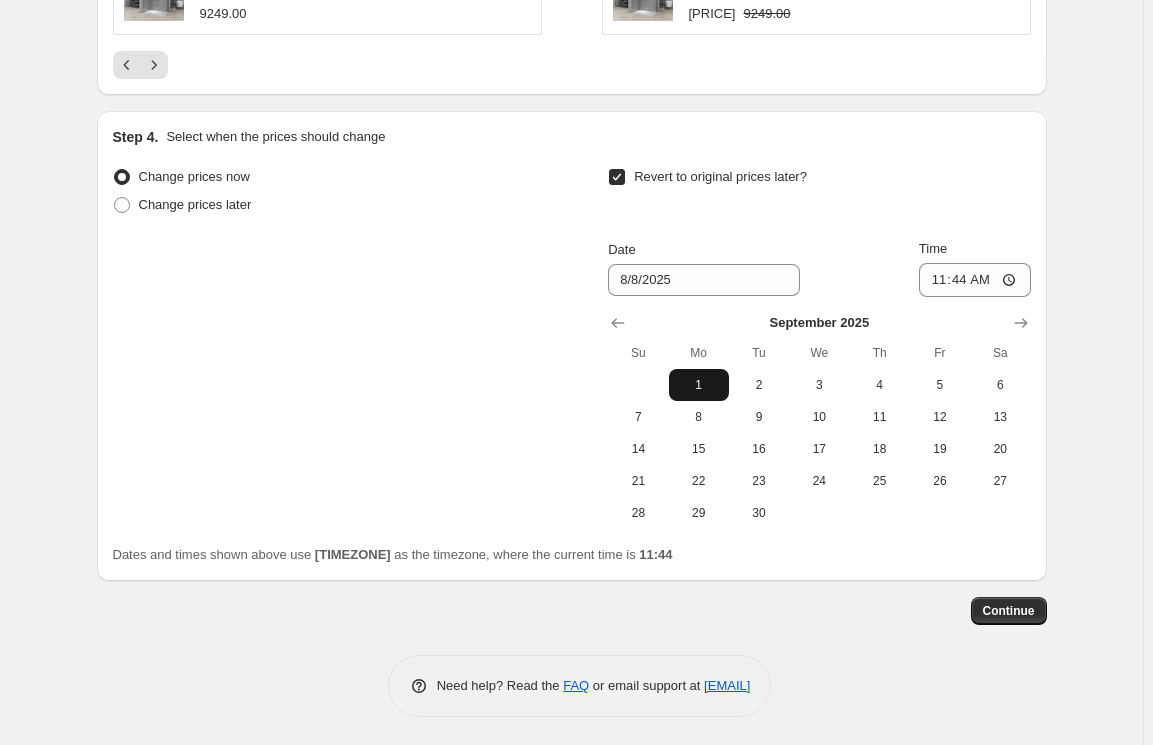 click on "1" at bounding box center [699, 385] 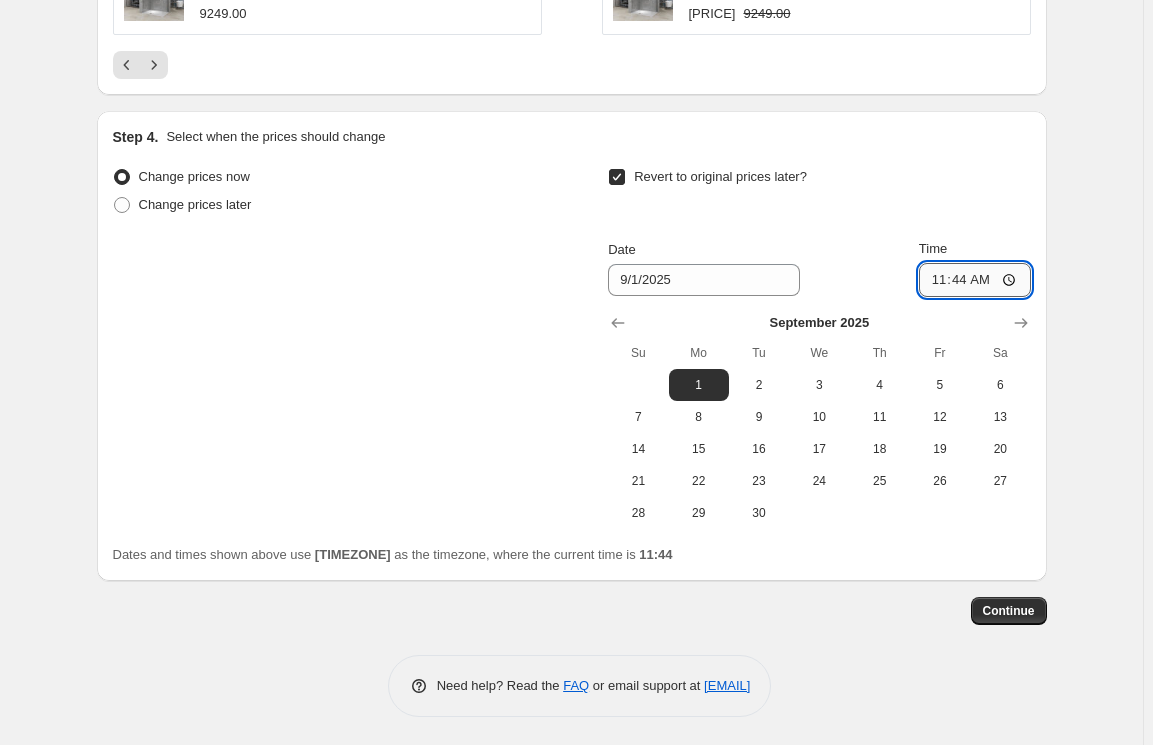 click on "11:44" at bounding box center [975, 280] 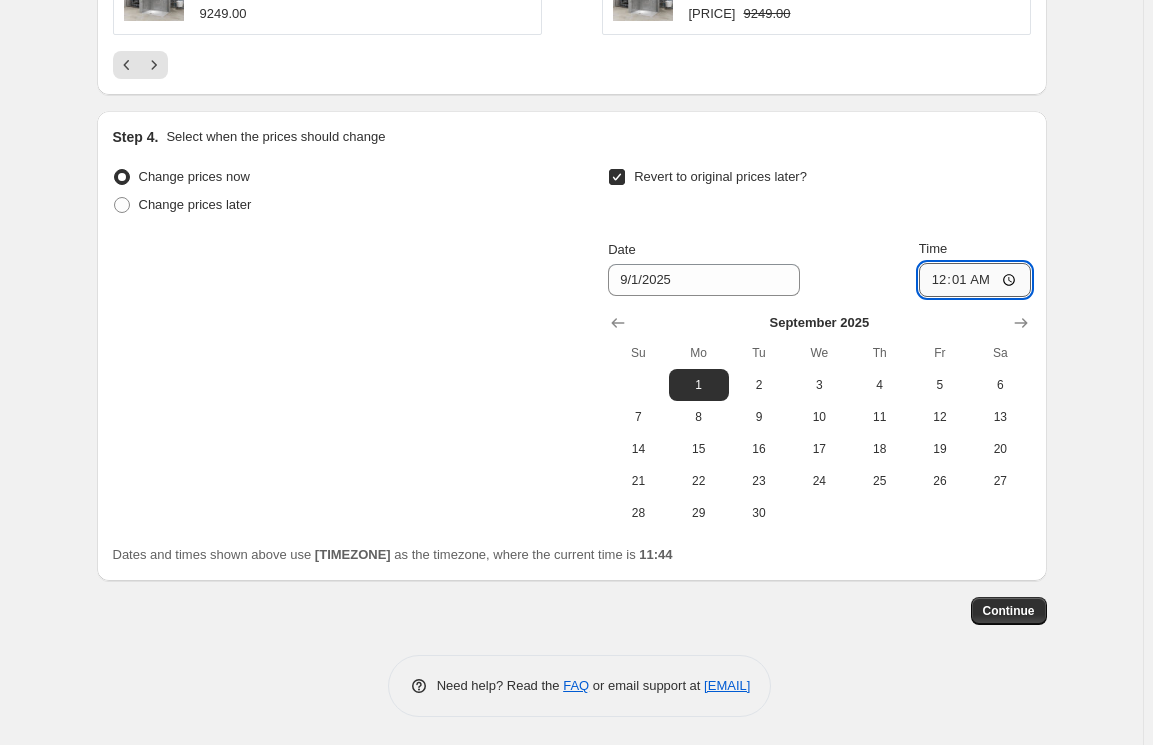 type on "00:17" 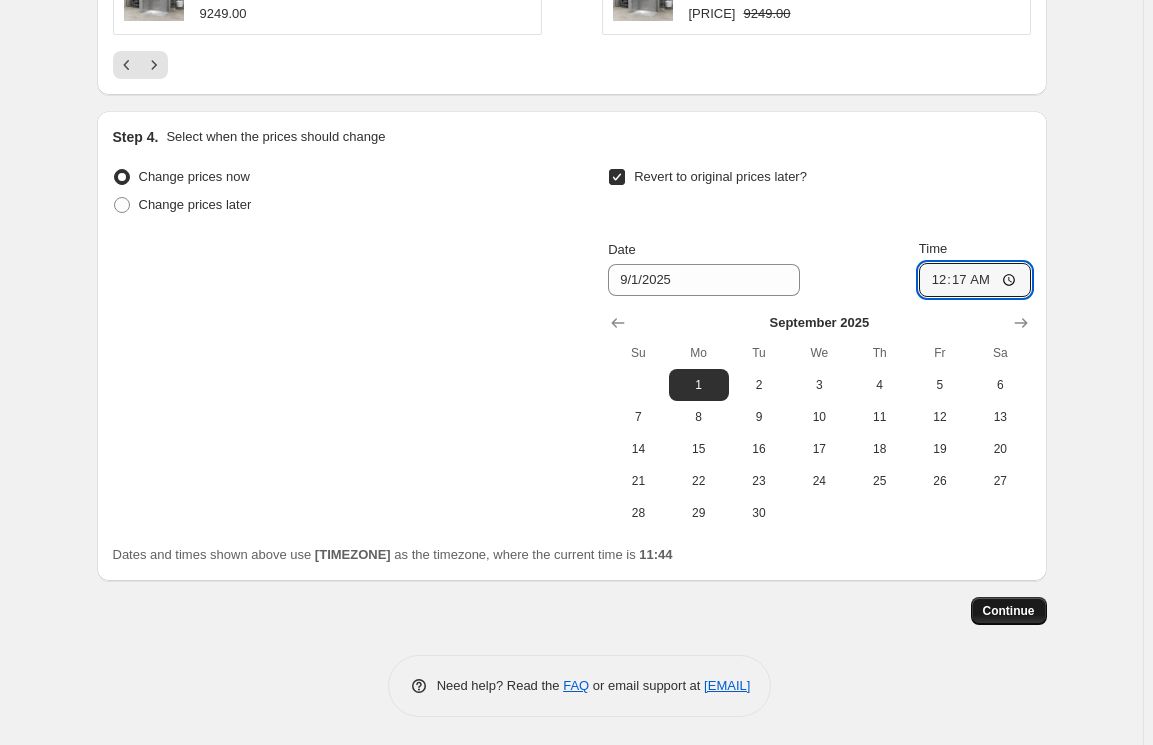 click on "Continue" at bounding box center [1009, 611] 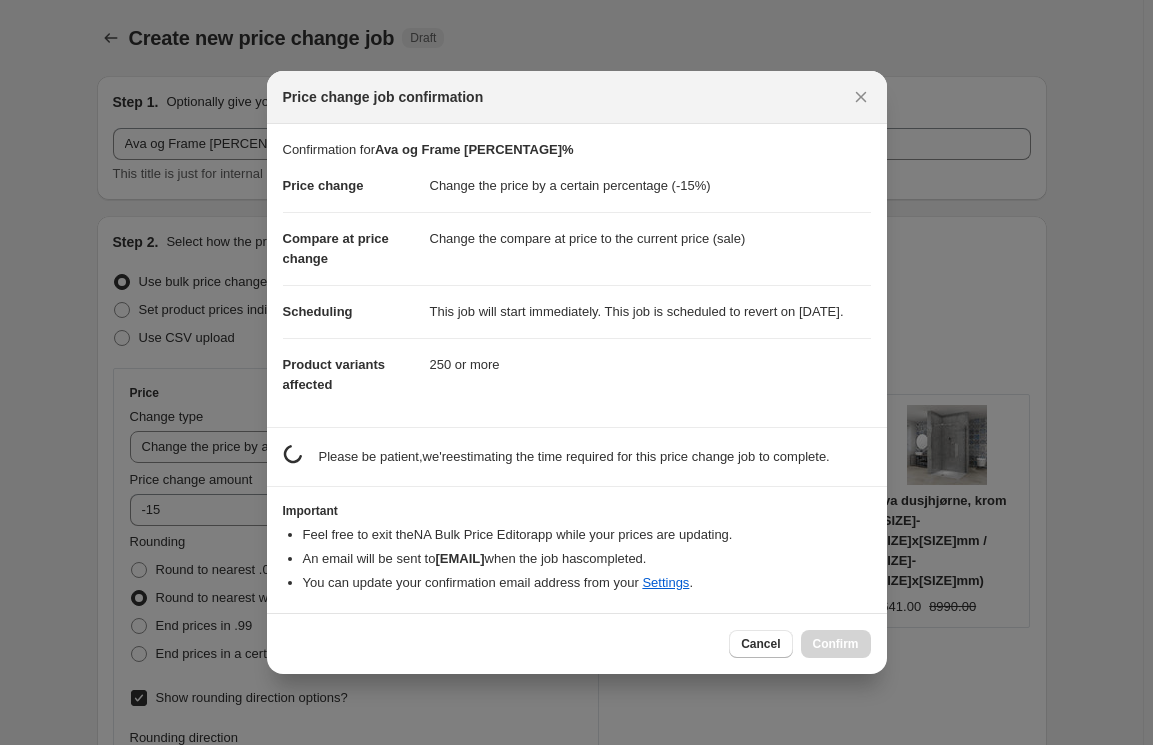 scroll, scrollTop: 0, scrollLeft: 0, axis: both 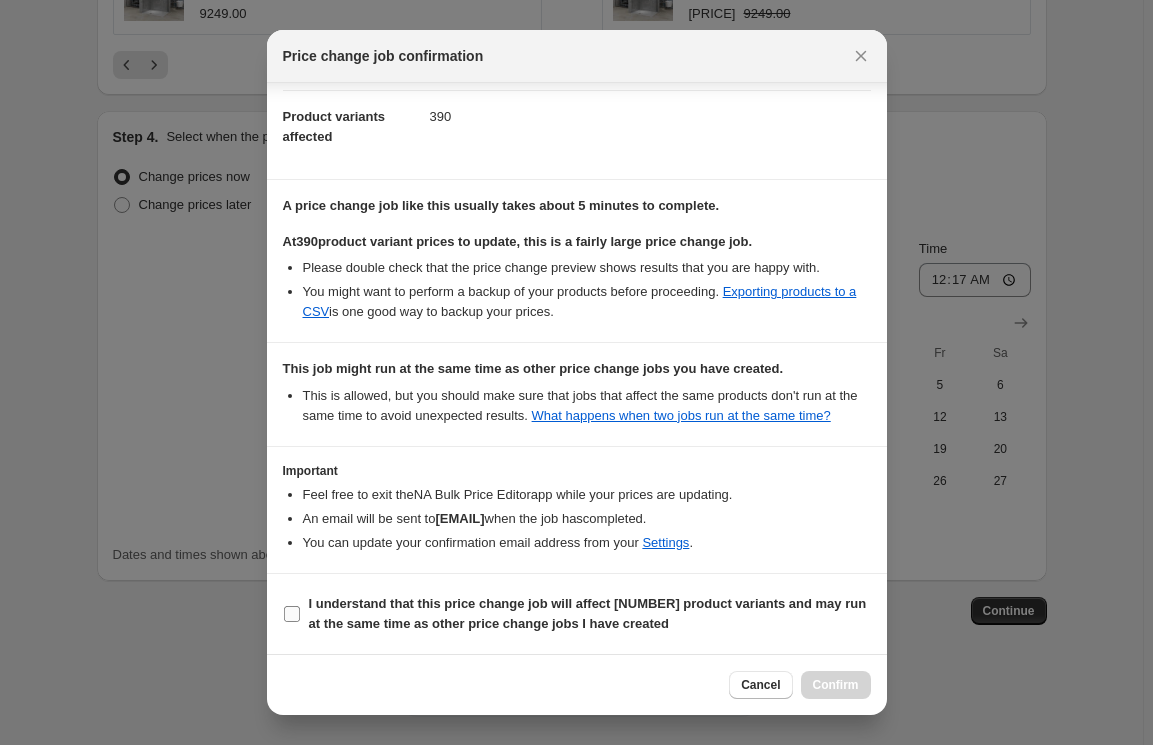 click on "I understand that this price change job will affect [NUMBER] product variants and may run at the same time as other price change jobs I have created" at bounding box center (588, 613) 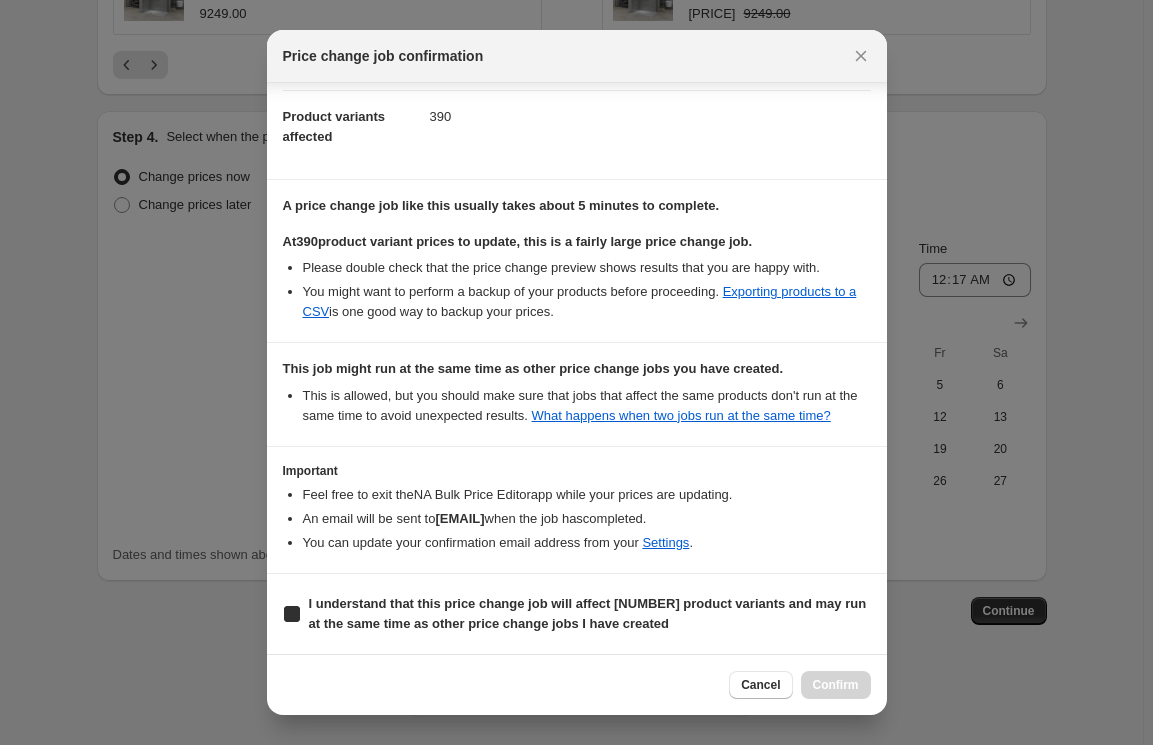 checkbox on "true" 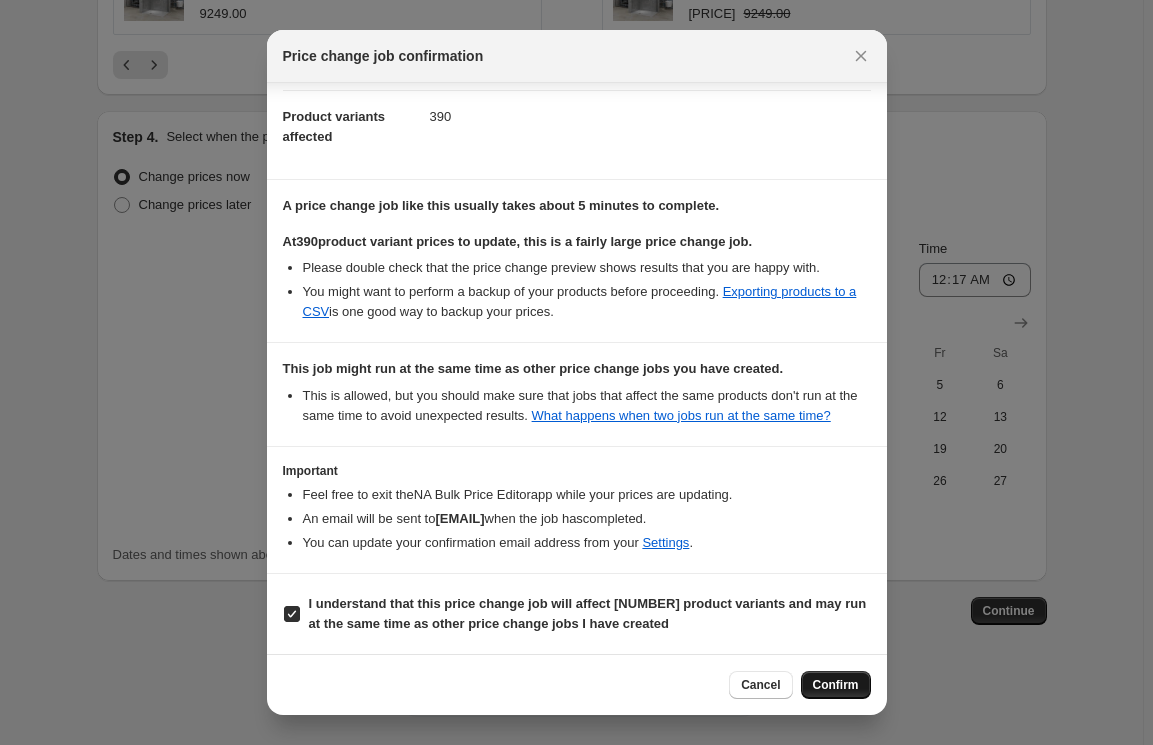 click on "Confirm" at bounding box center [836, 685] 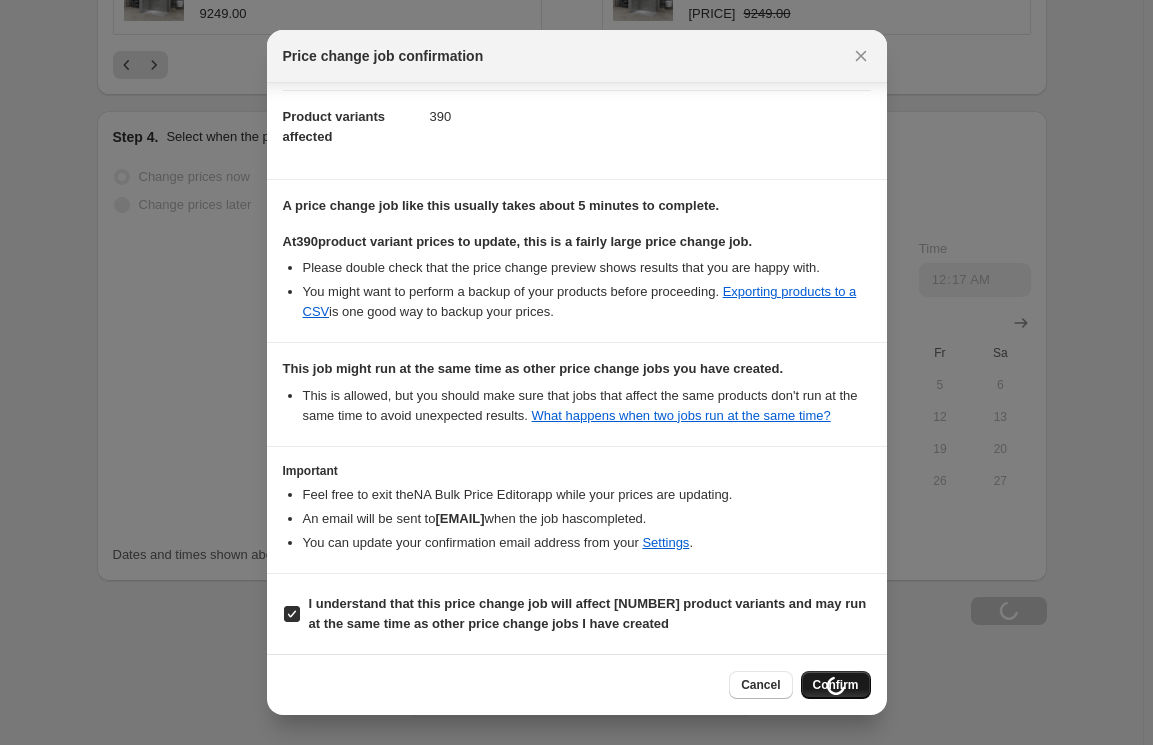 scroll, scrollTop: 2087, scrollLeft: 0, axis: vertical 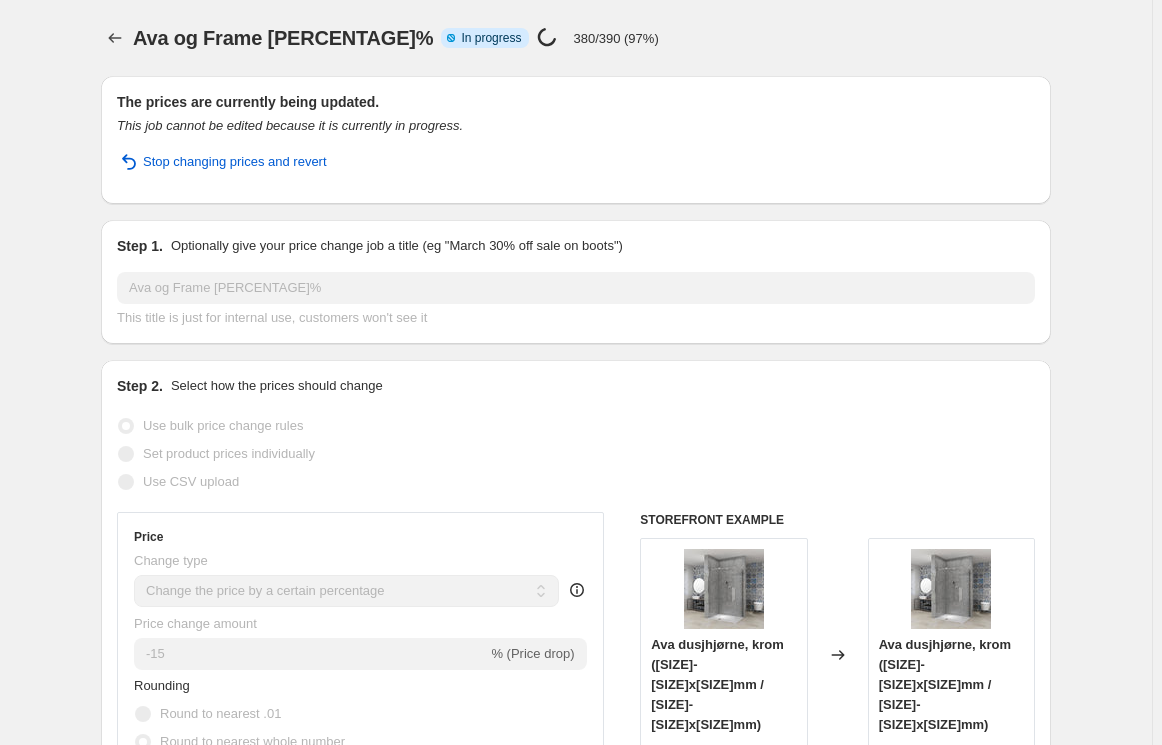 select on "percentage" 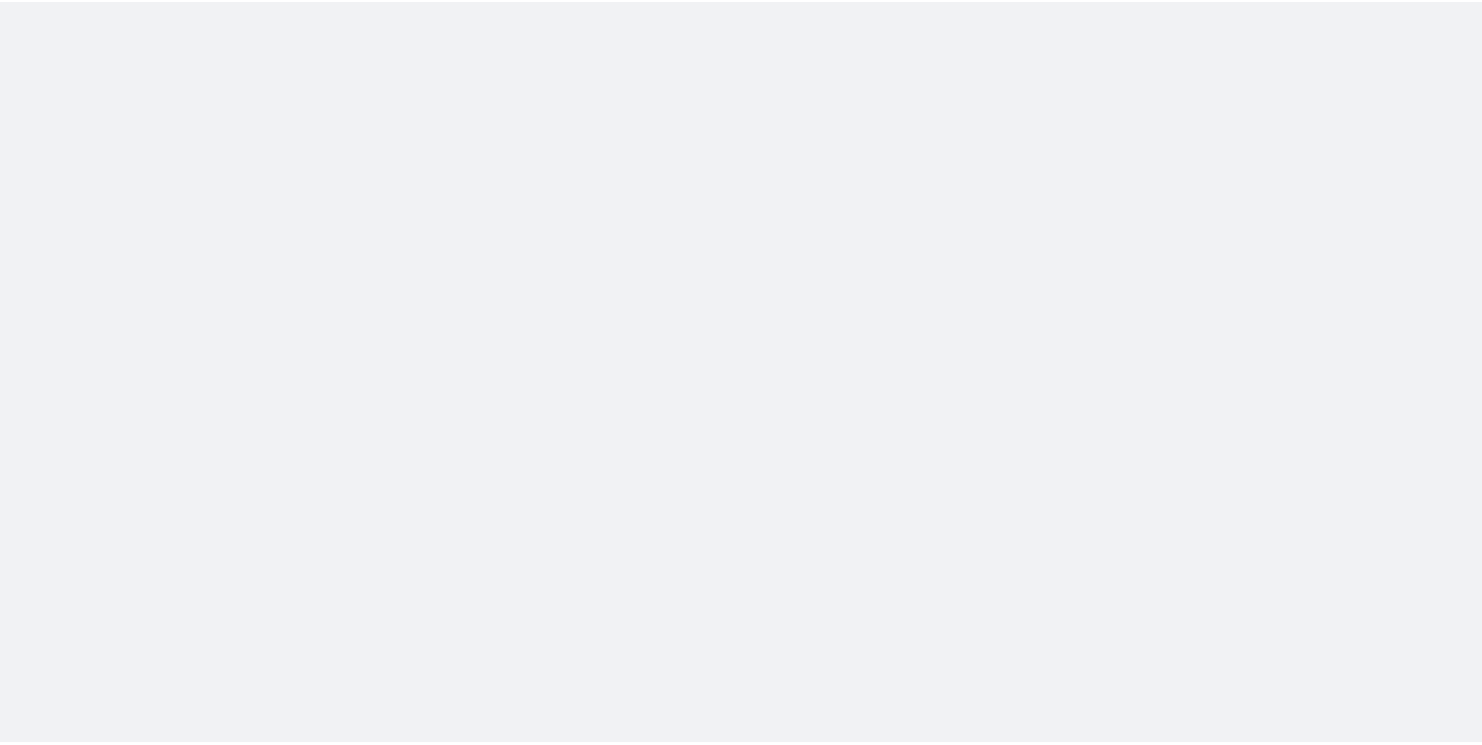 scroll, scrollTop: 0, scrollLeft: 0, axis: both 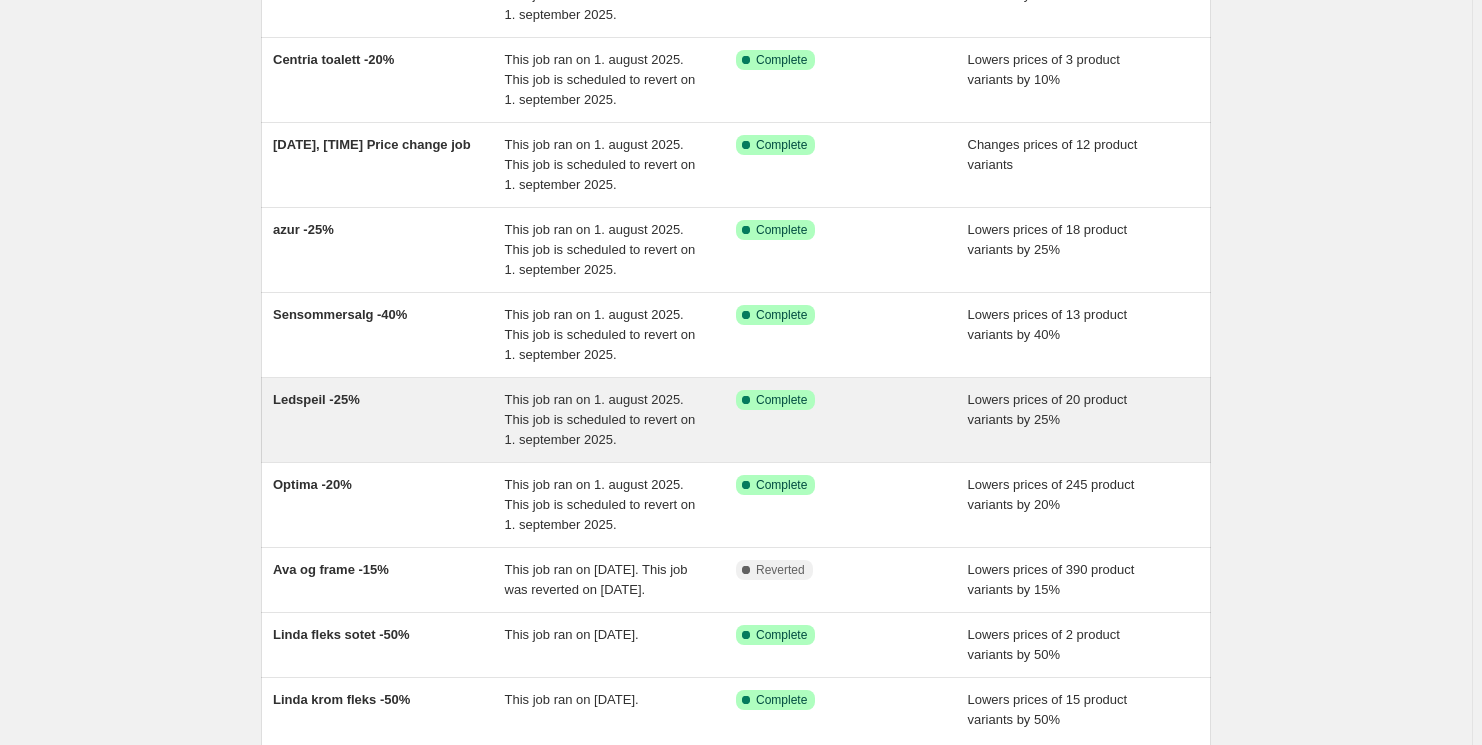 click on "Ledspeil -25%" at bounding box center [389, 420] 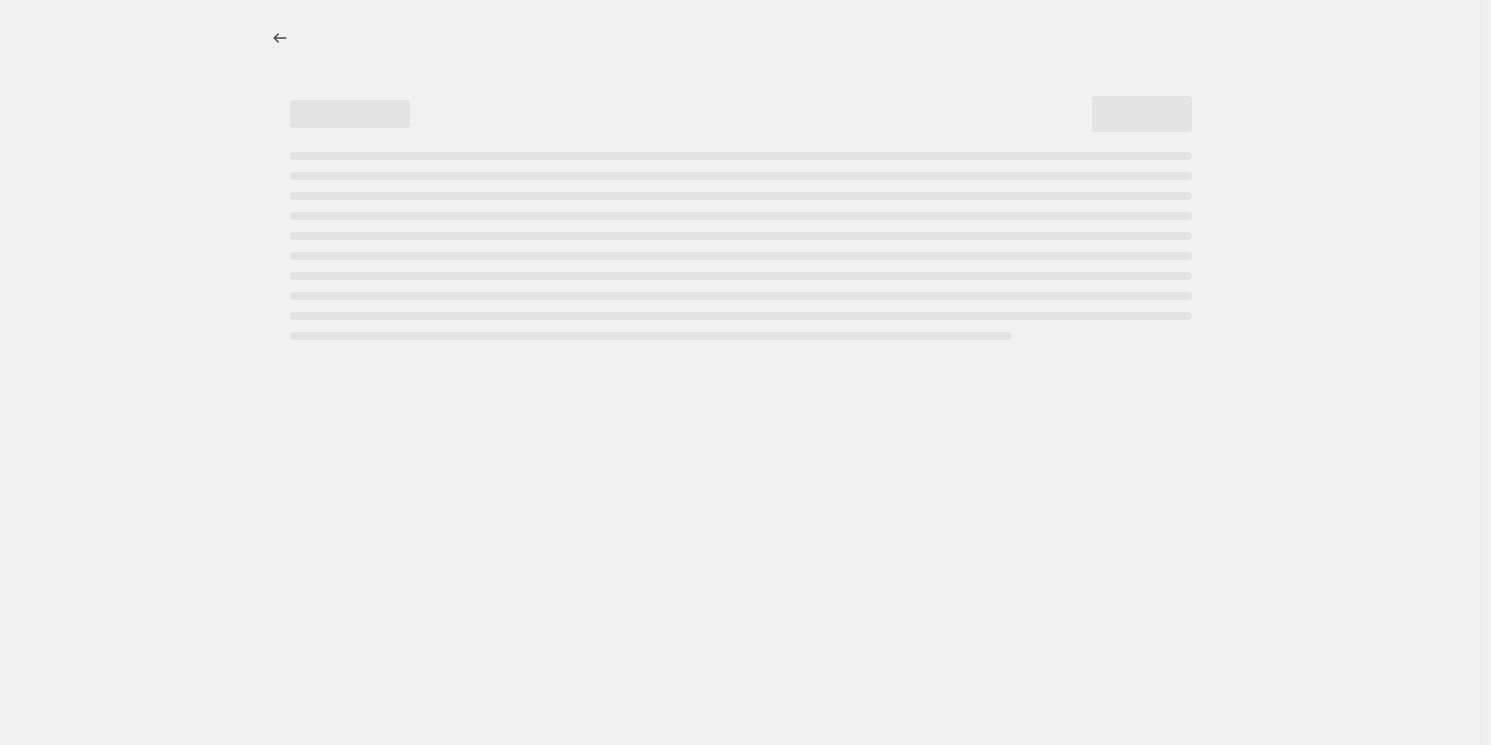 select on "percentage" 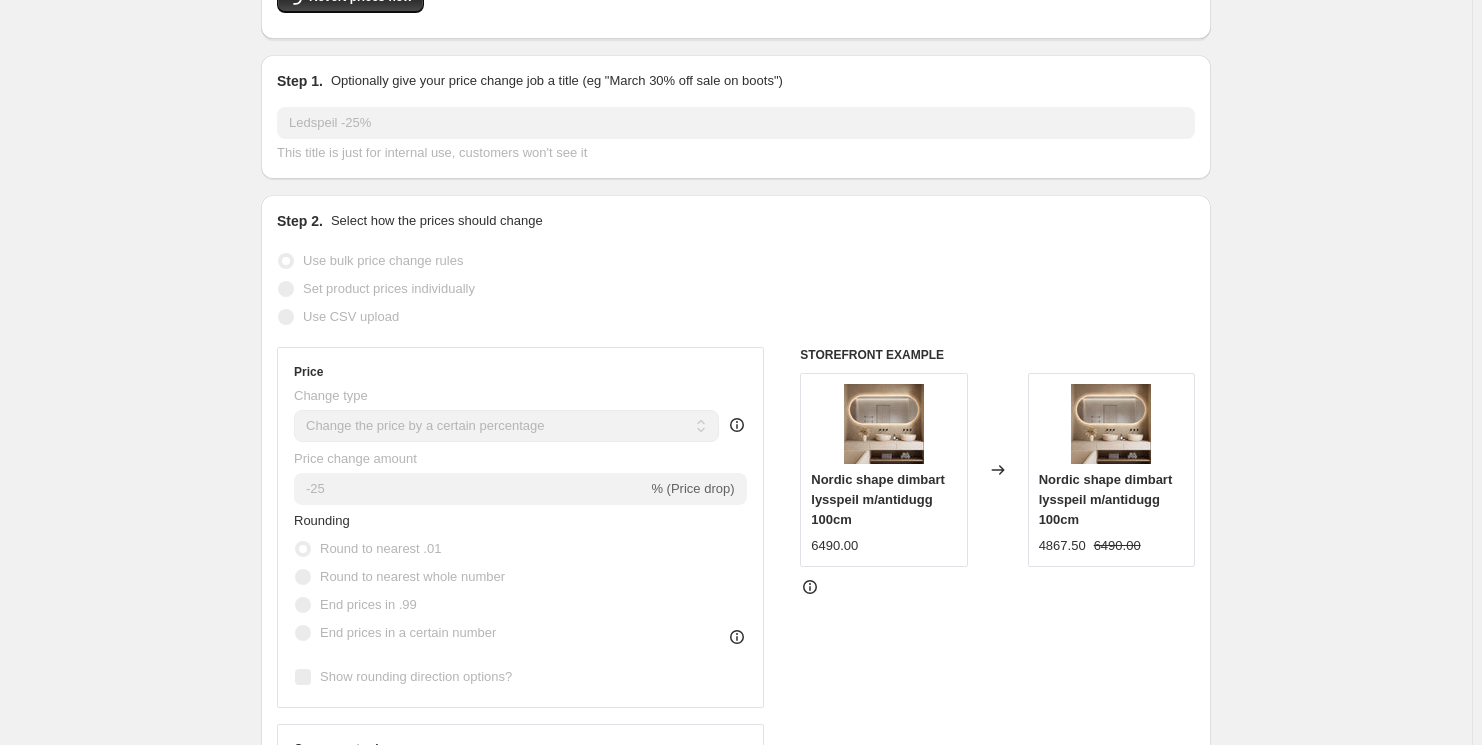 scroll, scrollTop: 0, scrollLeft: 0, axis: both 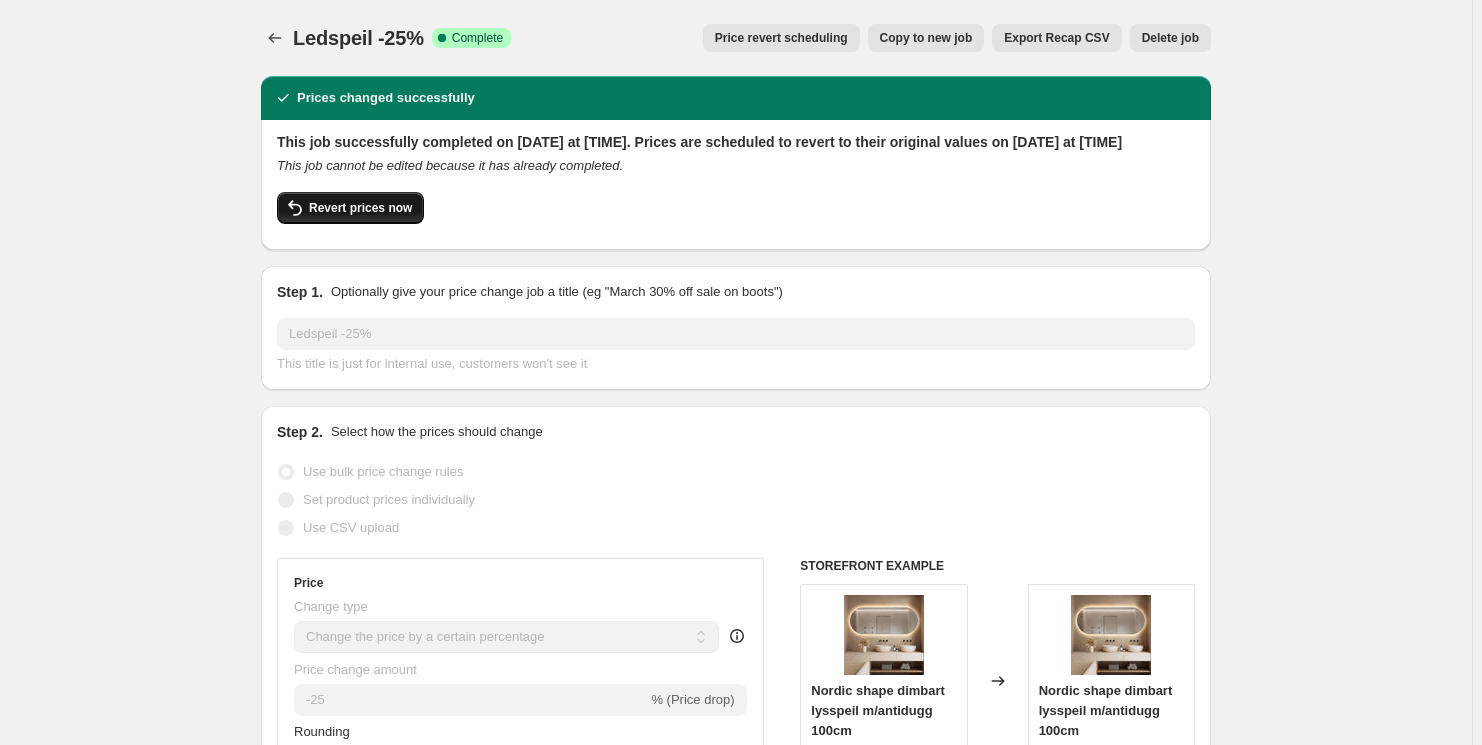 click on "Revert prices now" at bounding box center [360, 208] 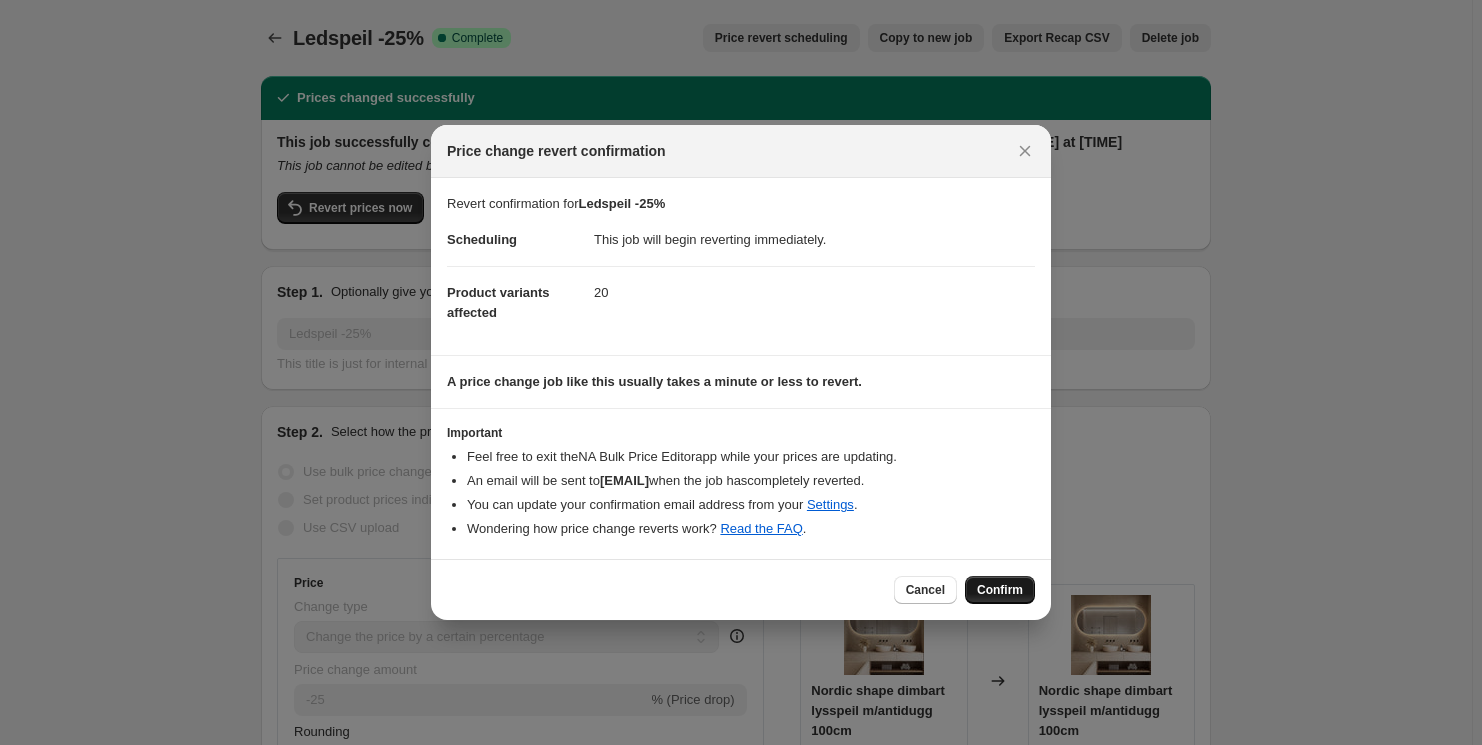 click on "Confirm" at bounding box center (1000, 590) 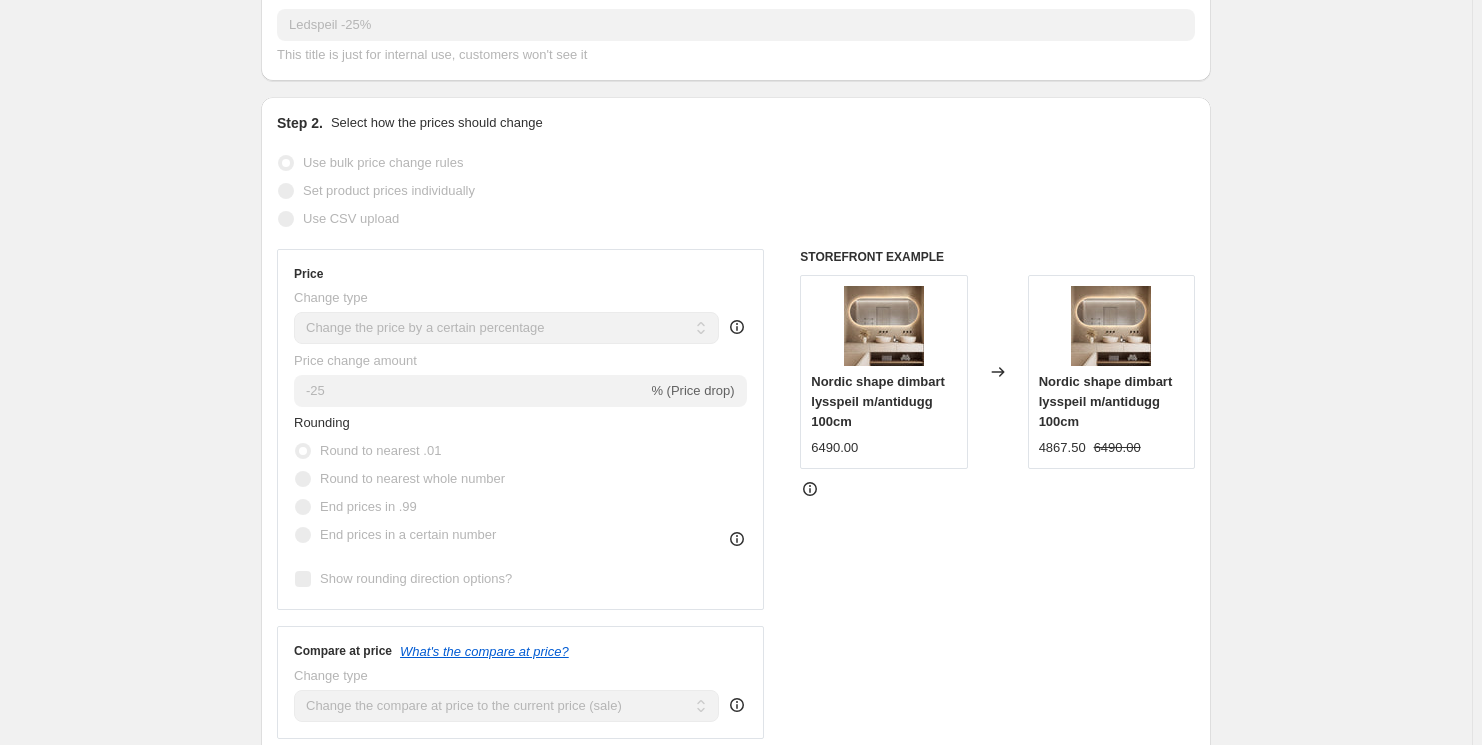 scroll, scrollTop: 0, scrollLeft: 0, axis: both 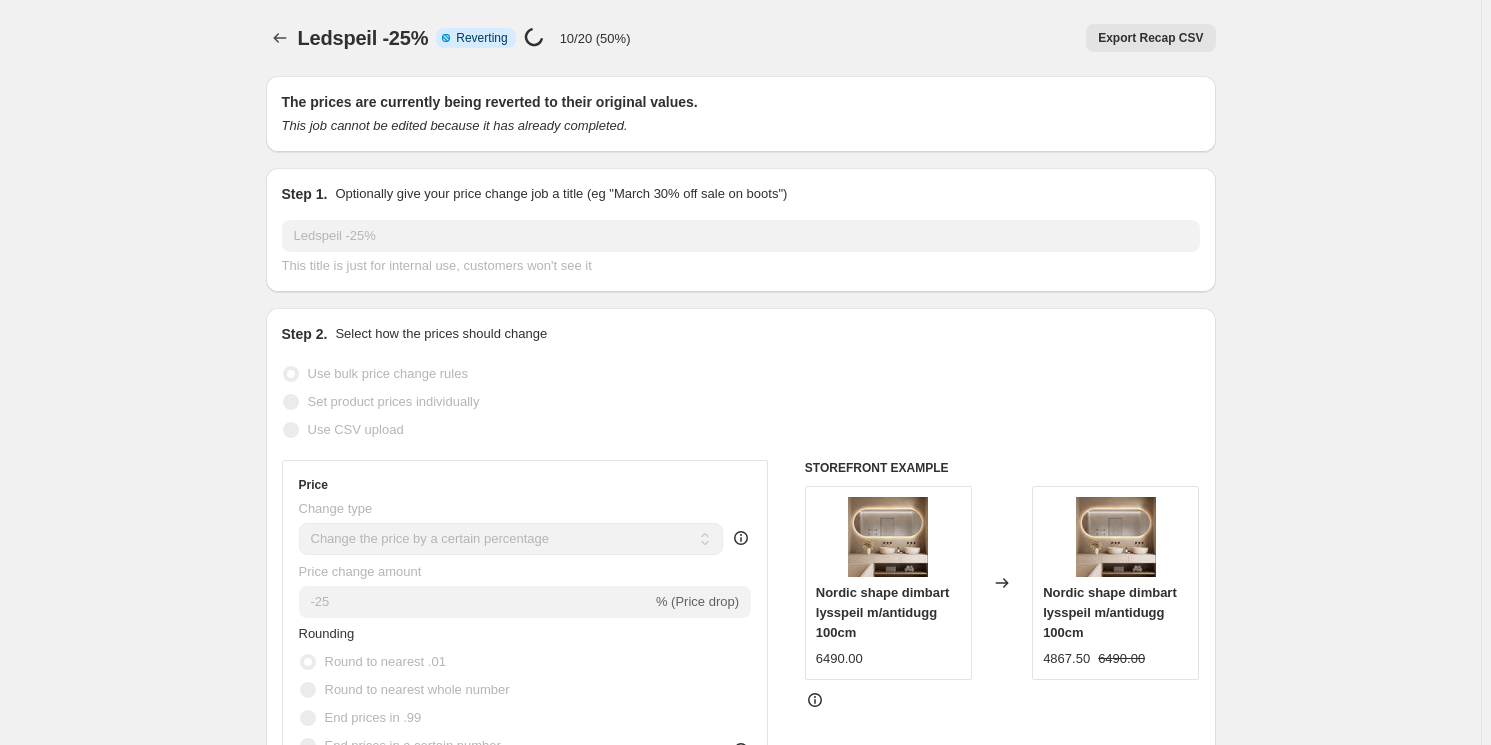 select on "percentage" 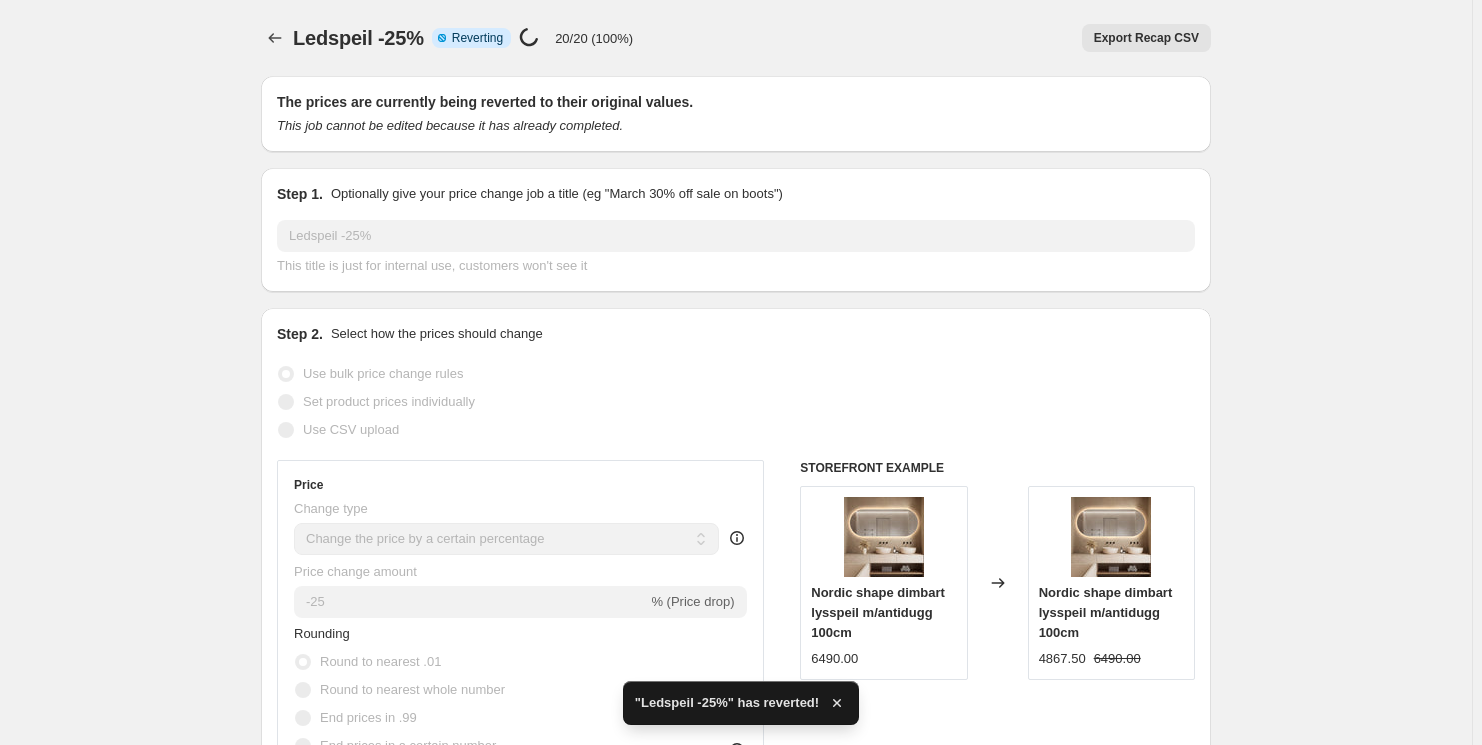 checkbox on "true" 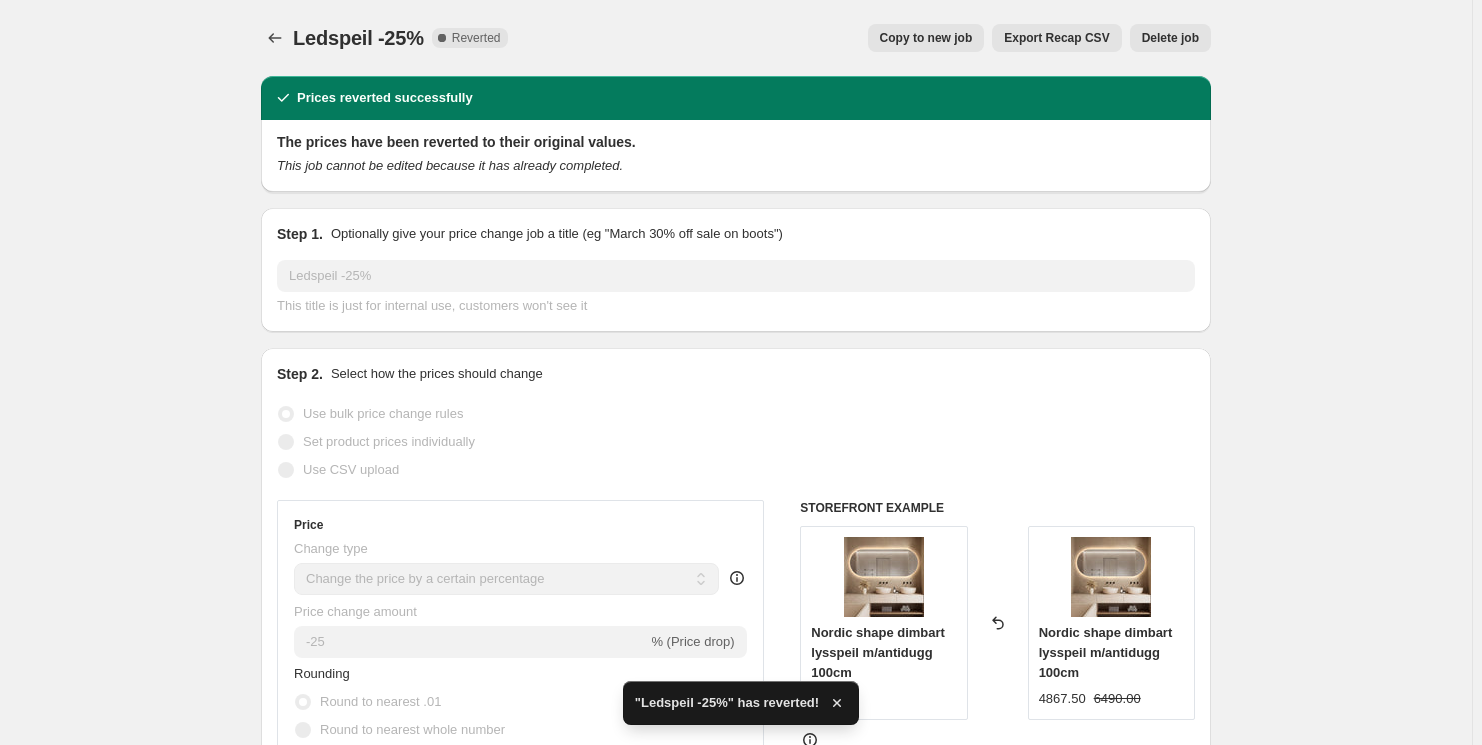 click on "Copy to new job" at bounding box center [926, 38] 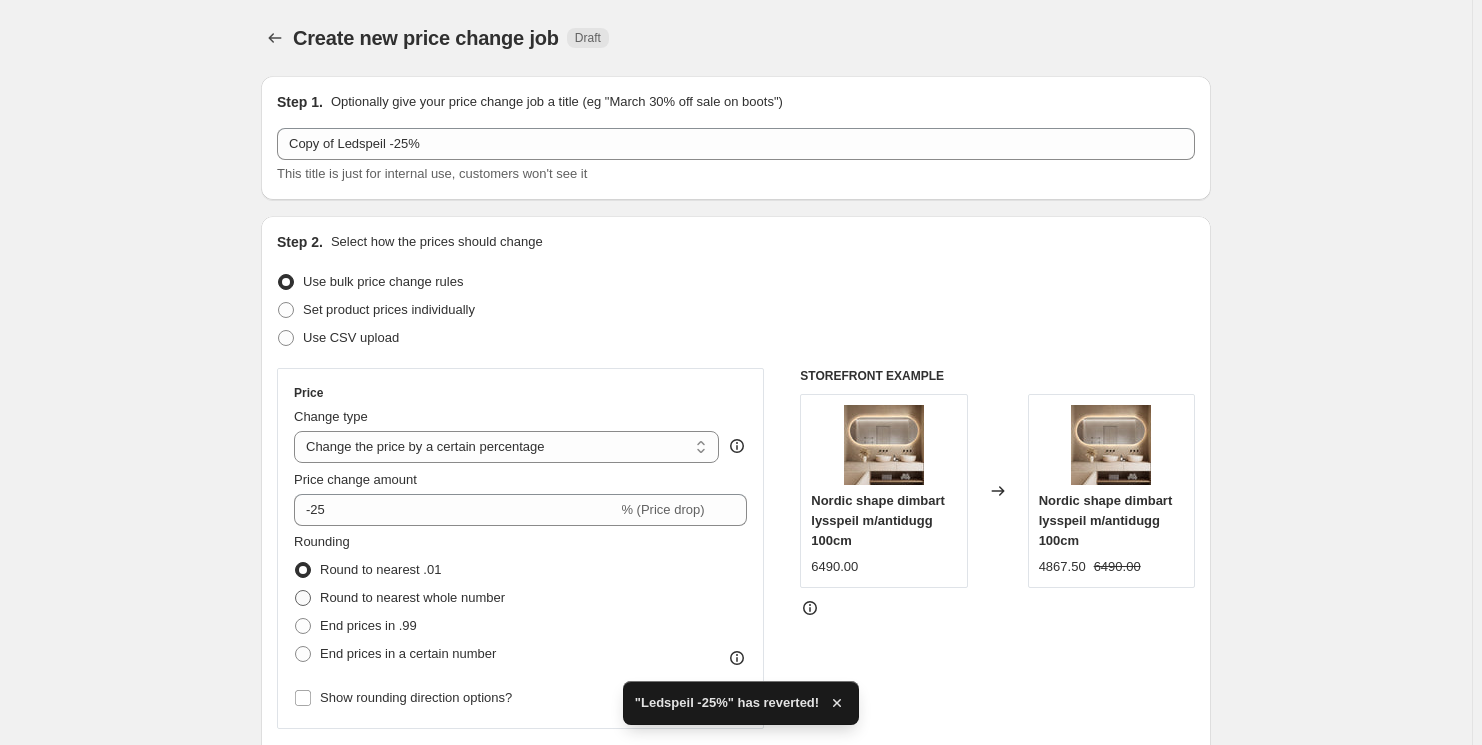 click on "Round to nearest whole number" at bounding box center (412, 597) 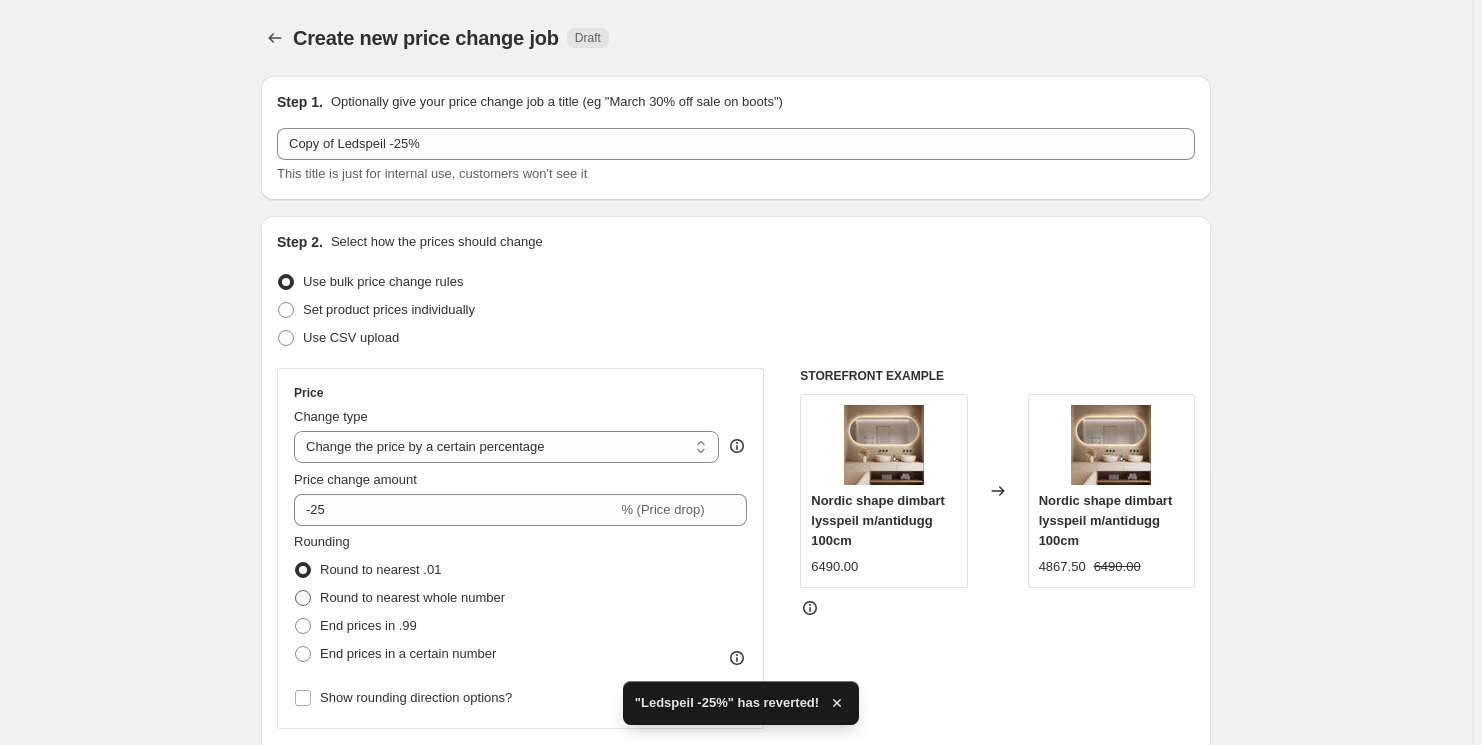 radio on "true" 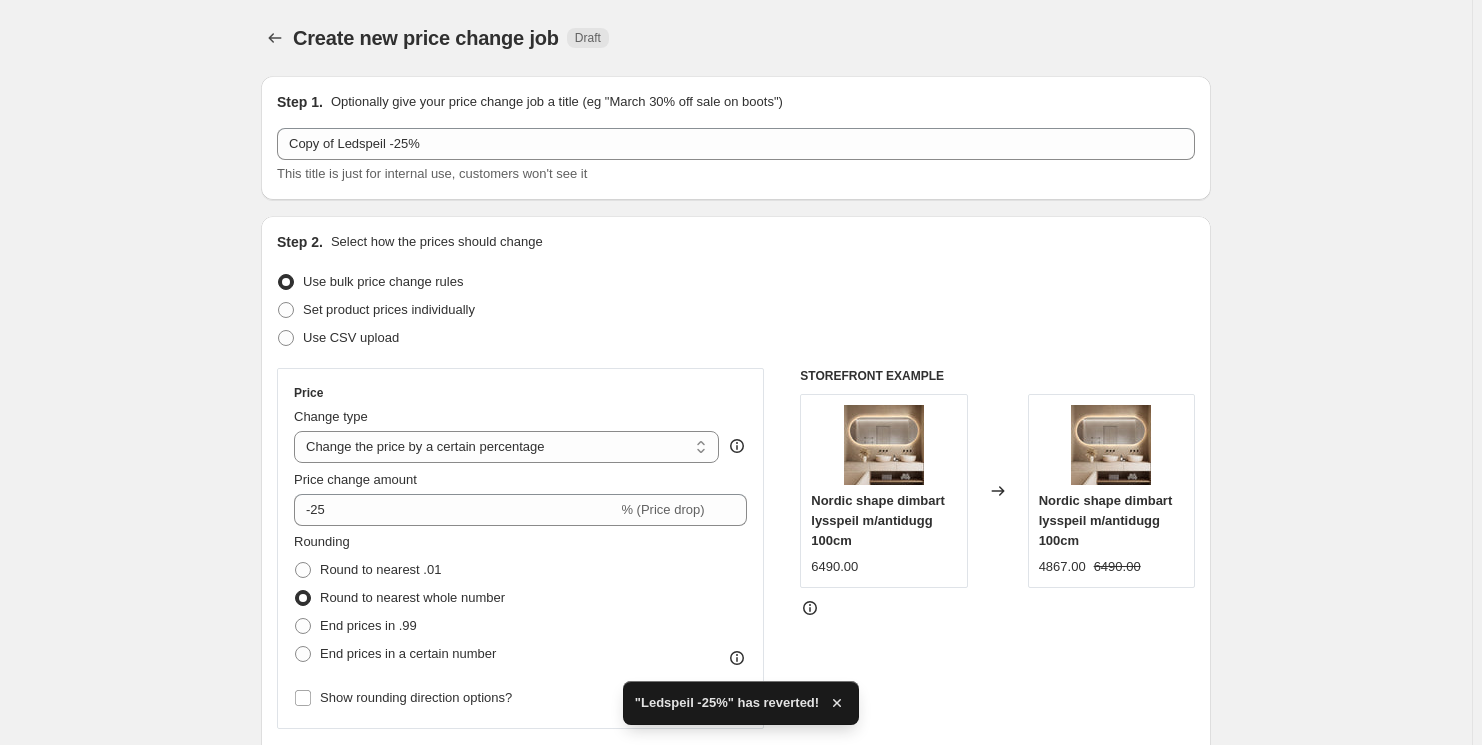 scroll, scrollTop: 211, scrollLeft: 0, axis: vertical 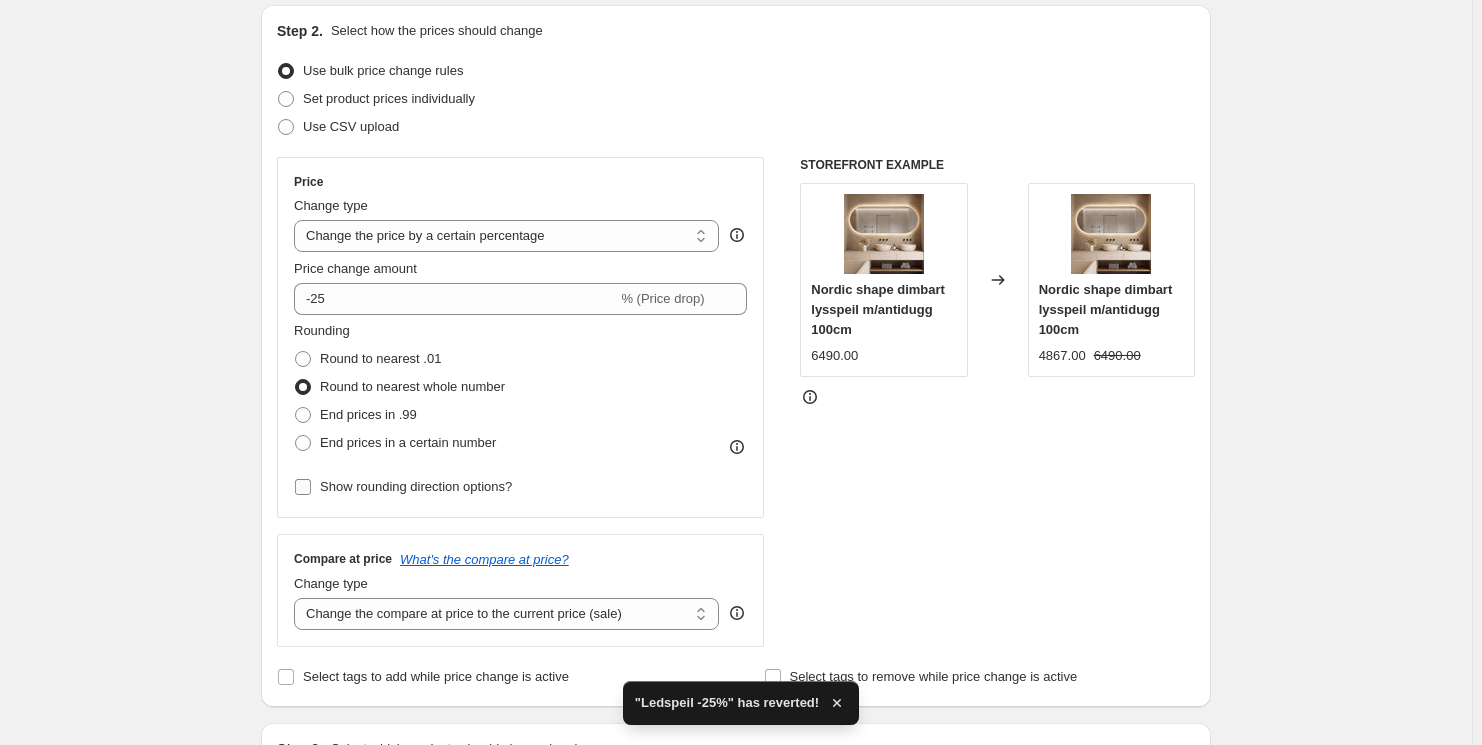 click on "Show rounding direction options?" at bounding box center [416, 486] 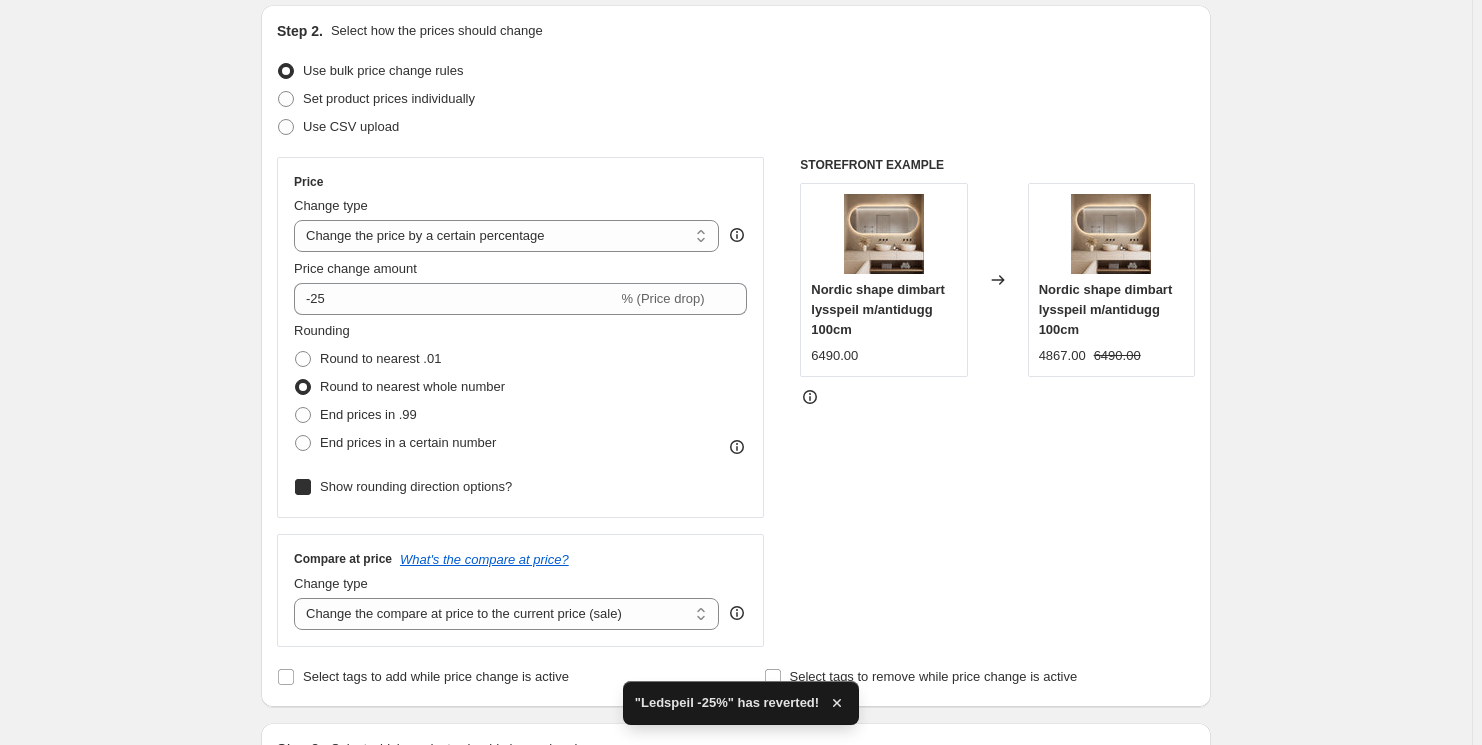 checkbox on "true" 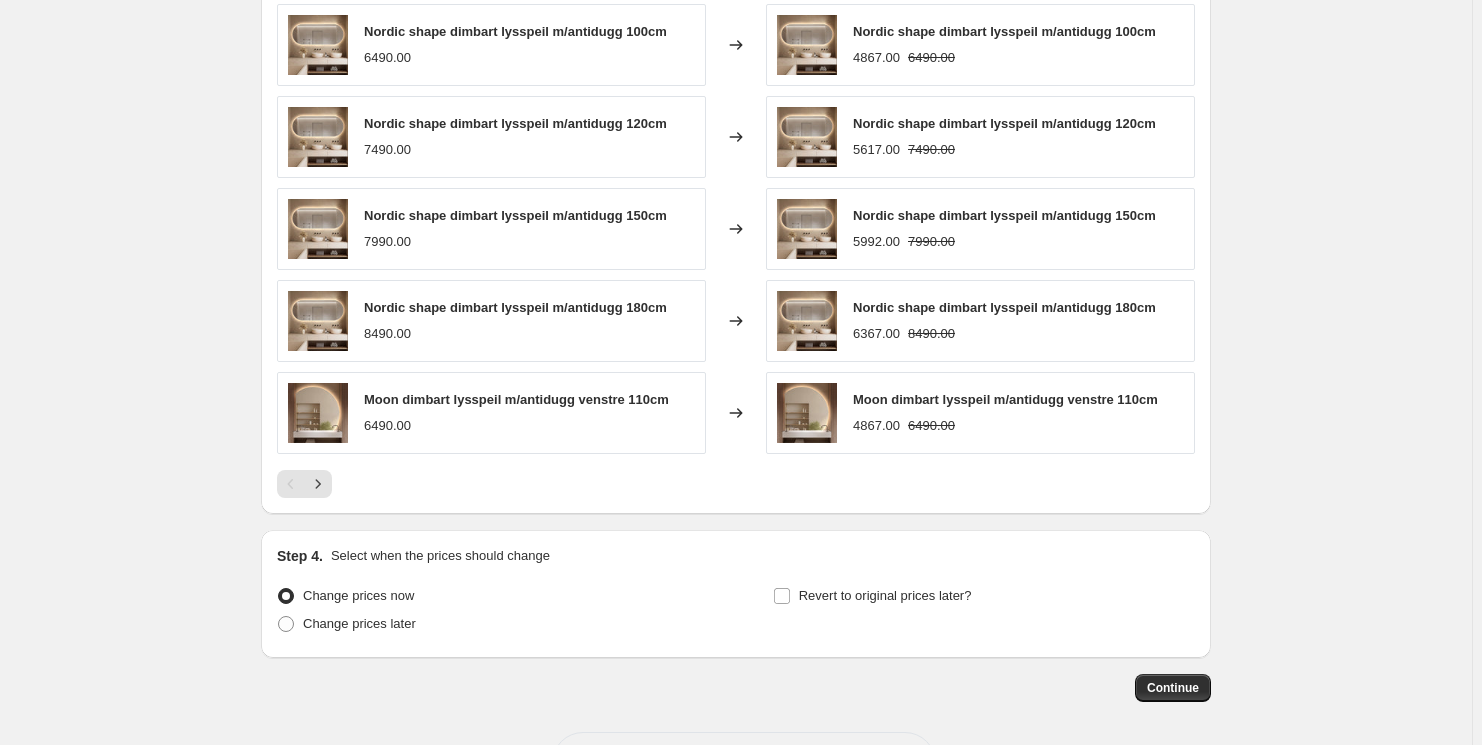 scroll, scrollTop: 2649, scrollLeft: 0, axis: vertical 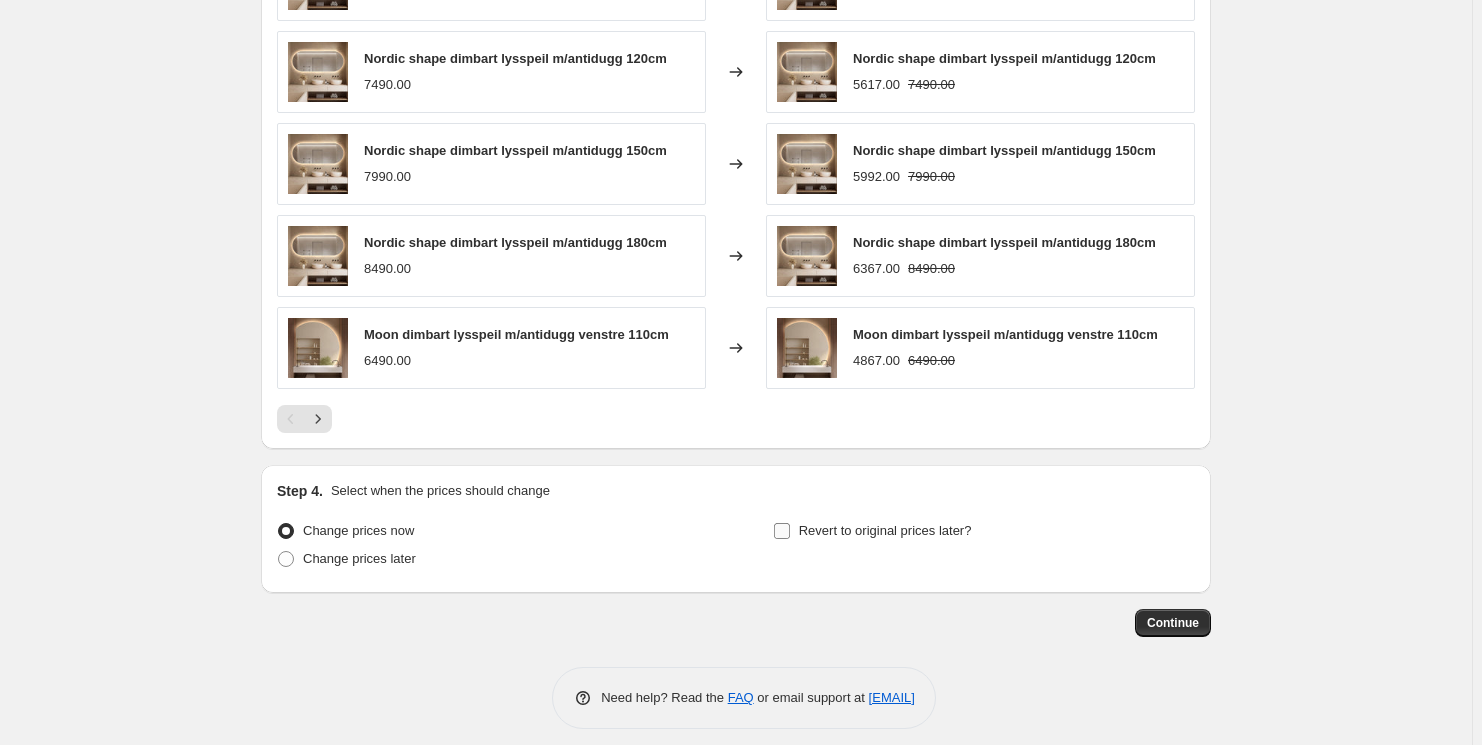 click on "Revert to original prices later?" at bounding box center [872, 531] 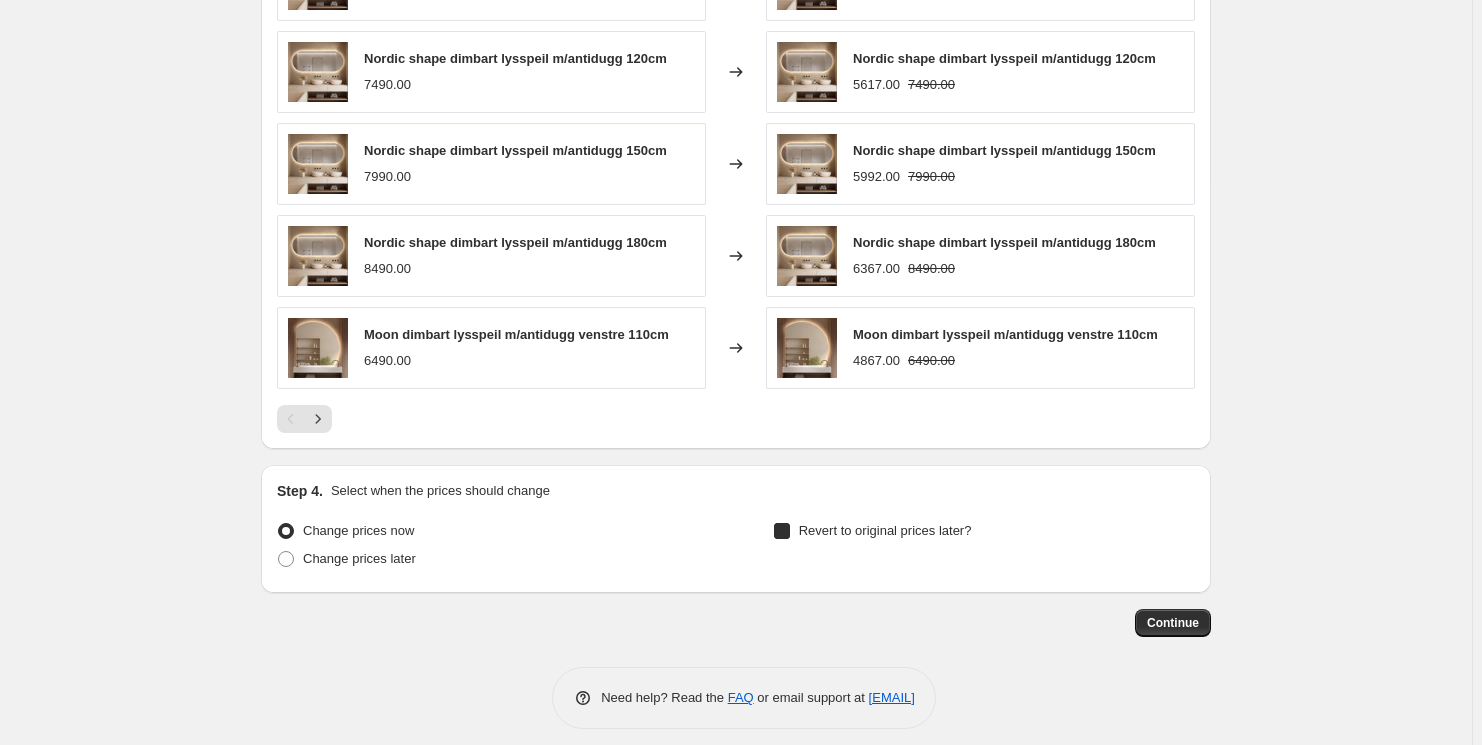 checkbox on "true" 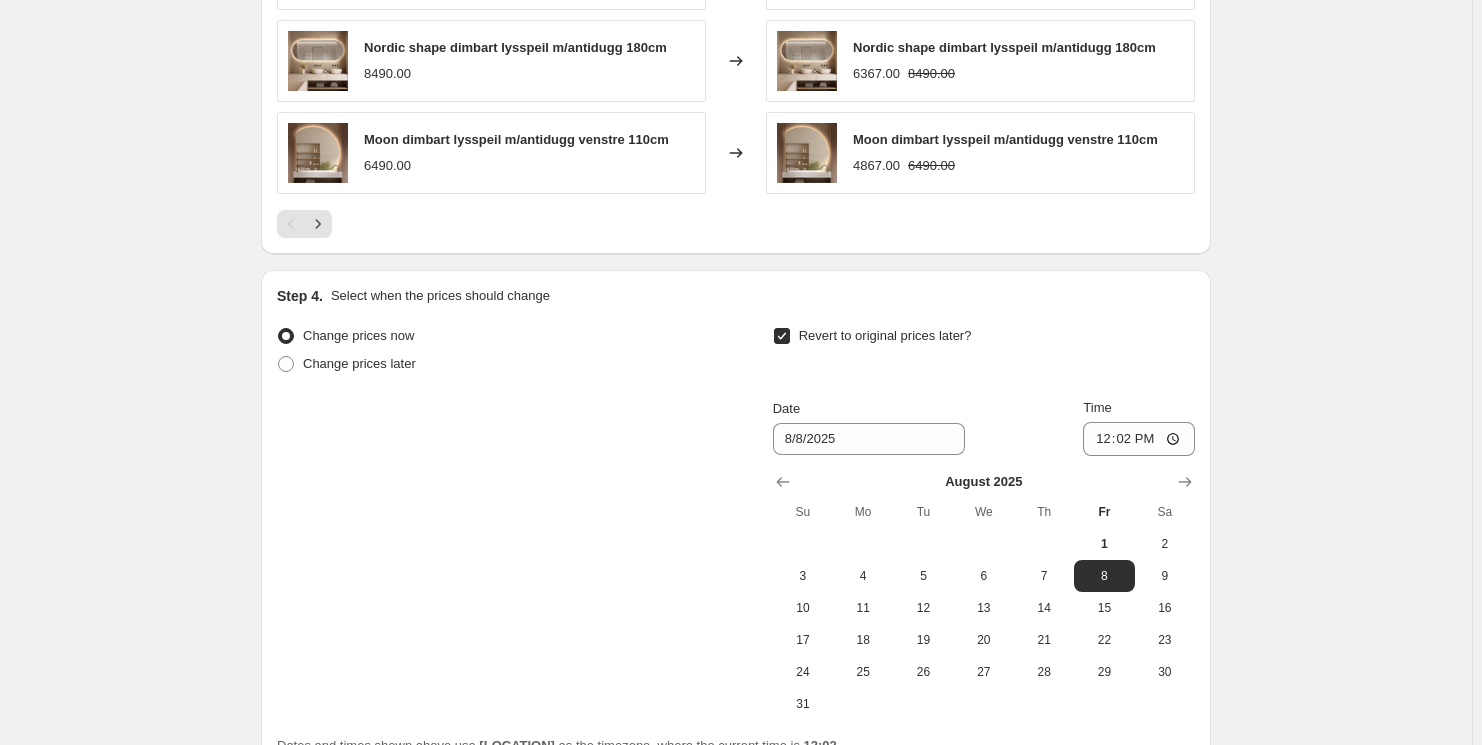 scroll, scrollTop: 3022, scrollLeft: 0, axis: vertical 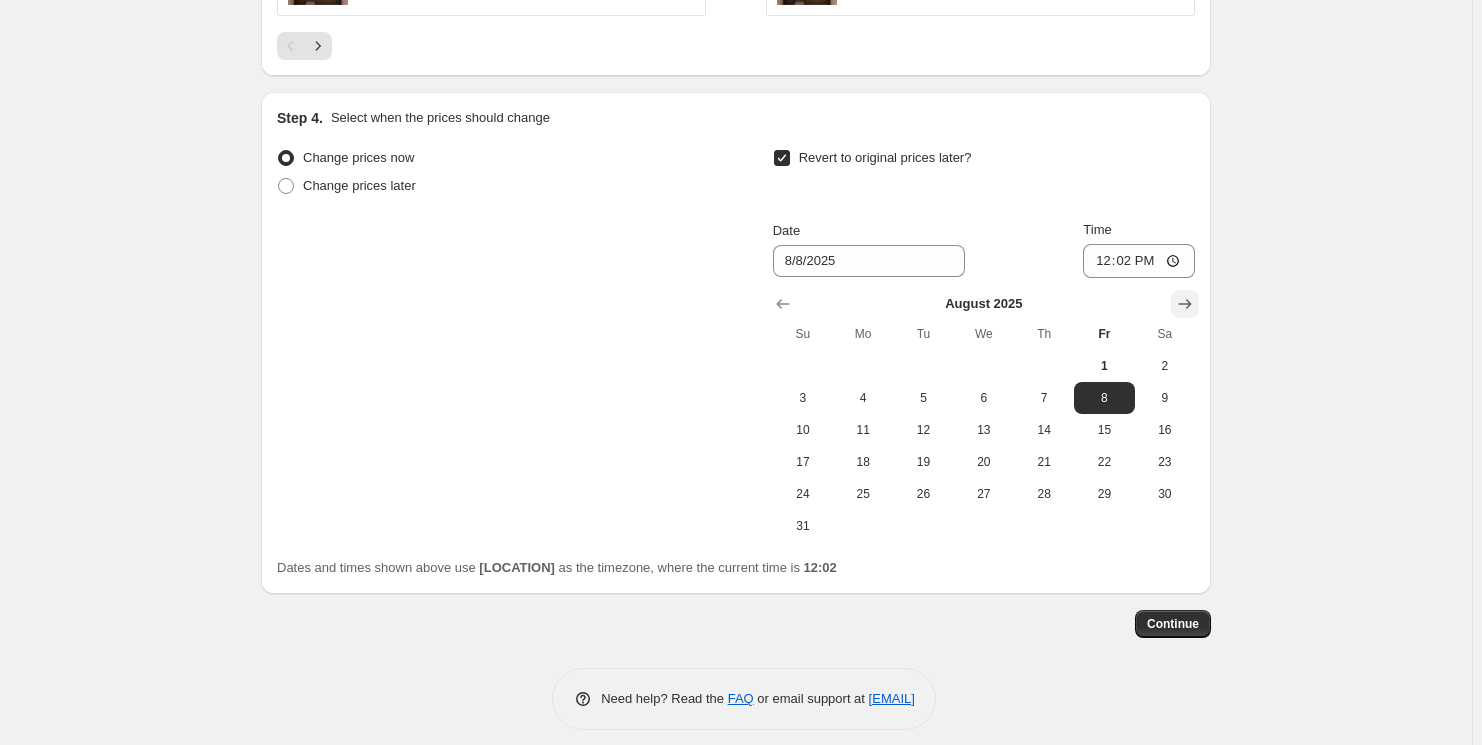 click 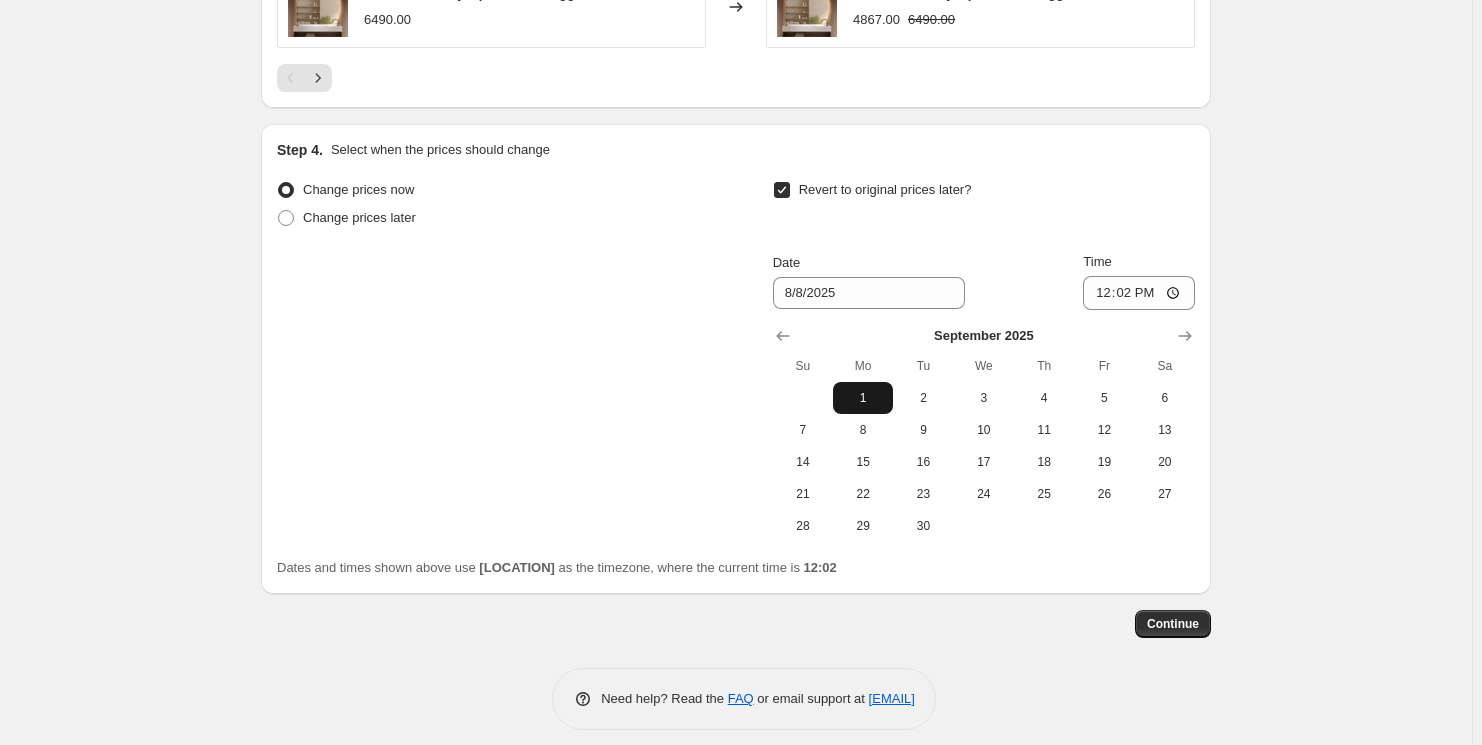click on "1" at bounding box center [863, 398] 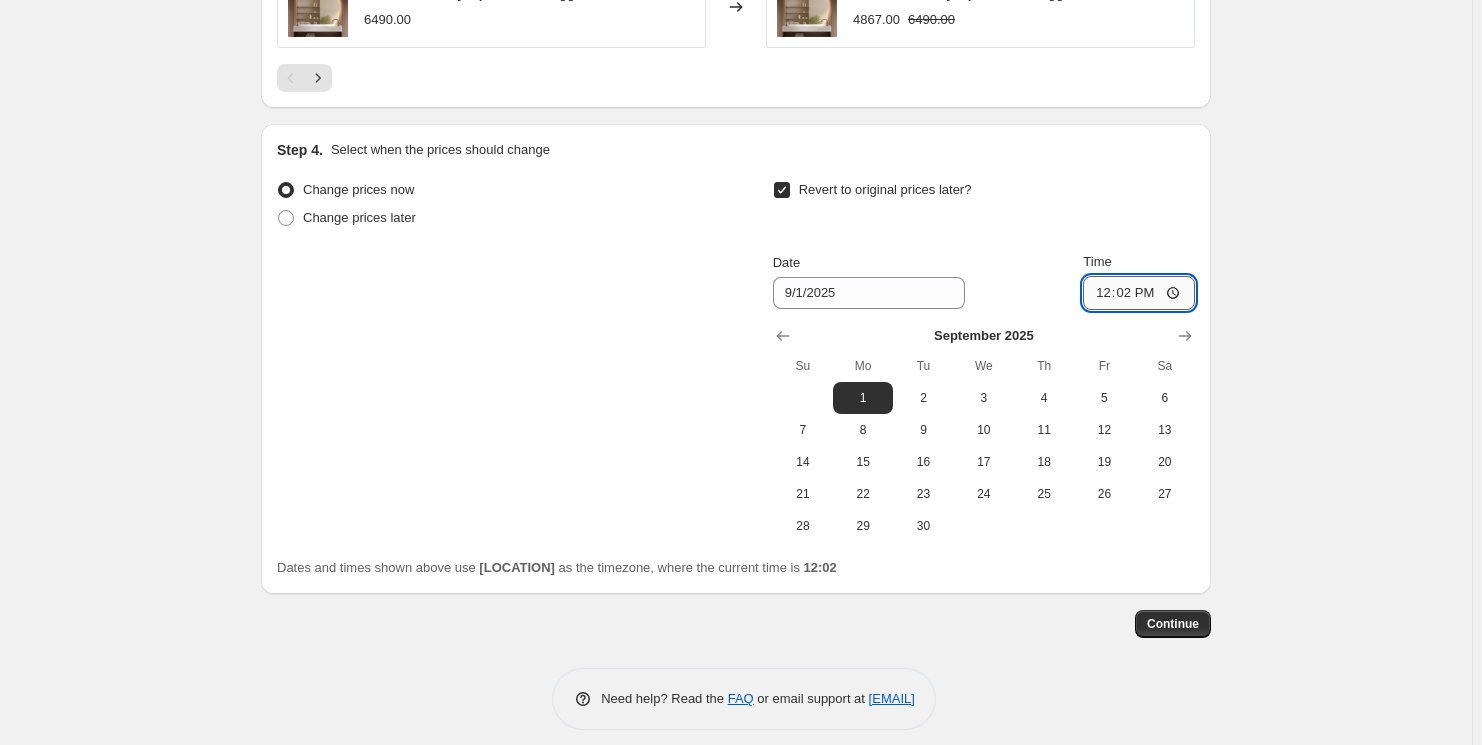 click on "12:02" at bounding box center [1139, 293] 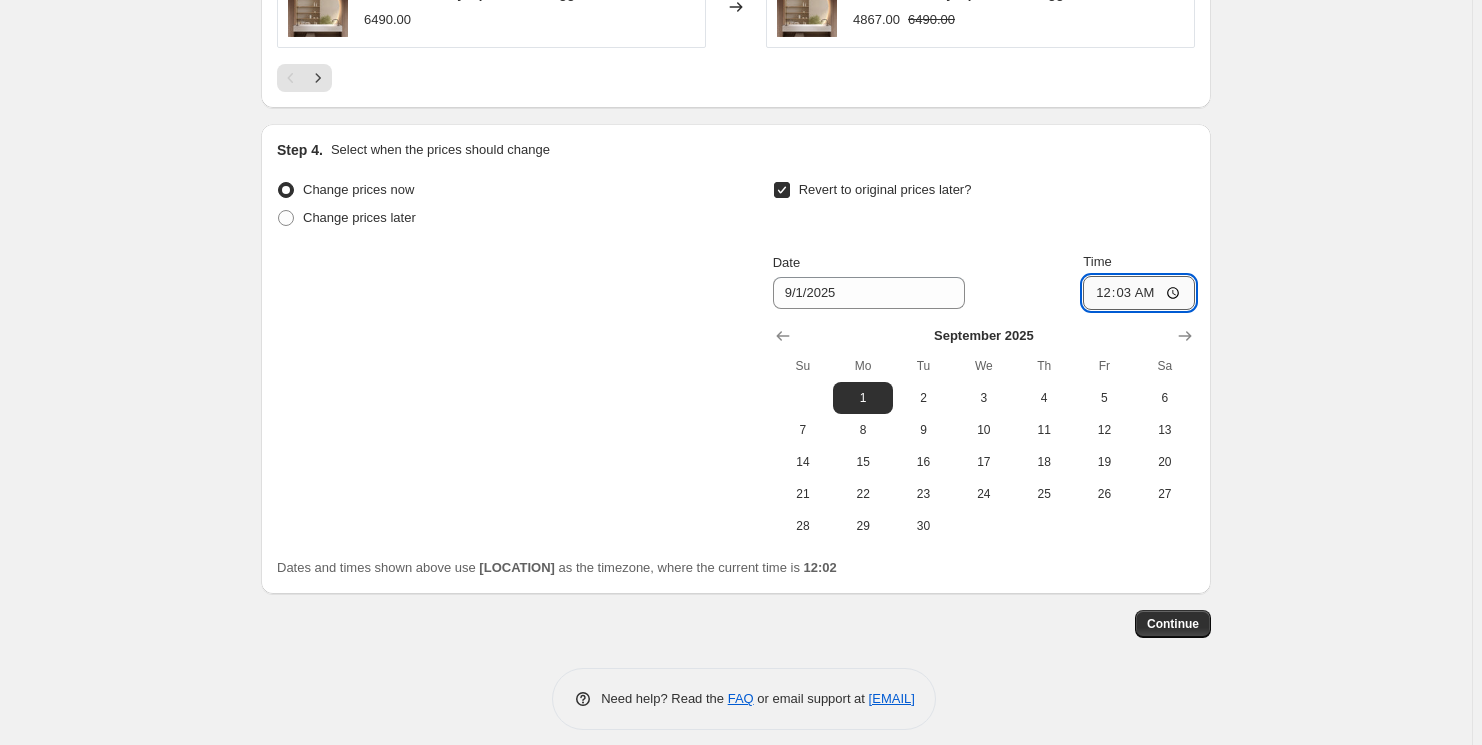 type on "00:35" 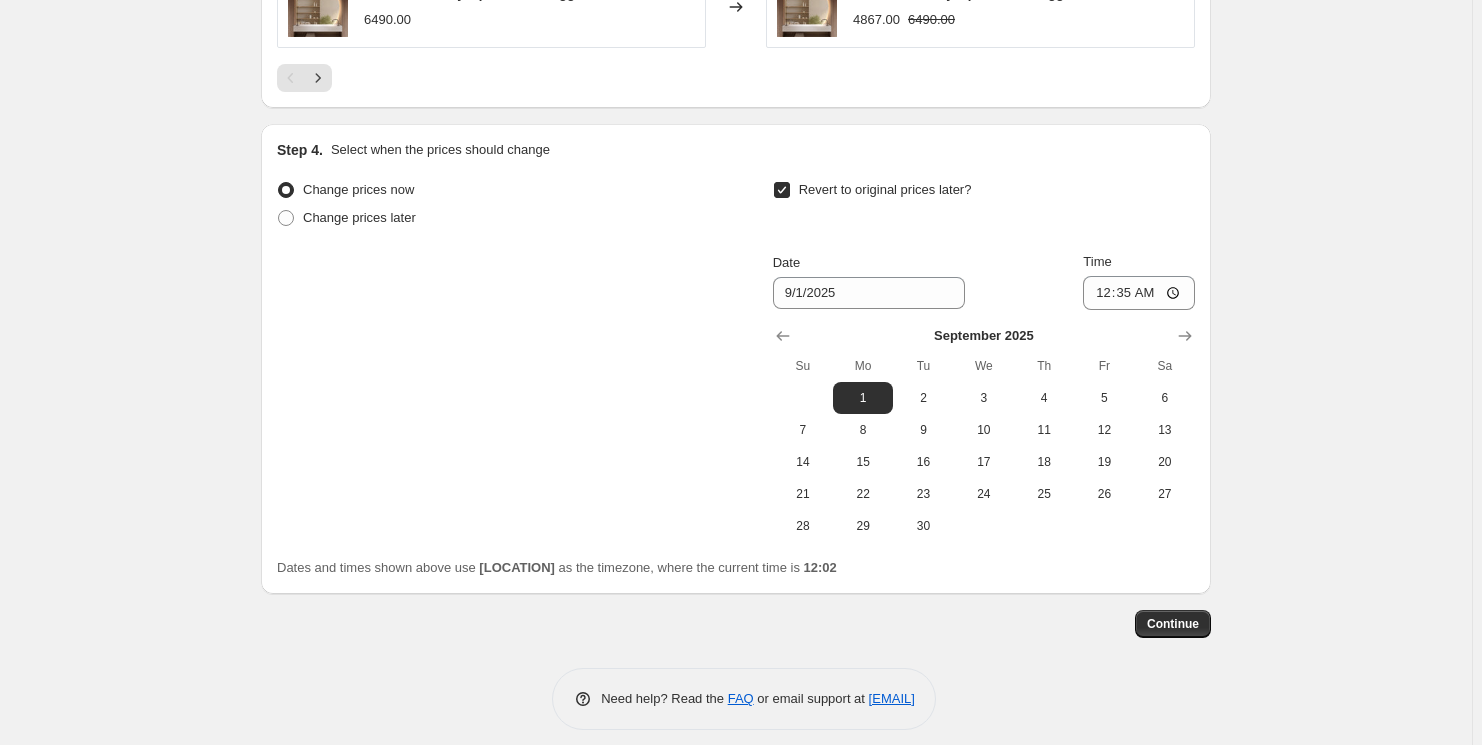 click on "Create new price change job. This page is ready Create new price change job Draft Step 1. Optionally give your price change job a title (eg "March 30% off sale on boots") Copy of Ledspeil -25% This title is just for internal use, customers won't see it Step 2. Select how the prices should change Use bulk price change rules Set product prices individually Use CSV upload Price Change type Change the price to a certain amount Change the price by a certain amount Change the price by a certain percentage Change the price to the current compare at price (price before sale) Change the price by a certain amount relative to the compare at price Change the price by a certain percentage relative to the compare at price Don't change the price Change the price by a certain percentage relative to the cost per item Change price to certain cost margin Change the price by a certain percentage Price change amount -25 % (Price drop) Rounding Round to nearest .01 Round to nearest whole number End prices in .99 Rounding direction" at bounding box center (736, -1115) 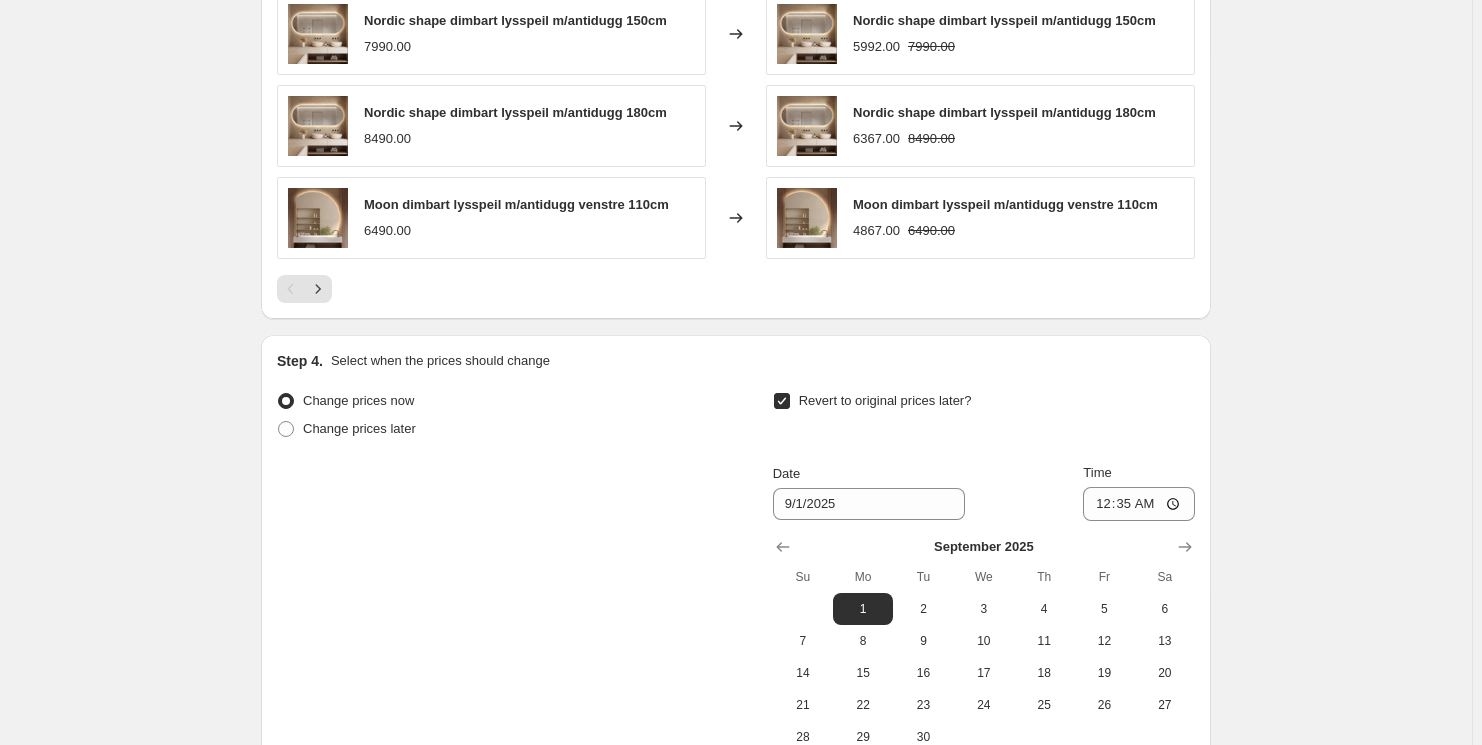 scroll, scrollTop: 2990, scrollLeft: 0, axis: vertical 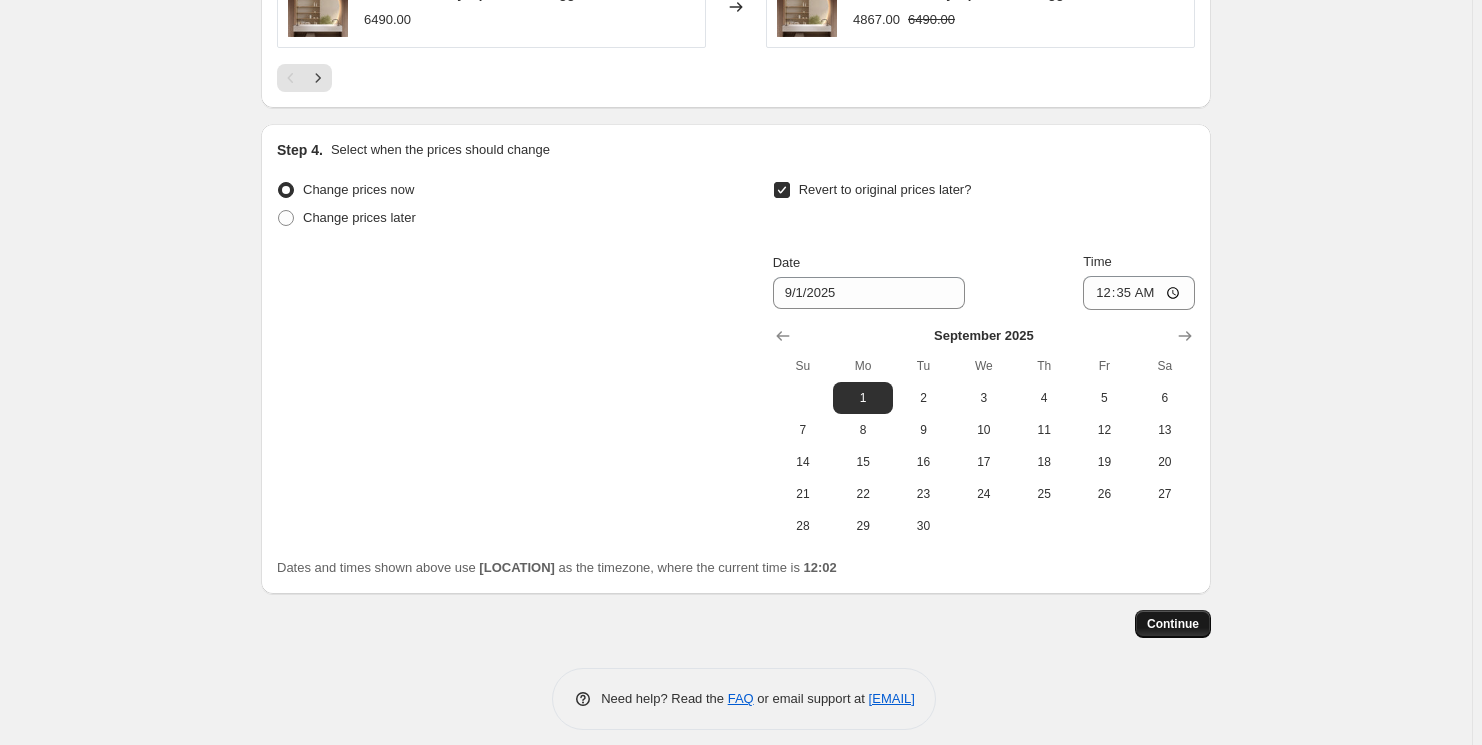 click on "Continue" at bounding box center (1173, 624) 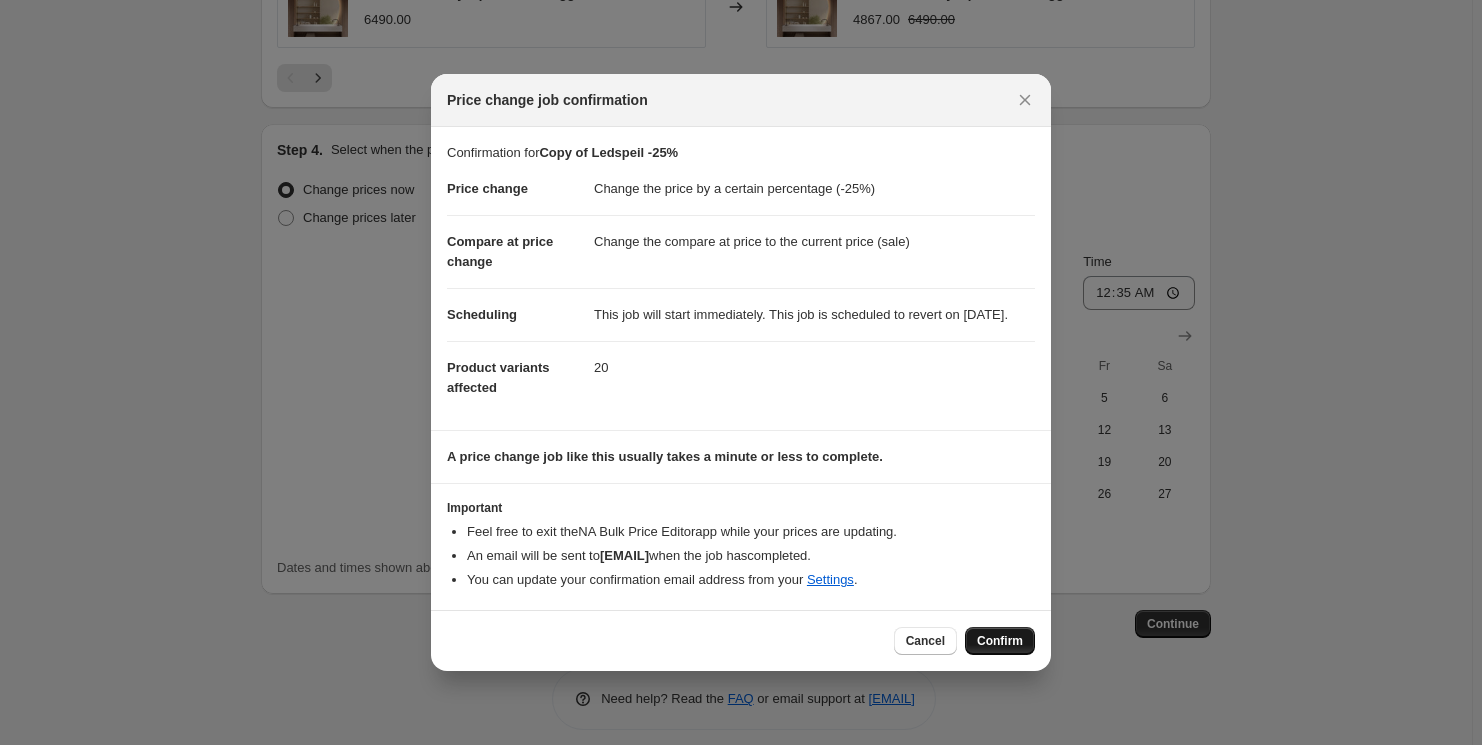 click on "Confirm" at bounding box center (1000, 641) 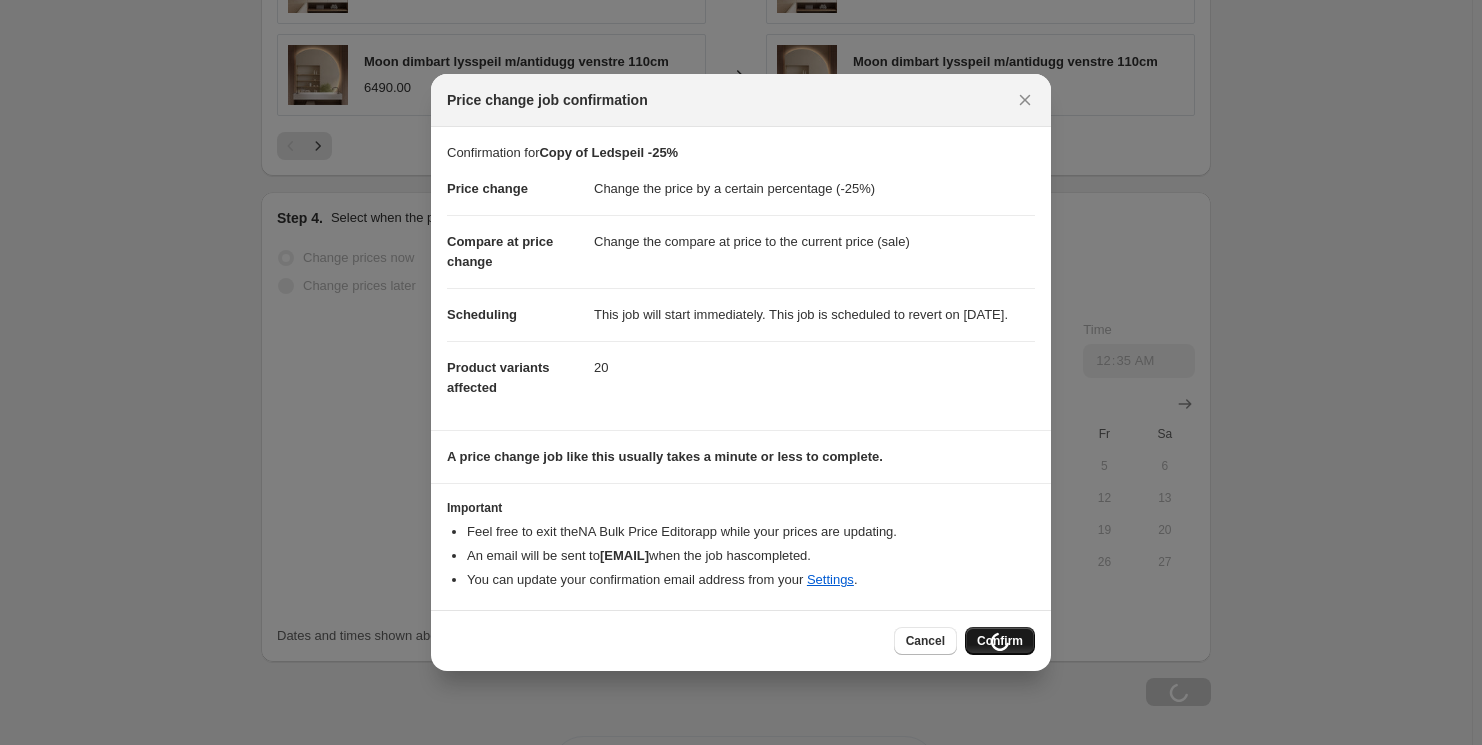 scroll, scrollTop: 3059, scrollLeft: 0, axis: vertical 